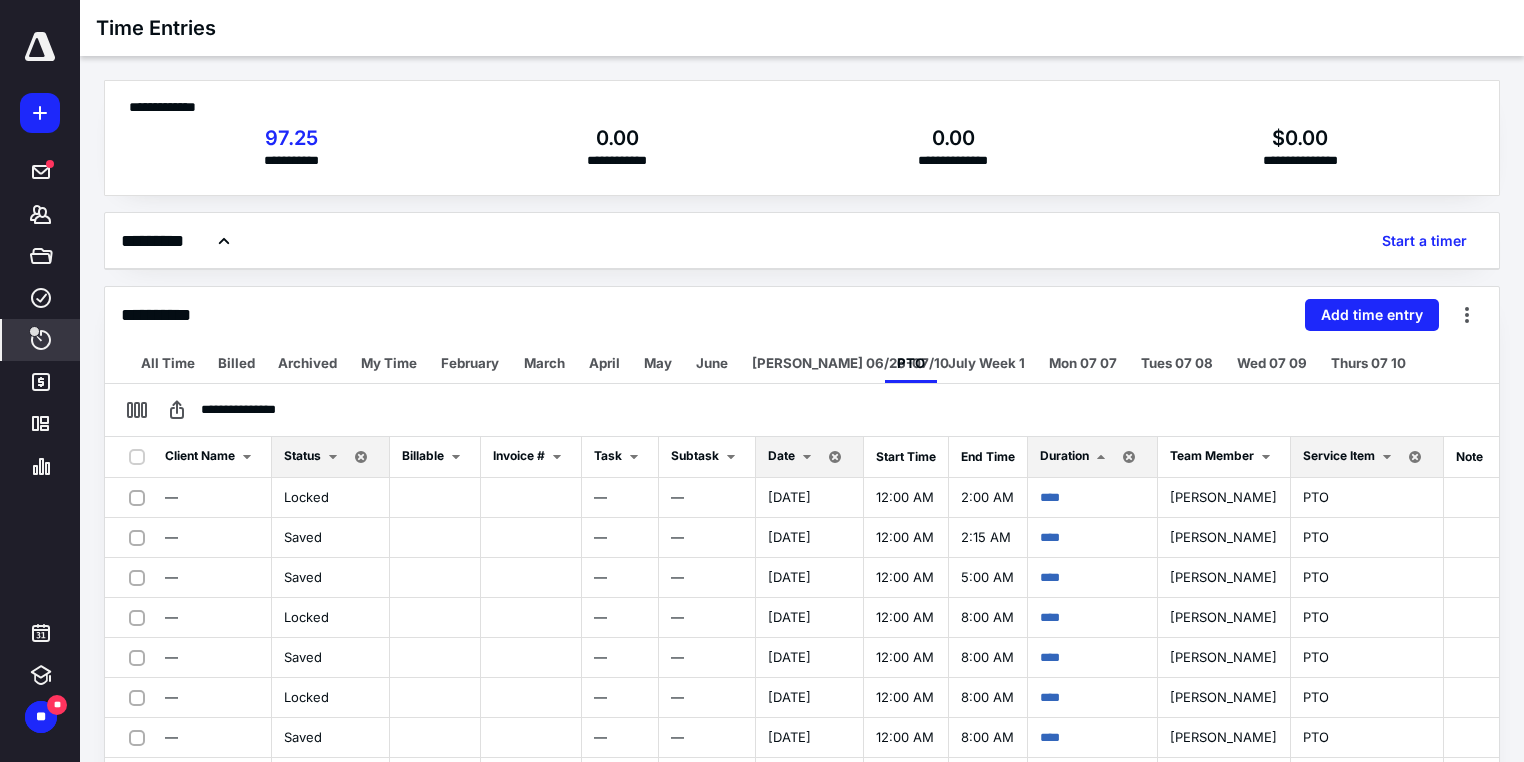 scroll, scrollTop: 0, scrollLeft: 0, axis: both 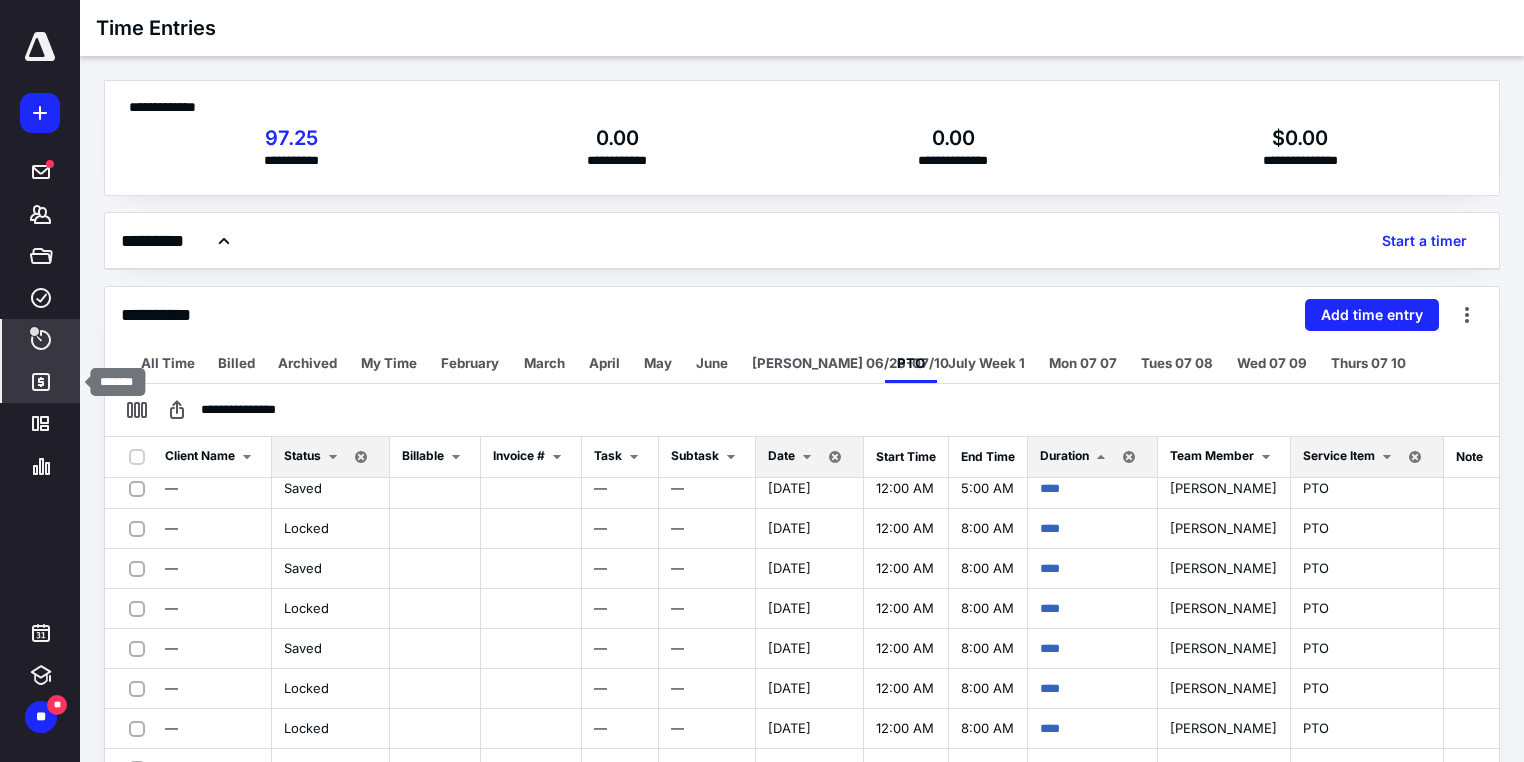 click 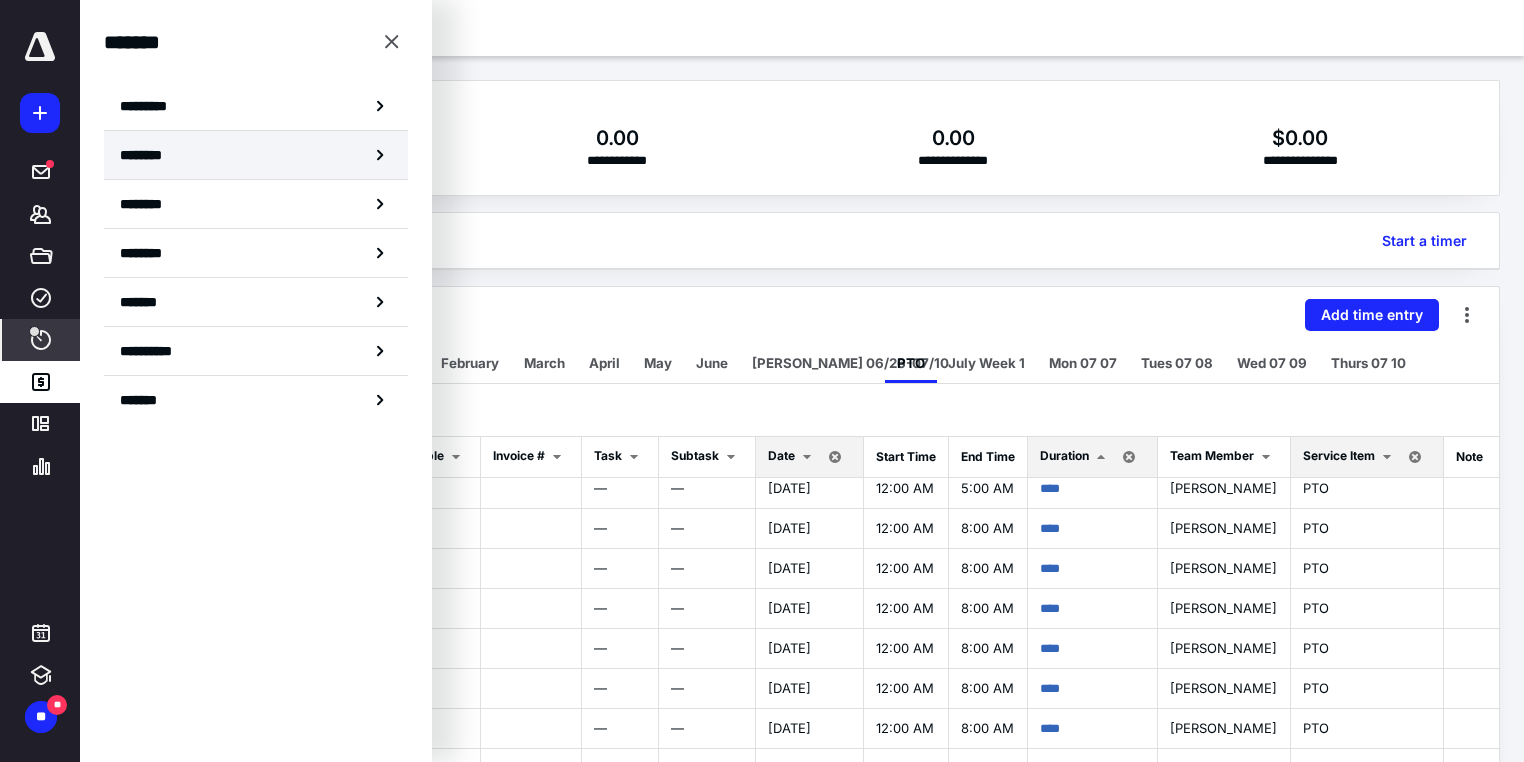click on "********" at bounding box center [148, 155] 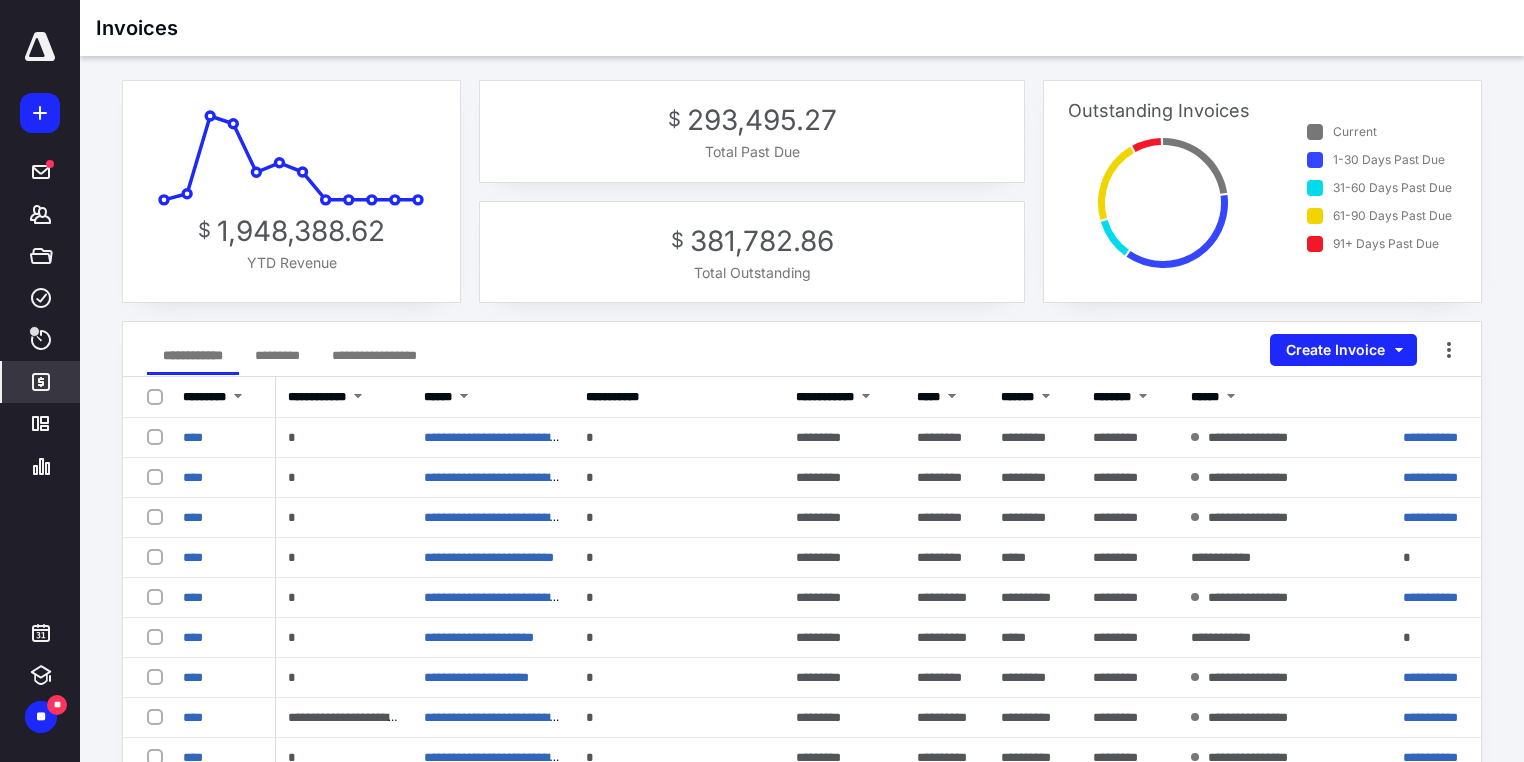 click on "*********" at bounding box center [204, 397] 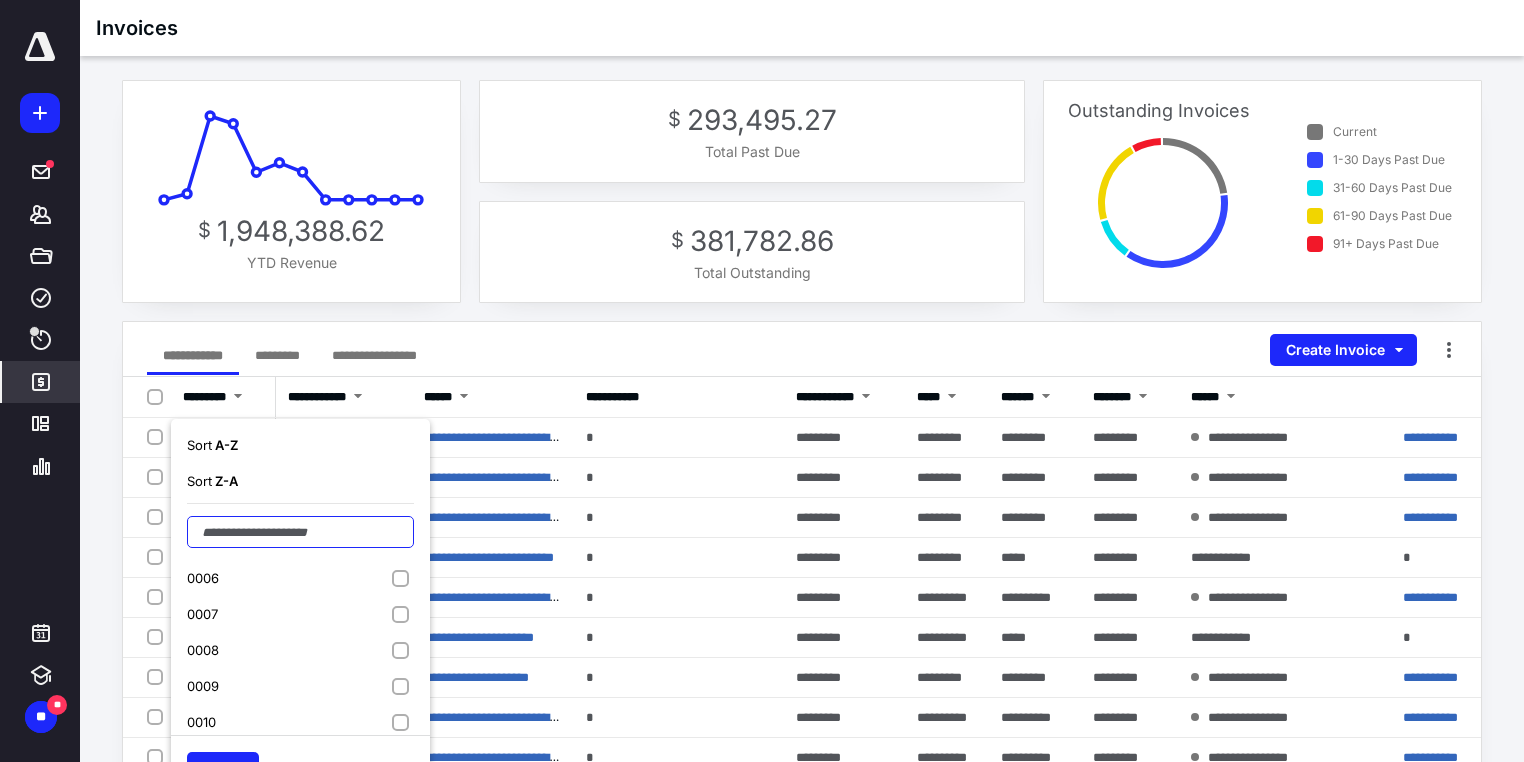 click at bounding box center [300, 532] 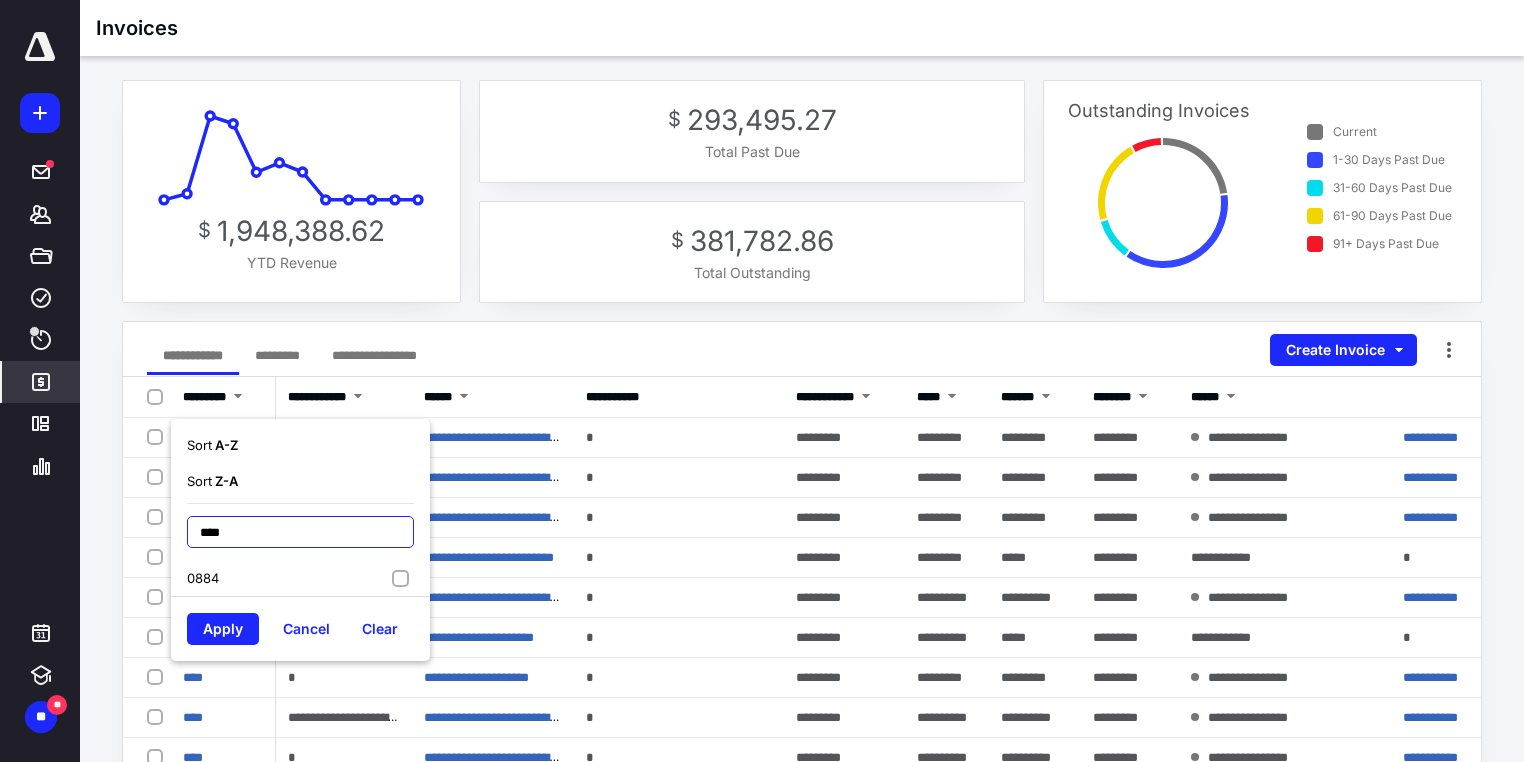 type on "****" 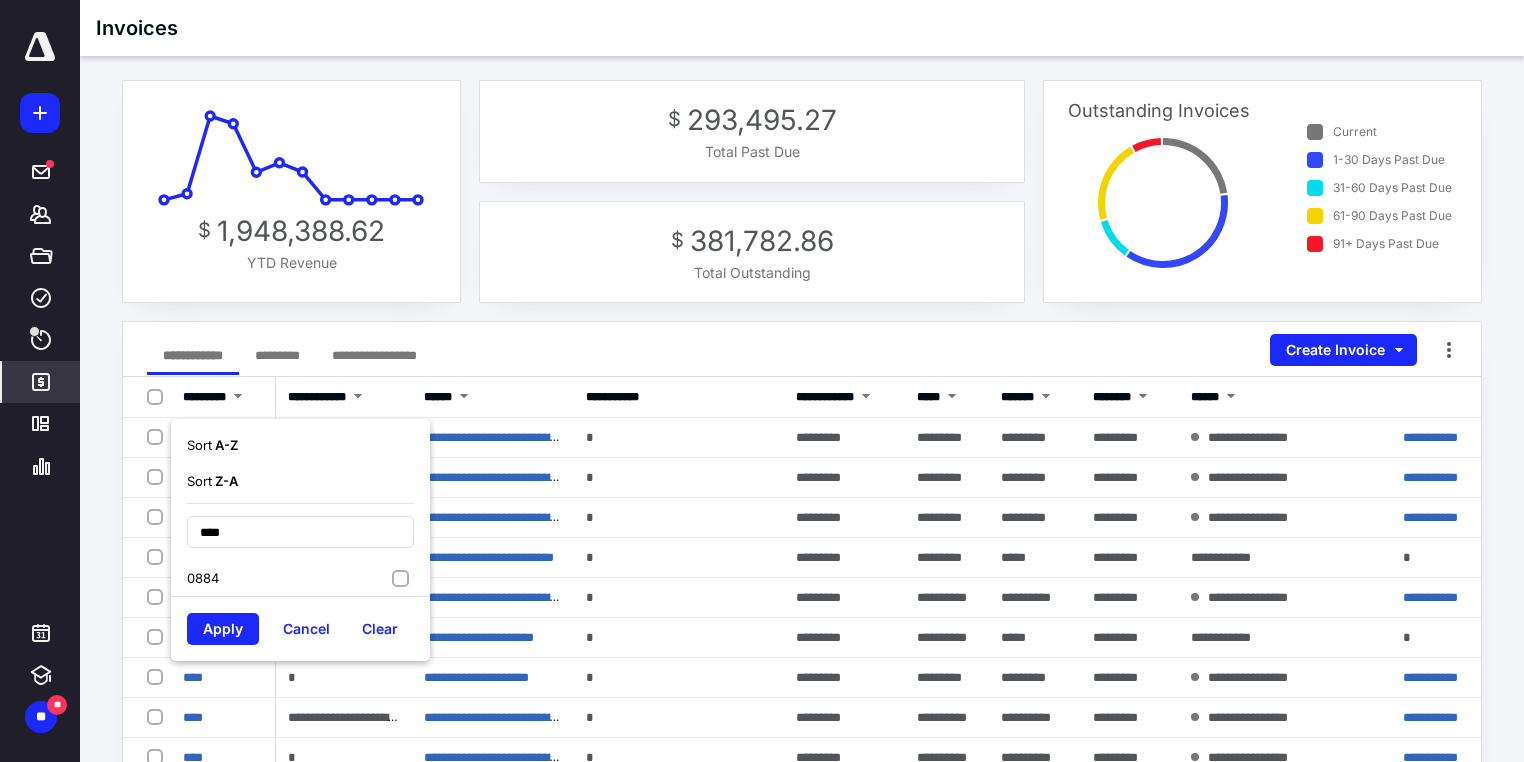 click on "0884" at bounding box center (300, 578) 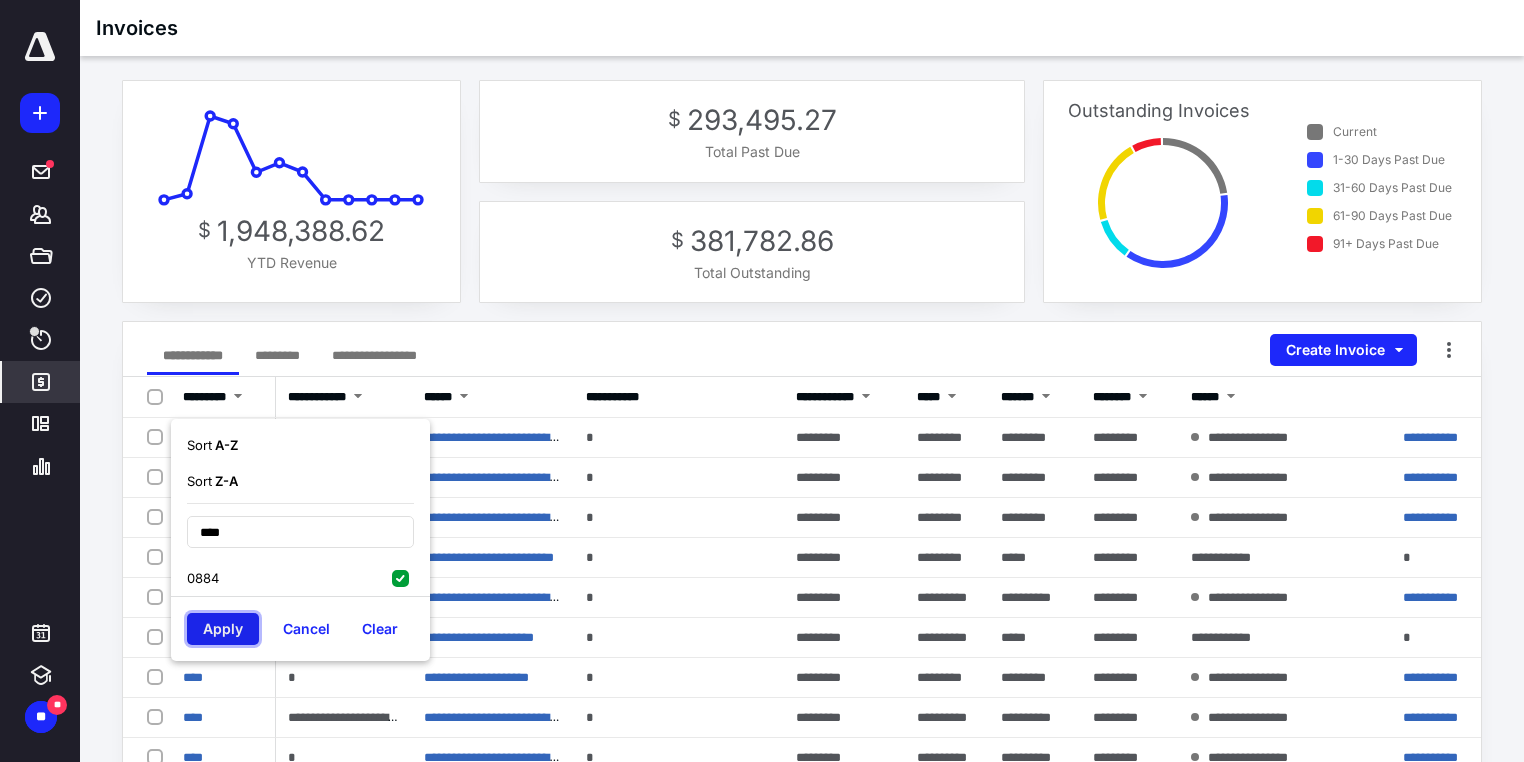 click on "Apply" at bounding box center (223, 629) 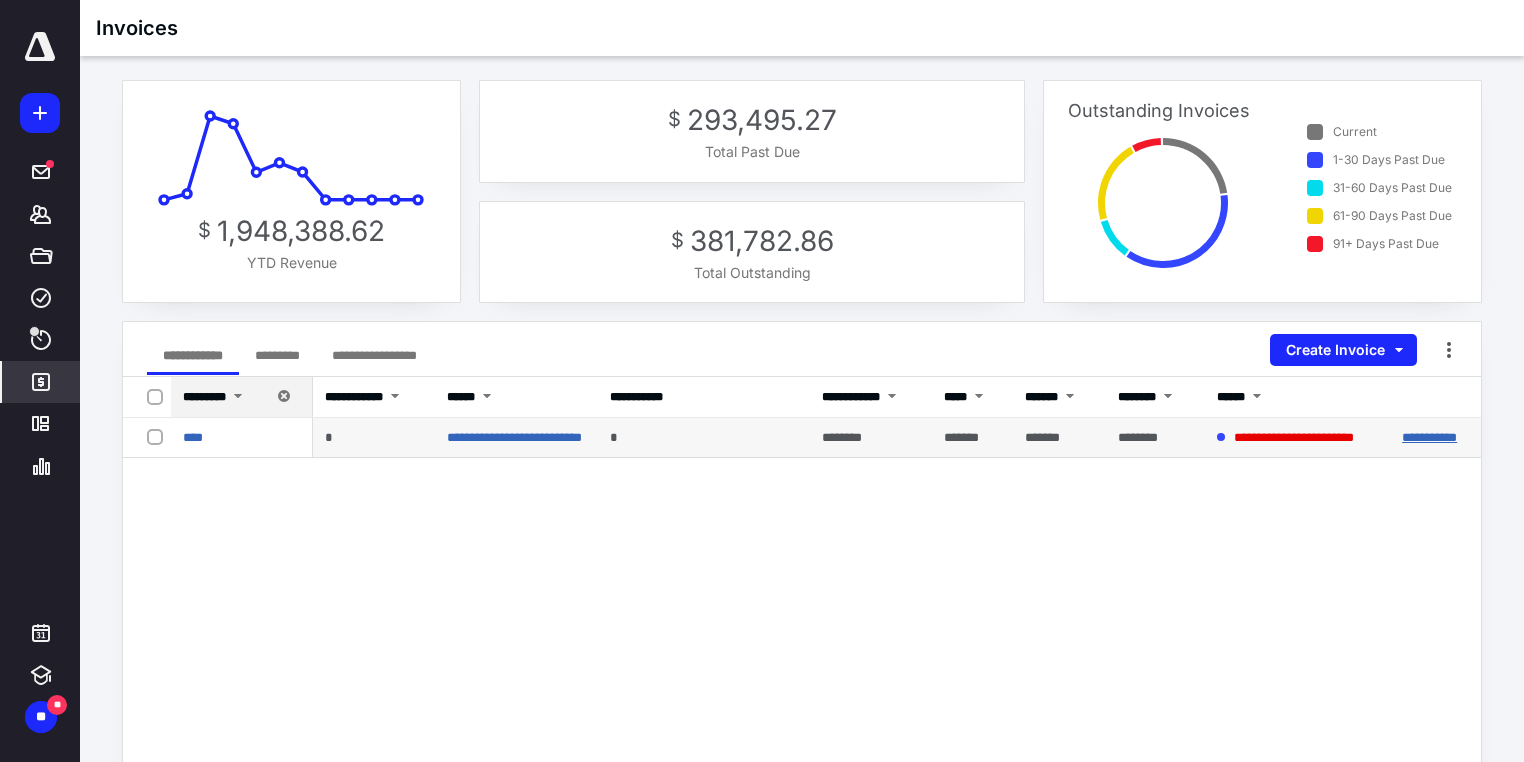 click on "**********" at bounding box center [1429, 437] 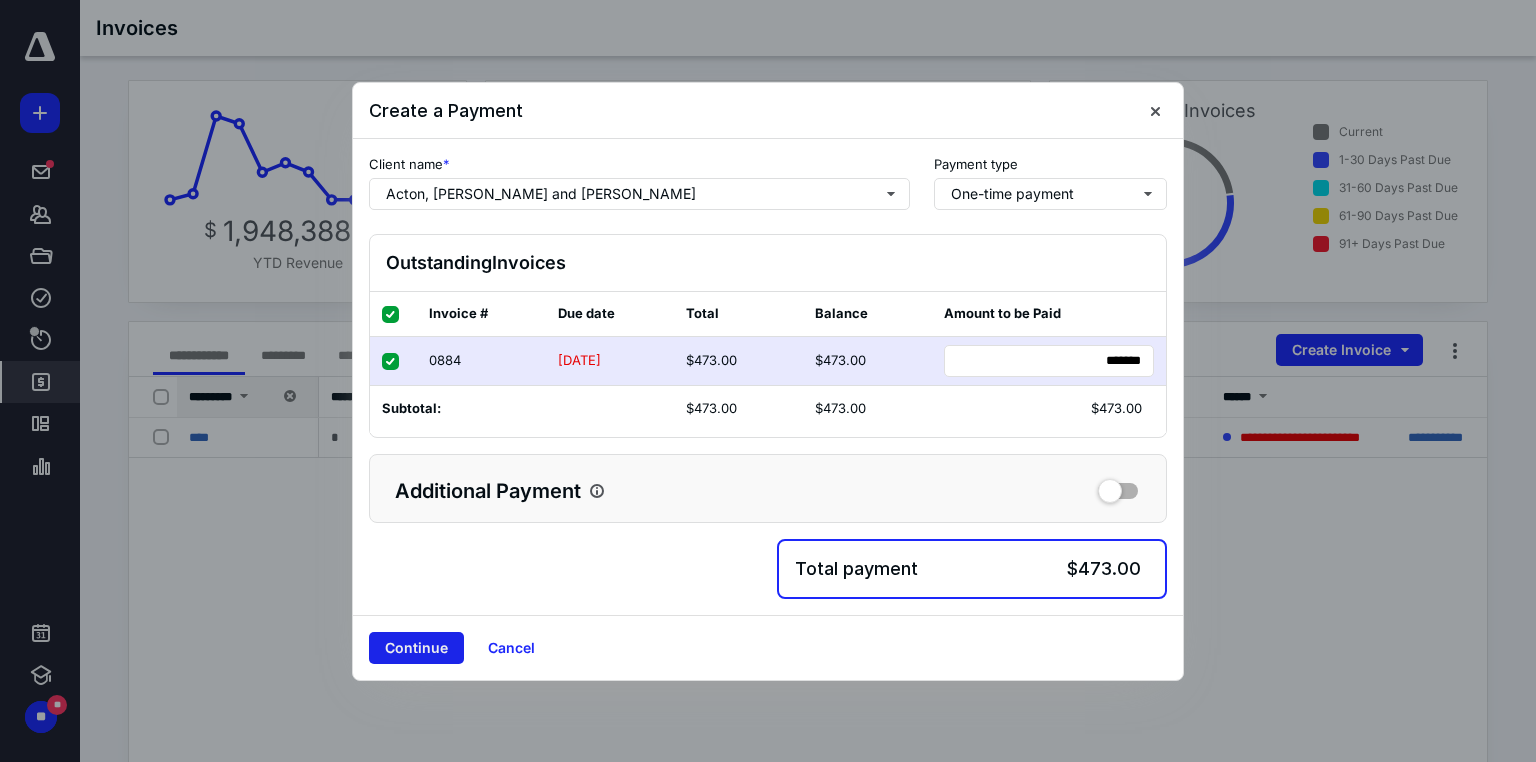 click on "Continue" at bounding box center [416, 648] 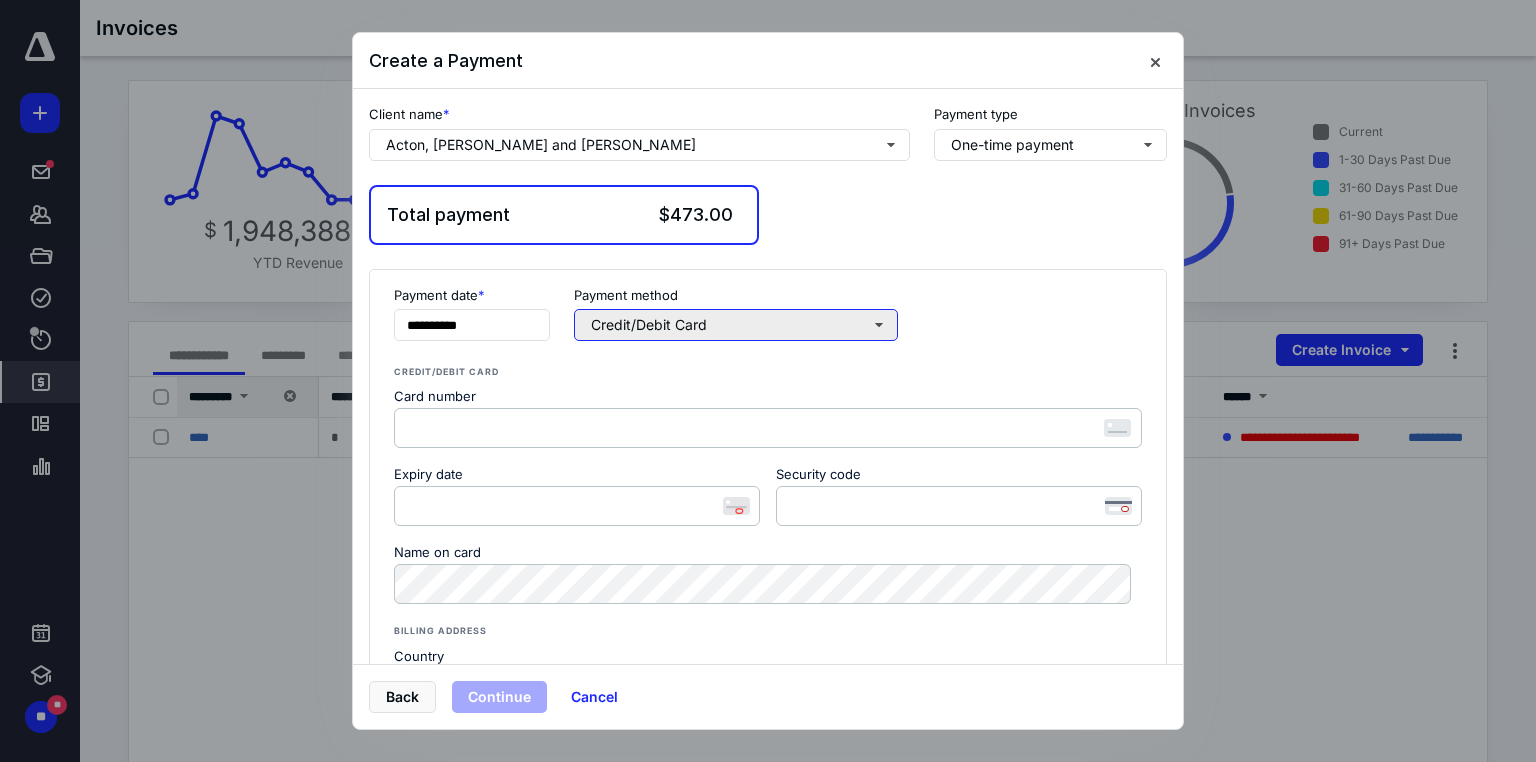 click on "Credit/Debit Card" at bounding box center [736, 325] 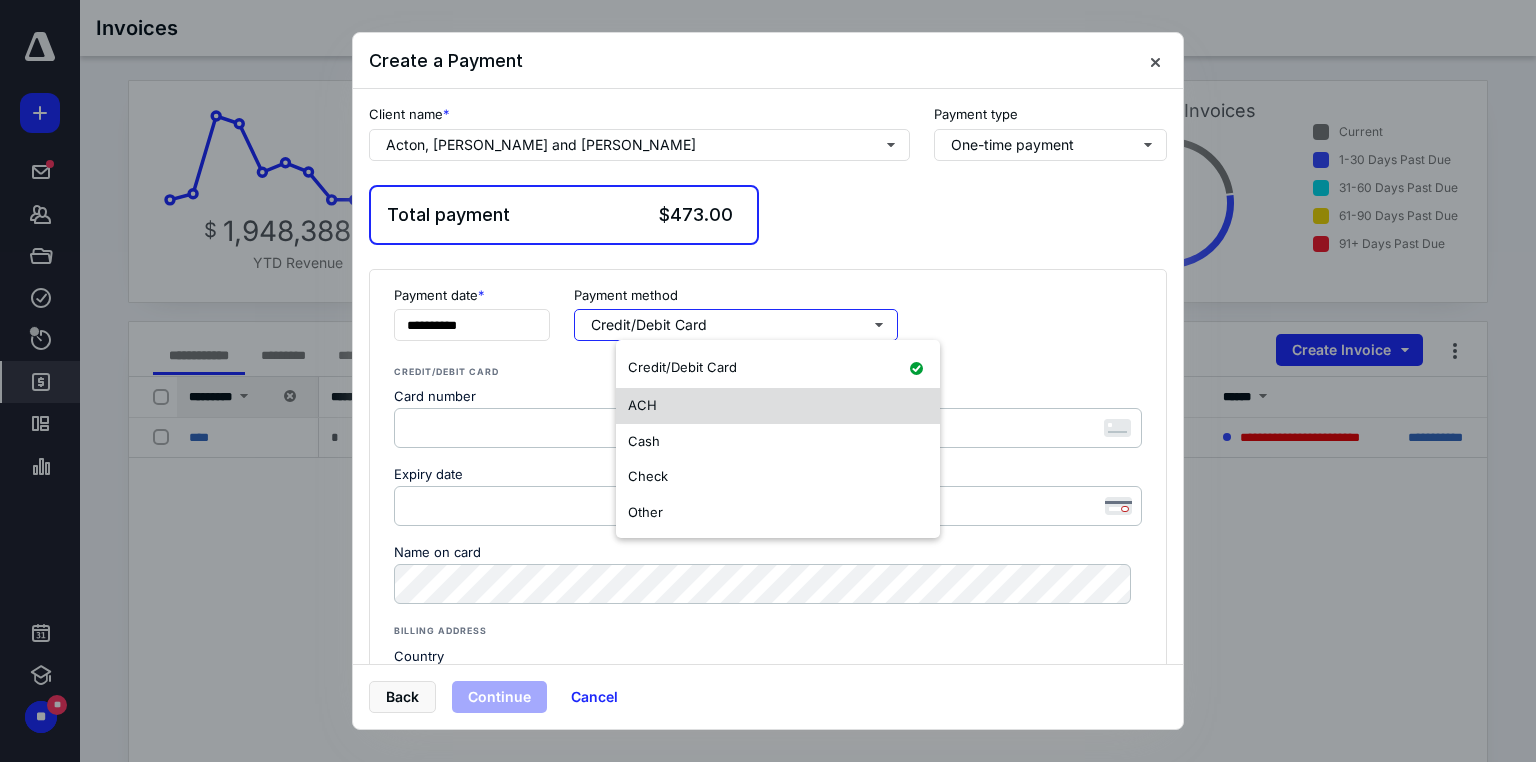 click on "ACH" at bounding box center (778, 406) 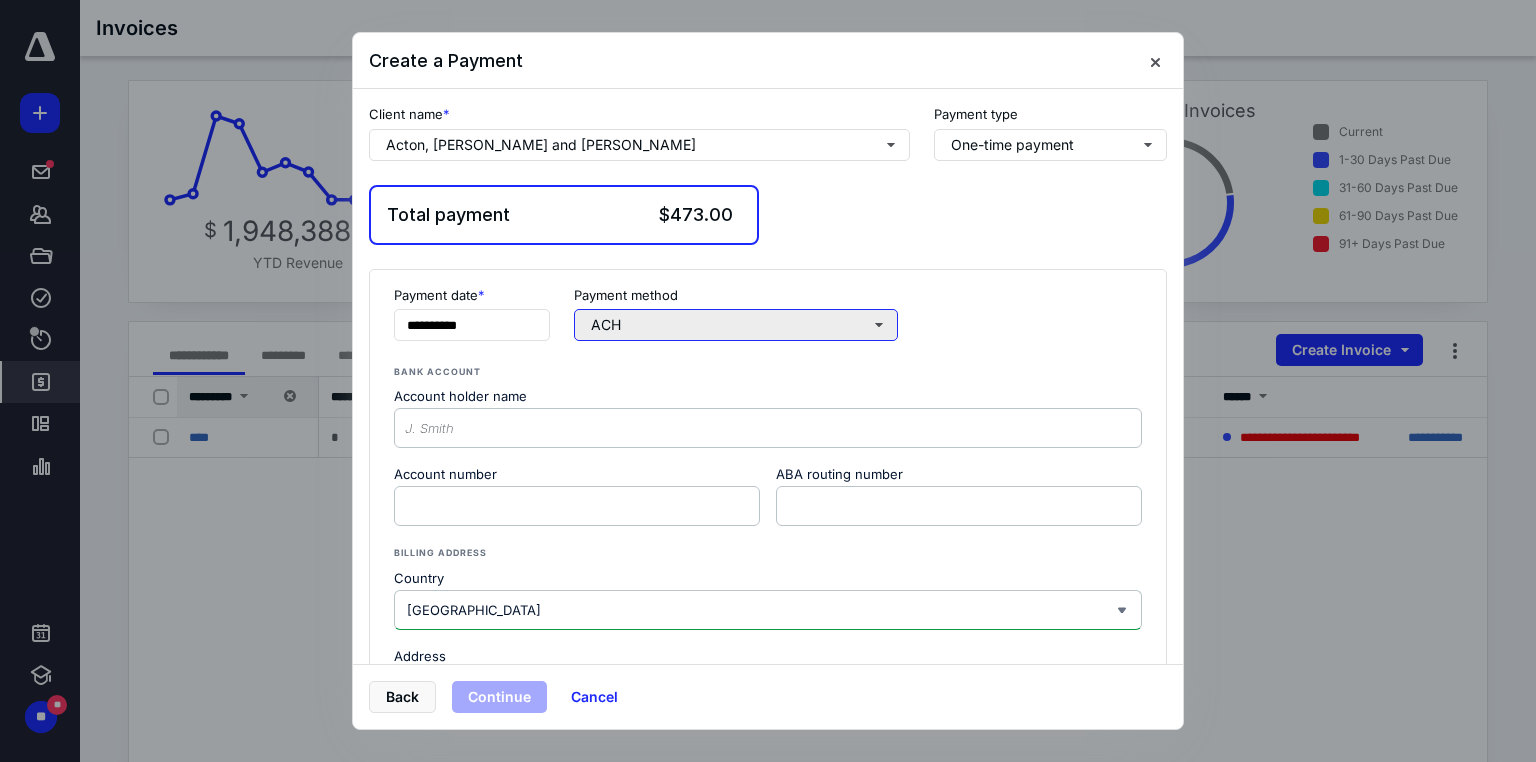 click on "ACH" at bounding box center (736, 325) 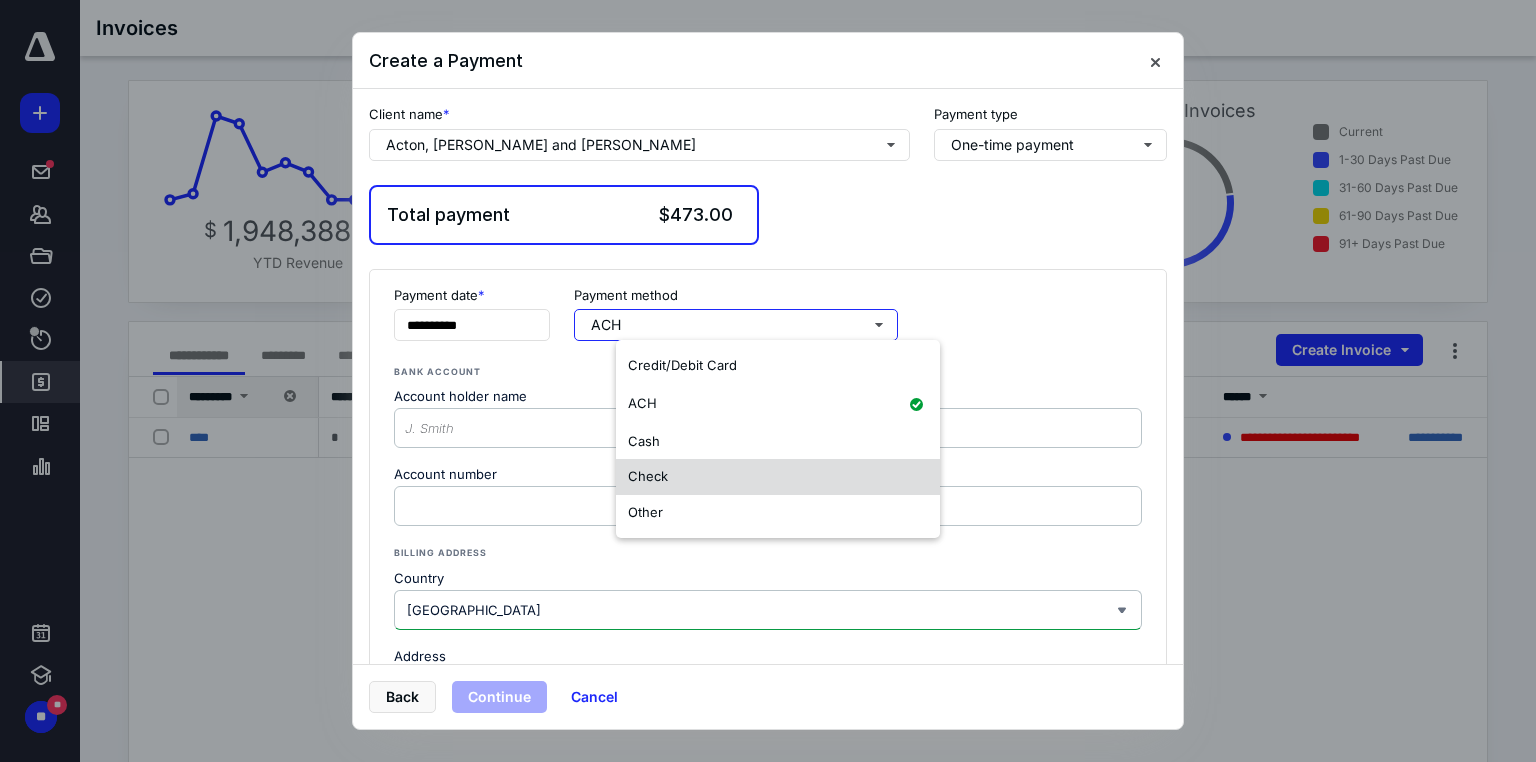 click on "Check" at bounding box center (648, 476) 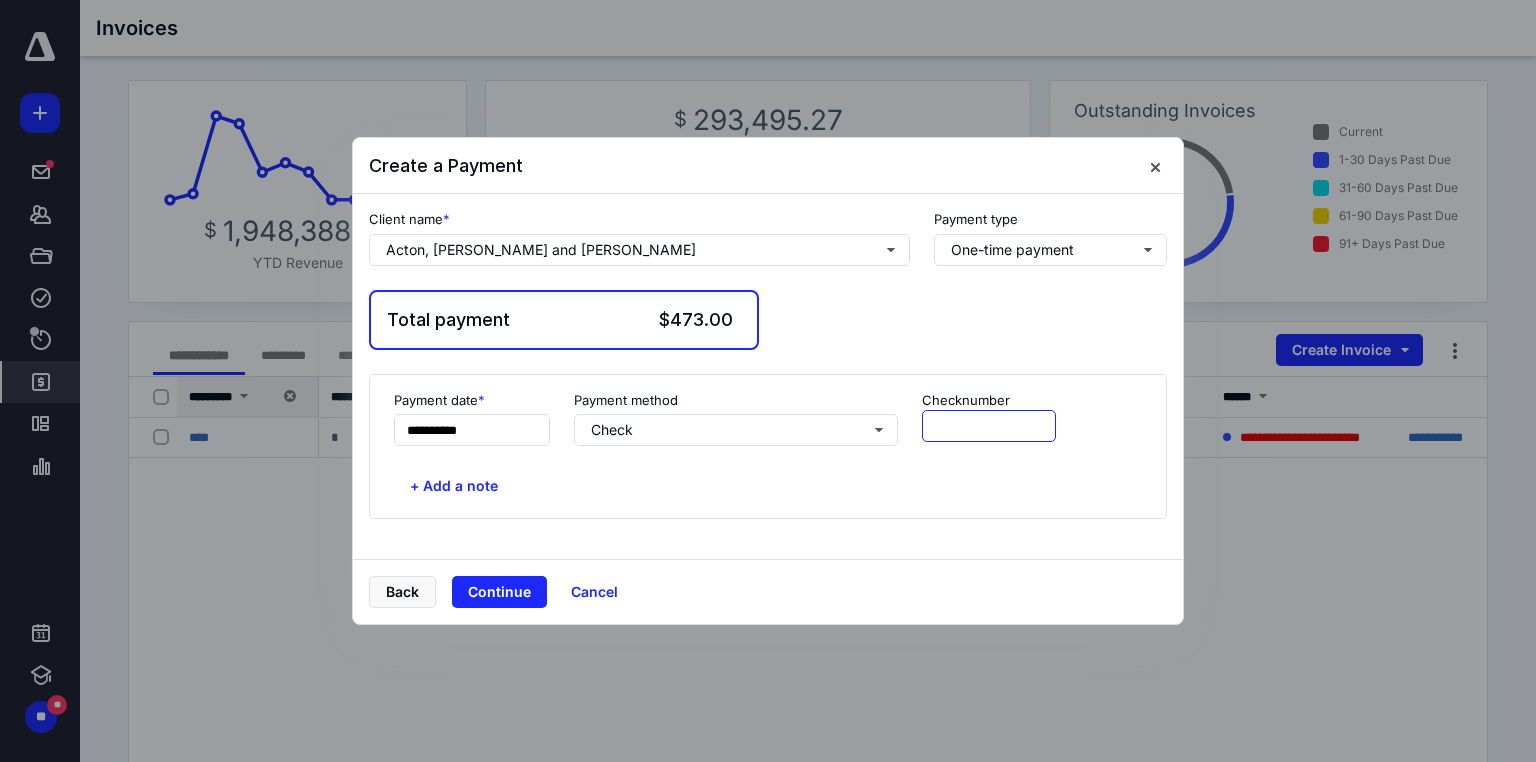 click at bounding box center [989, 426] 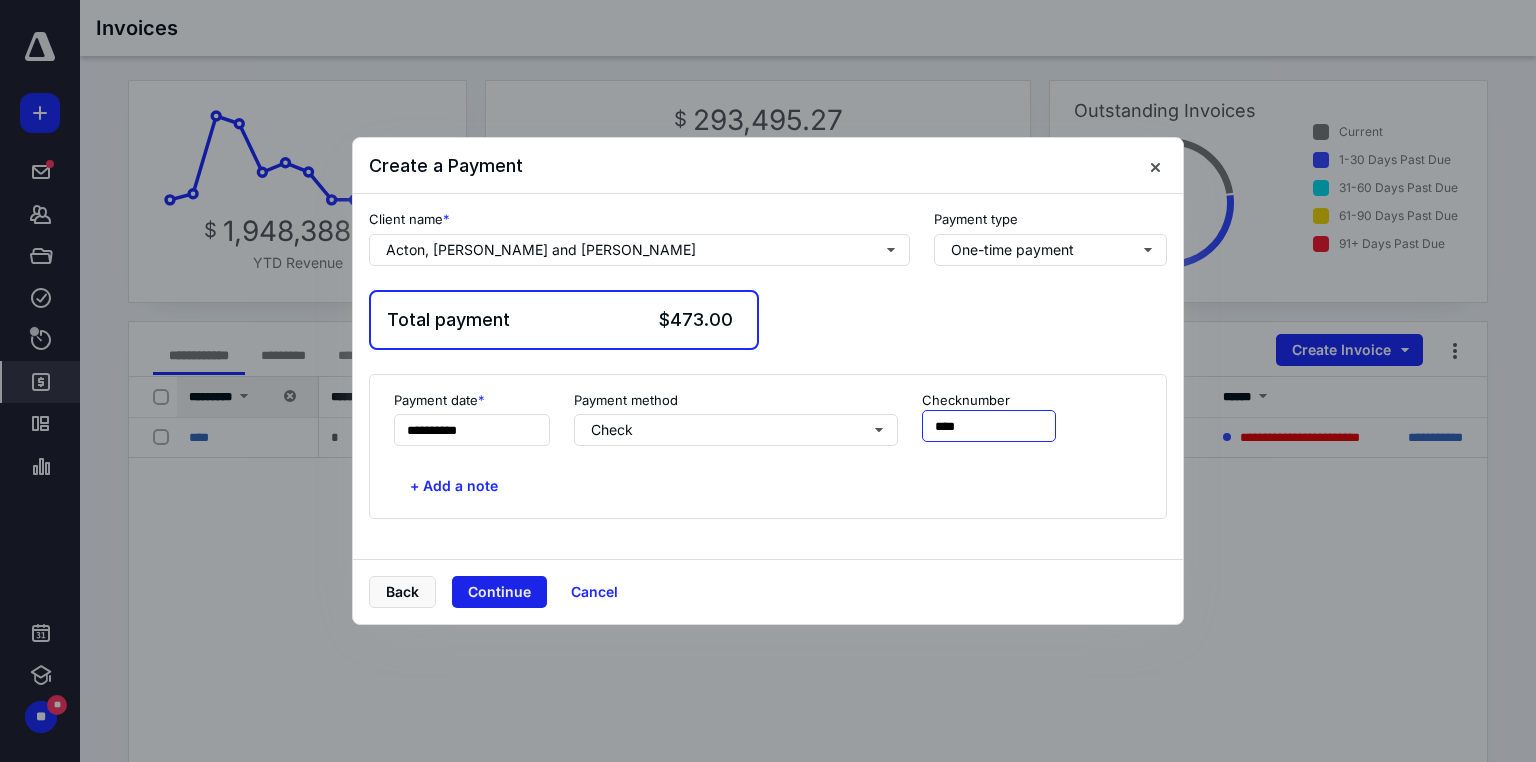 type on "****" 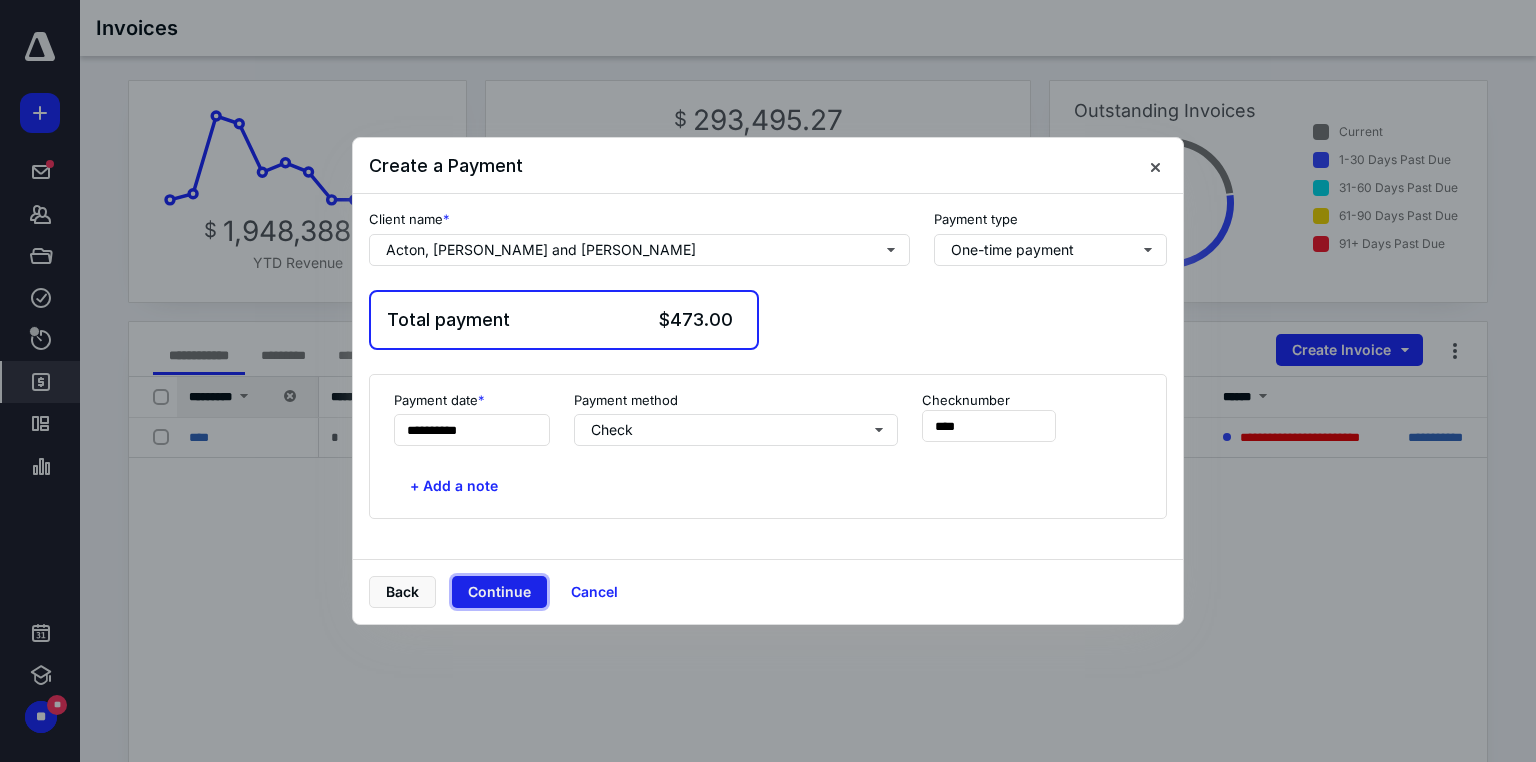 click on "Continue" at bounding box center (499, 592) 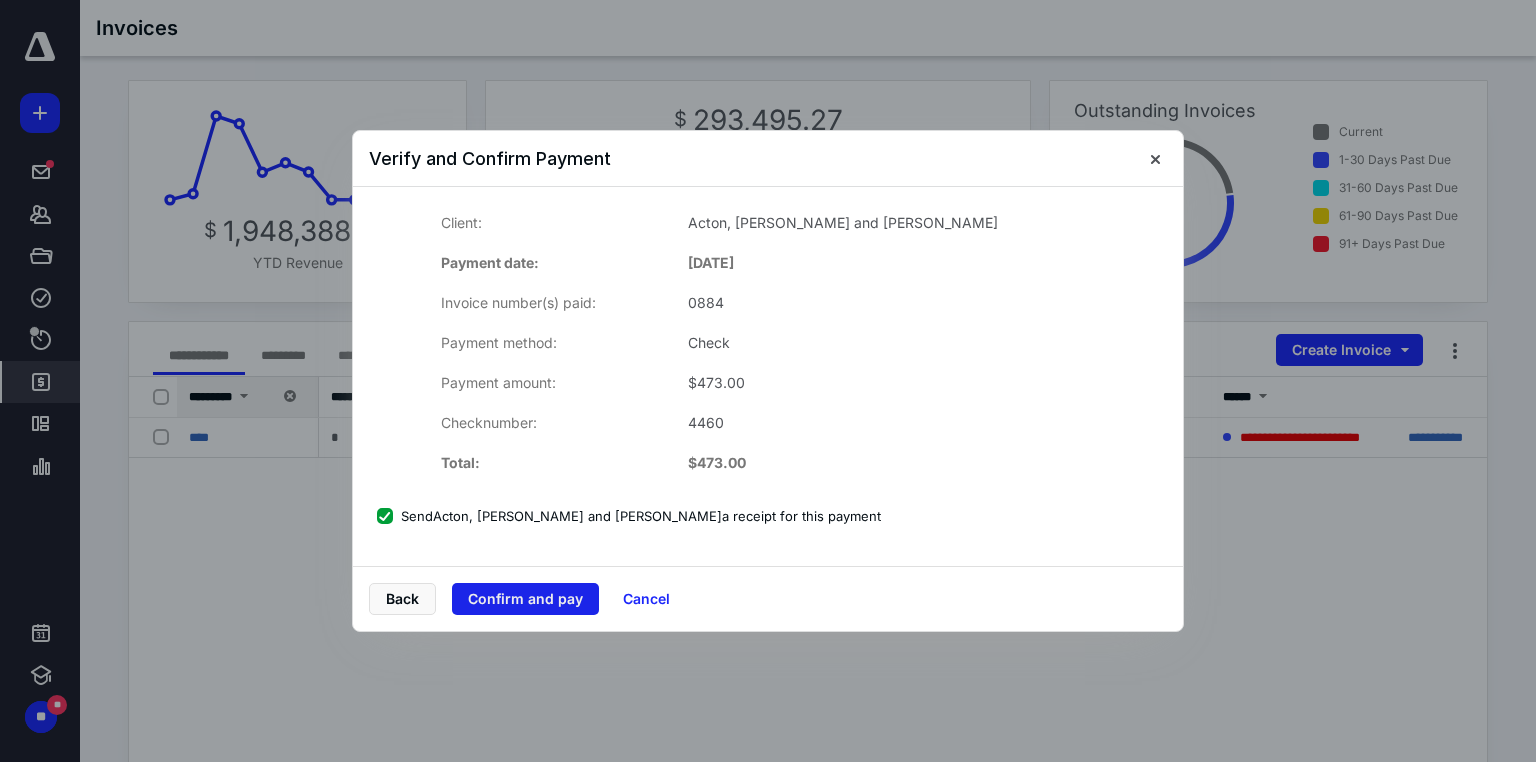 click on "Confirm and pay" at bounding box center (525, 599) 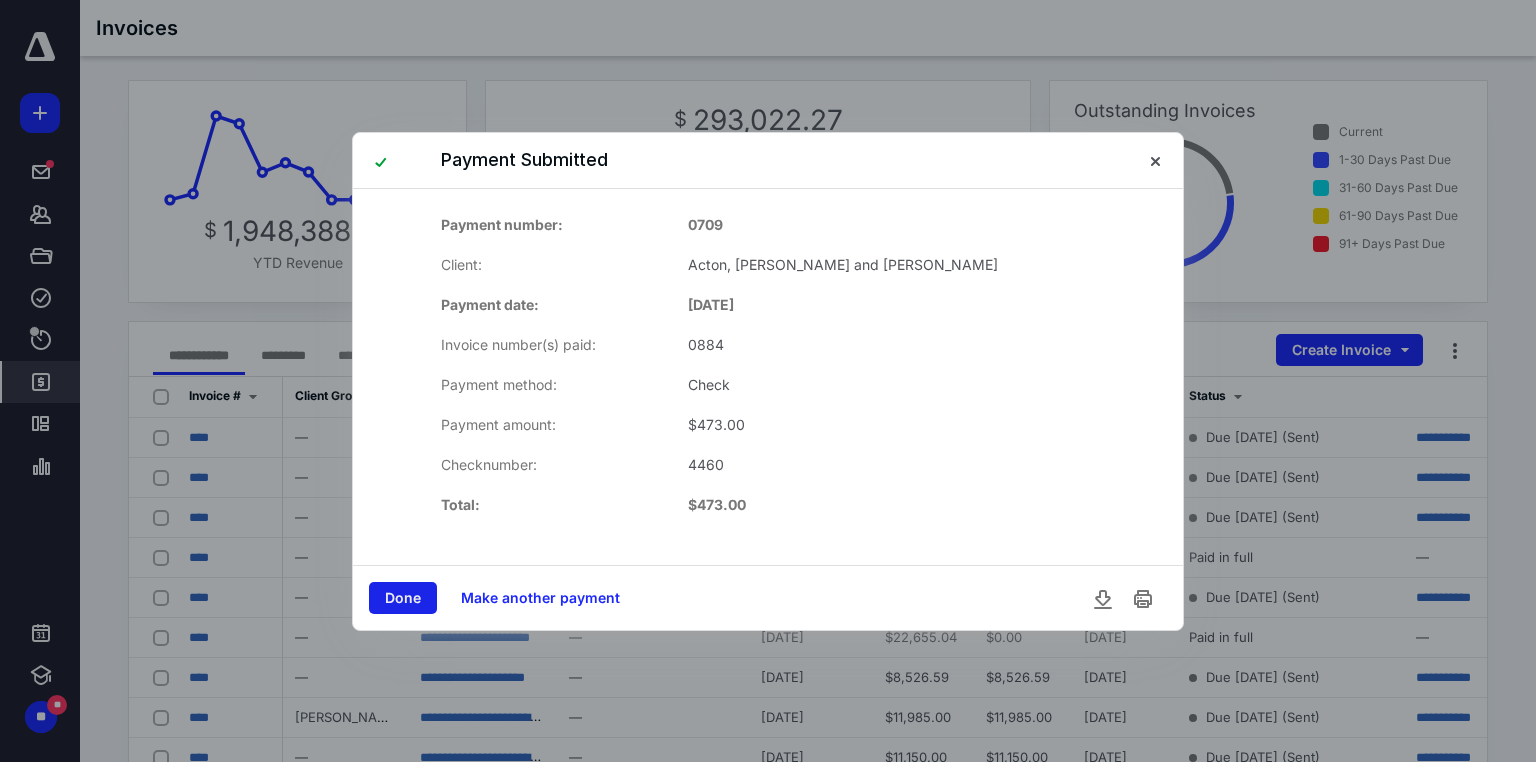 click on "Done" at bounding box center (403, 598) 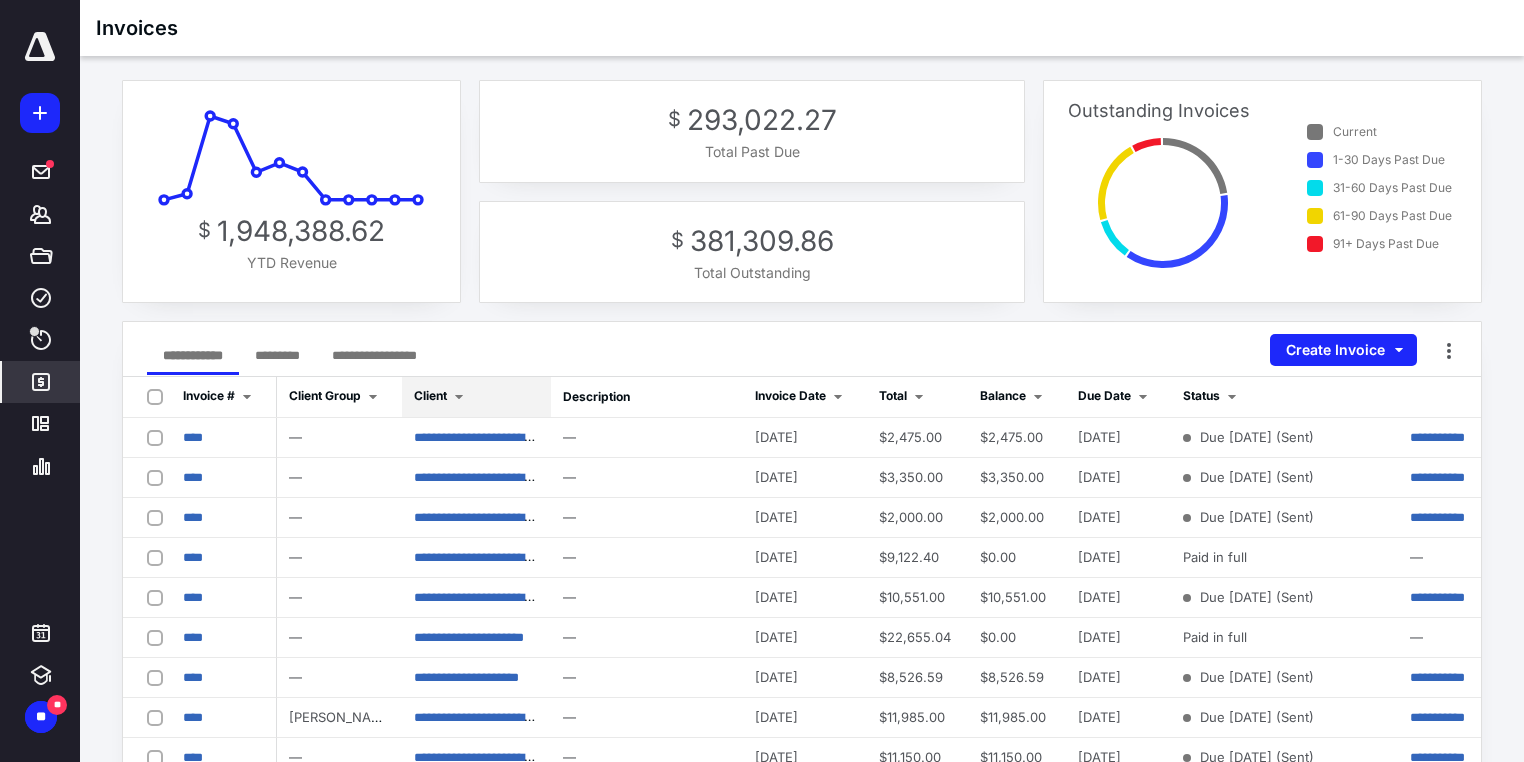 click at bounding box center [459, 397] 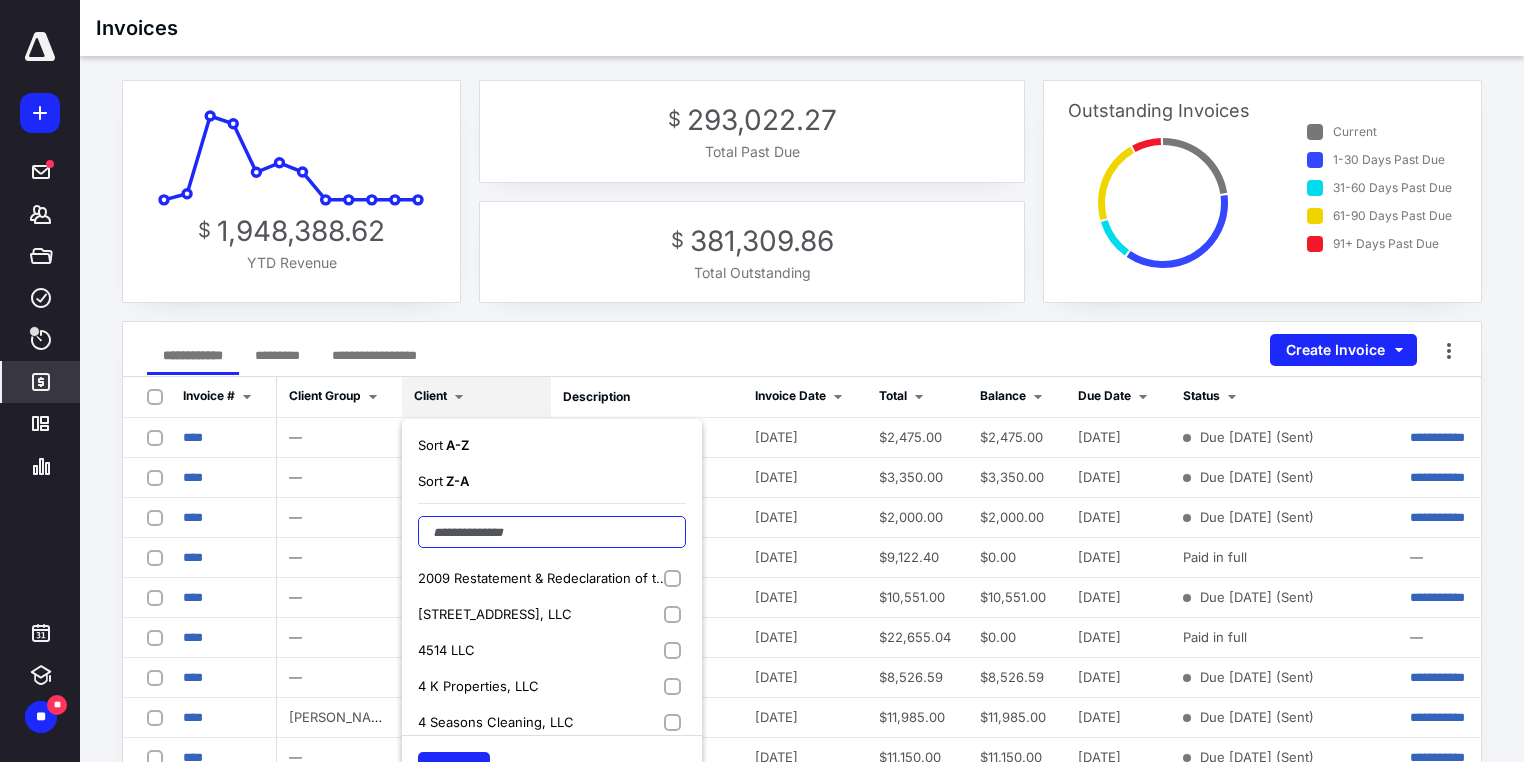 click at bounding box center (552, 532) 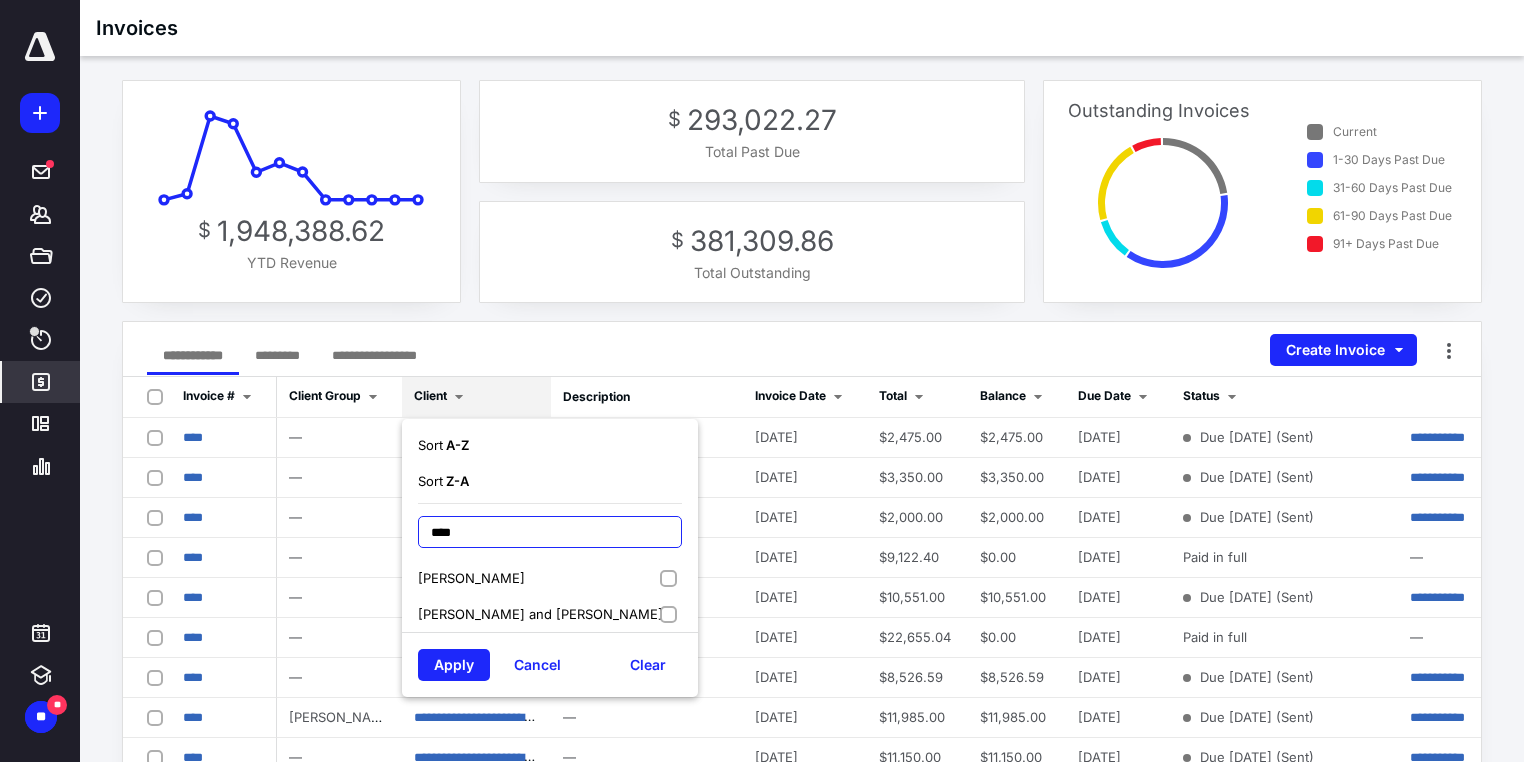 type on "****" 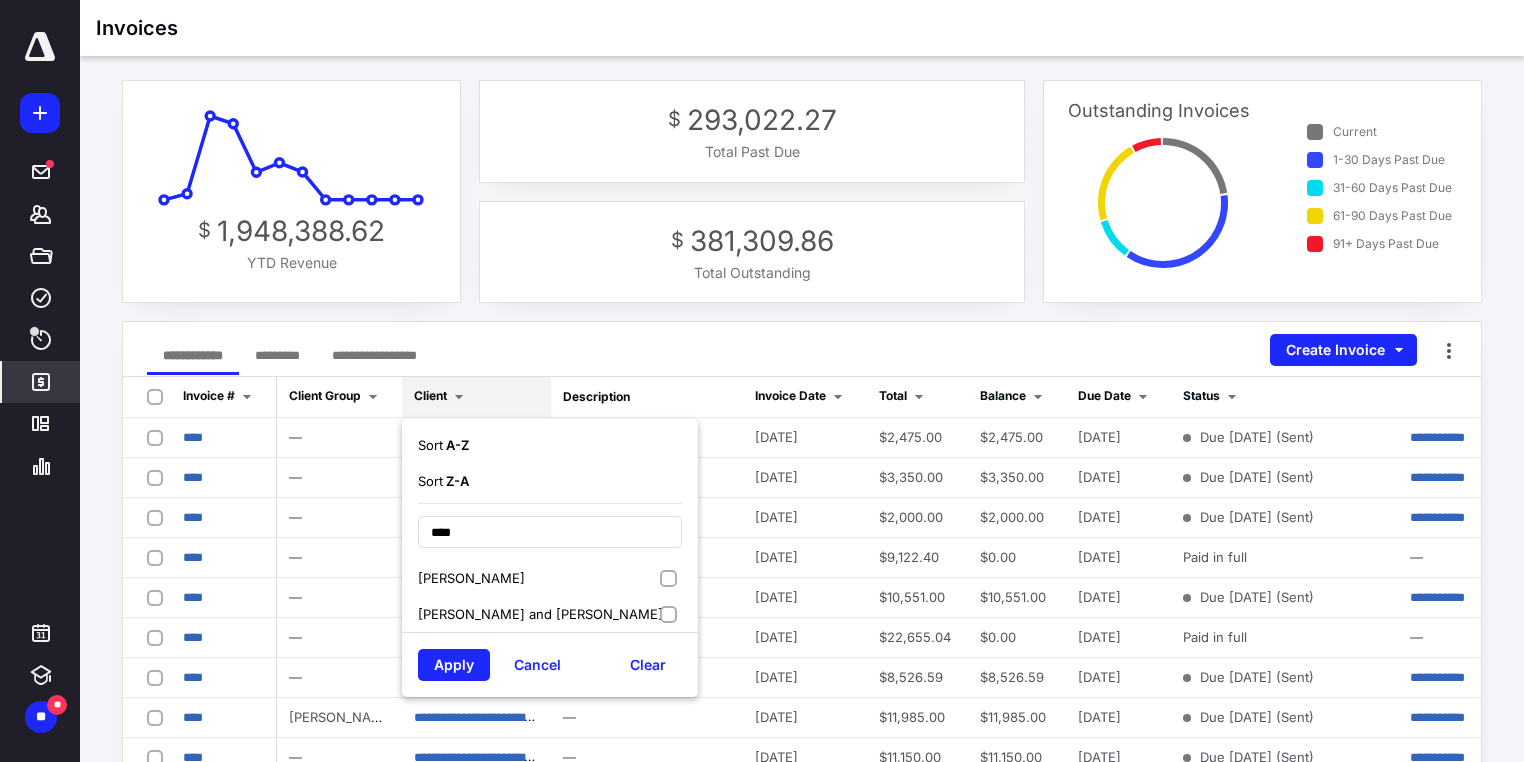 click on "Cleveland, Carole J" at bounding box center (550, 578) 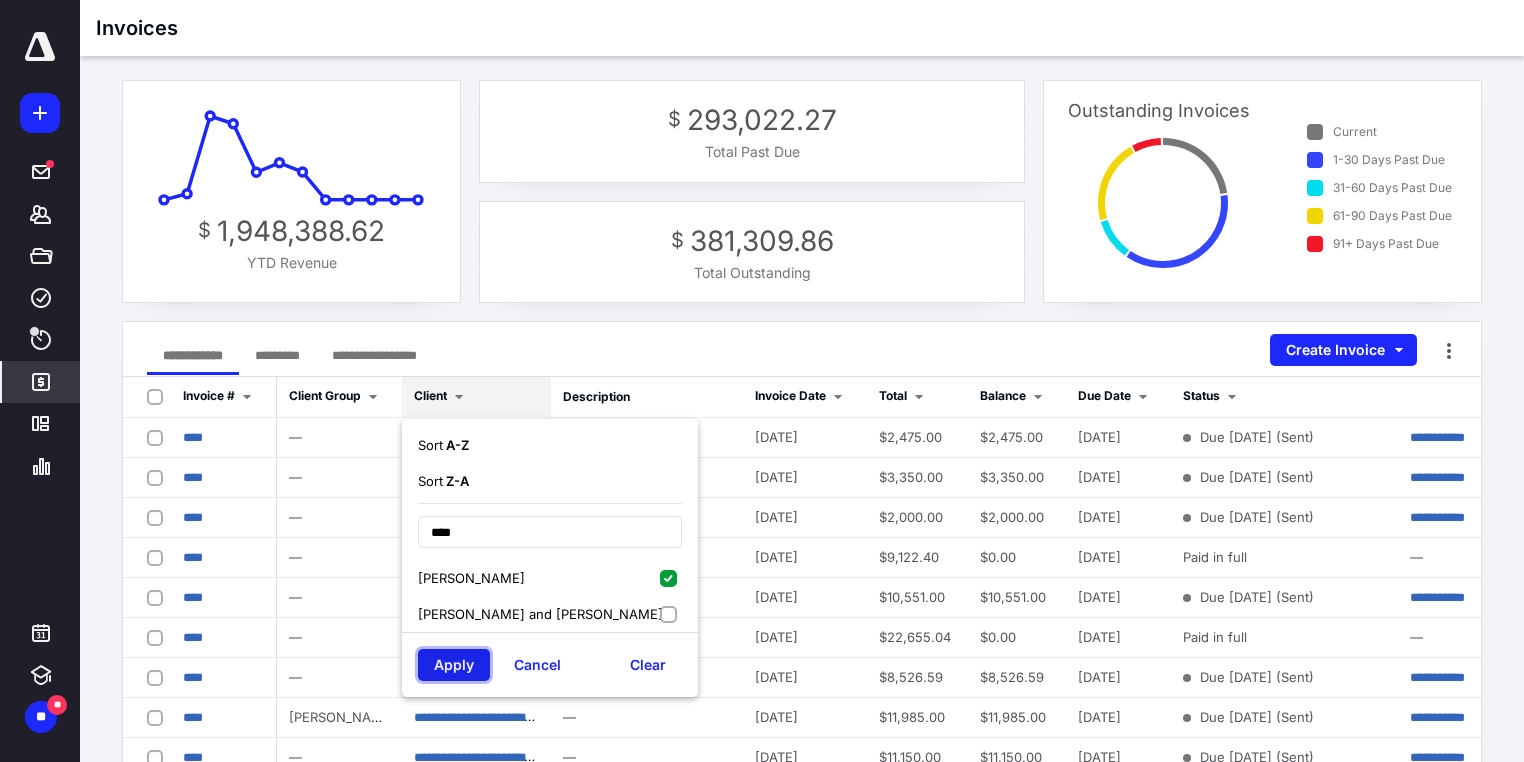 click on "Apply" at bounding box center (454, 665) 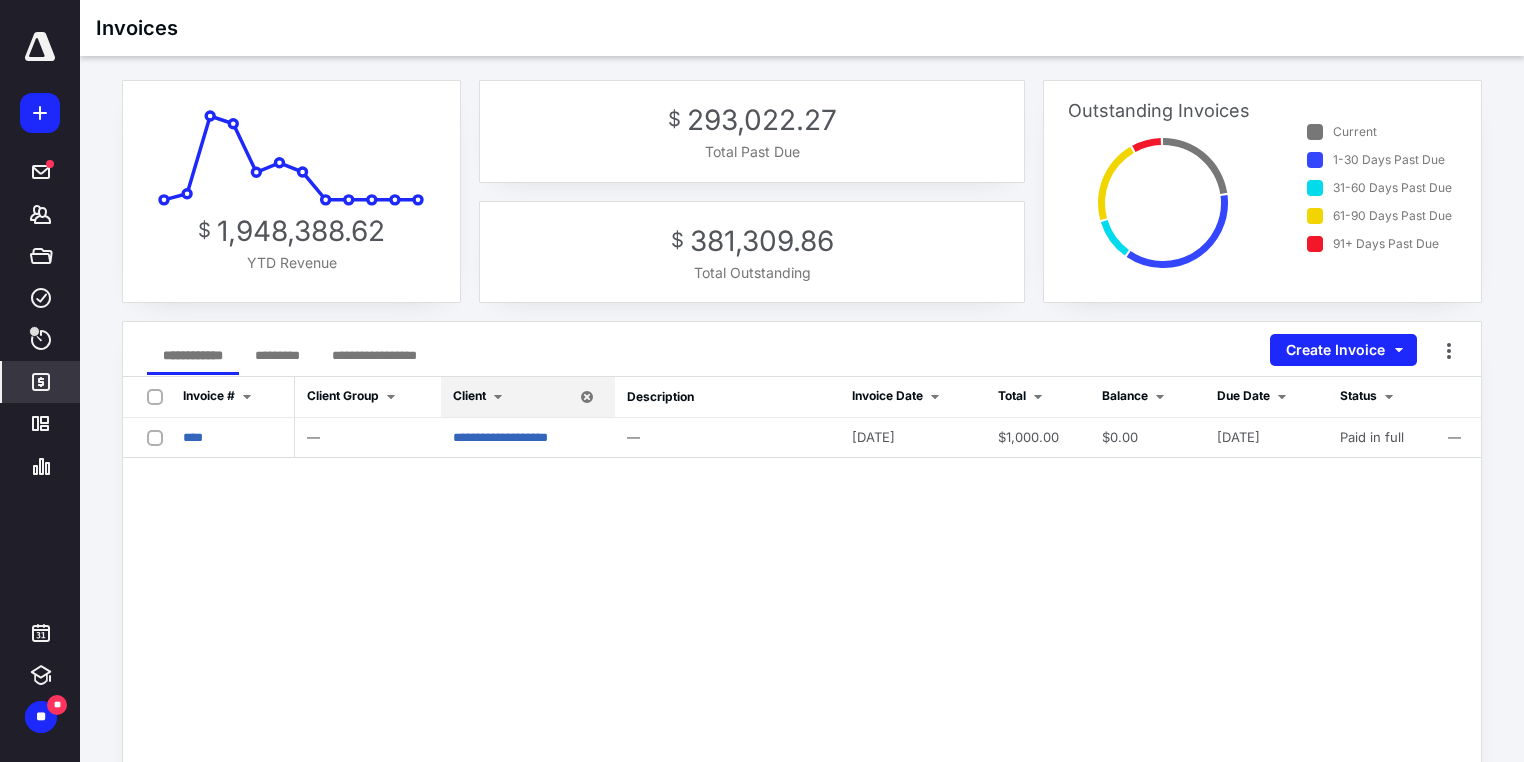 click on "Client" at bounding box center [469, 395] 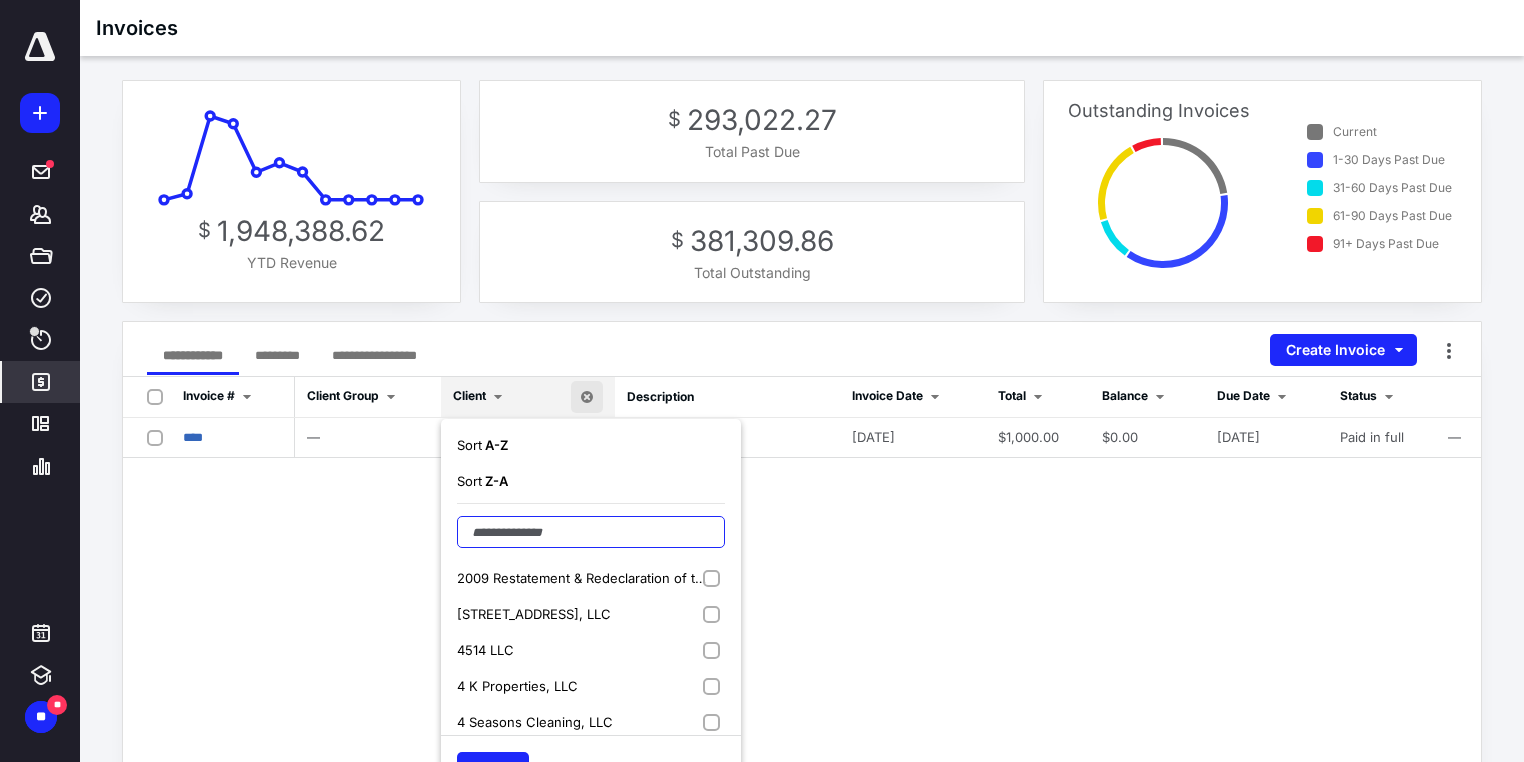 click at bounding box center [591, 532] 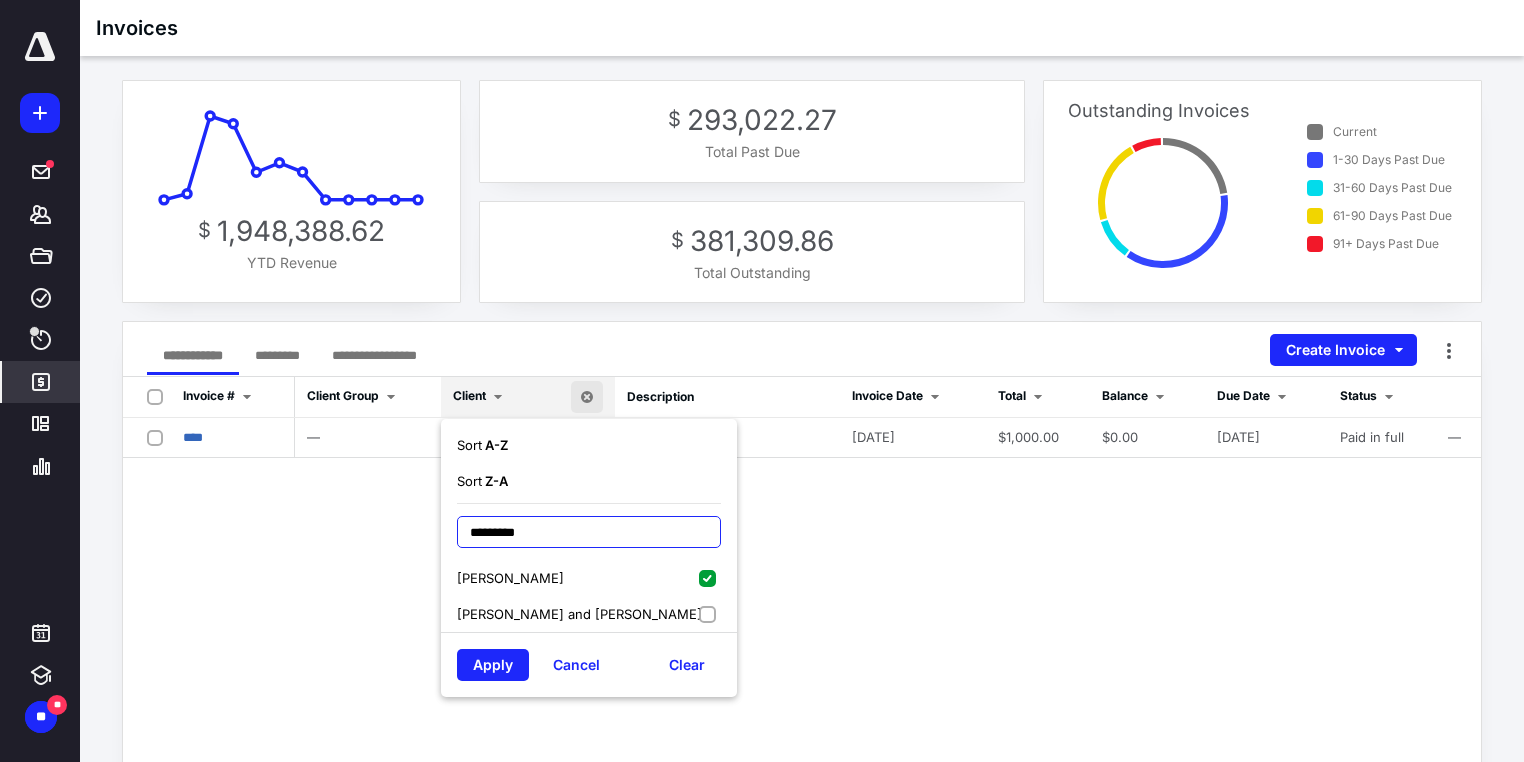 type on "*********" 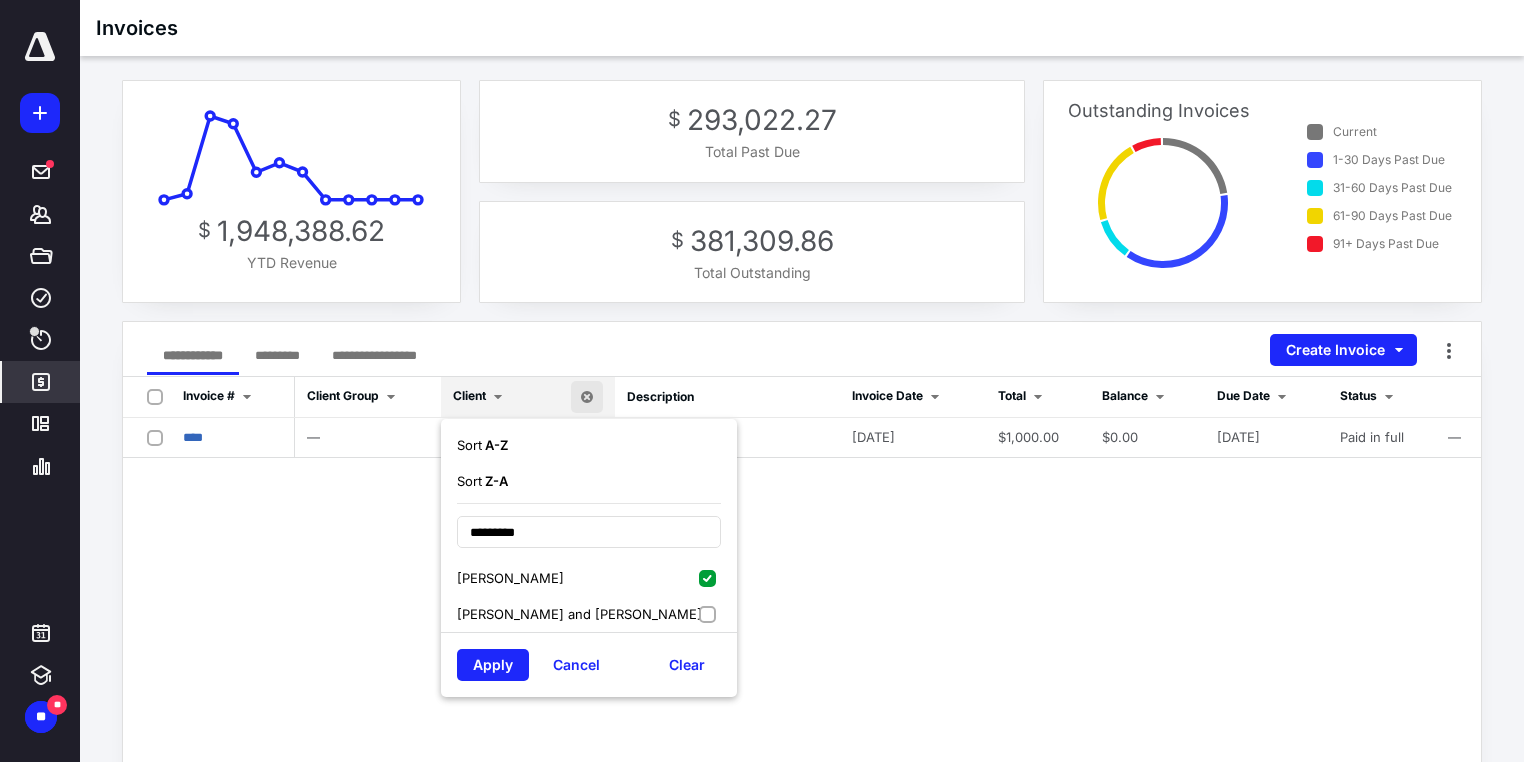 click on "Perry D Cleveland and Carole J Cleveland" at bounding box center (589, 614) 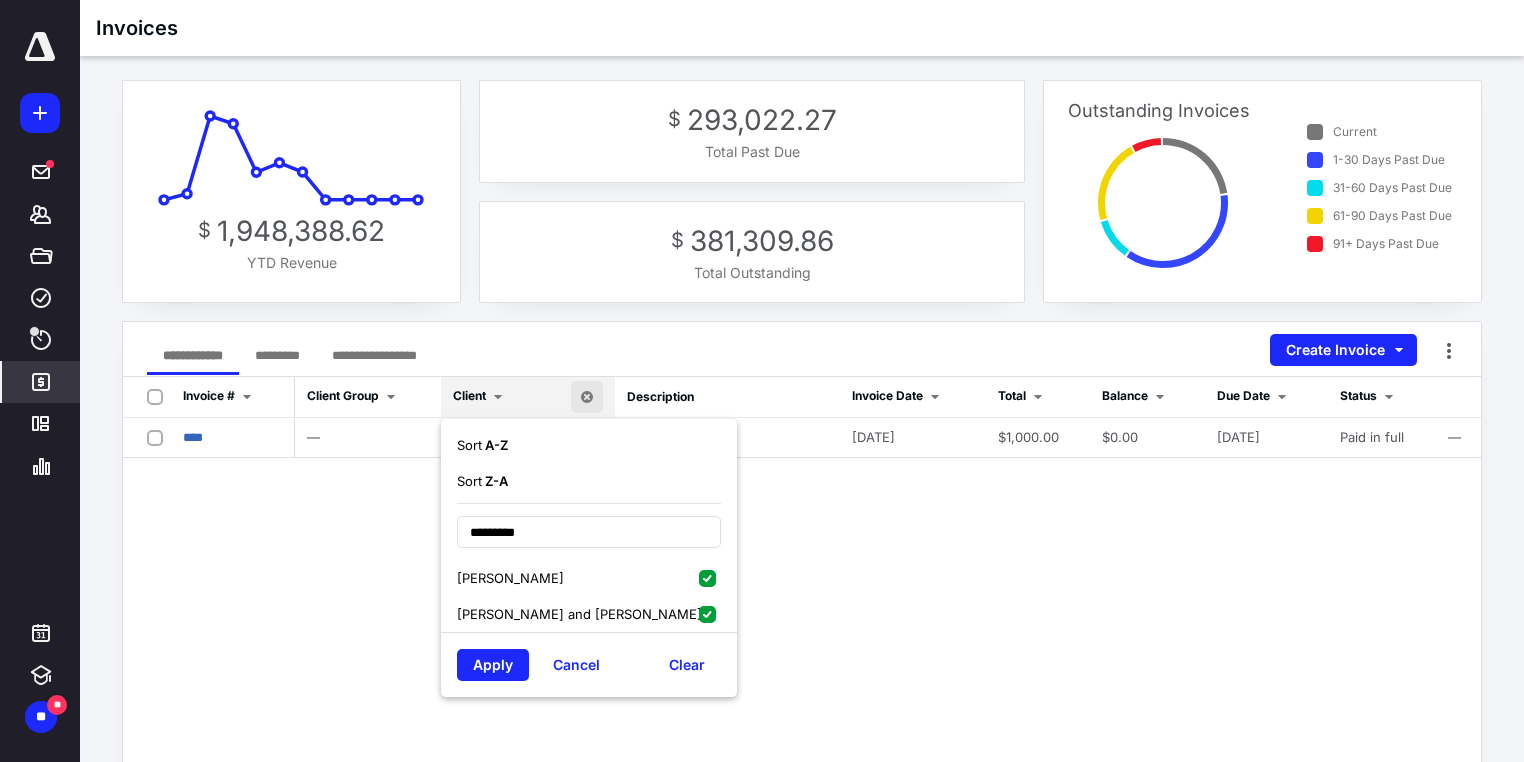 click on "Cleveland, Carole J" at bounding box center [589, 578] 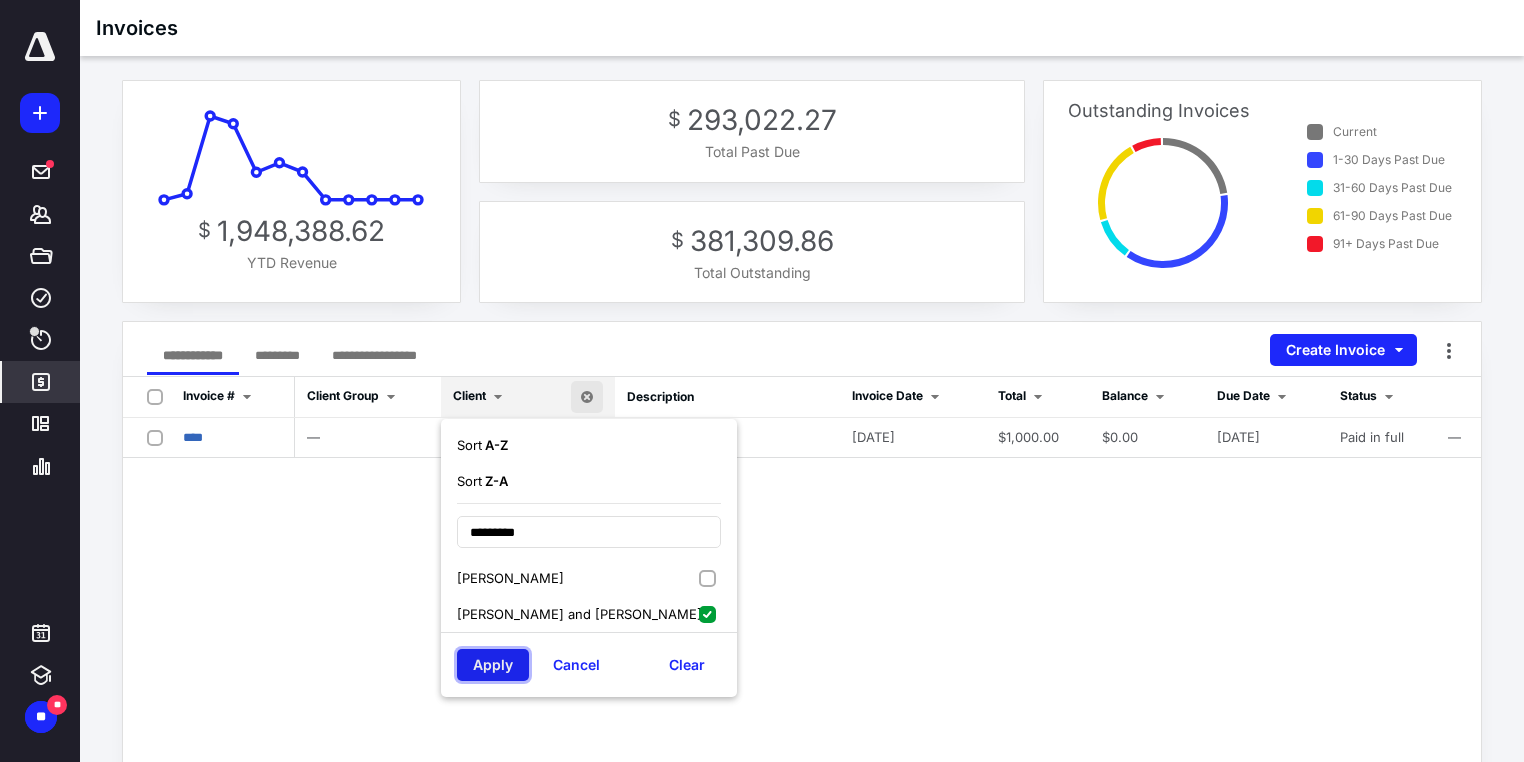 click on "Apply" at bounding box center [493, 665] 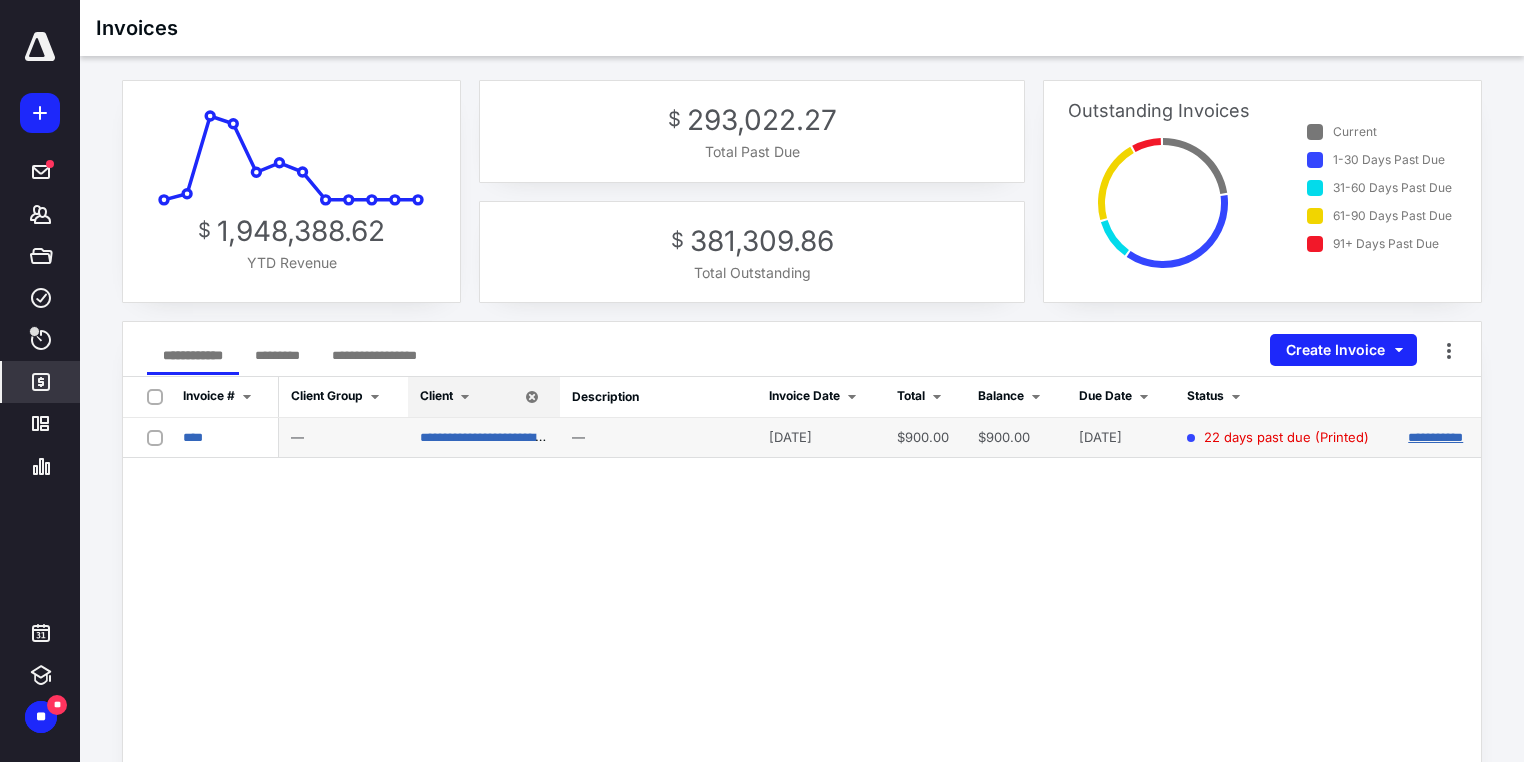 click on "**********" at bounding box center [1435, 437] 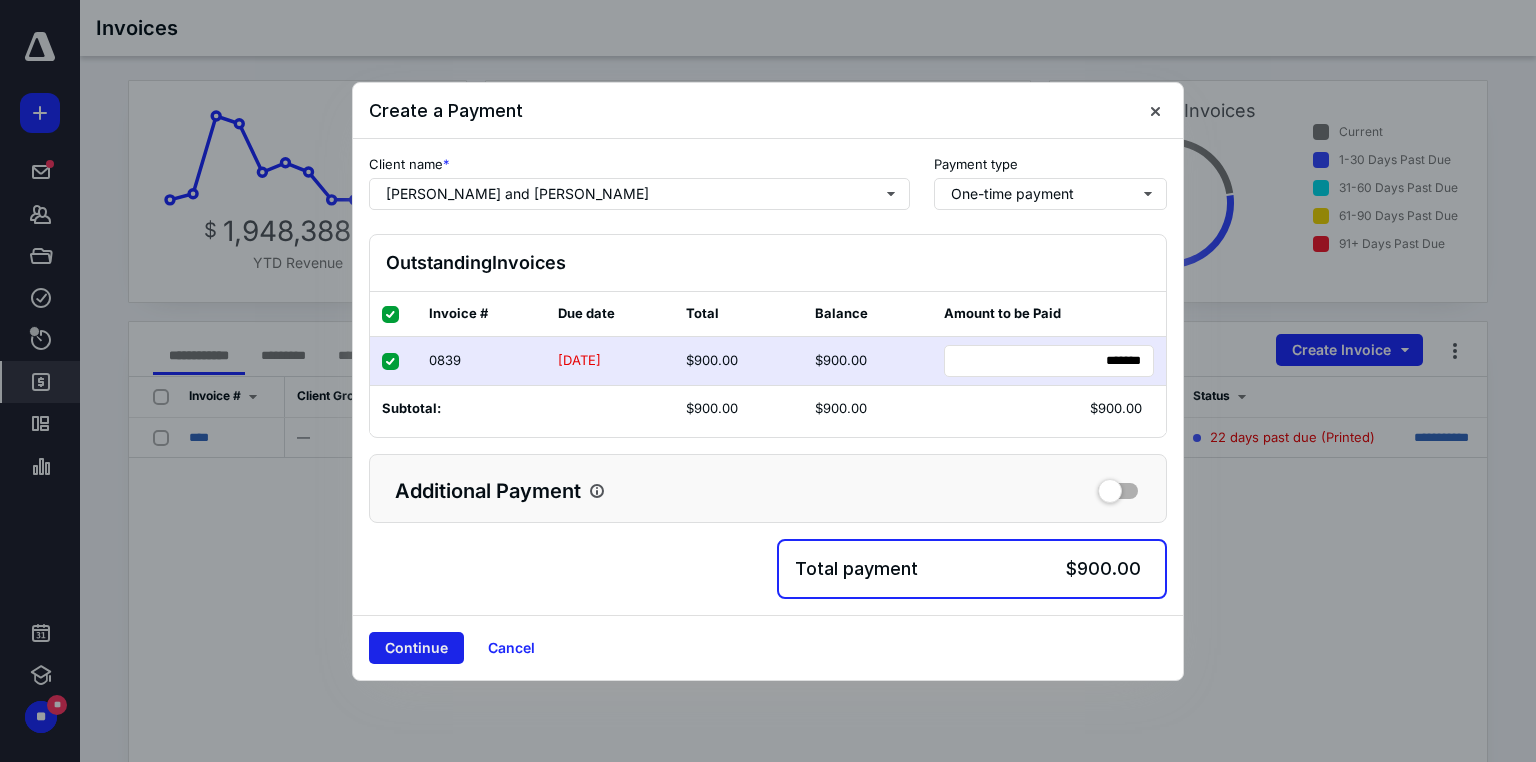 click on "Continue" at bounding box center [416, 648] 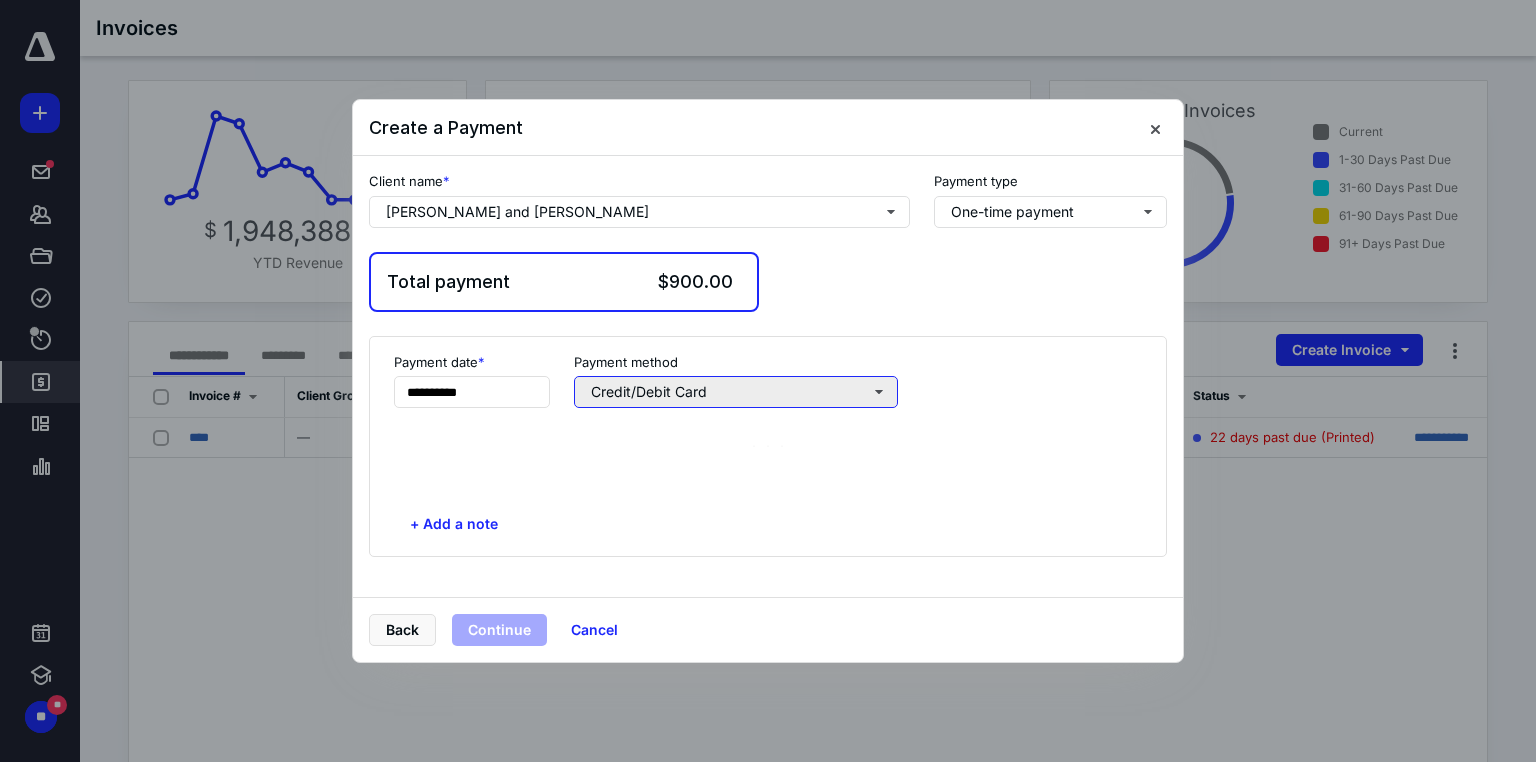 click on "Credit/Debit Card" at bounding box center (736, 392) 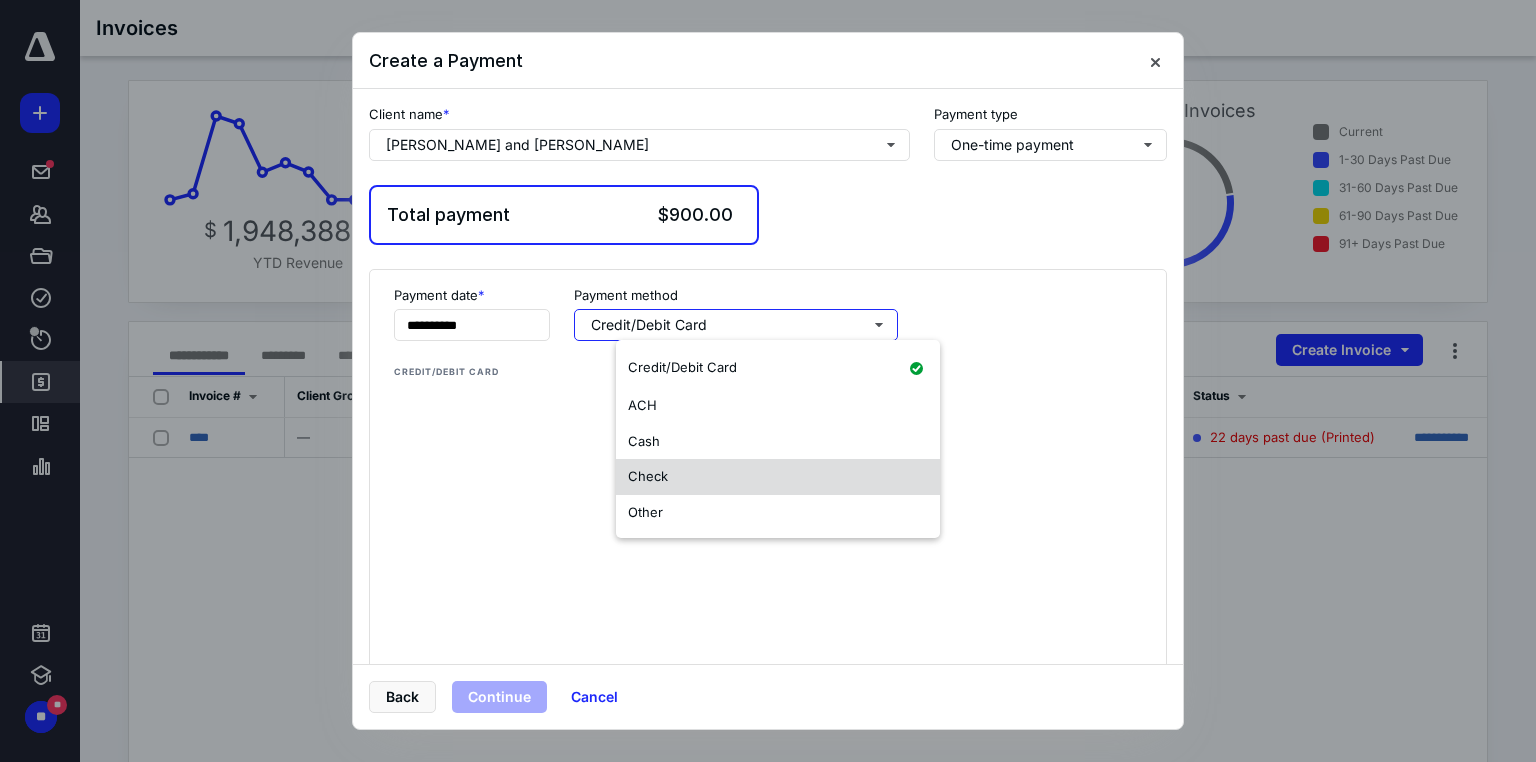 click on "Check" at bounding box center [648, 476] 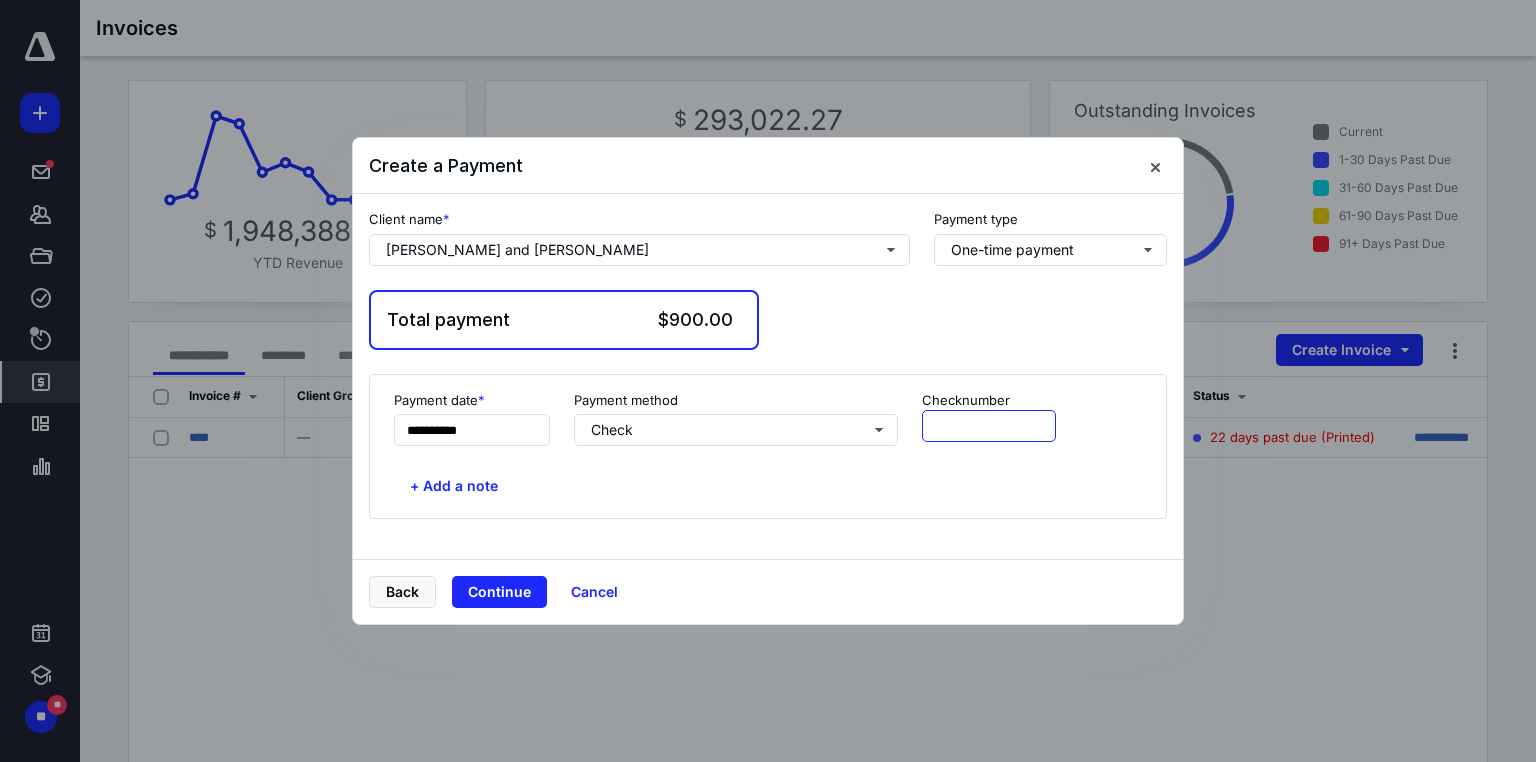 click at bounding box center [989, 426] 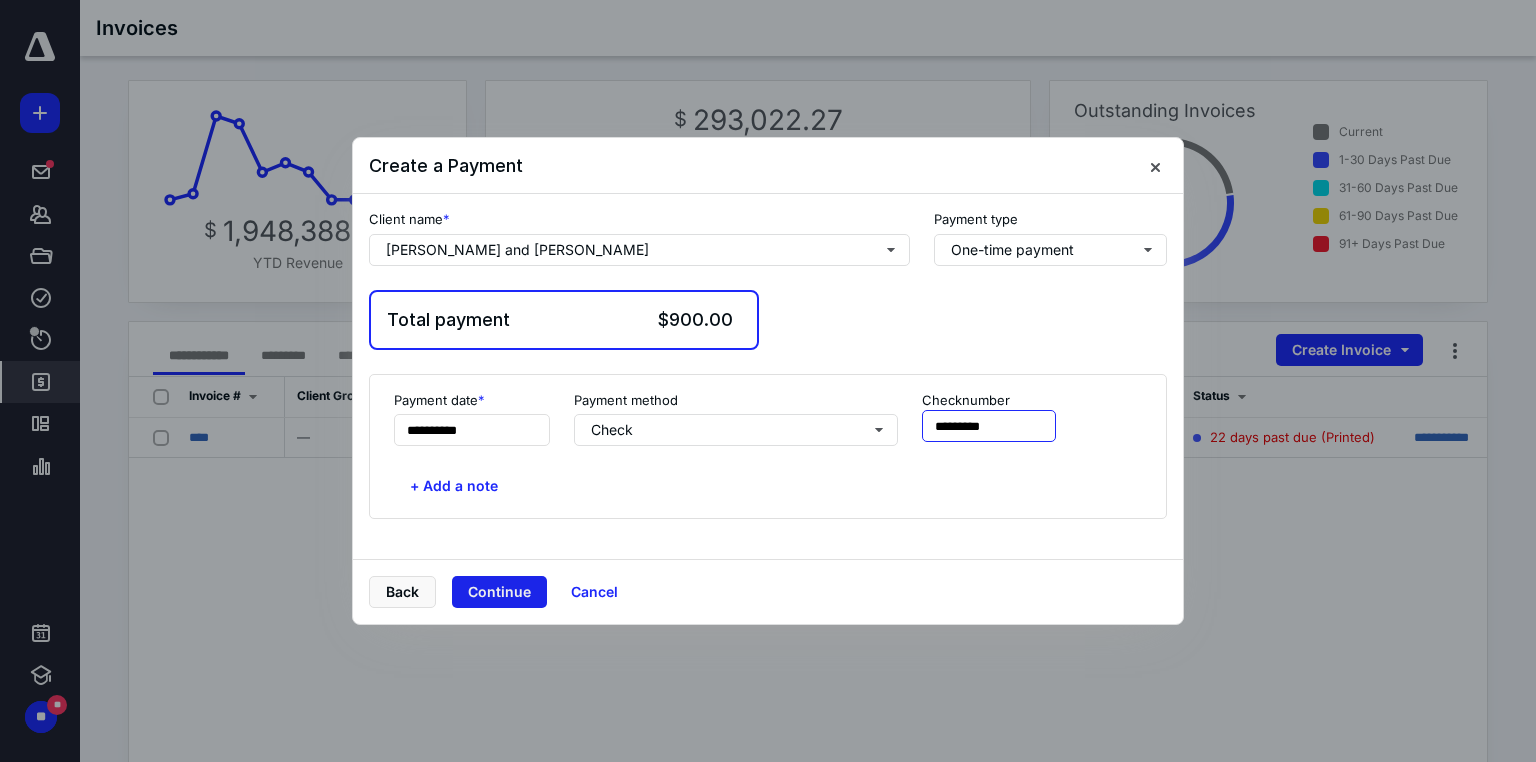 type on "*********" 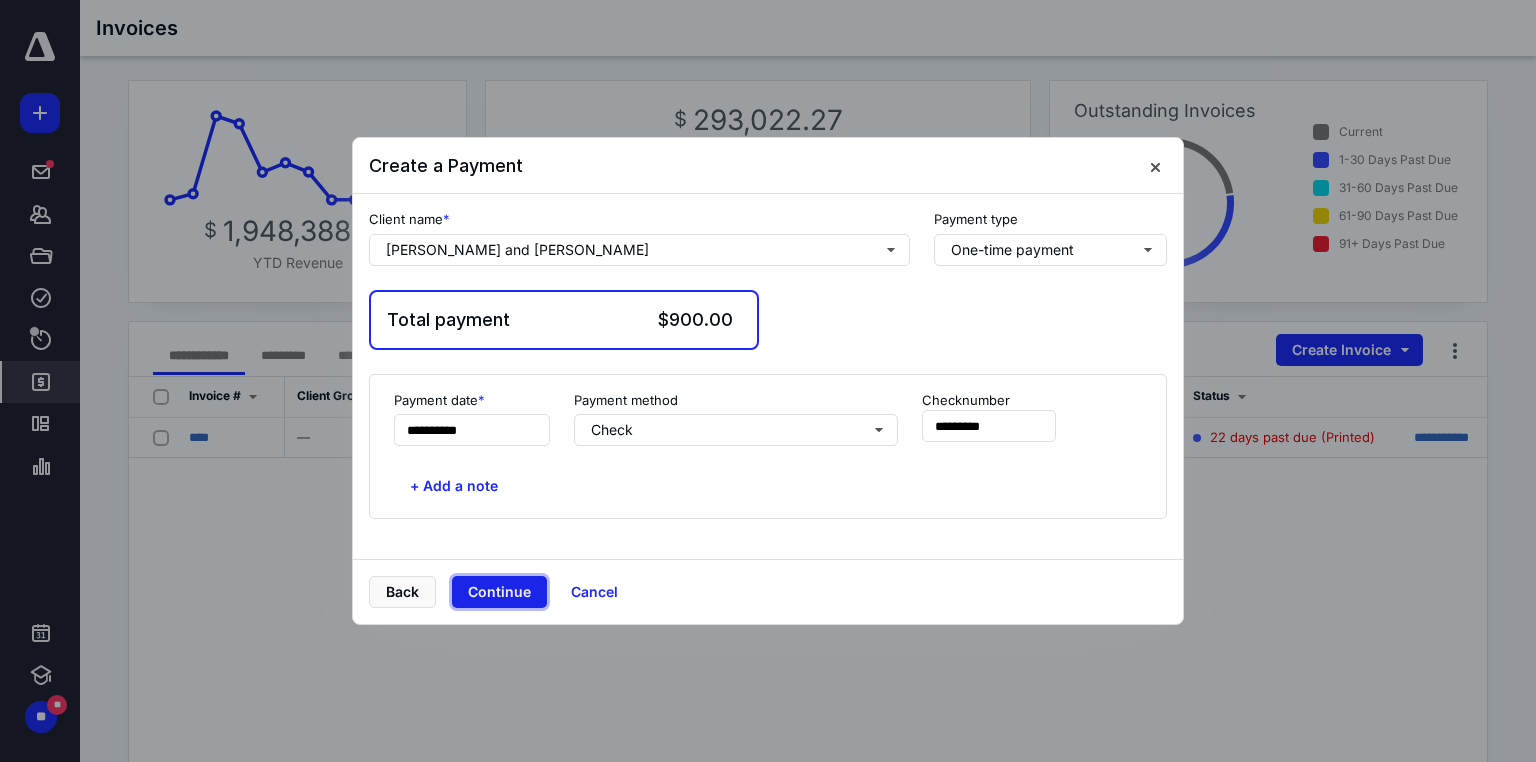 click on "Continue" at bounding box center [499, 592] 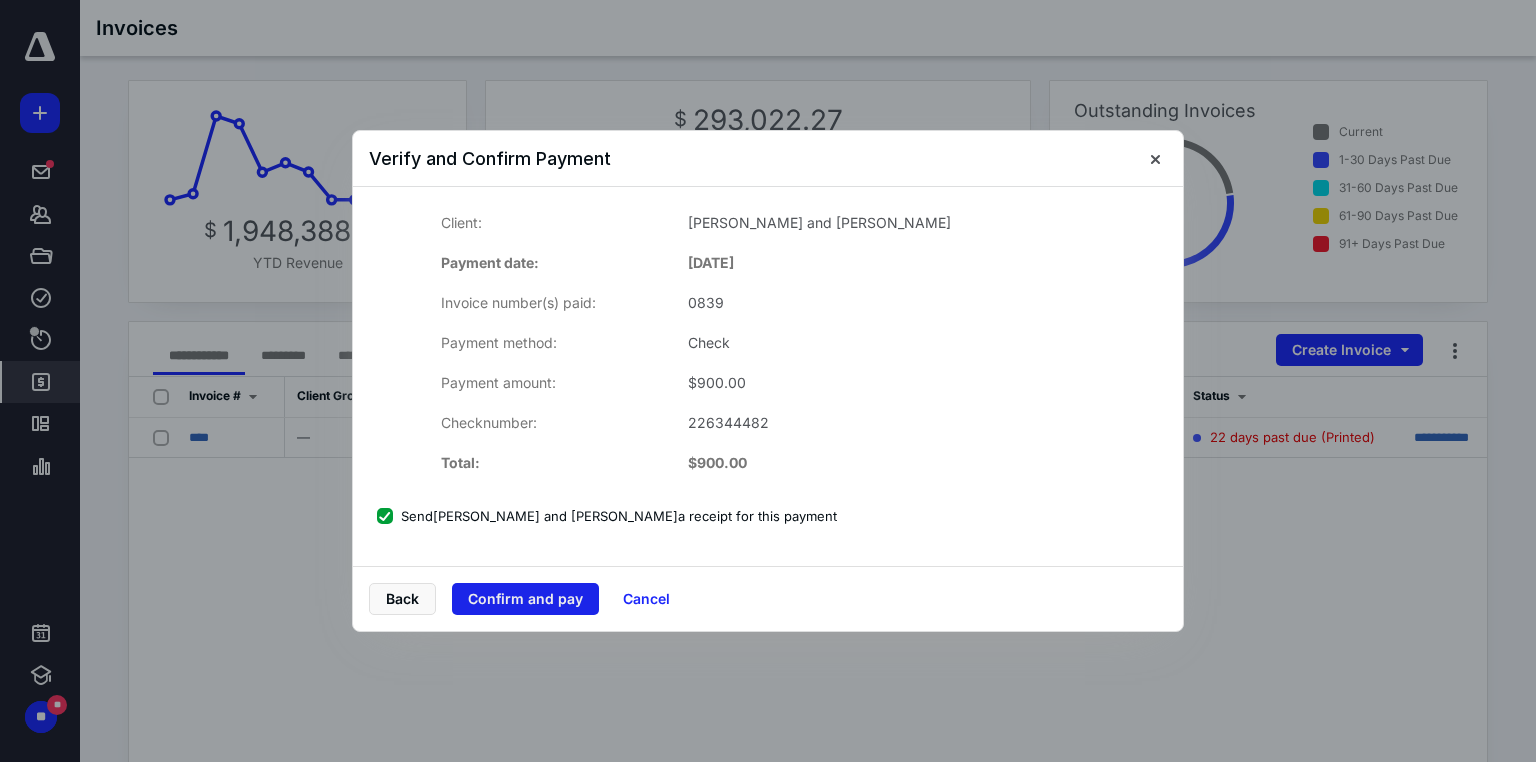 click on "Confirm and pay" at bounding box center (525, 599) 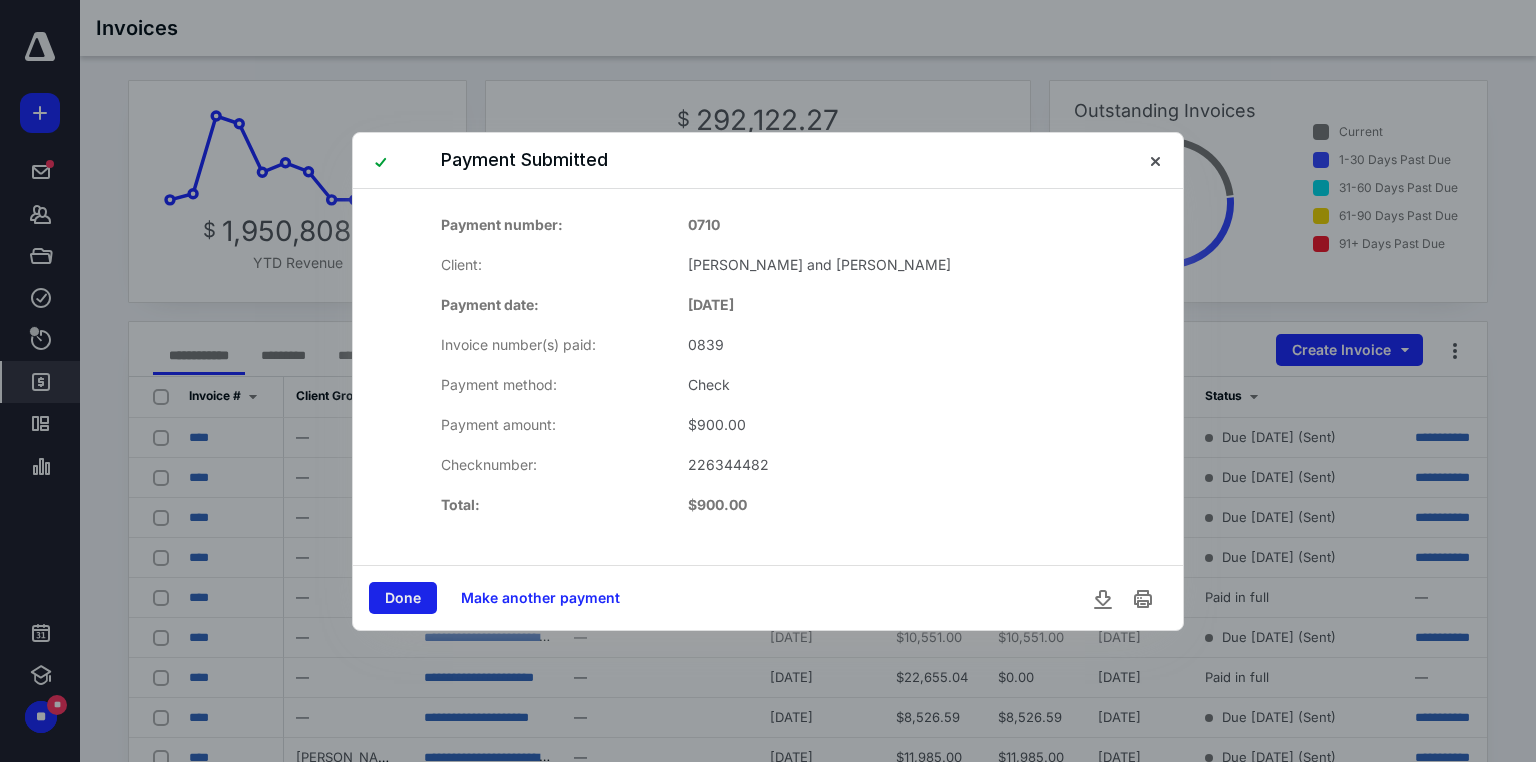 click on "Done" at bounding box center [403, 598] 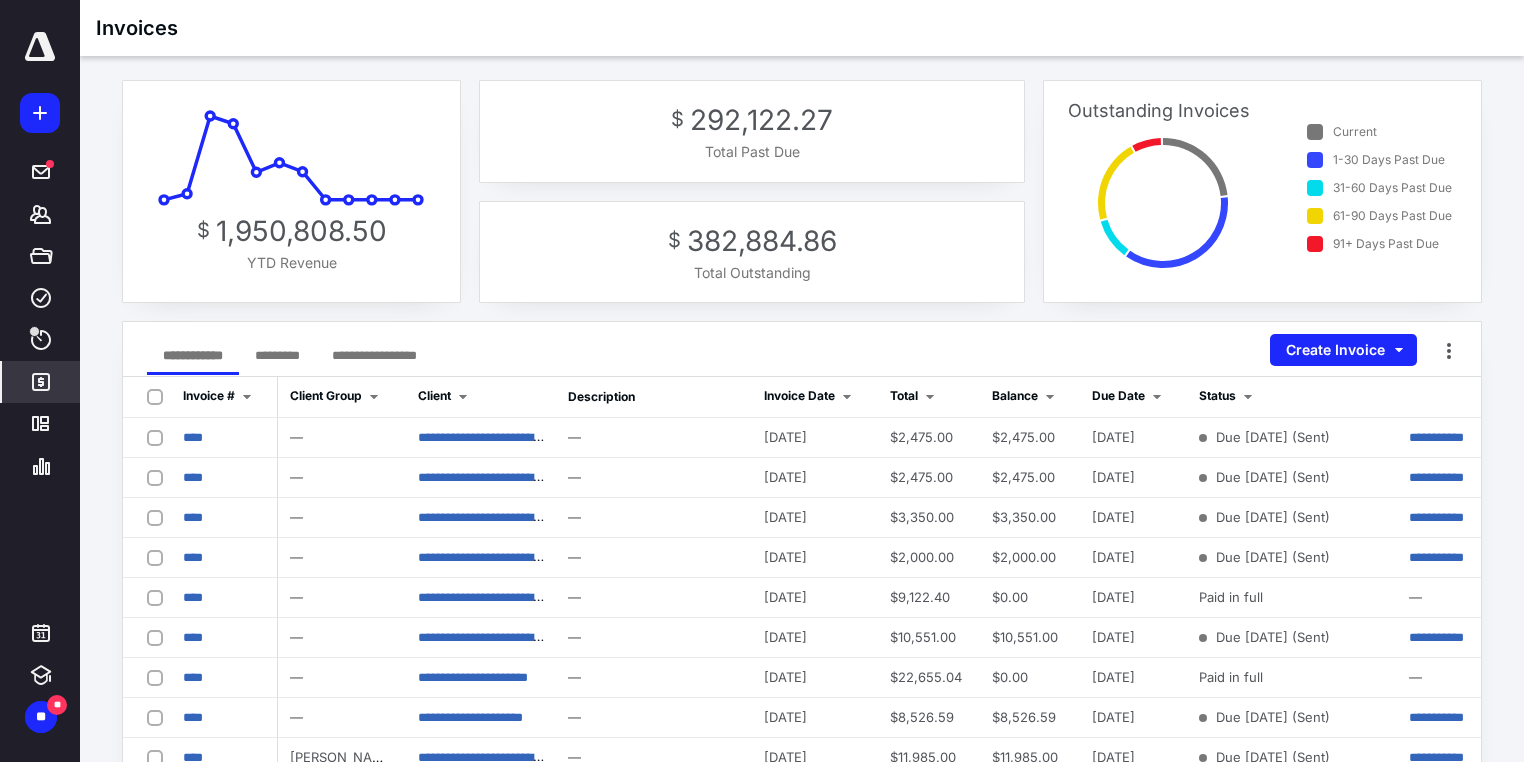 click on "Invoice #" at bounding box center (221, 397) 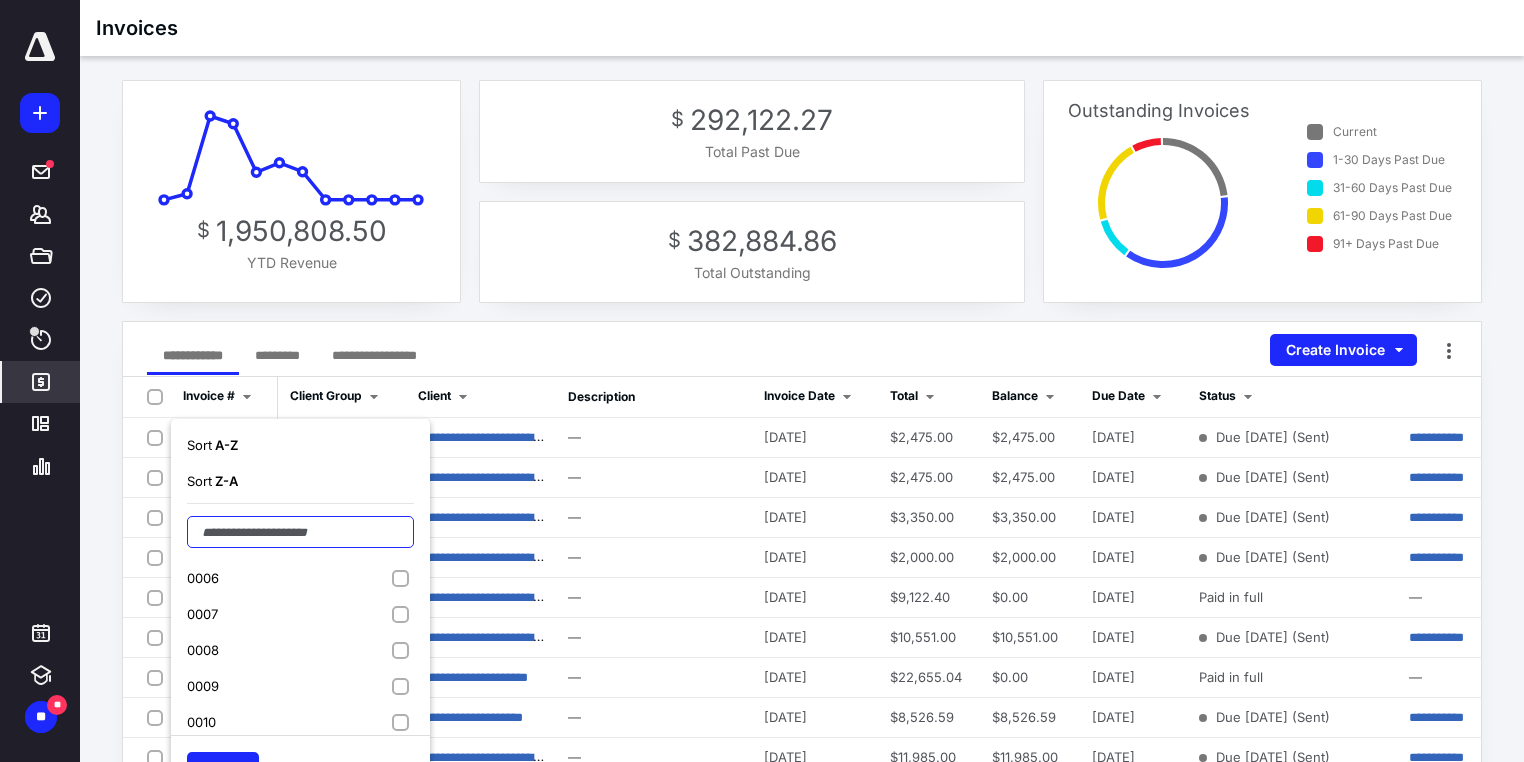 click at bounding box center [300, 532] 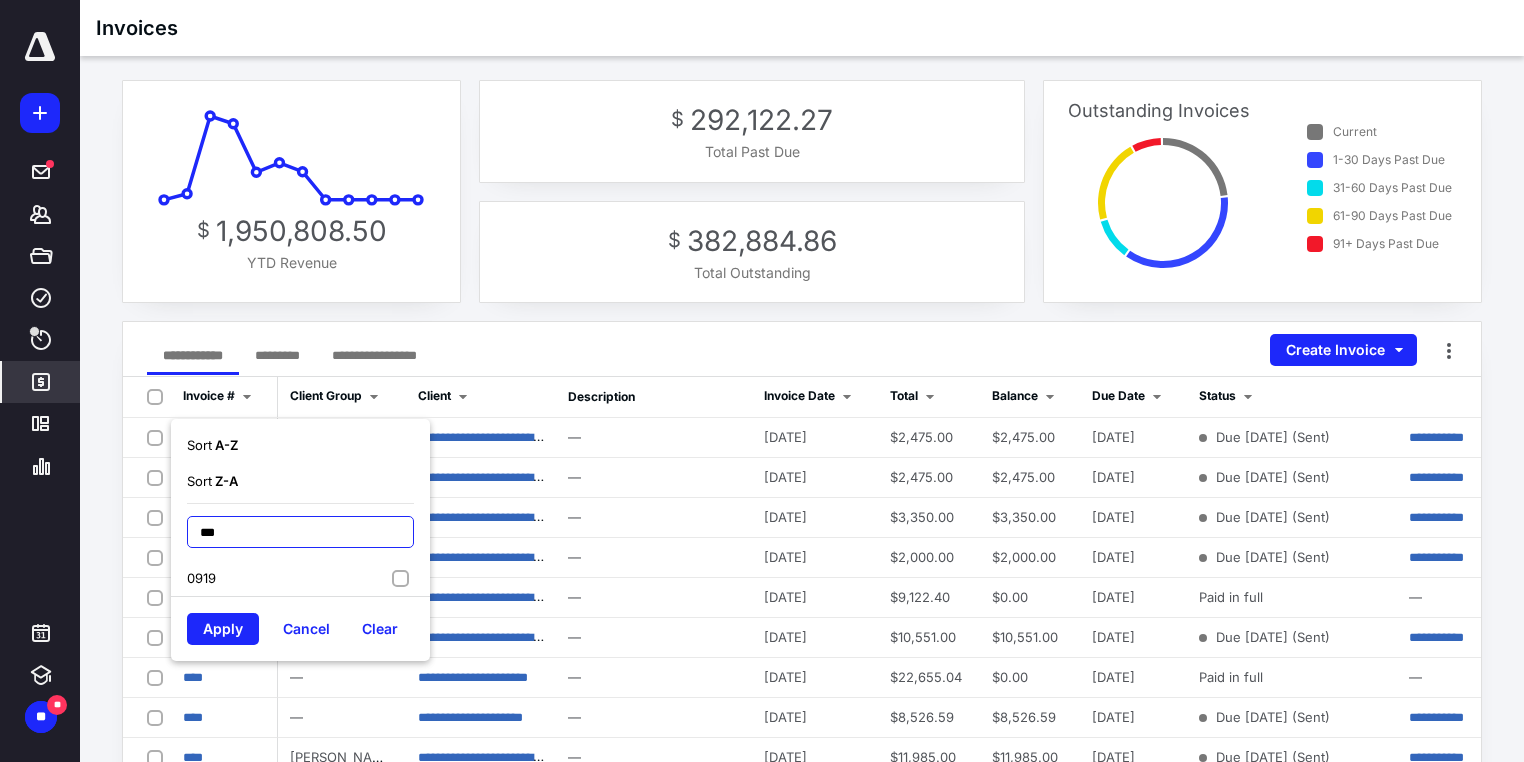 type on "***" 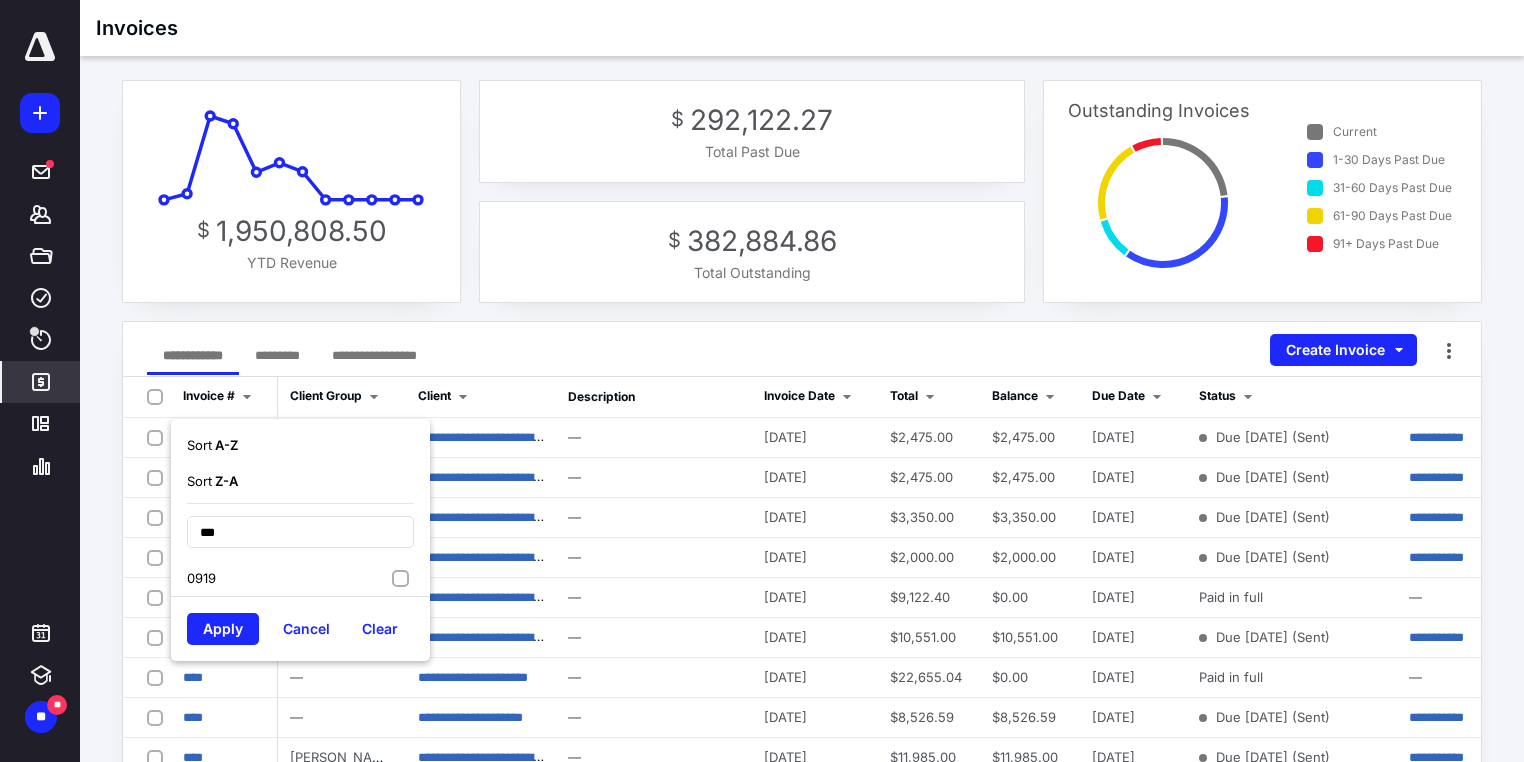 click on "0919" at bounding box center [300, 578] 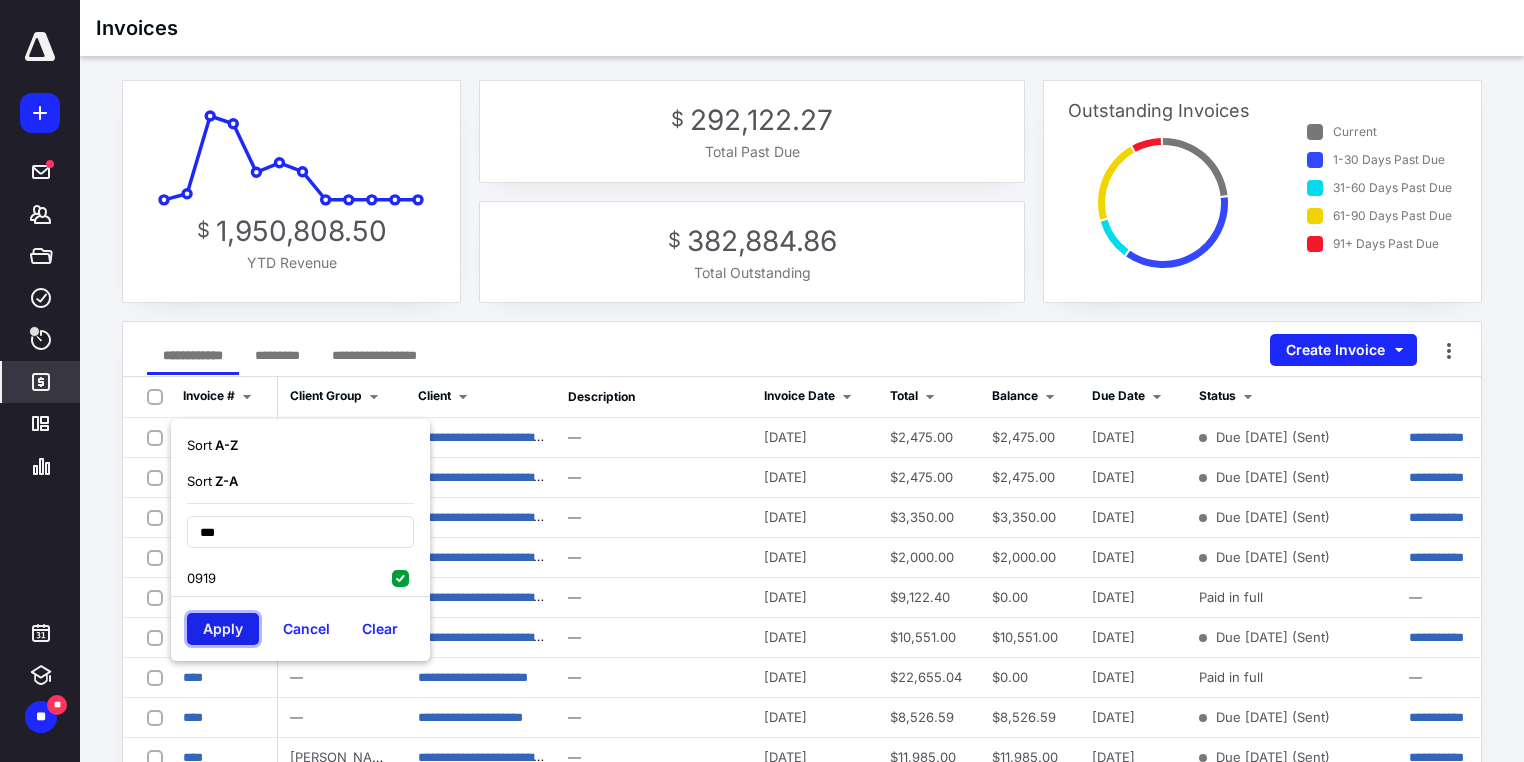 click on "Apply" at bounding box center [223, 629] 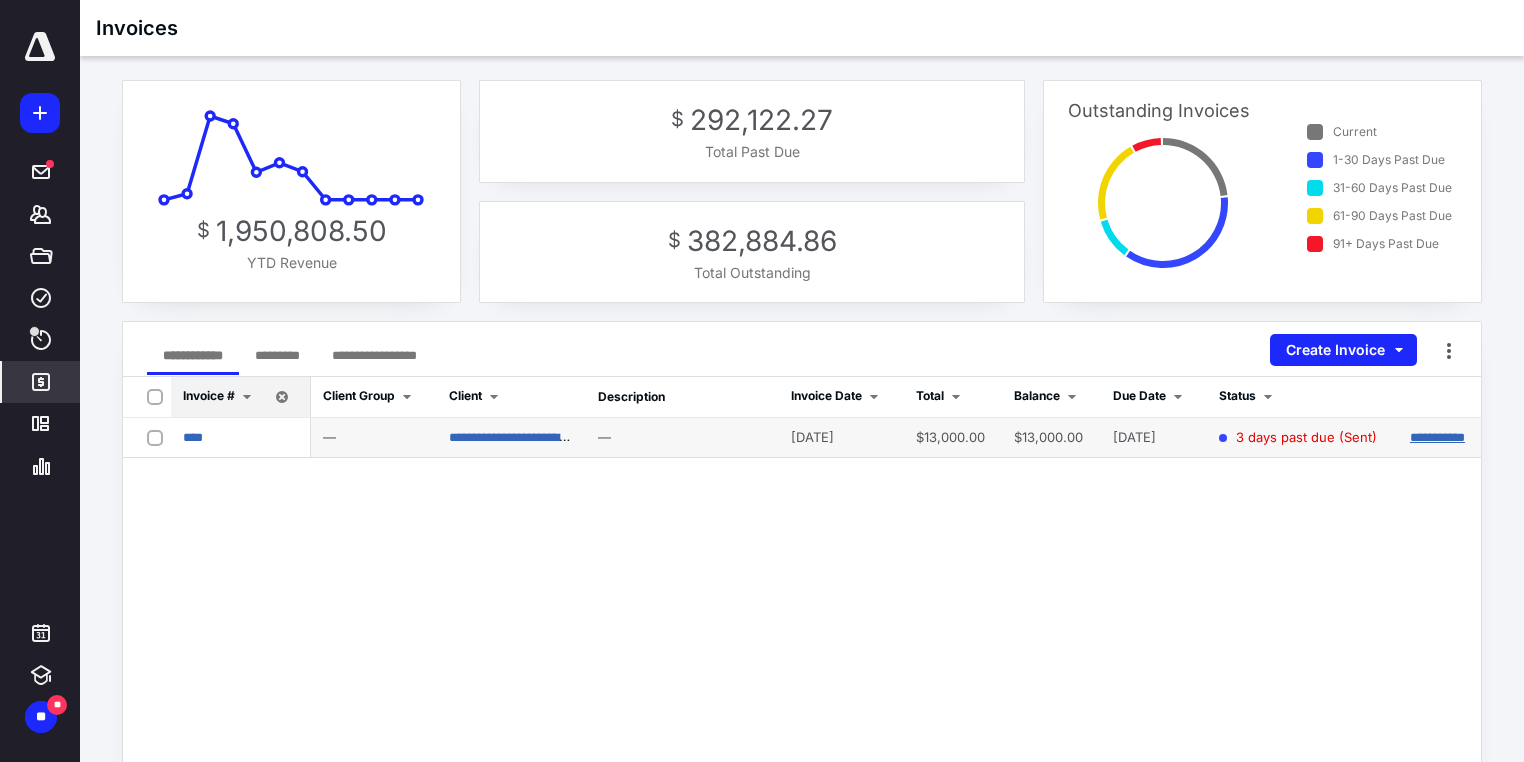 click on "**********" at bounding box center (1437, 437) 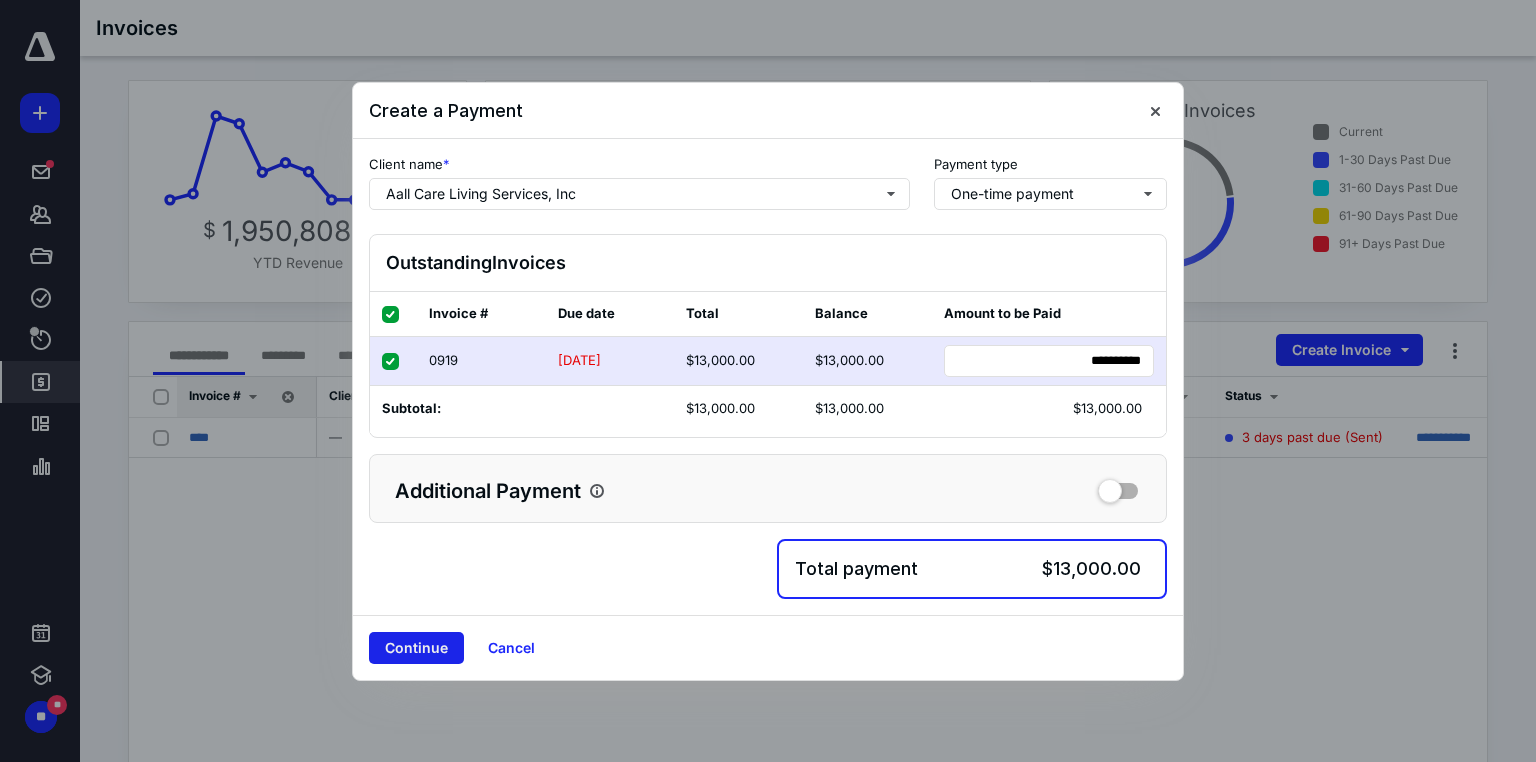 click on "Continue" at bounding box center [416, 648] 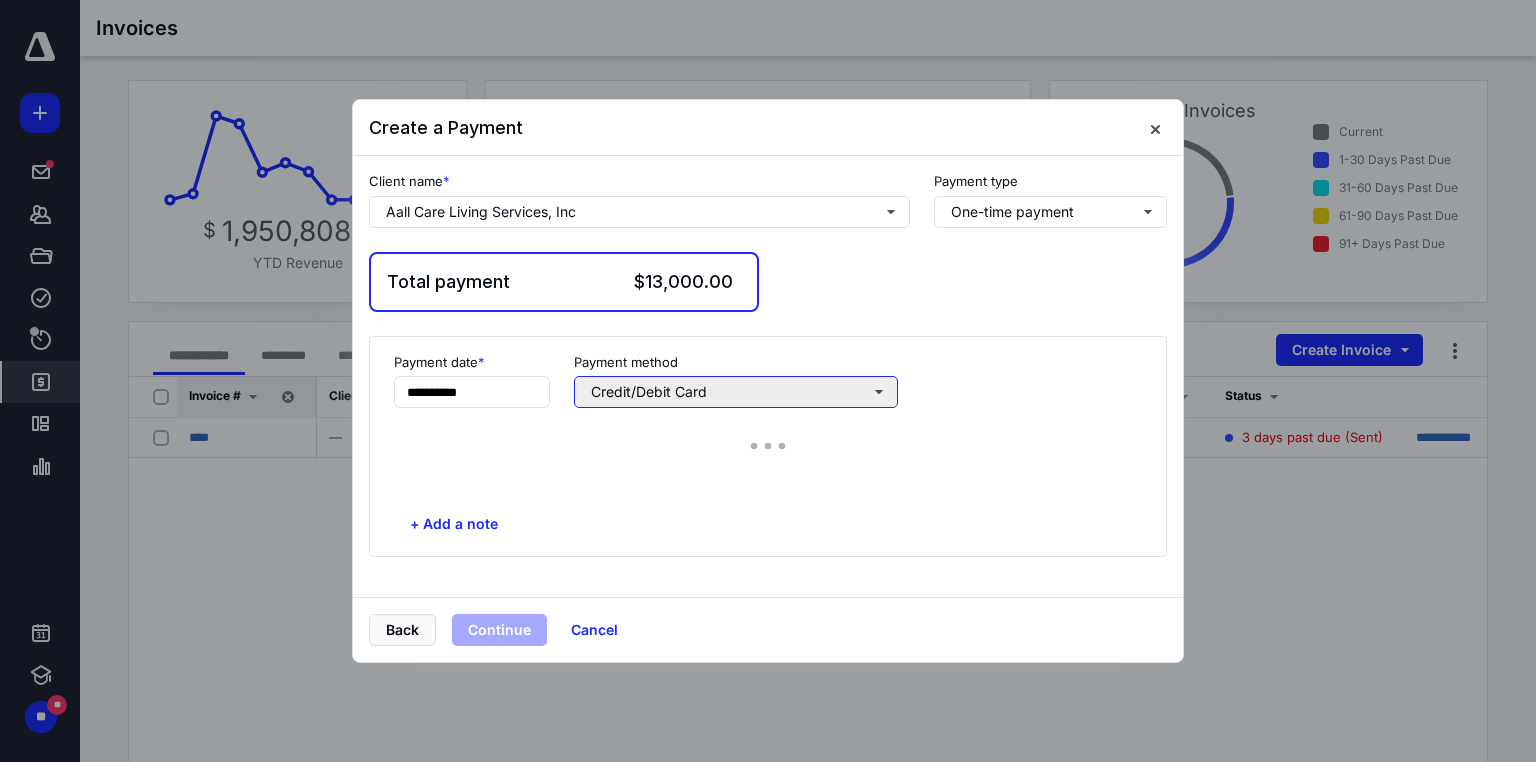 click on "Credit/Debit Card" at bounding box center (736, 392) 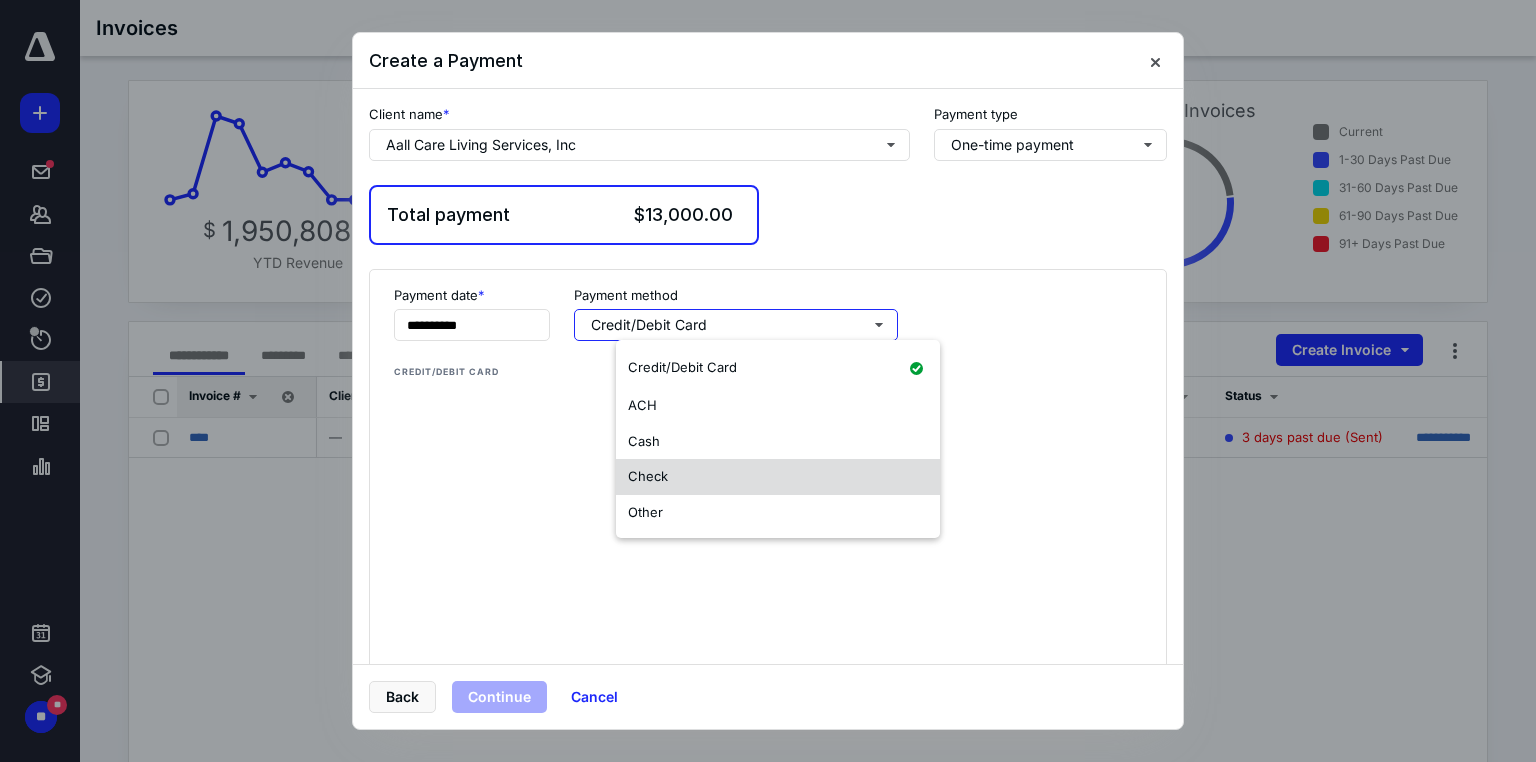 click on "Check" at bounding box center (648, 476) 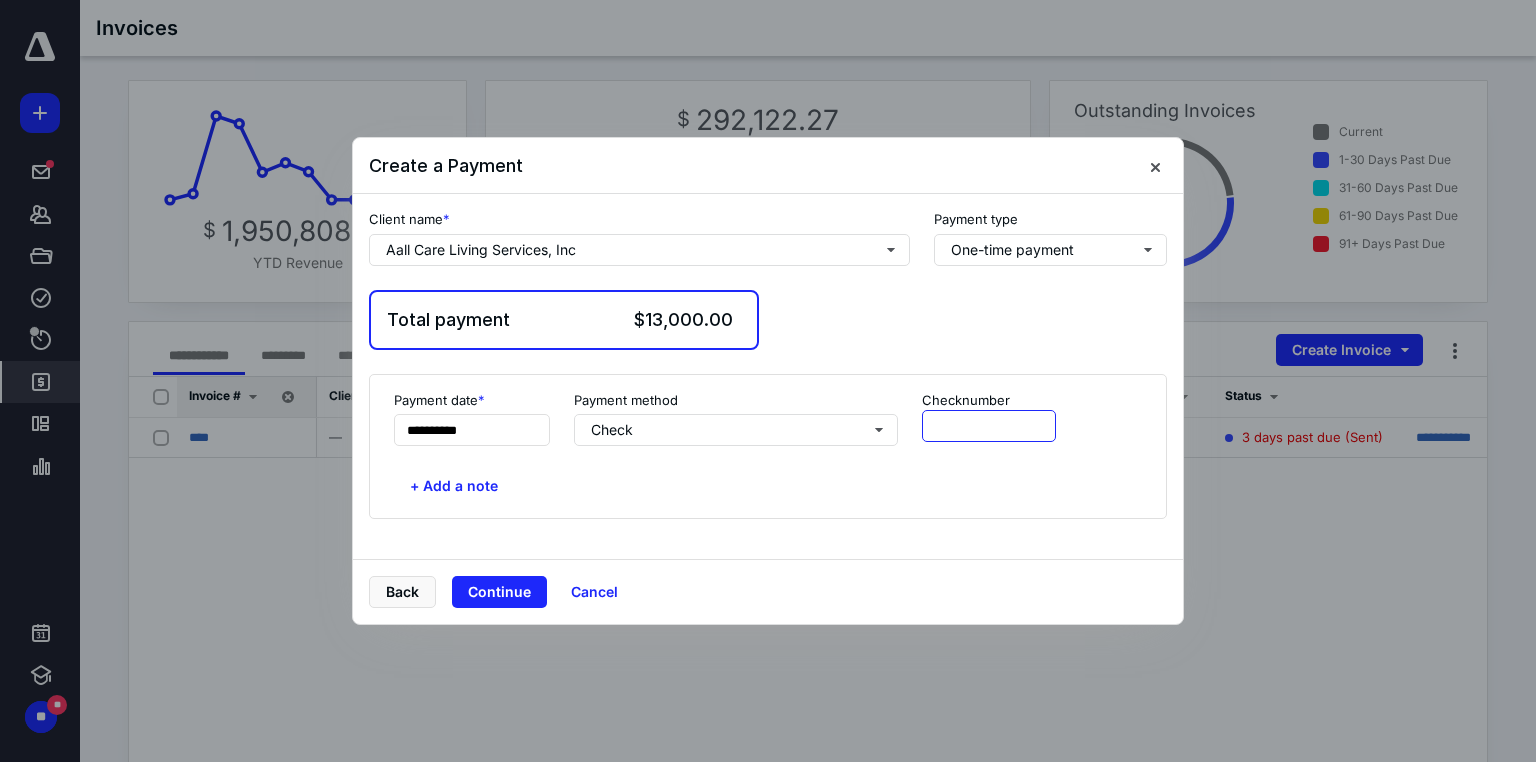 click at bounding box center [989, 426] 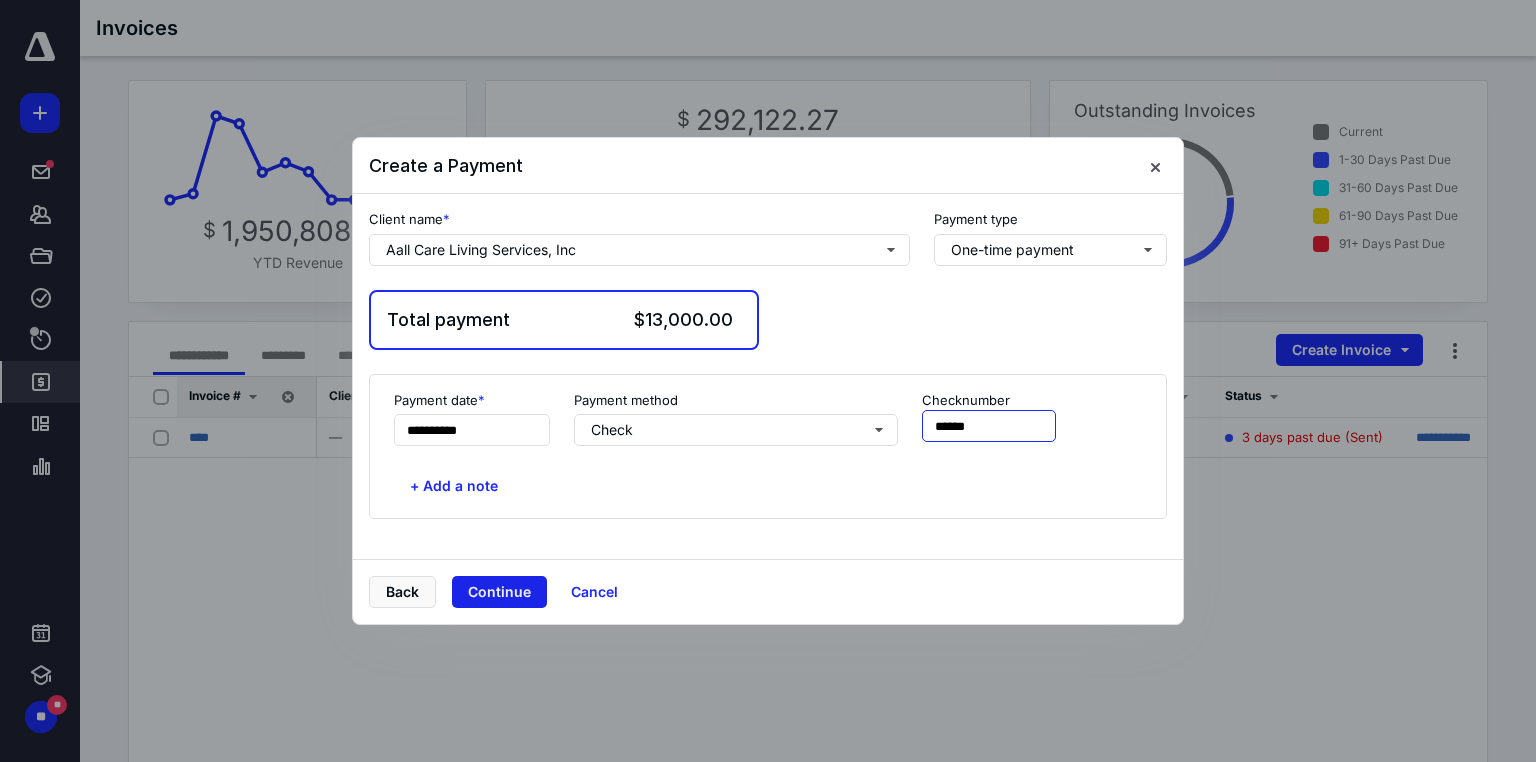 type on "******" 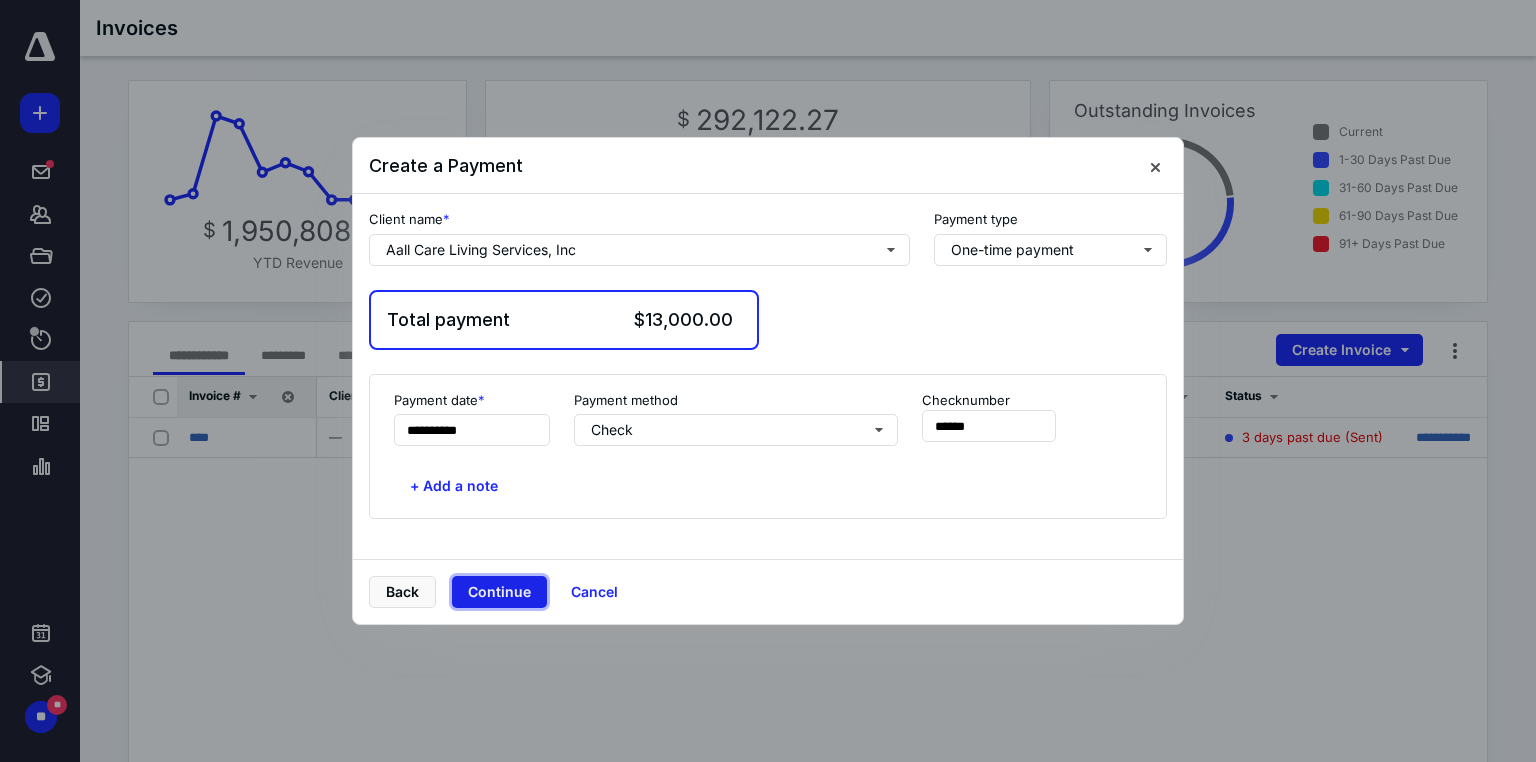 click on "Continue" at bounding box center [499, 592] 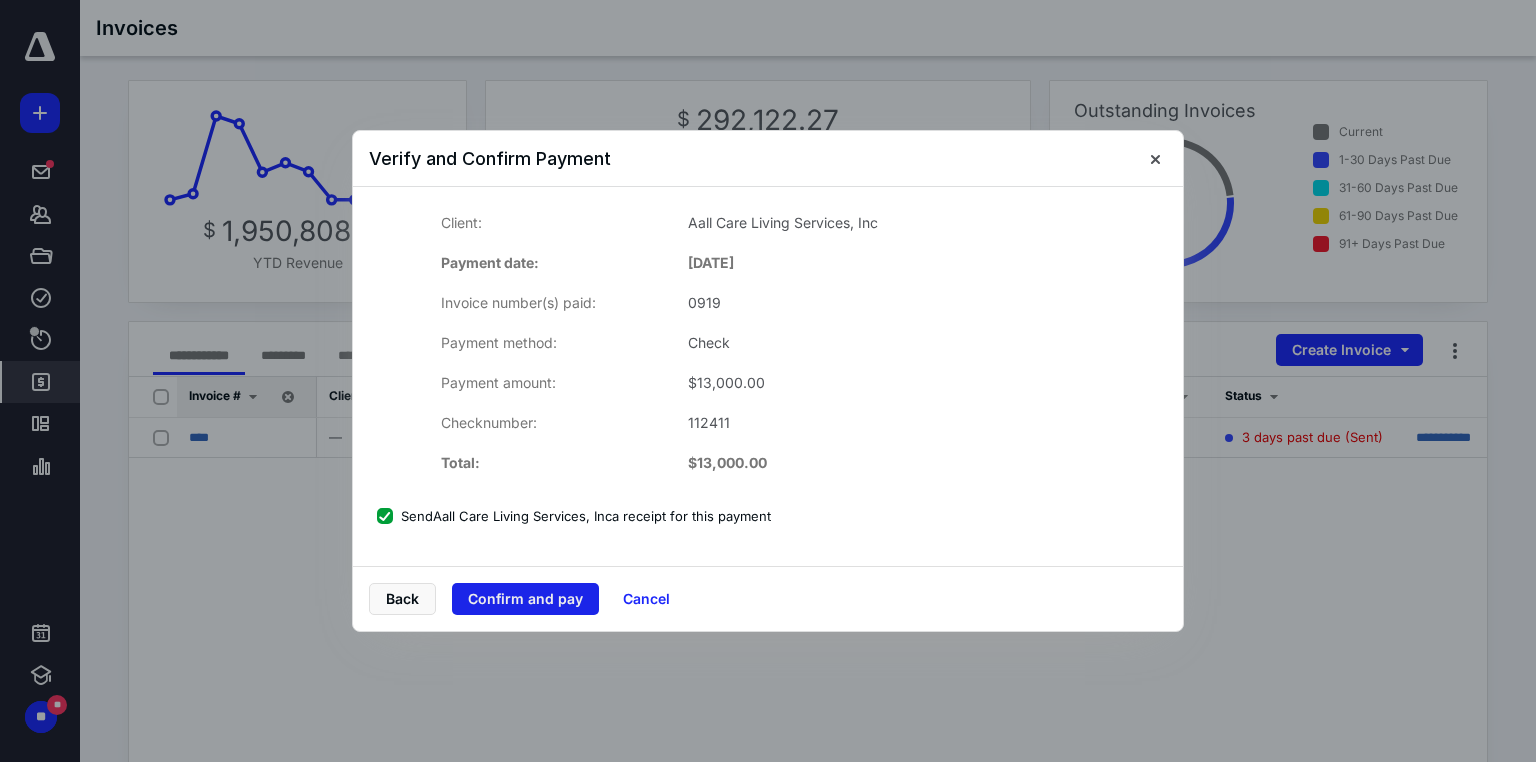 click on "Confirm and pay" at bounding box center (525, 599) 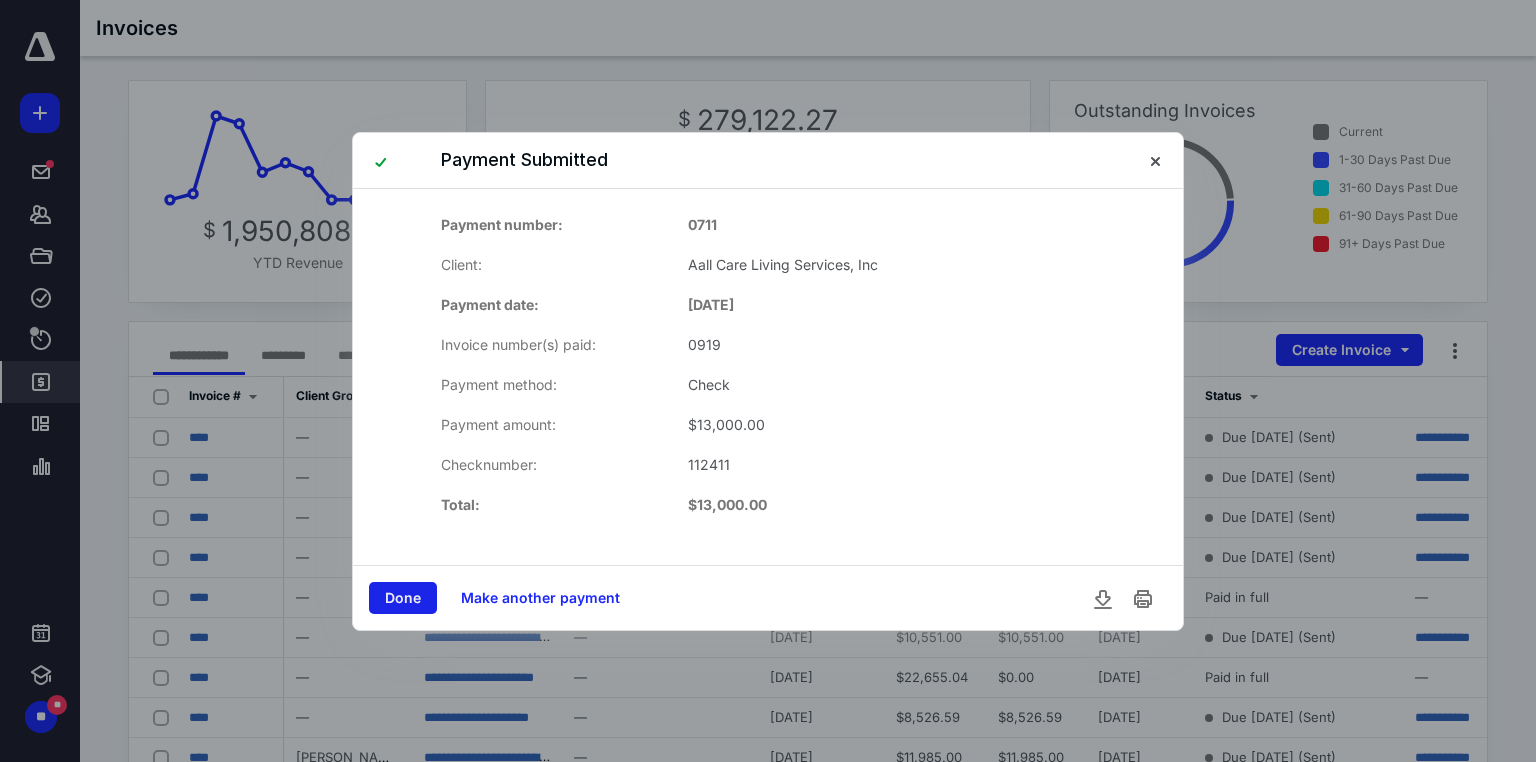 click on "Done" at bounding box center [403, 598] 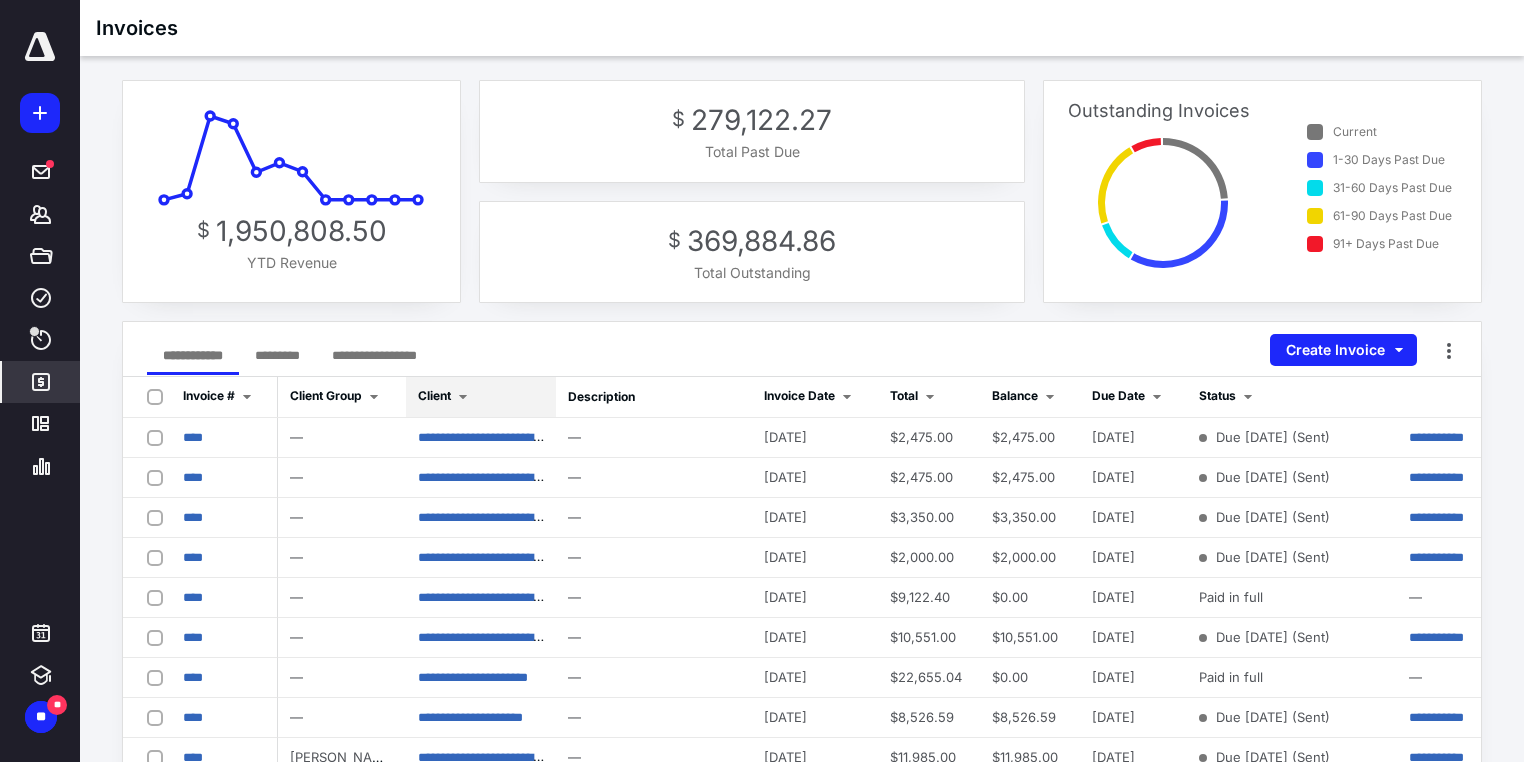 click on "Client" at bounding box center (434, 395) 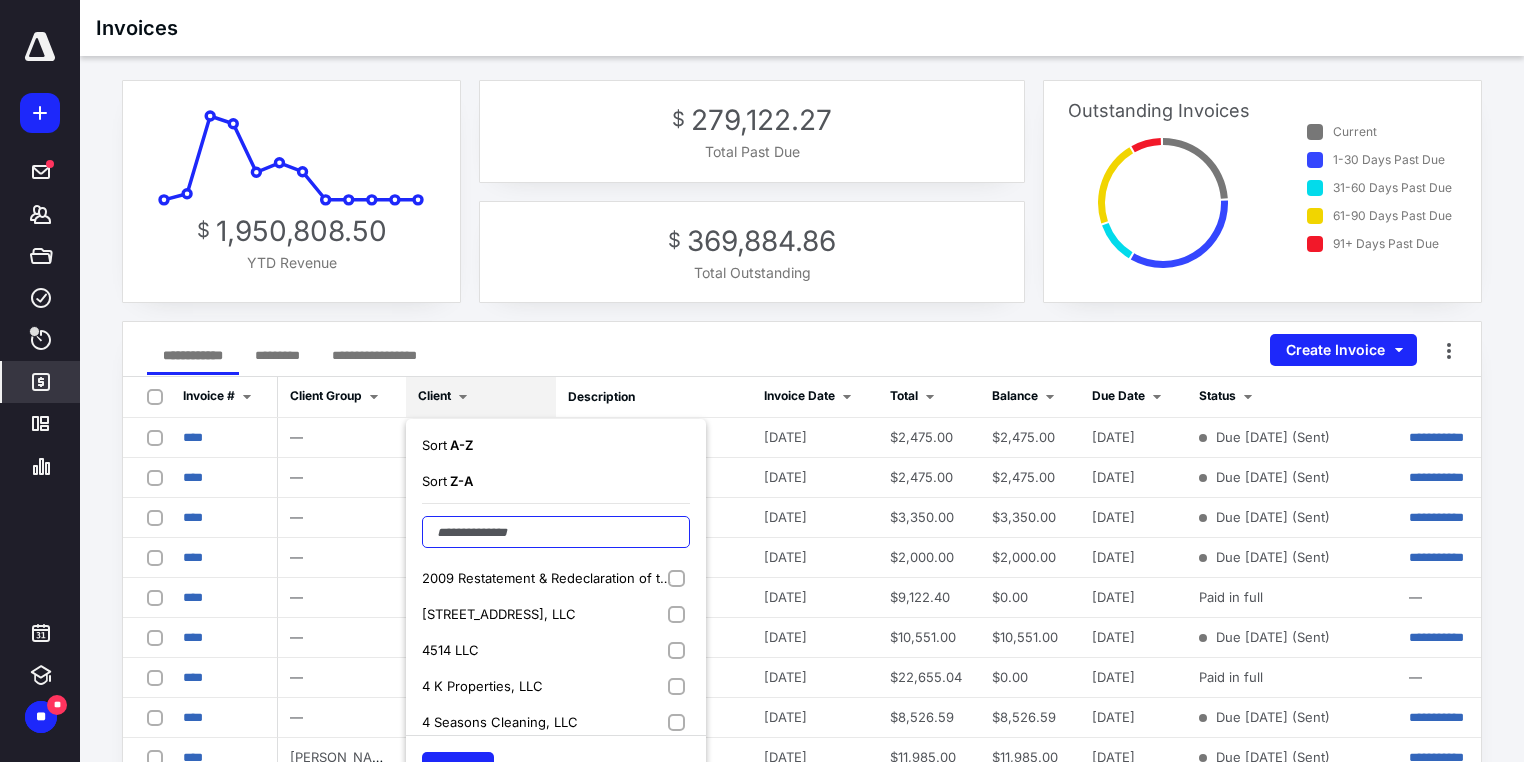 click at bounding box center [556, 532] 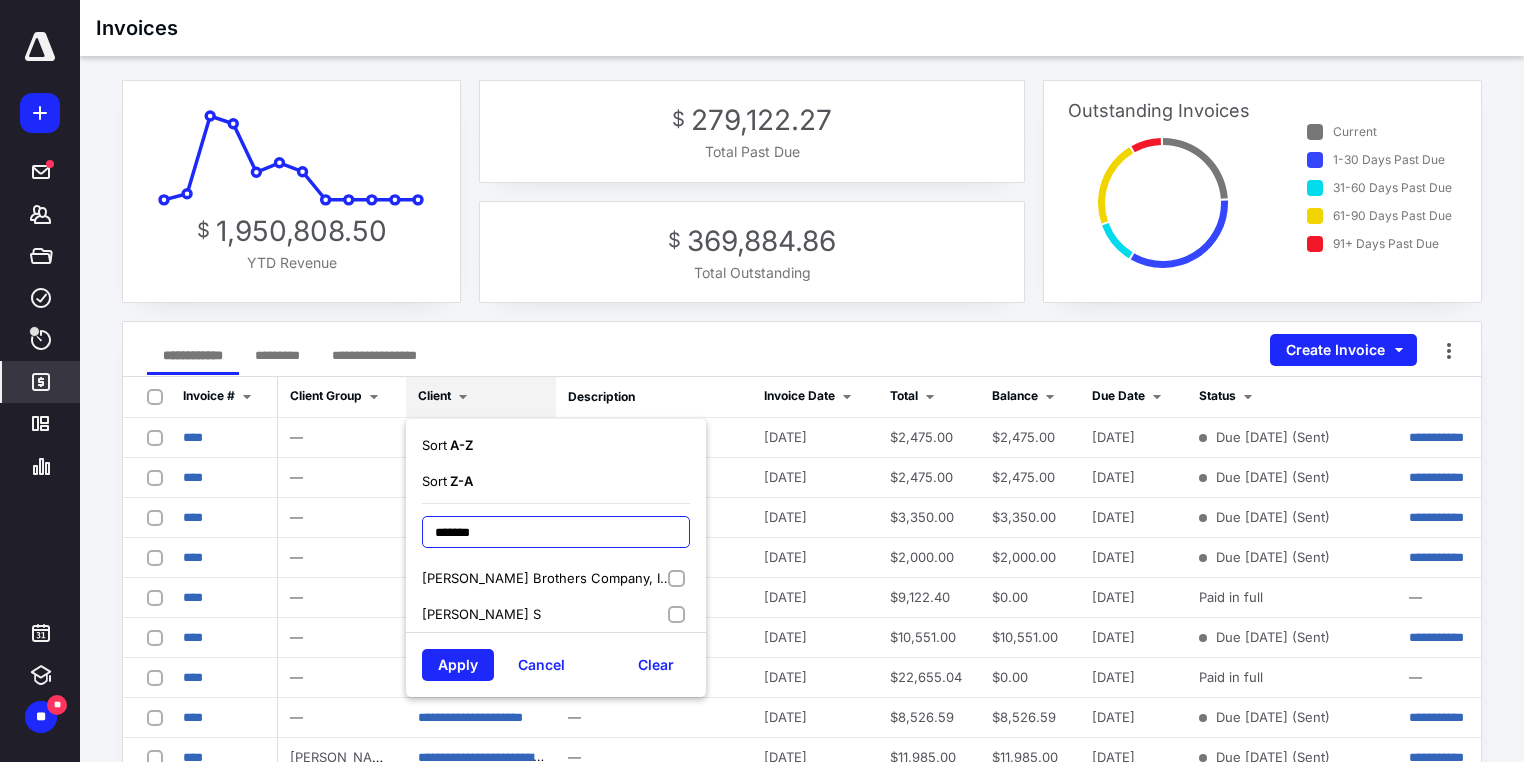 type on "*******" 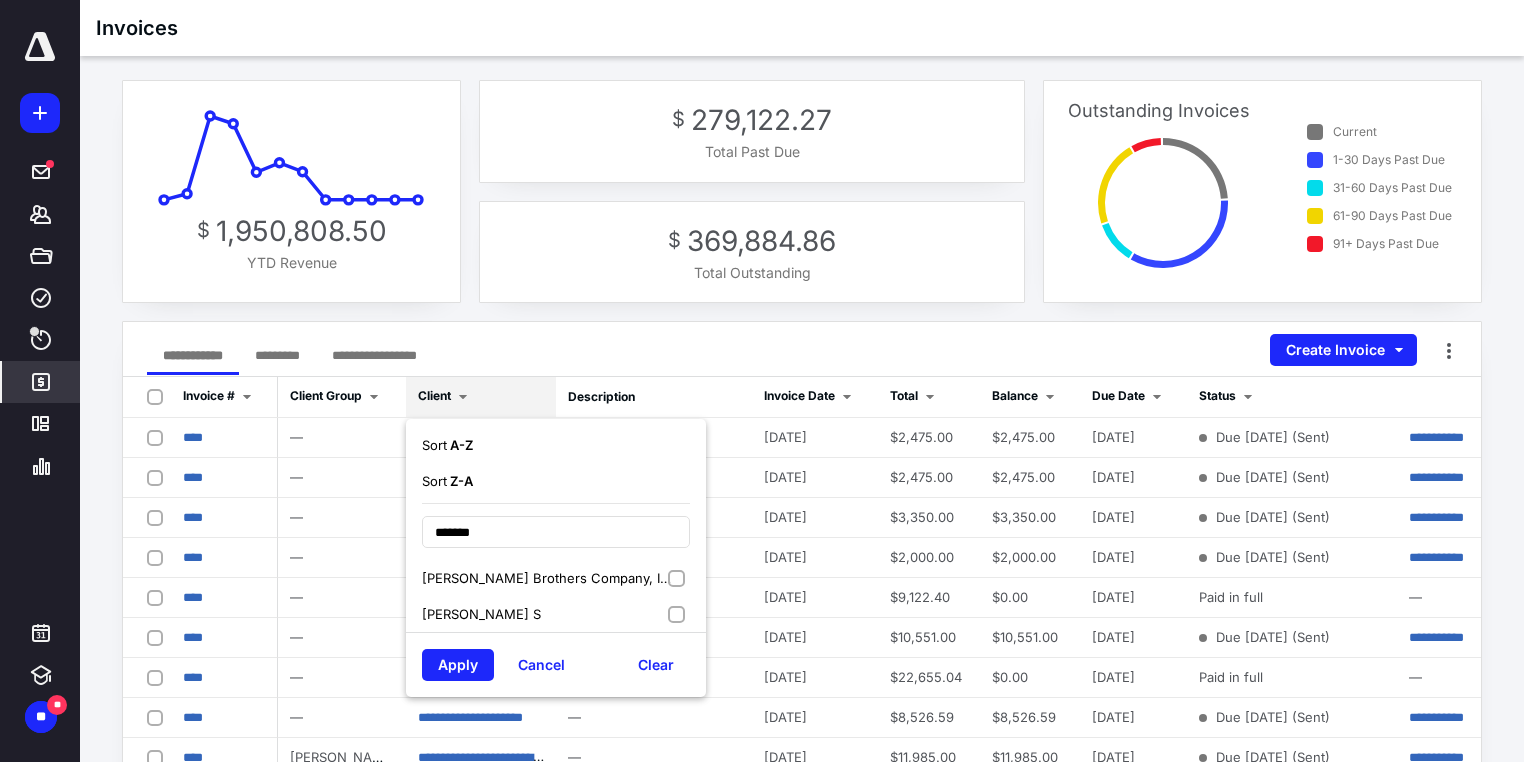 click on "Skinner Brothers Company, Inc" at bounding box center [556, 578] 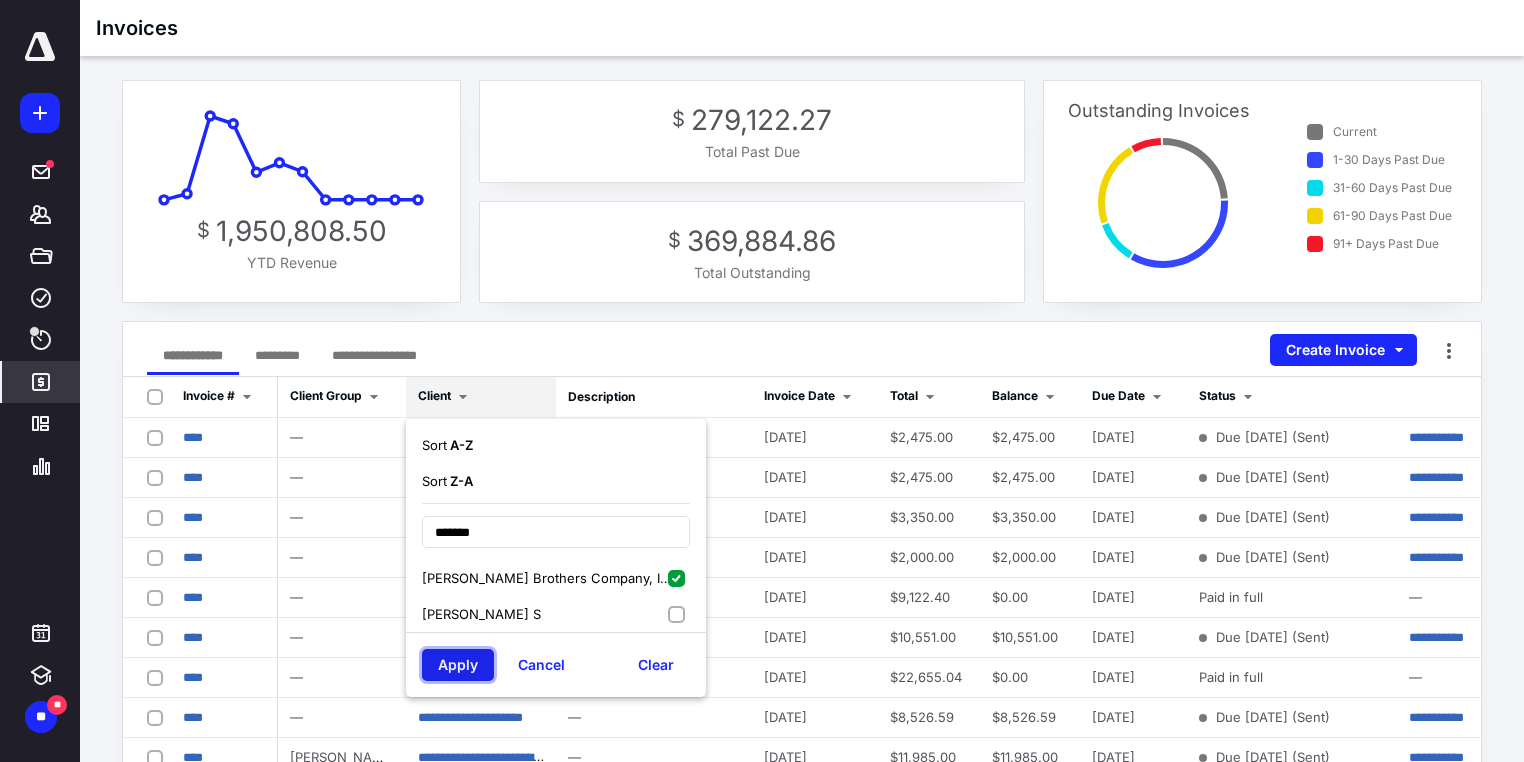 click on "Apply" at bounding box center (458, 665) 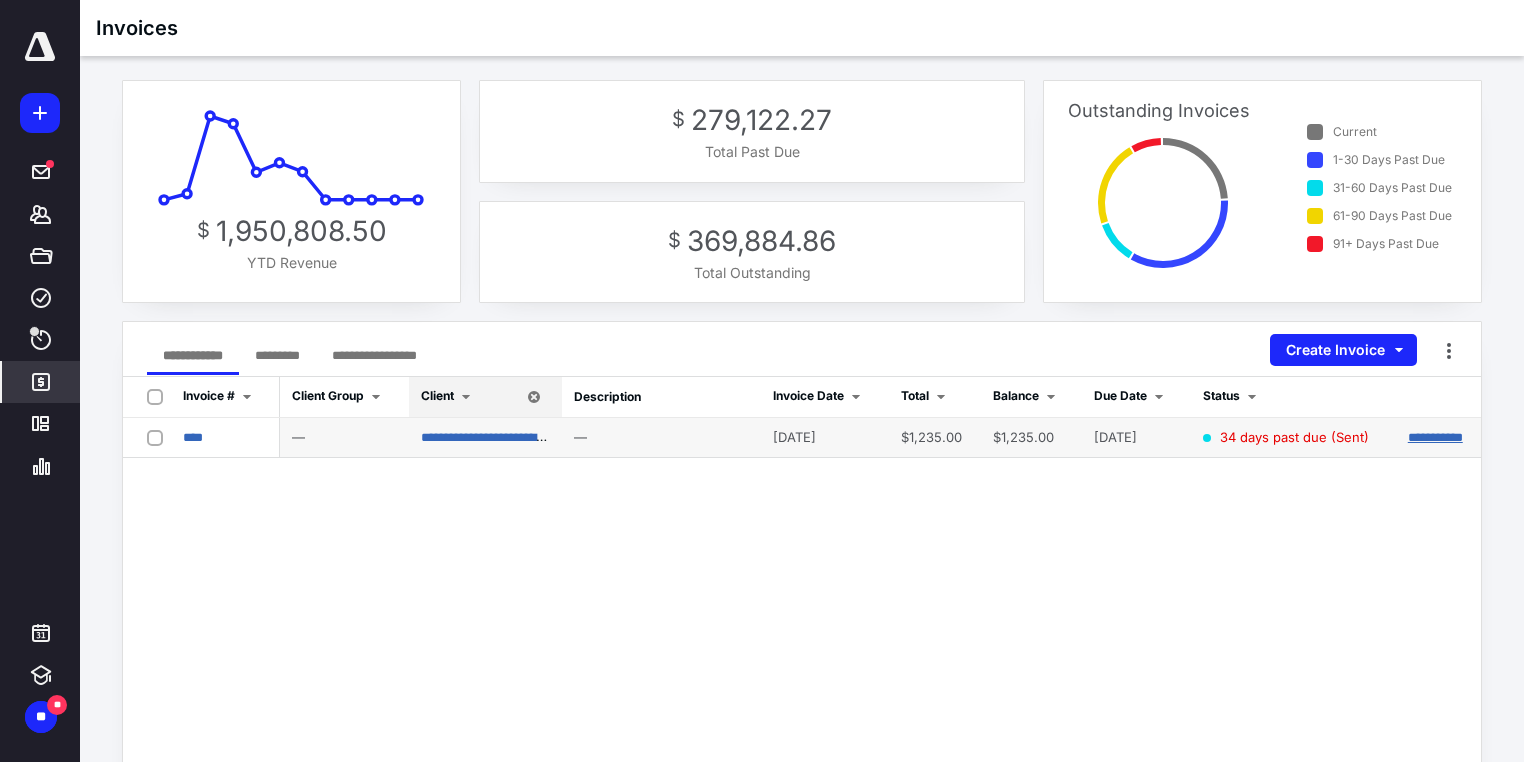 click on "**********" at bounding box center (1435, 437) 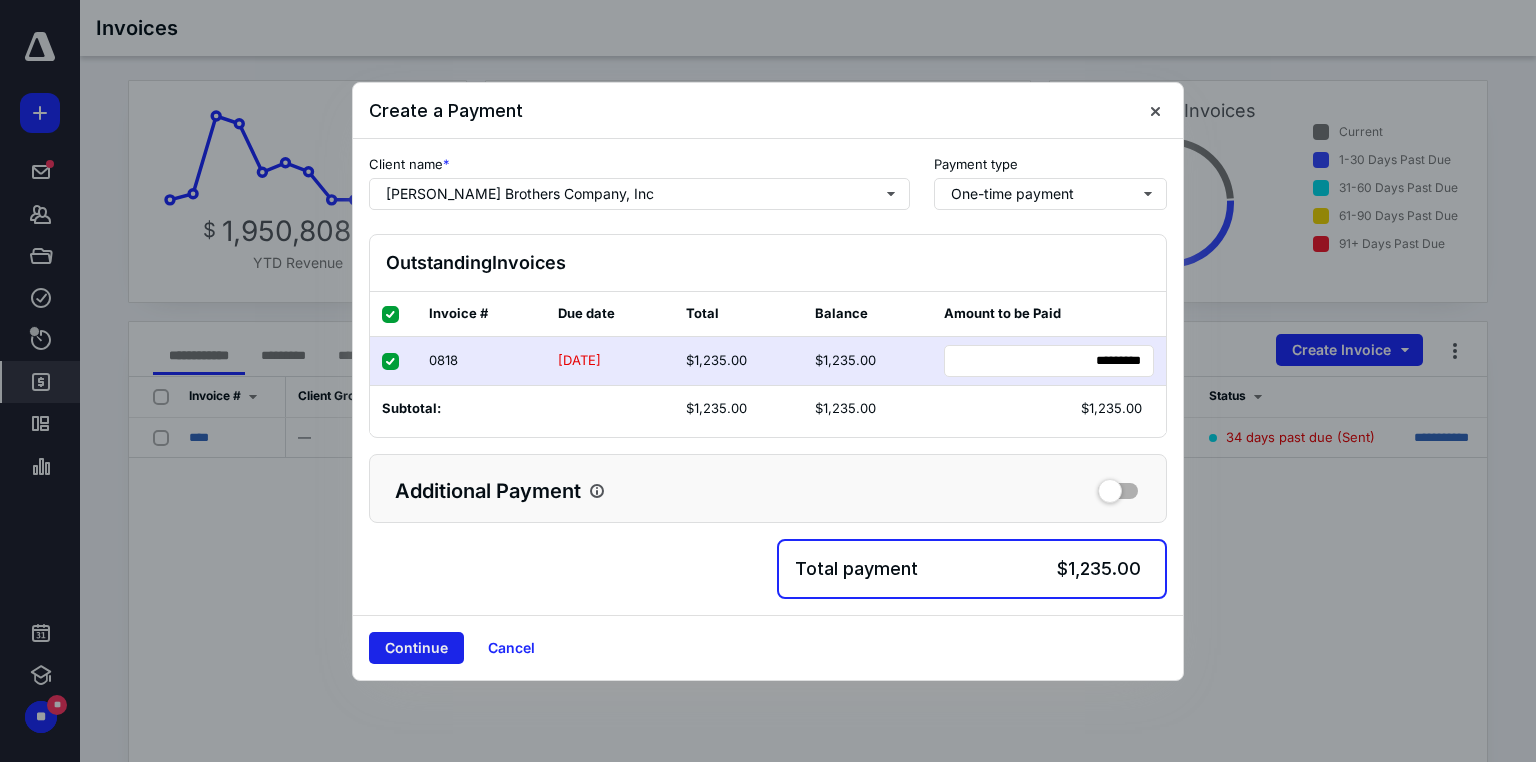 click on "Continue" at bounding box center [416, 648] 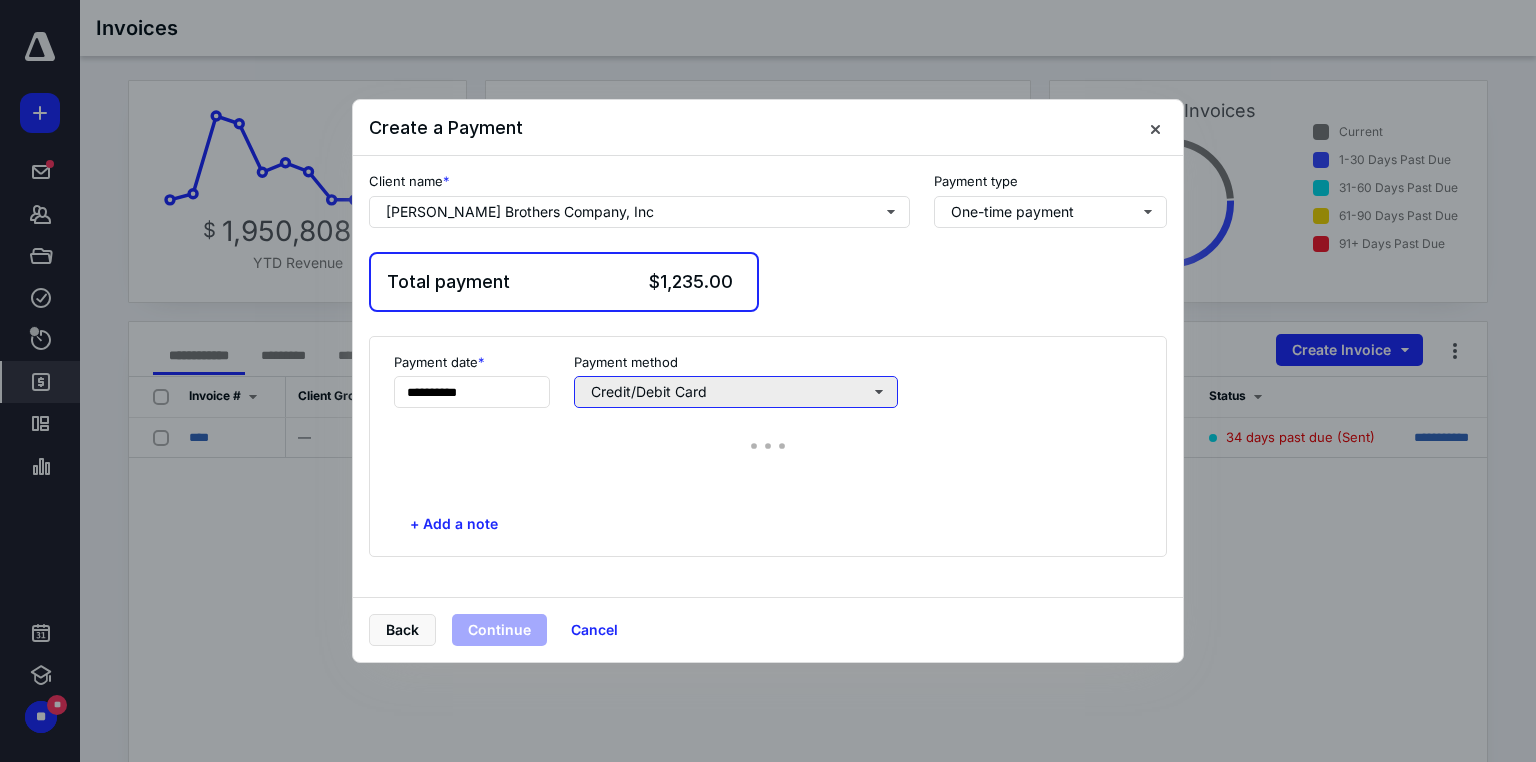 click on "**********" at bounding box center (768, 447) 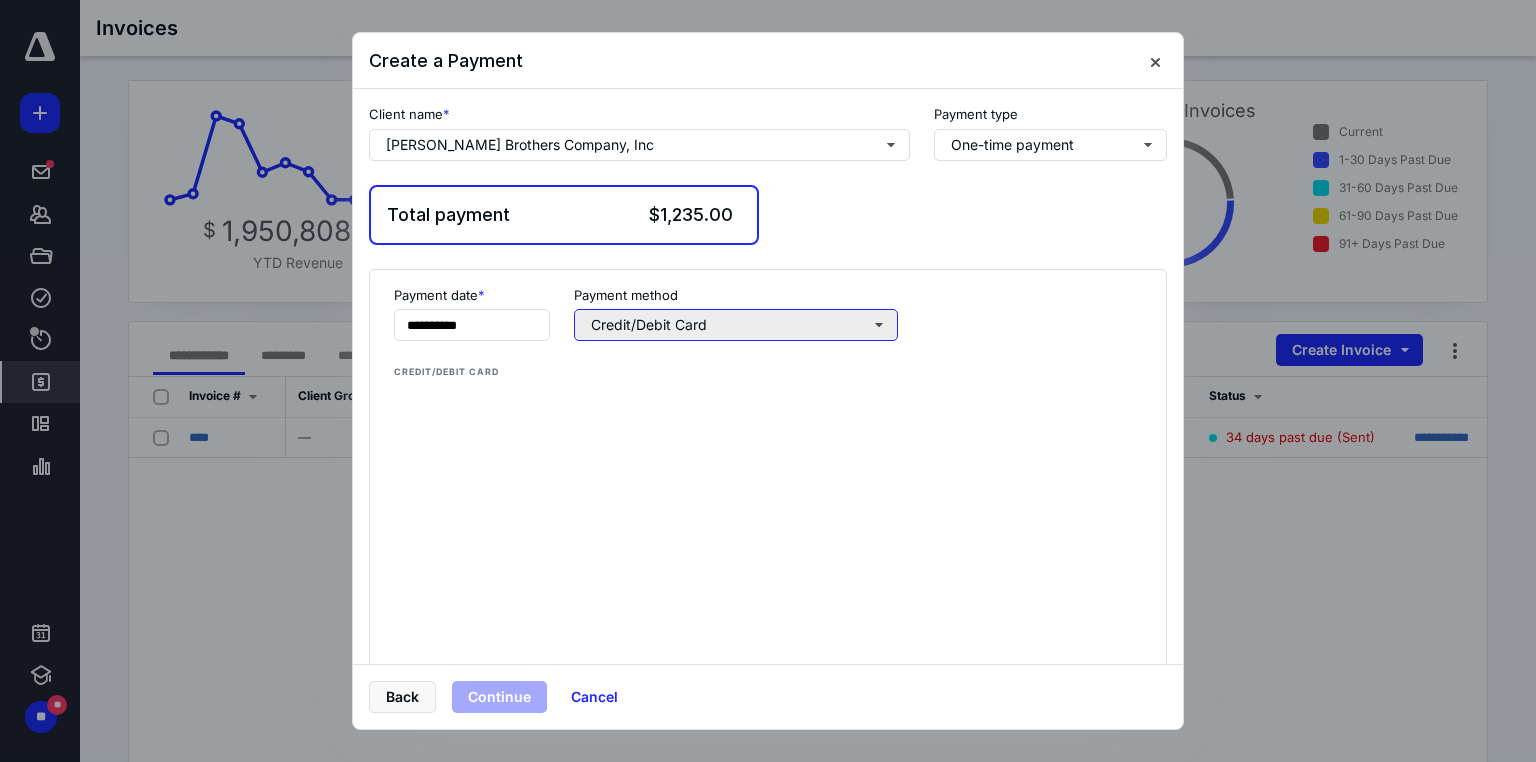 click on "Credit/Debit Card" at bounding box center (736, 325) 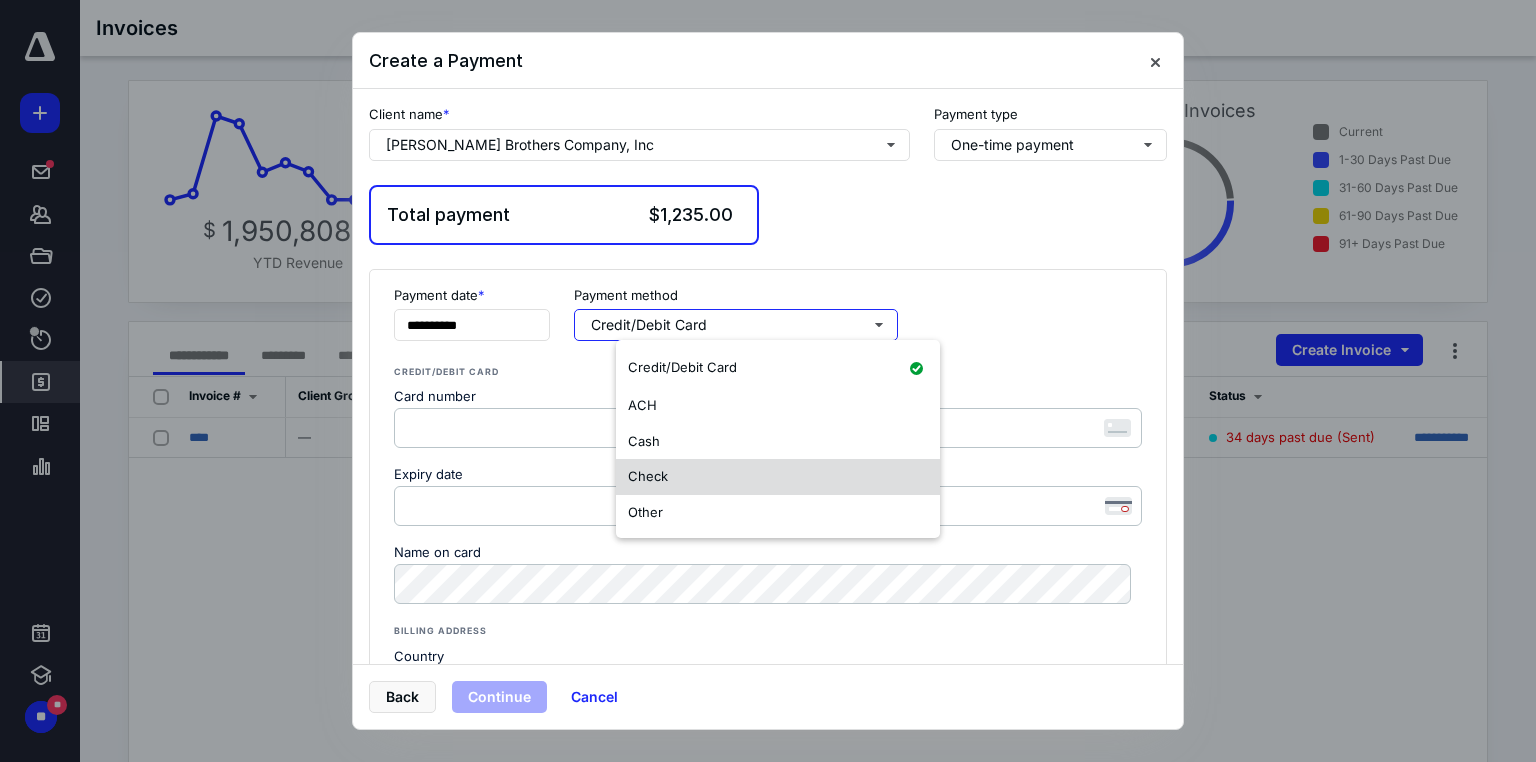 click on "Check" at bounding box center [648, 476] 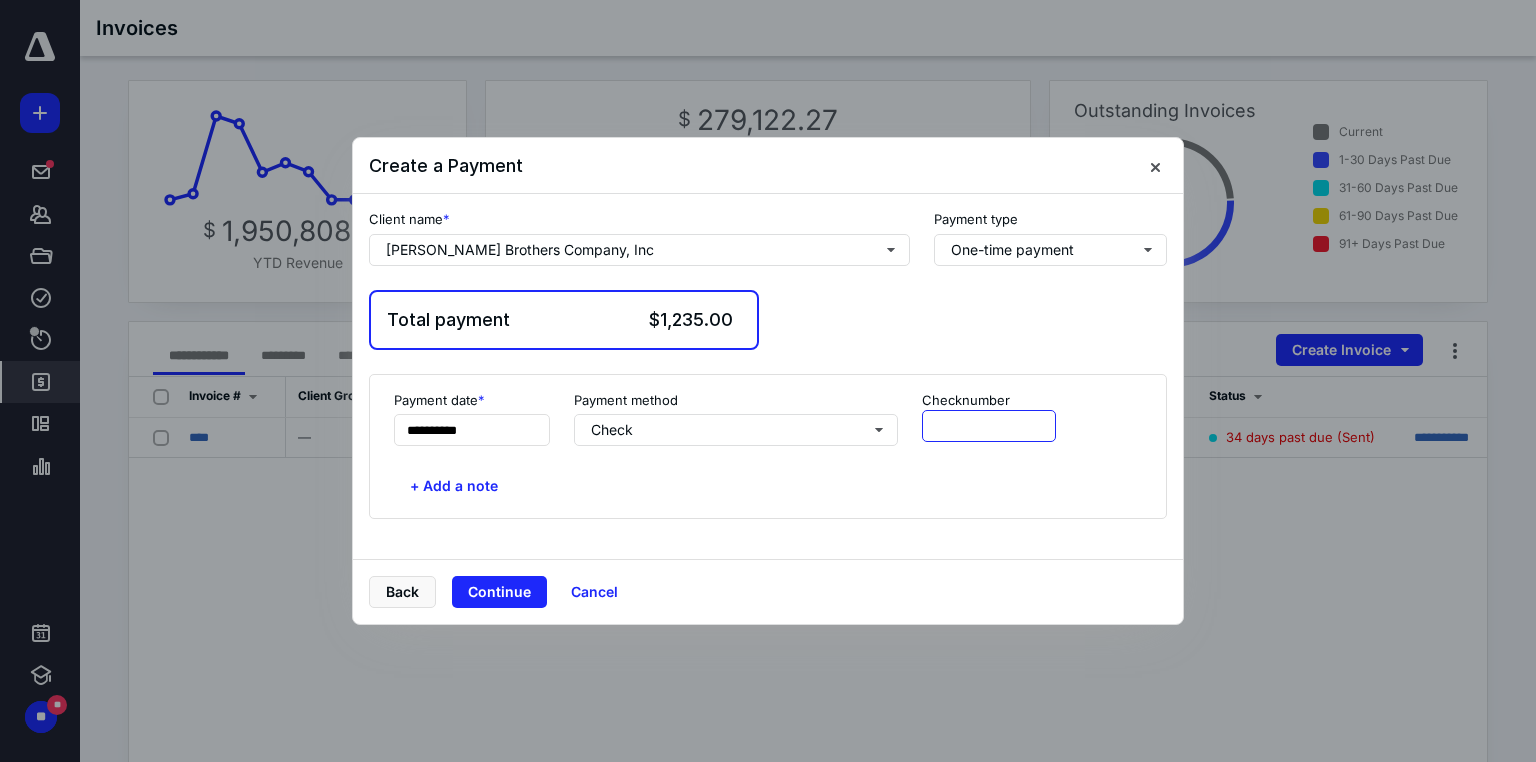 click at bounding box center (989, 426) 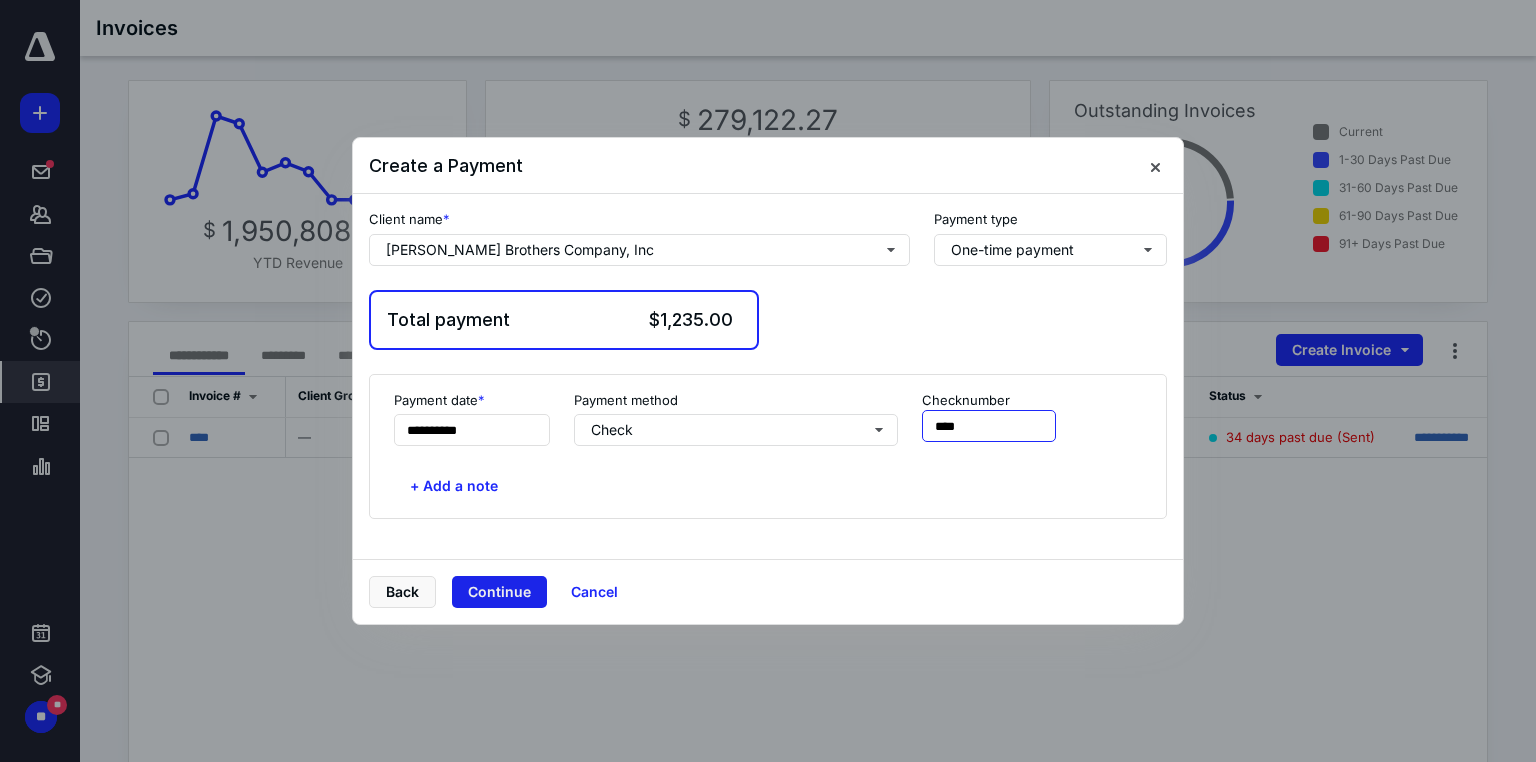 type on "****" 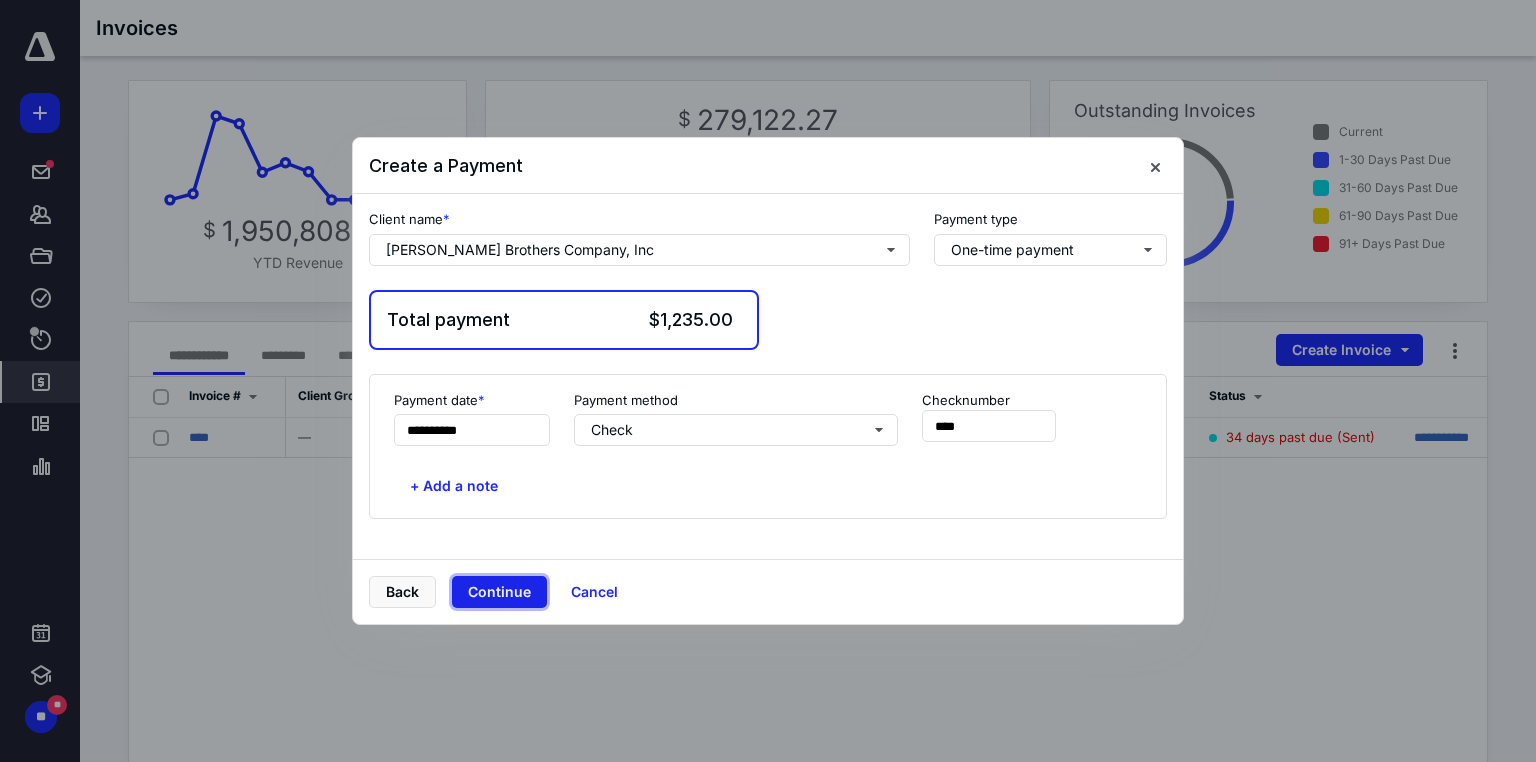 click on "Continue" at bounding box center (499, 592) 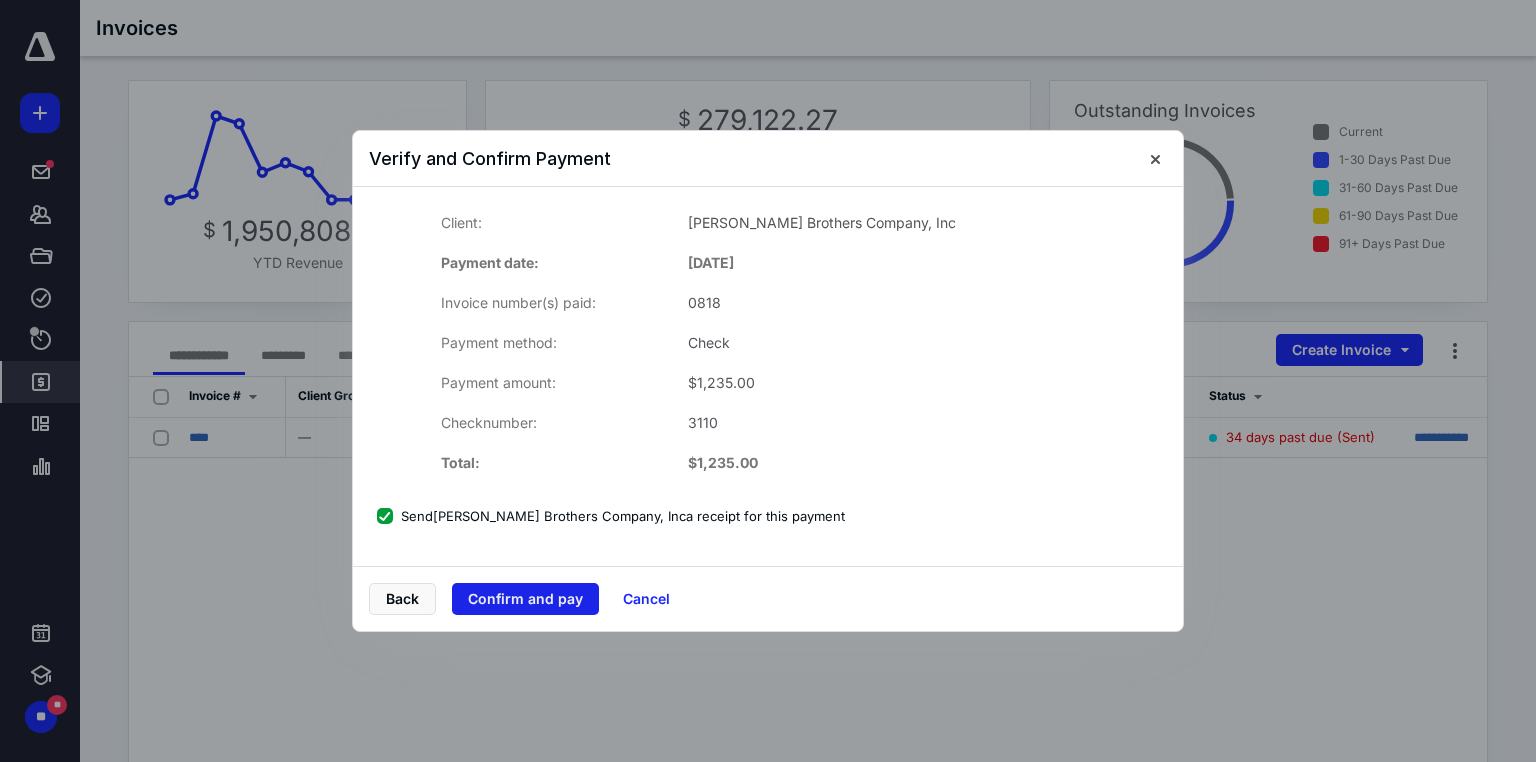 click on "Confirm and pay" at bounding box center (525, 599) 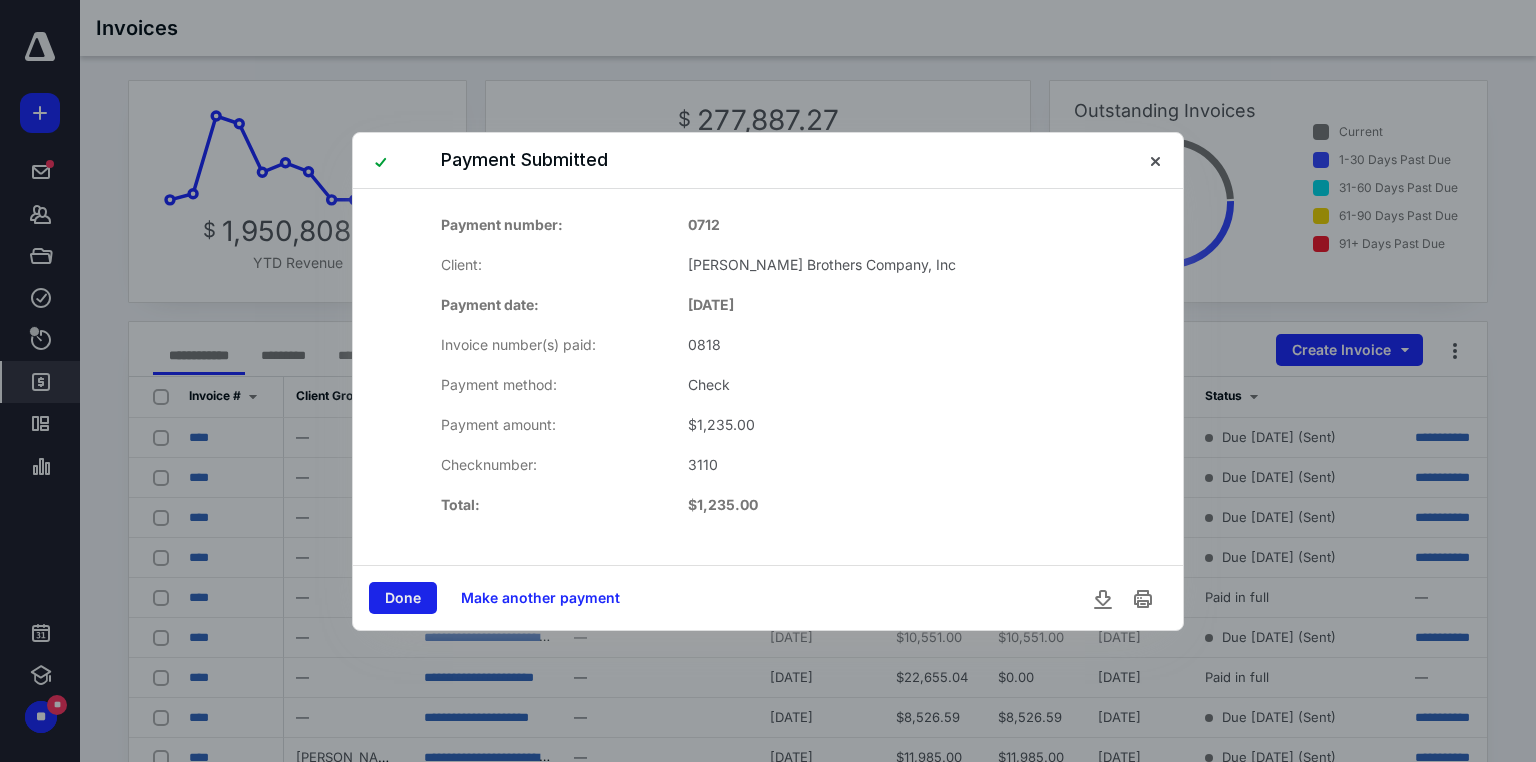 click on "Done" at bounding box center (403, 598) 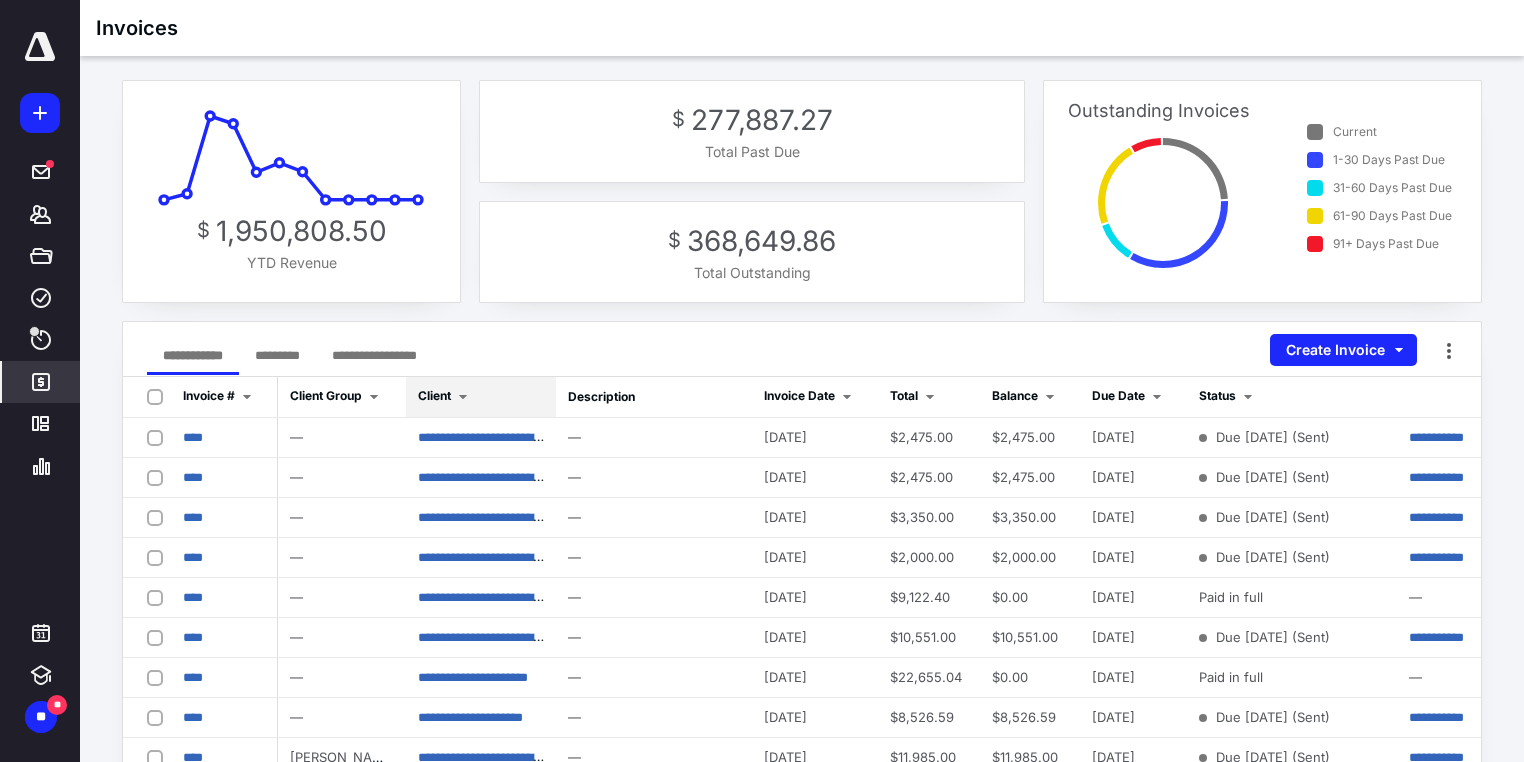 click on "Client" at bounding box center (481, 397) 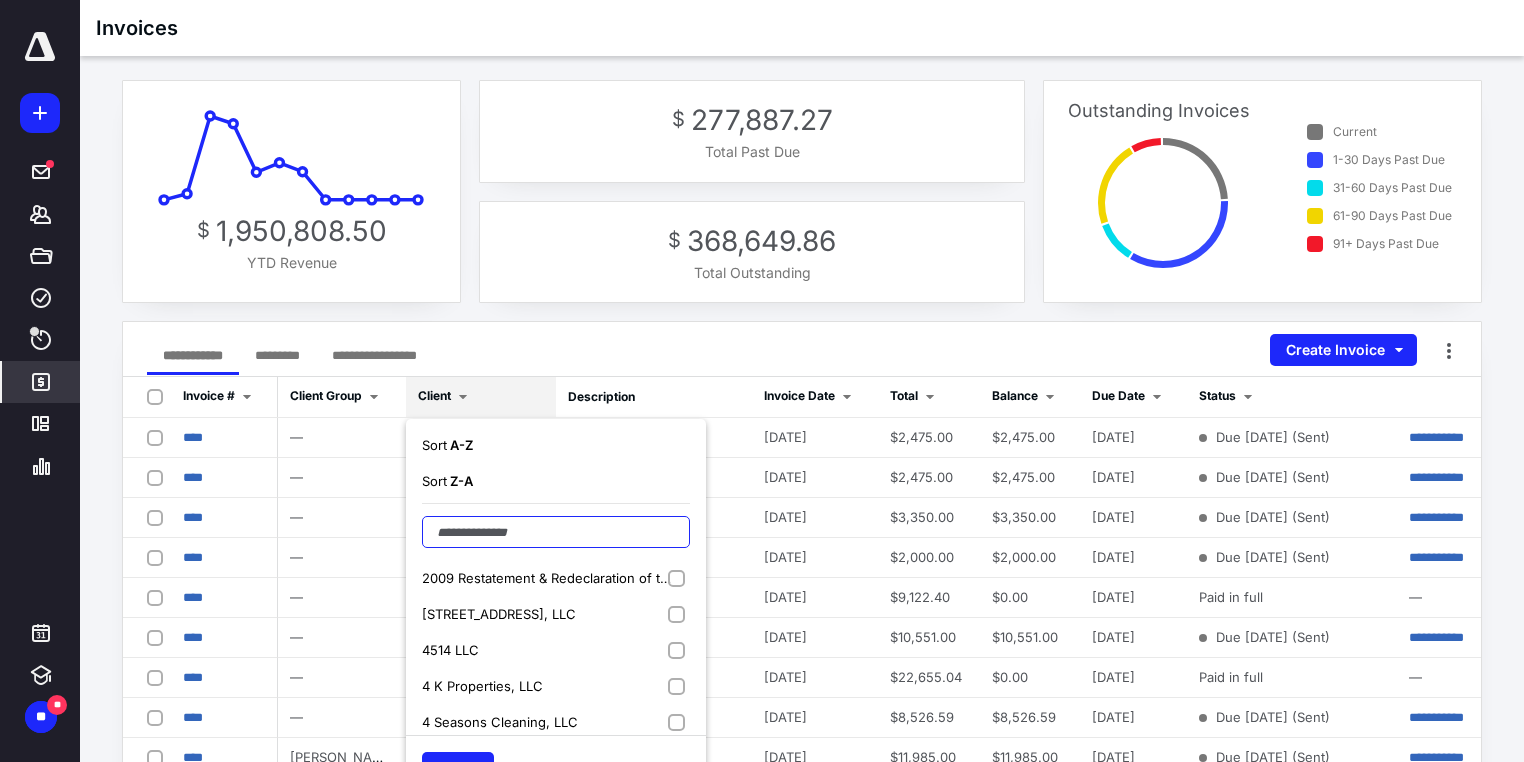 click at bounding box center [556, 532] 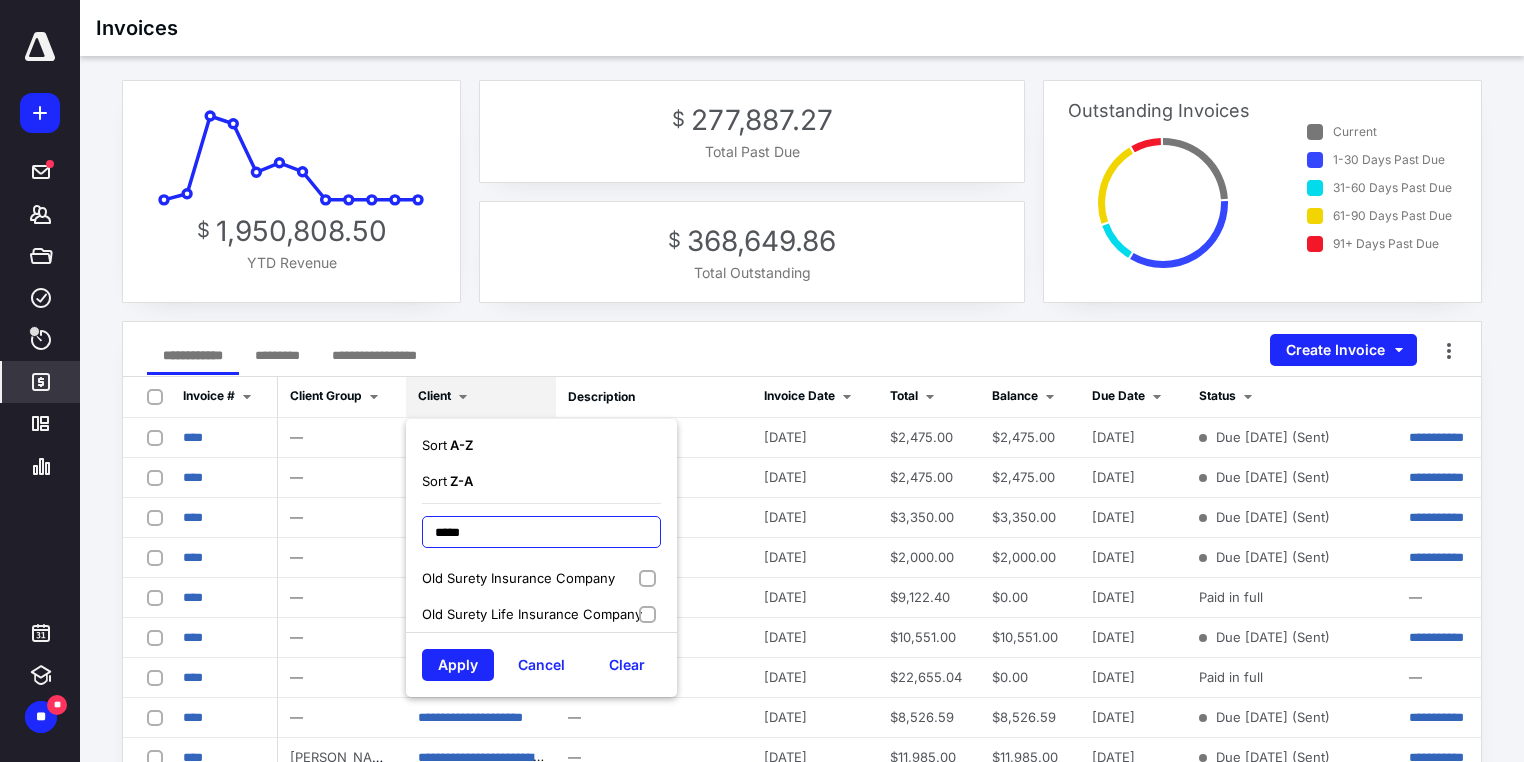 type on "*****" 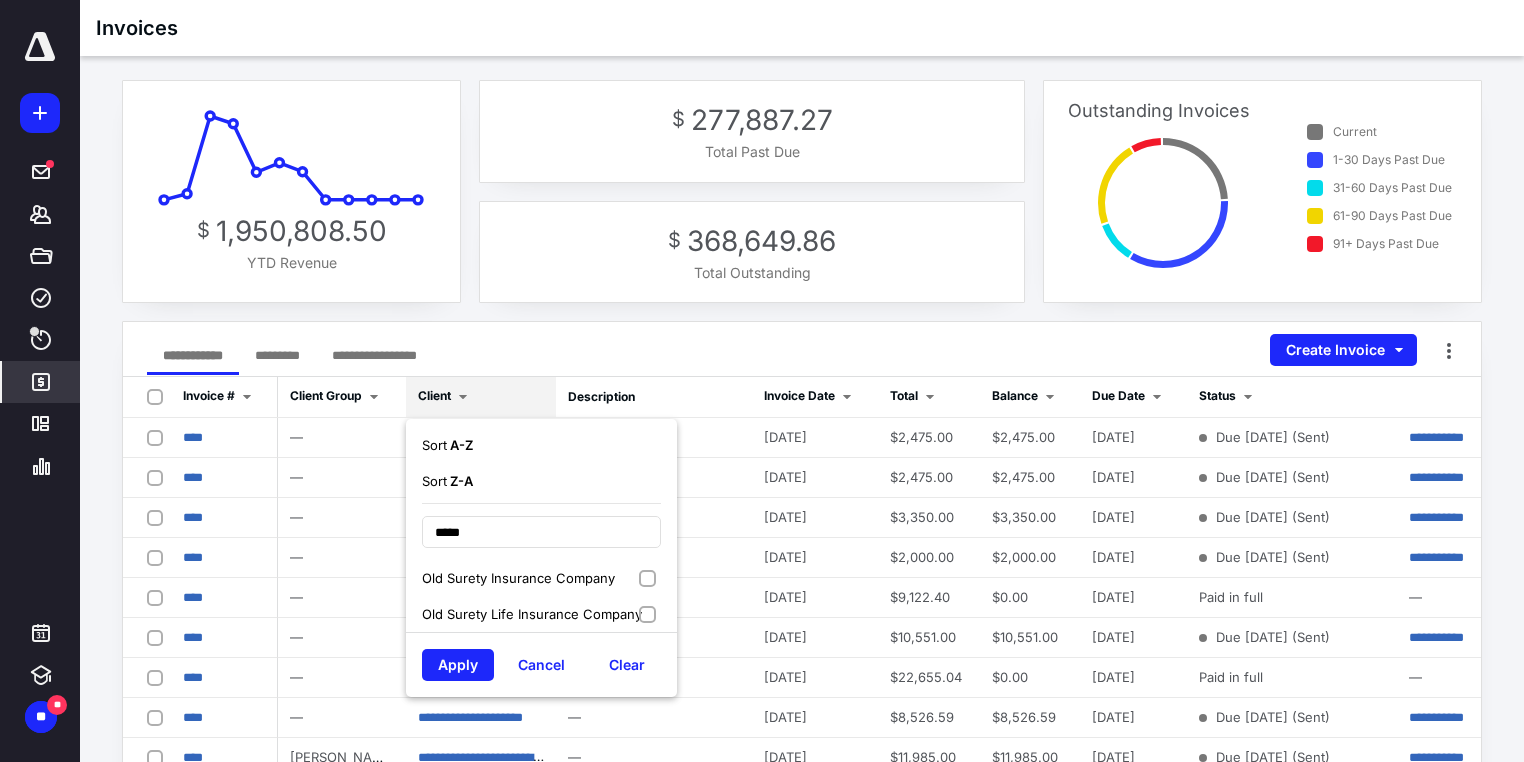 click on "Old Surety Life Insurance Company" at bounding box center [532, 614] 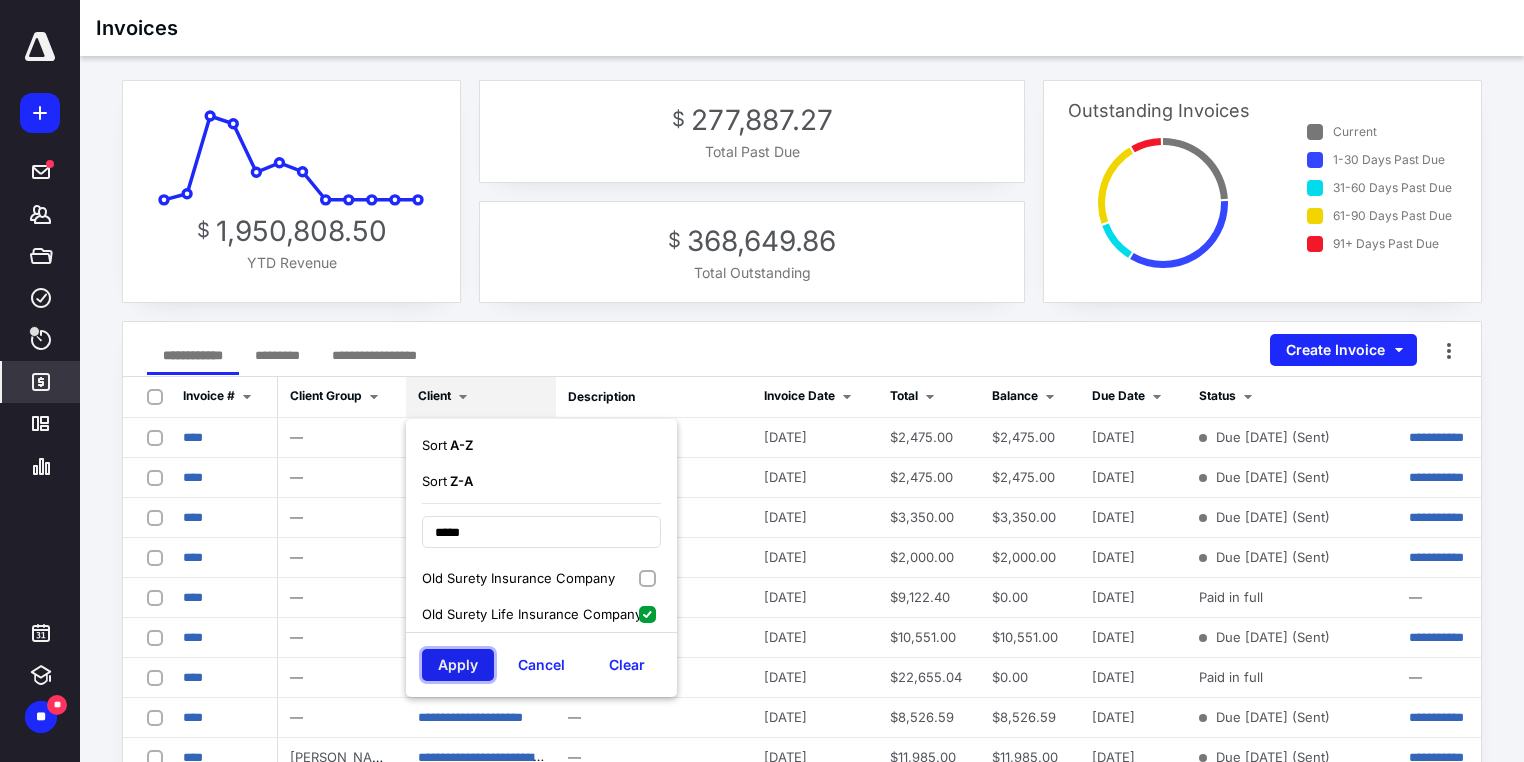 click on "Apply" at bounding box center (458, 665) 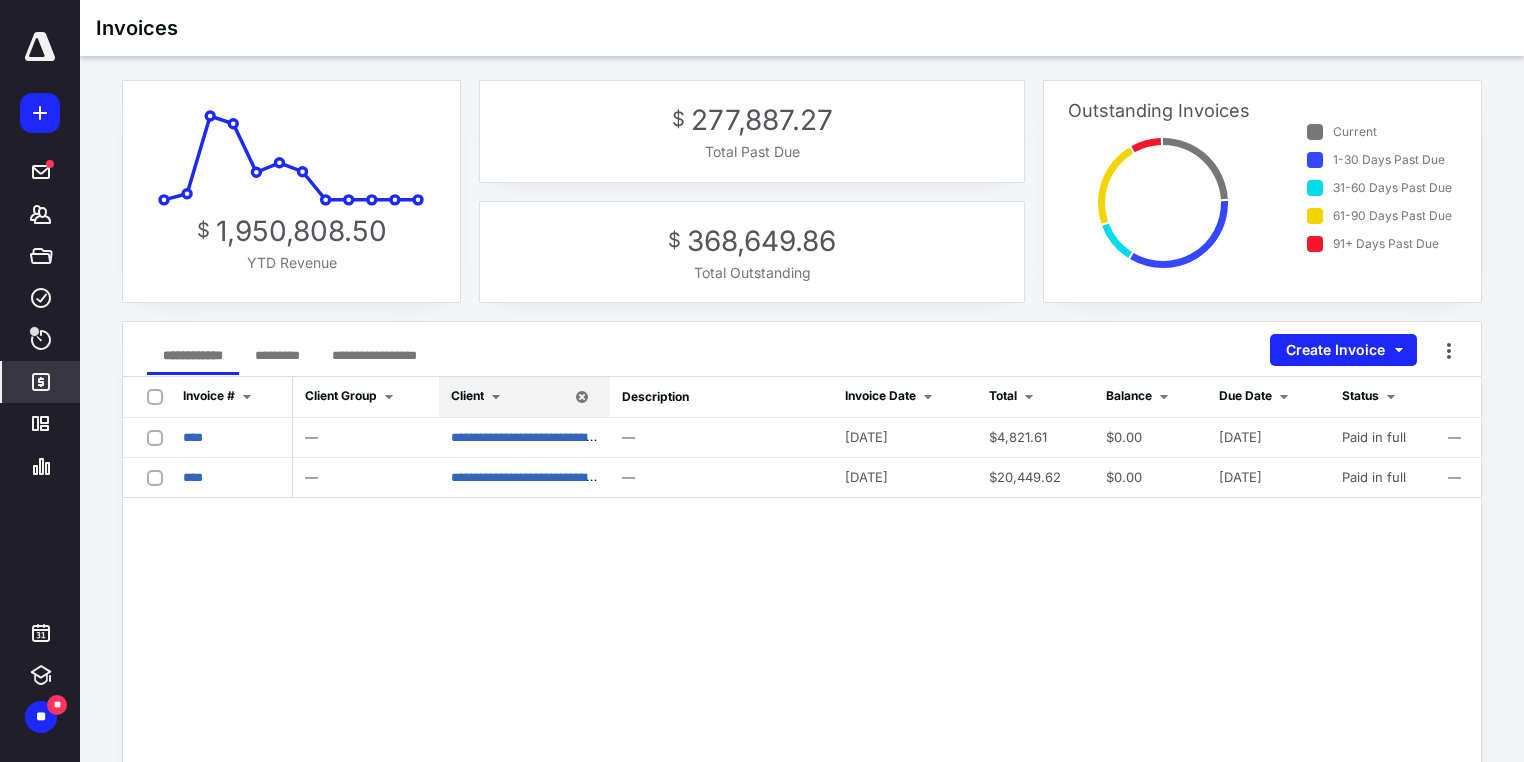 click on "Client" at bounding box center [467, 395] 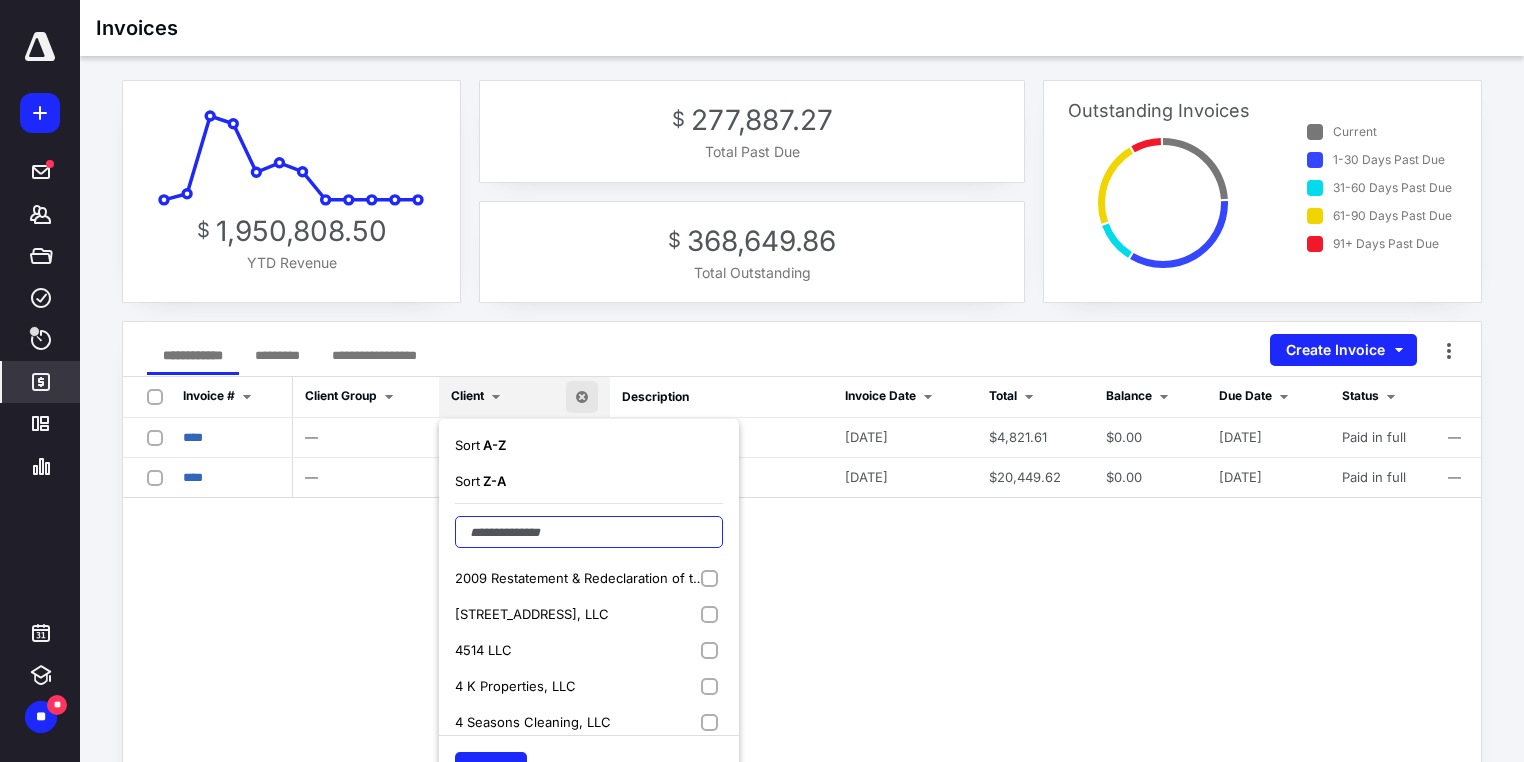 click at bounding box center (589, 532) 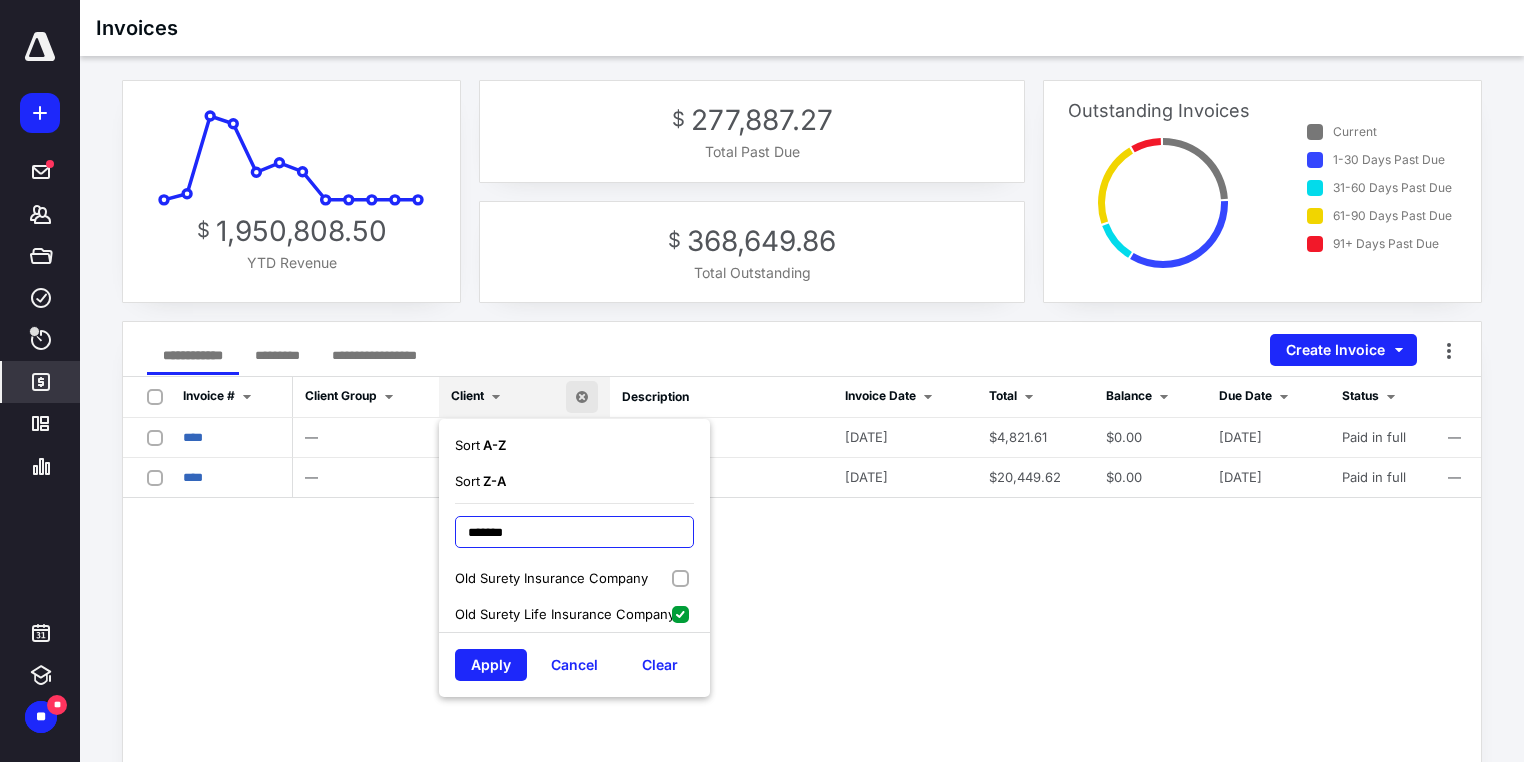 type on "*******" 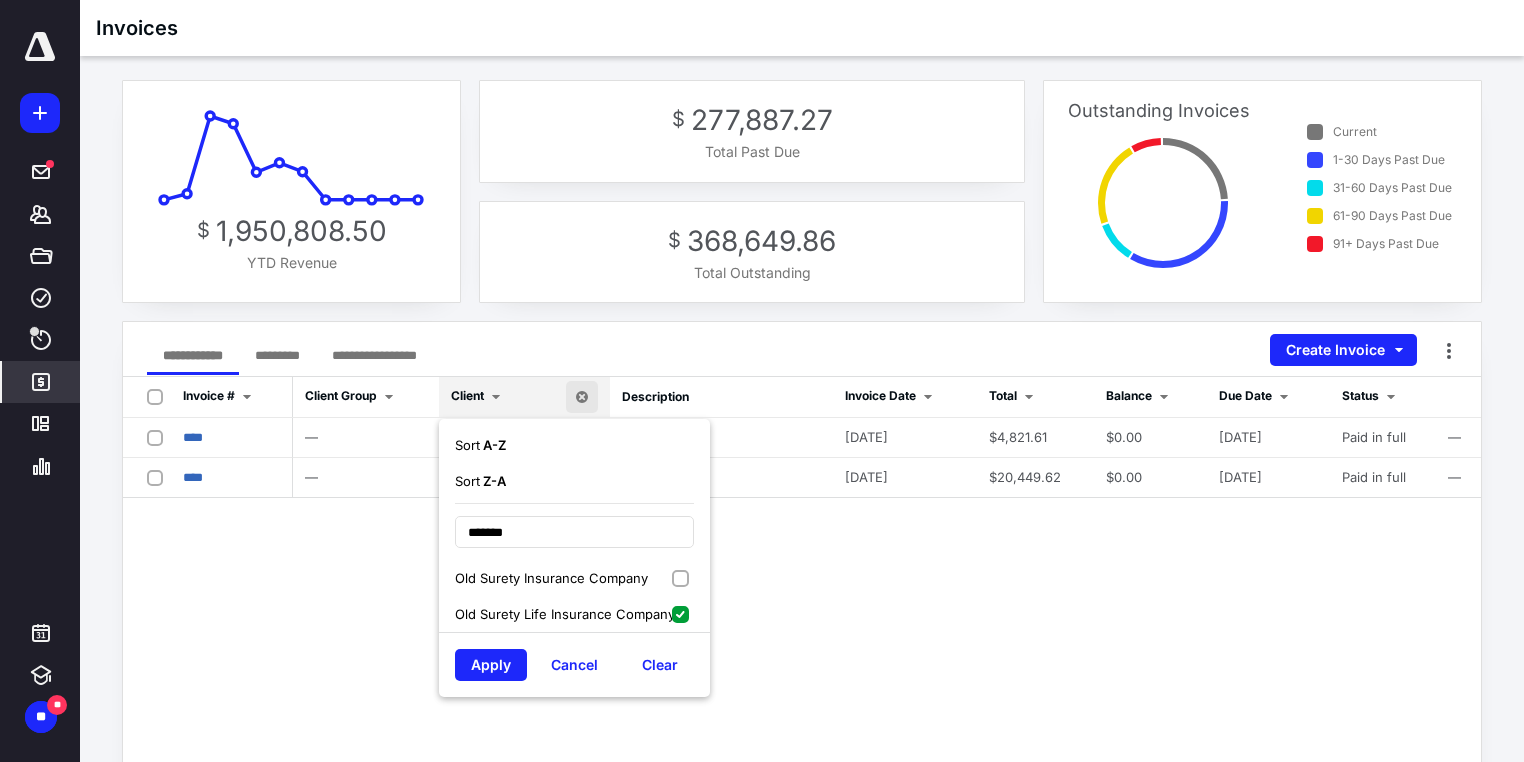 click on "Old Surety Insurance Company" at bounding box center [574, 578] 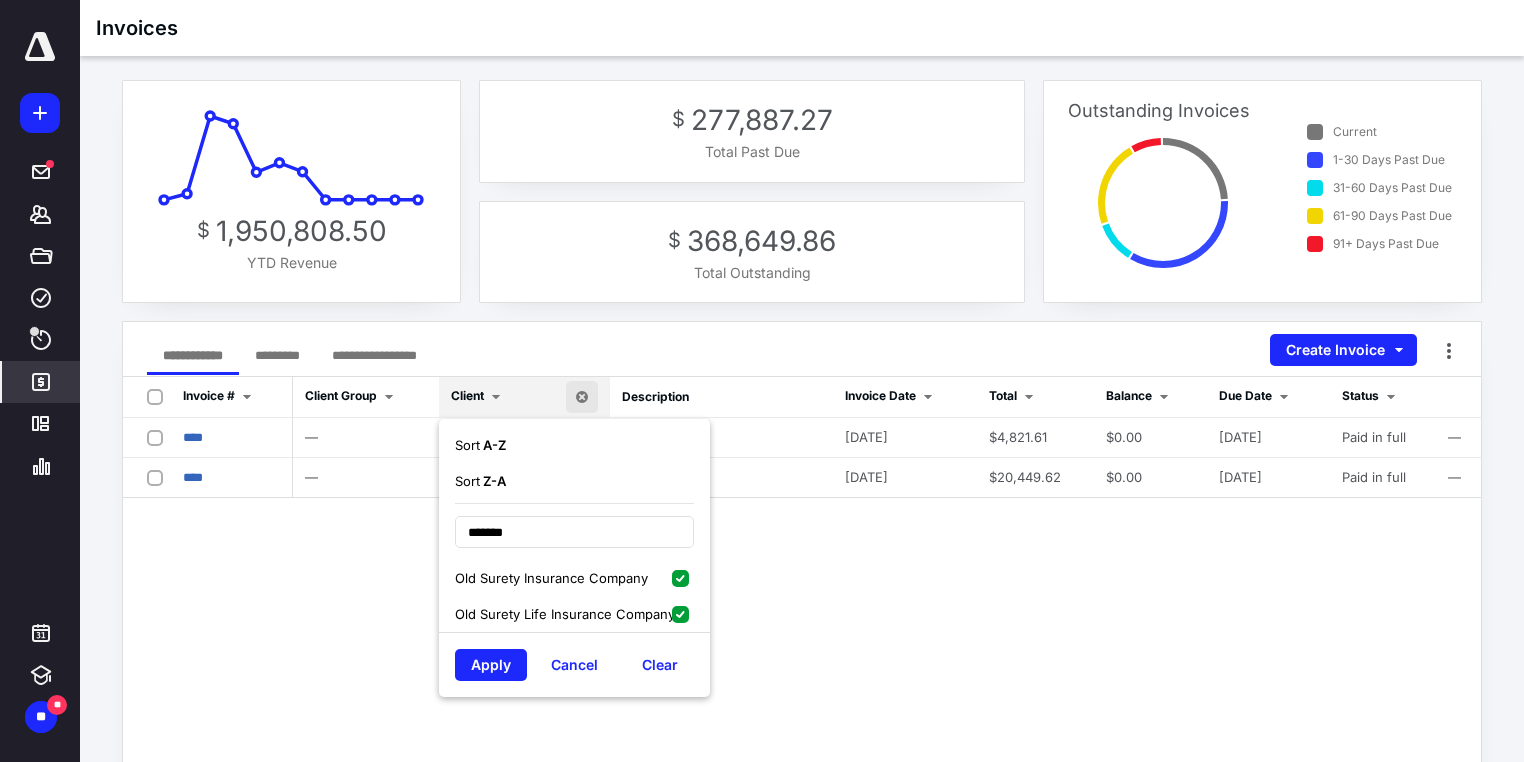 click on "Old Surety Life Insurance Company" at bounding box center (574, 614) 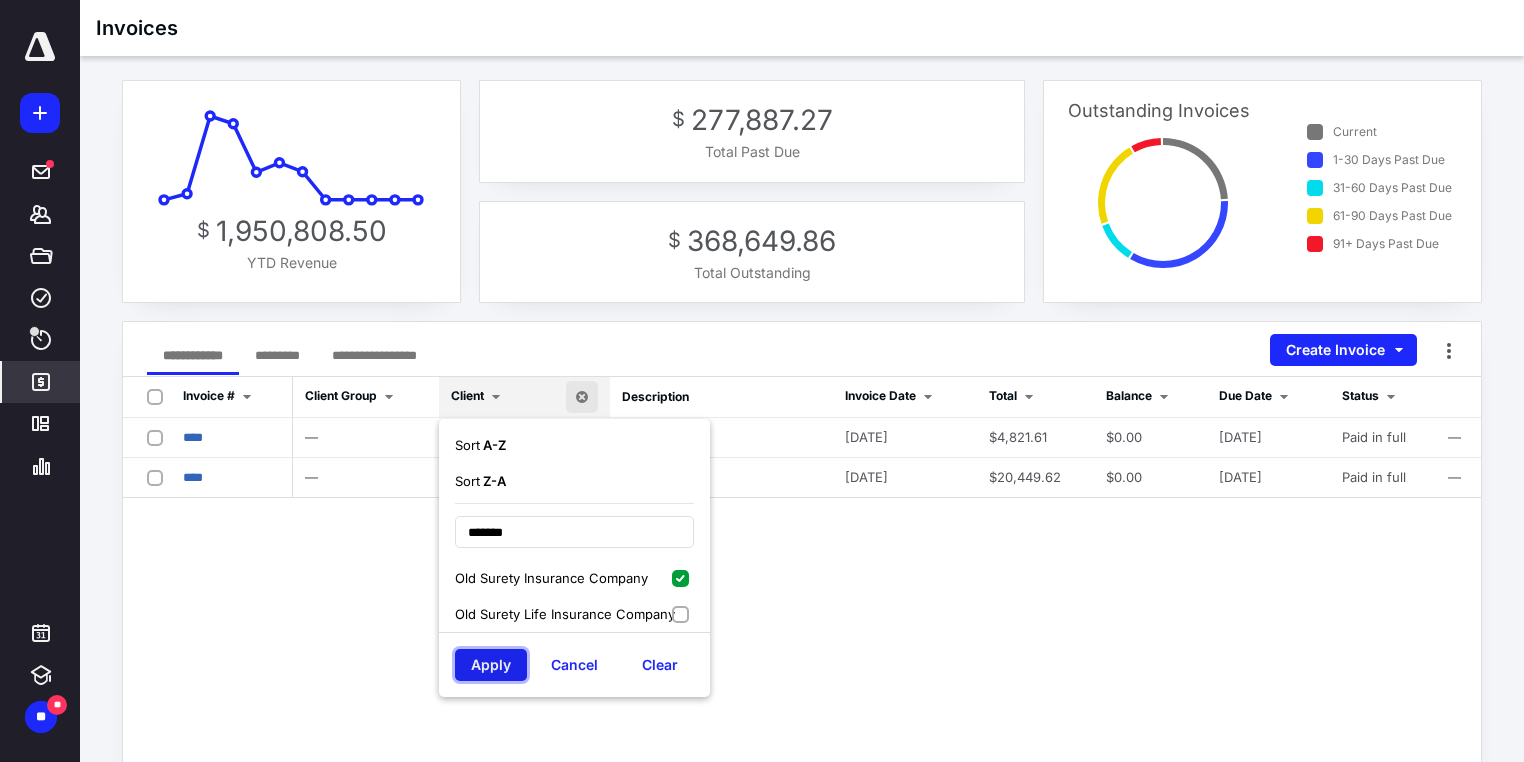 click on "Apply" at bounding box center (491, 665) 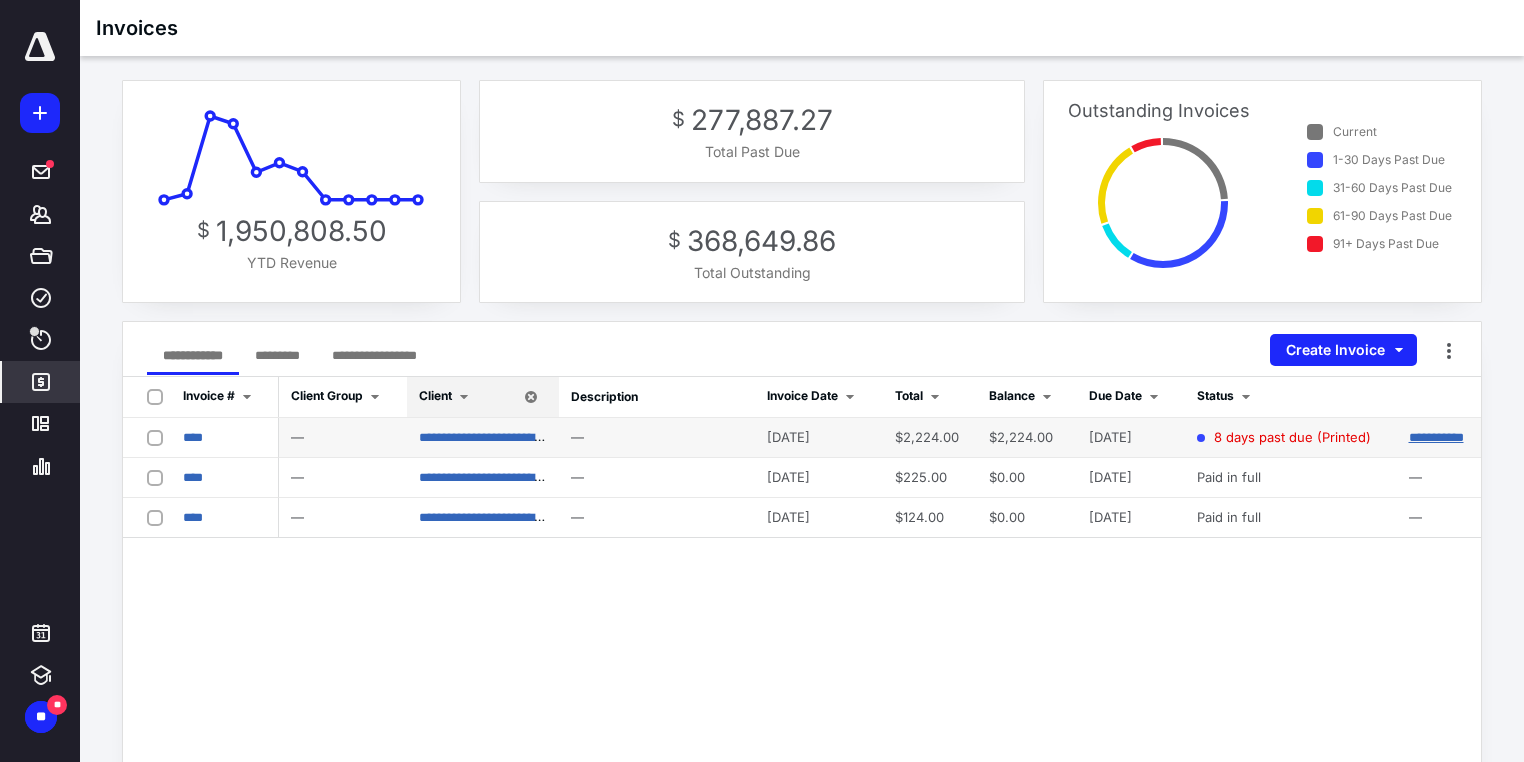 click on "**********" at bounding box center (1436, 437) 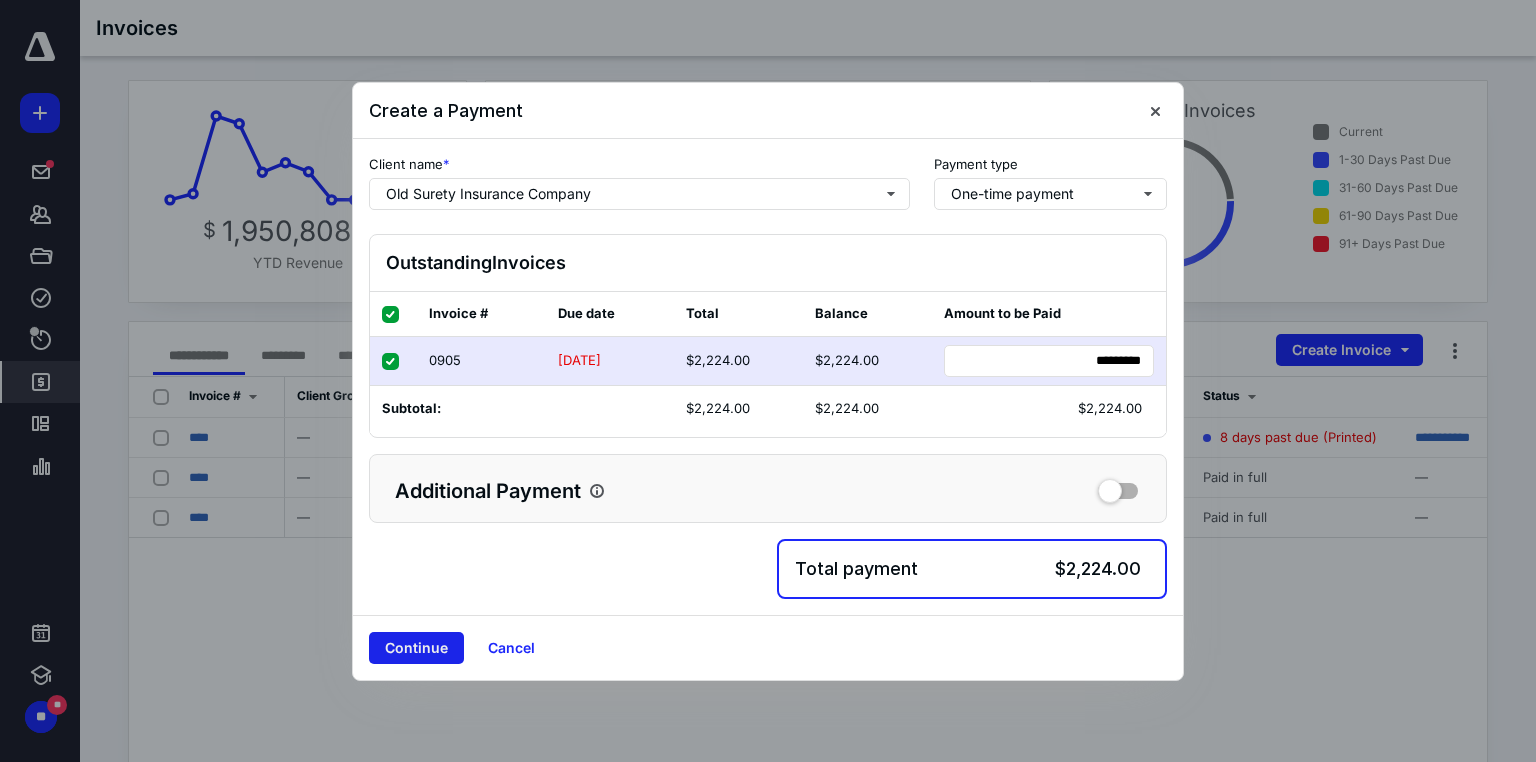 click on "Continue" at bounding box center (416, 648) 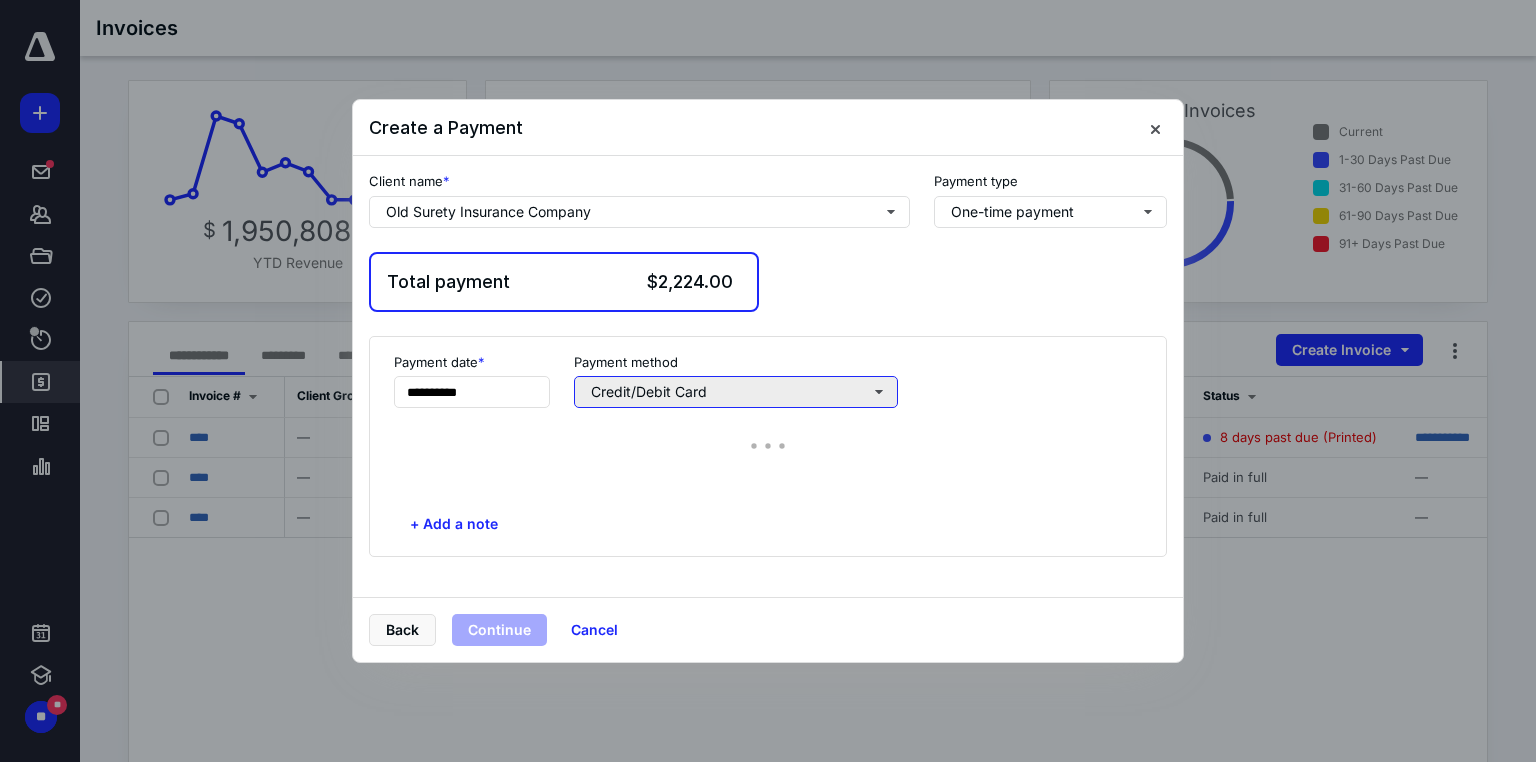 click on "Credit/Debit Card" at bounding box center [736, 392] 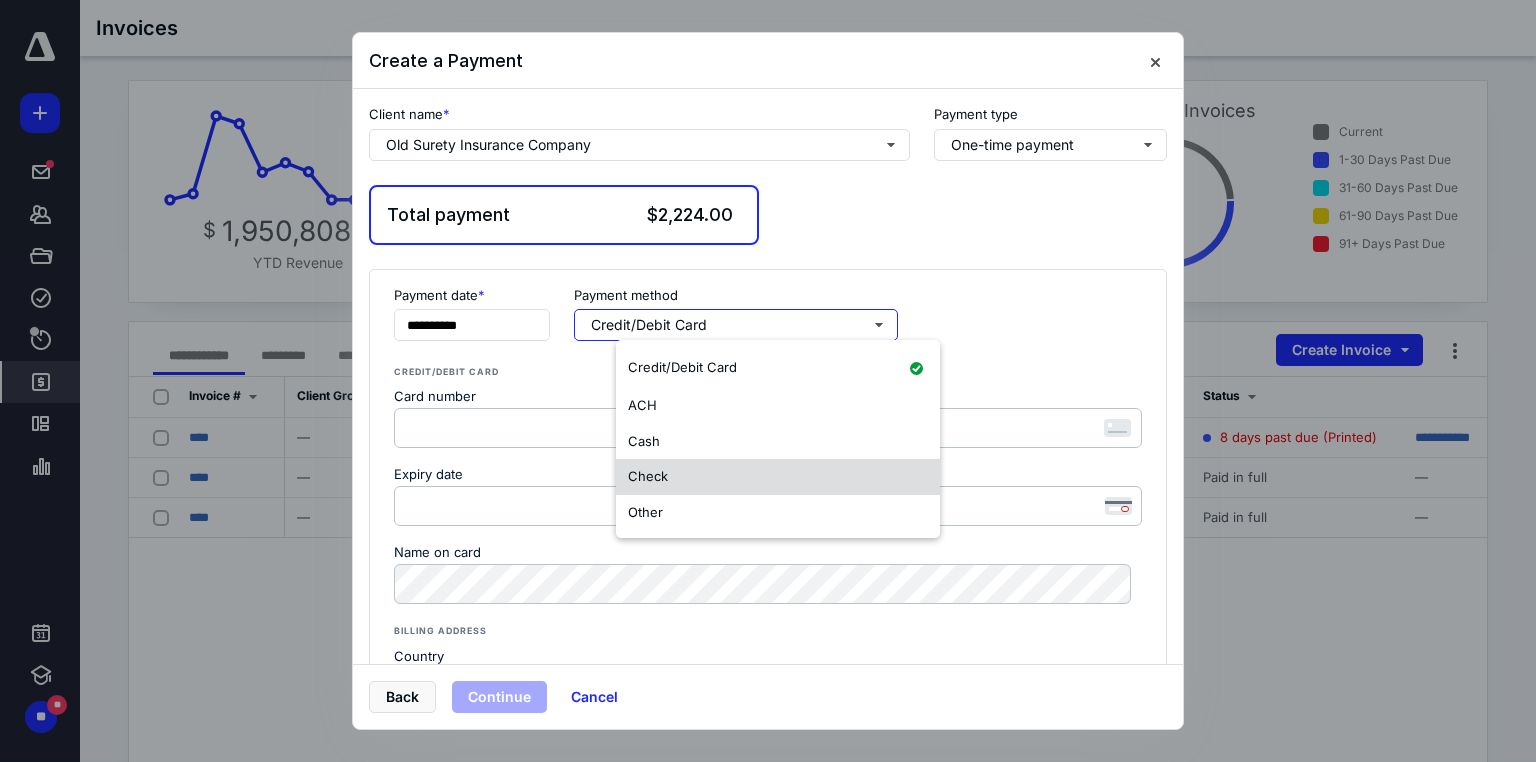 click on "Check" at bounding box center (648, 476) 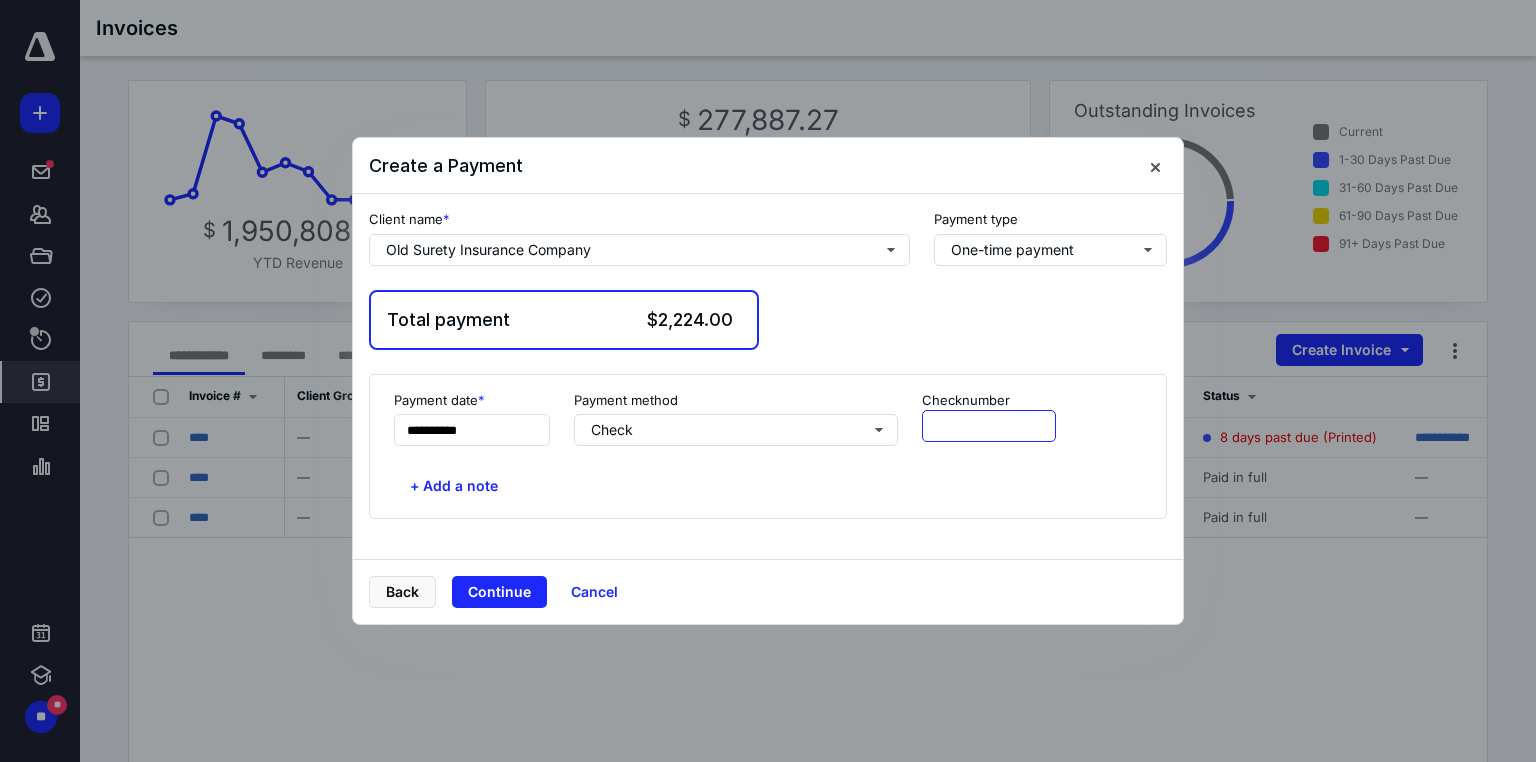click at bounding box center (989, 426) 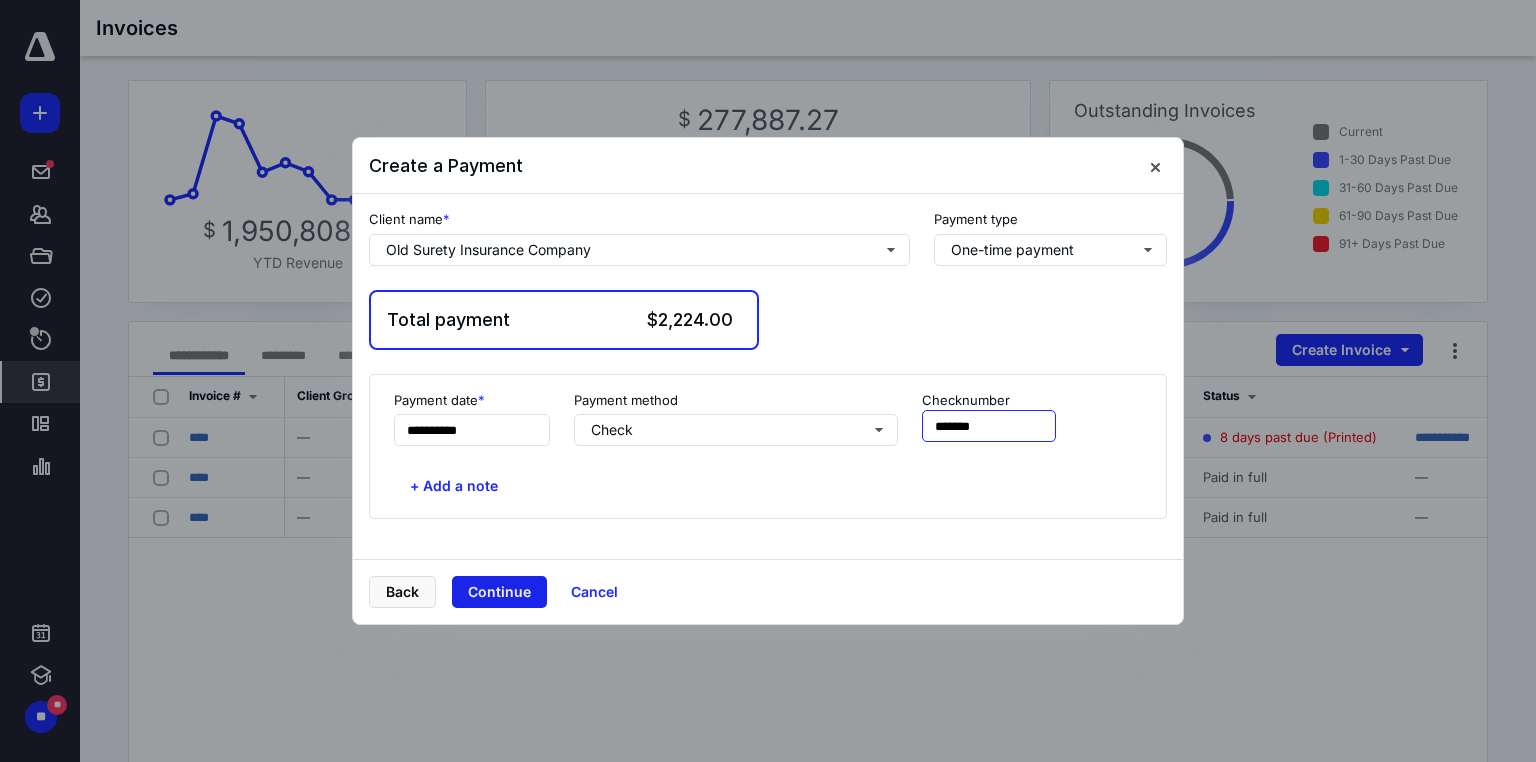 type on "*******" 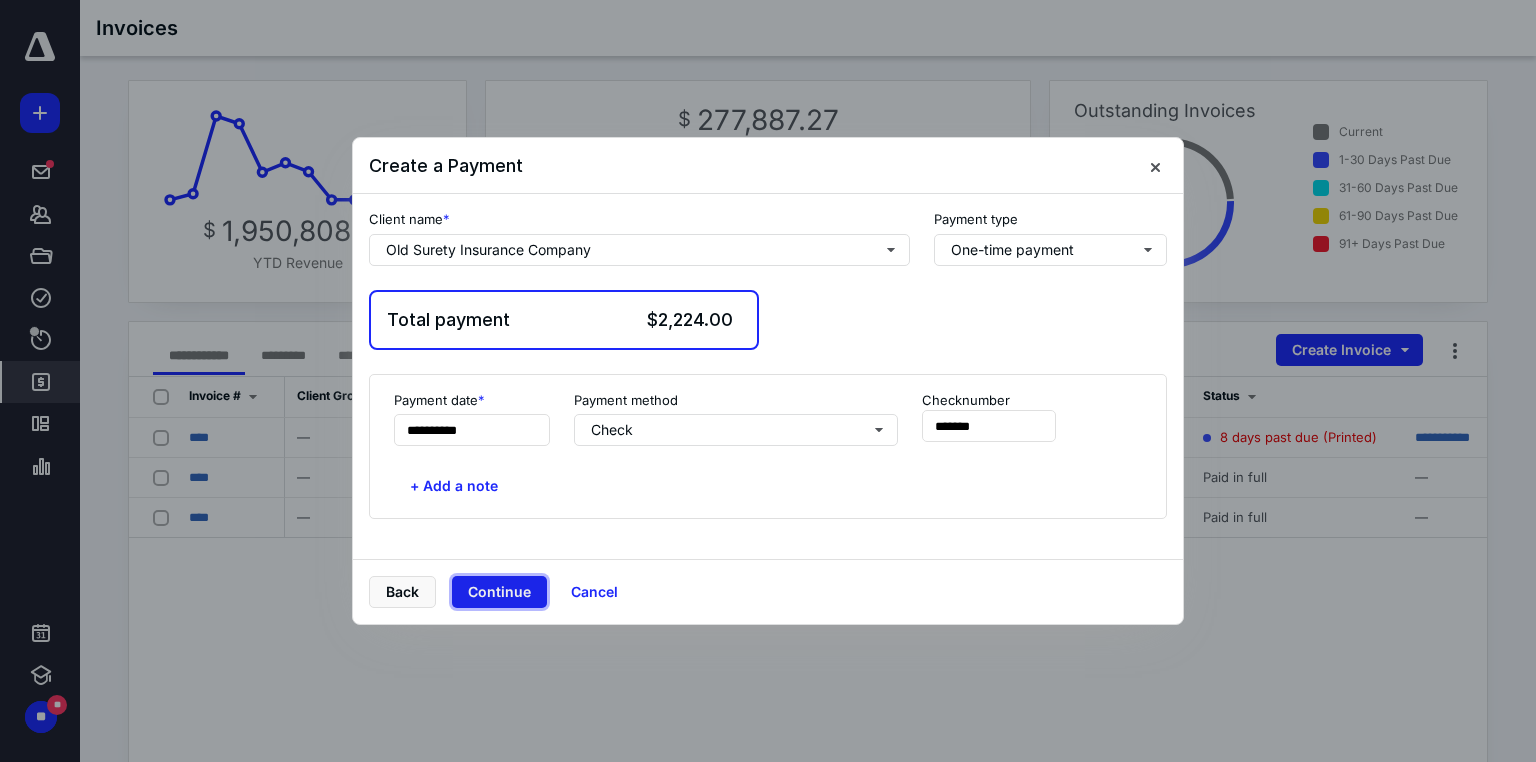 click on "Continue" at bounding box center (499, 592) 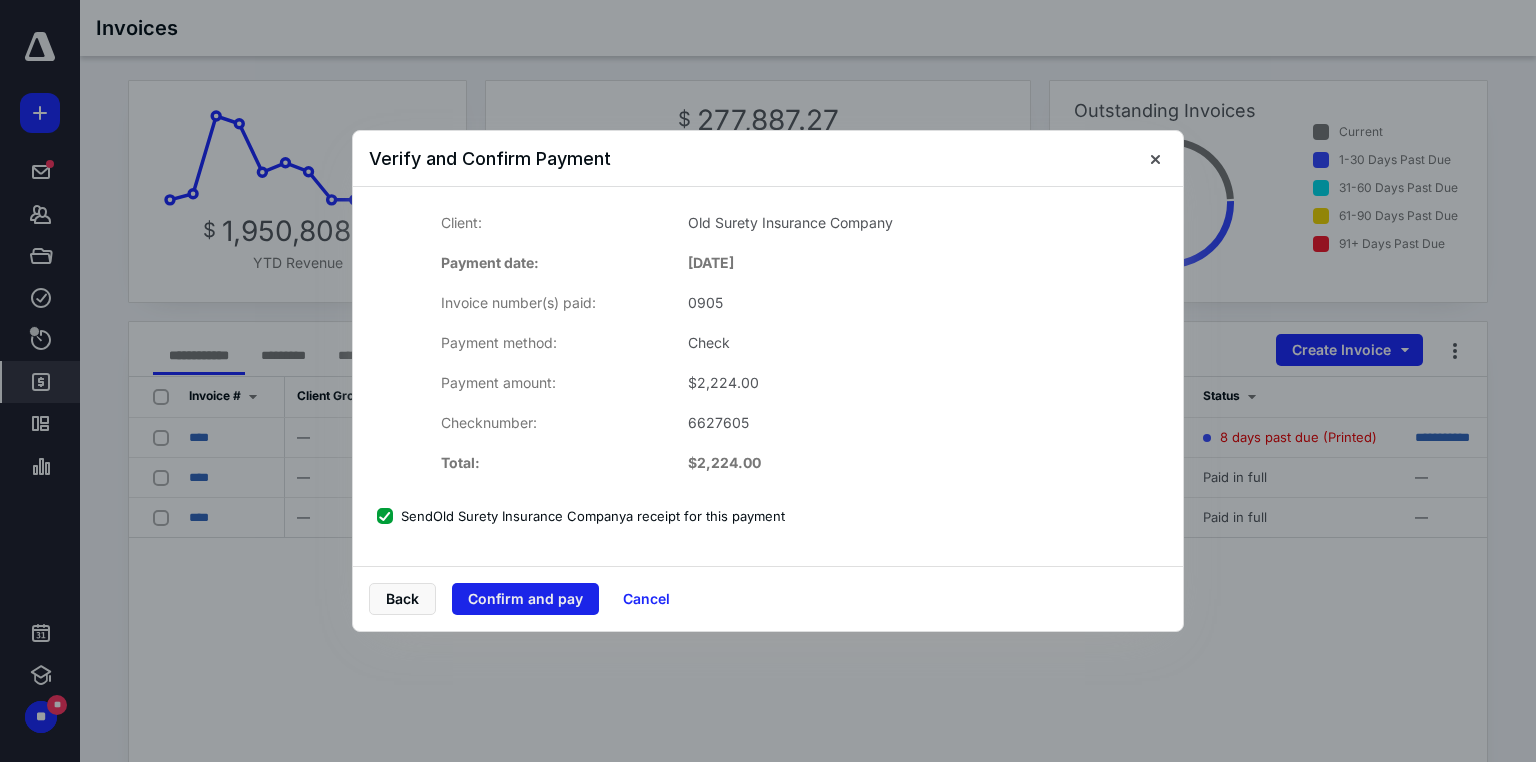 click on "Confirm and pay" at bounding box center [525, 599] 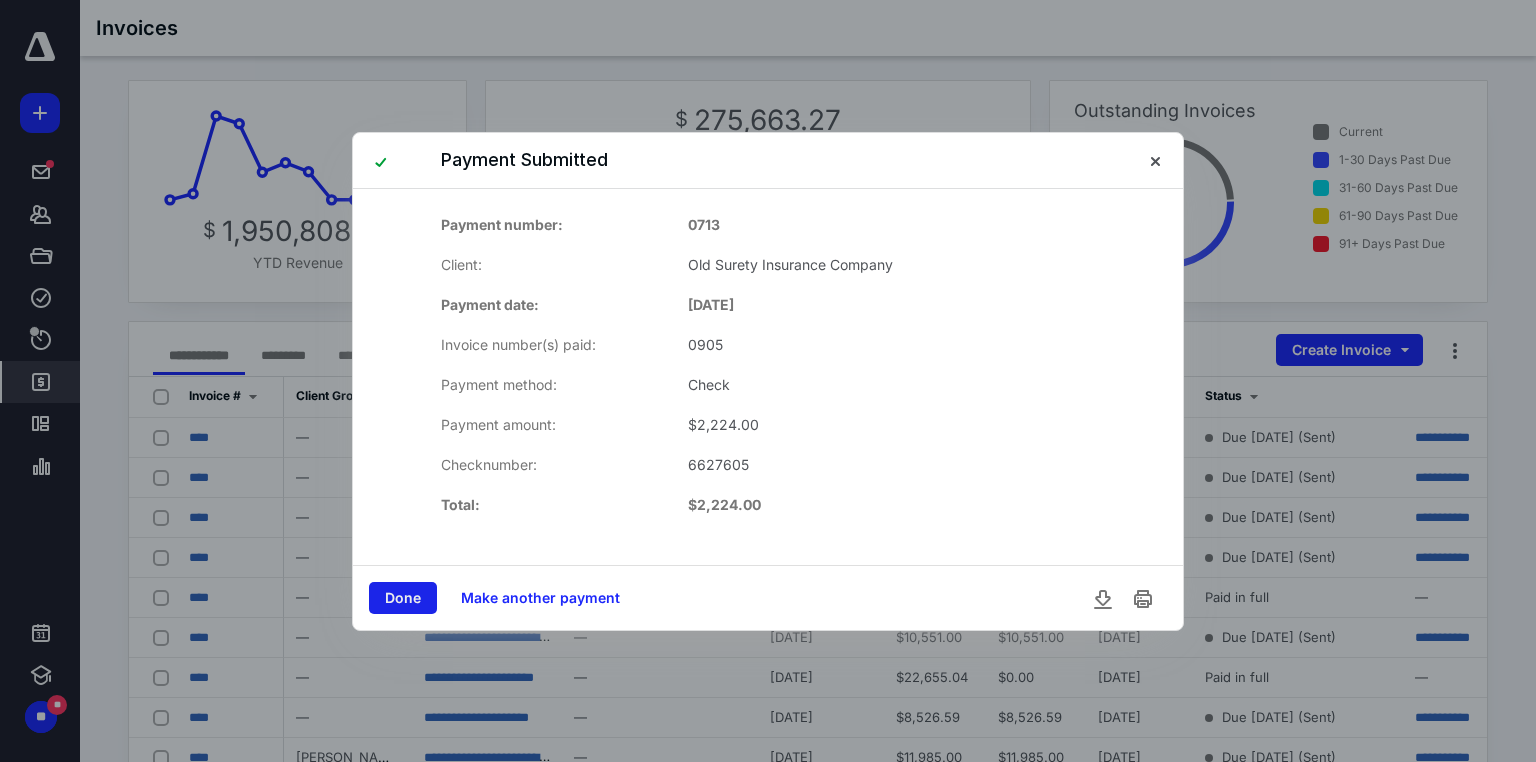 click on "Done" at bounding box center (403, 598) 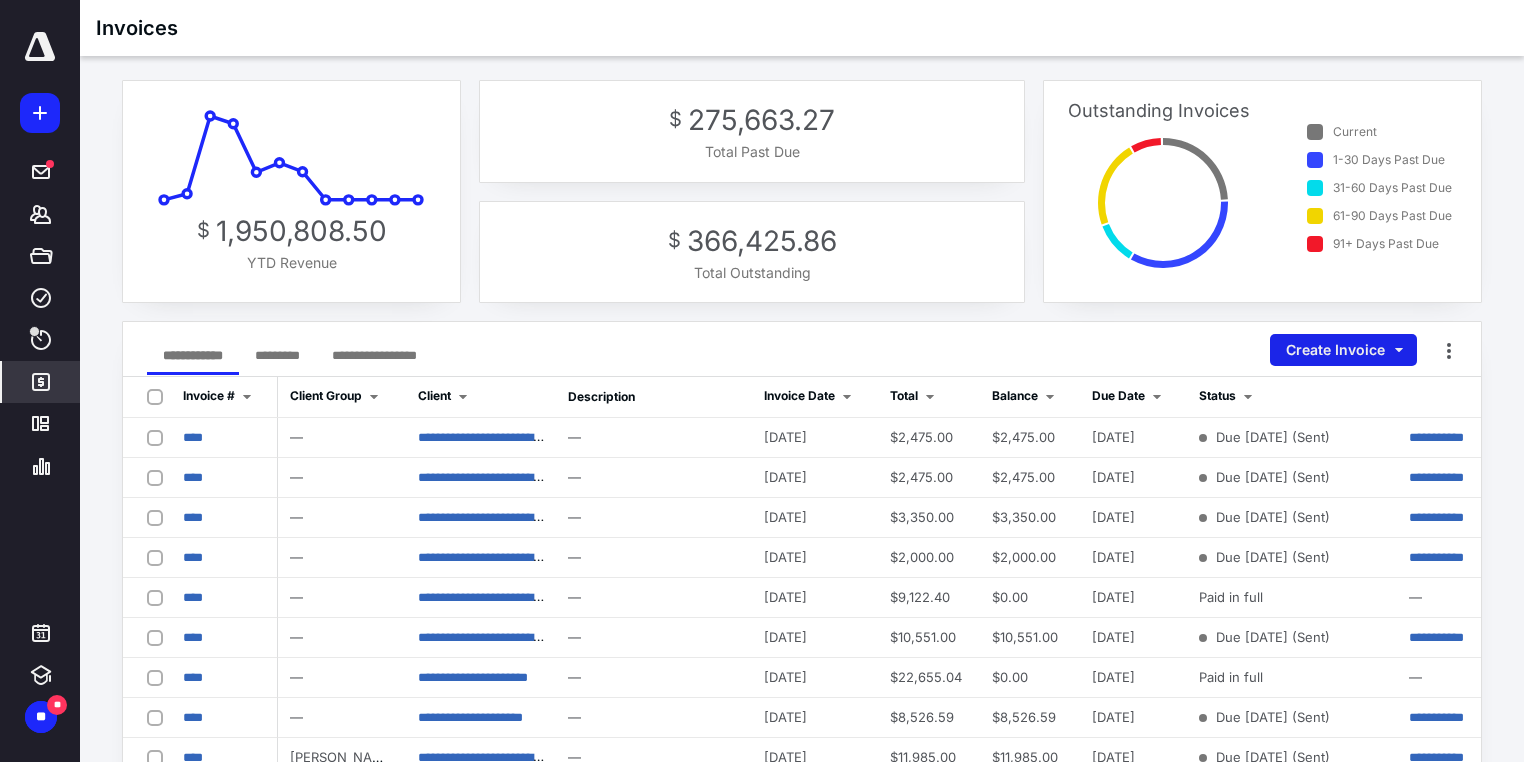 click on "Create Invoice" at bounding box center [1343, 350] 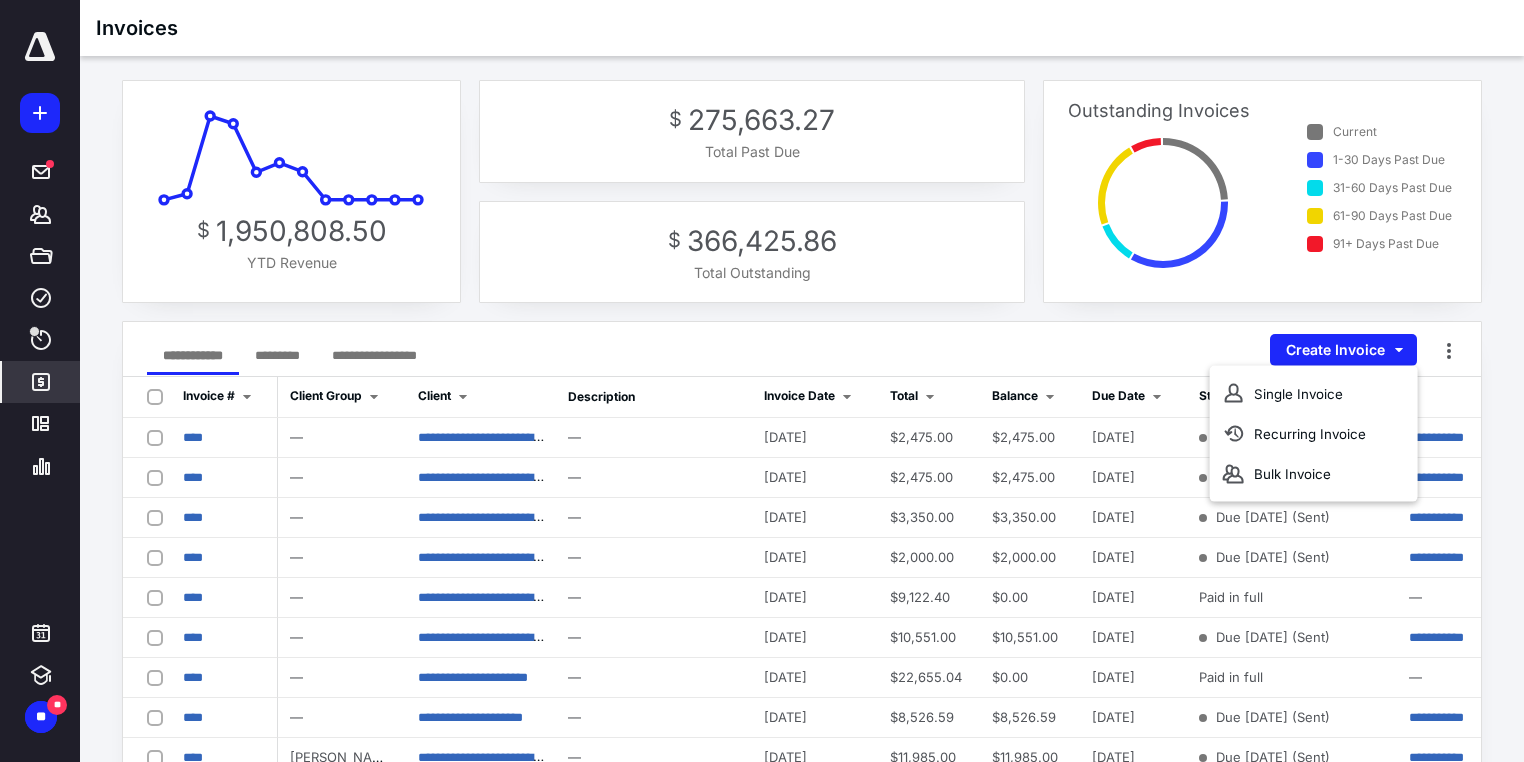click on "**********" at bounding box center (802, 349) 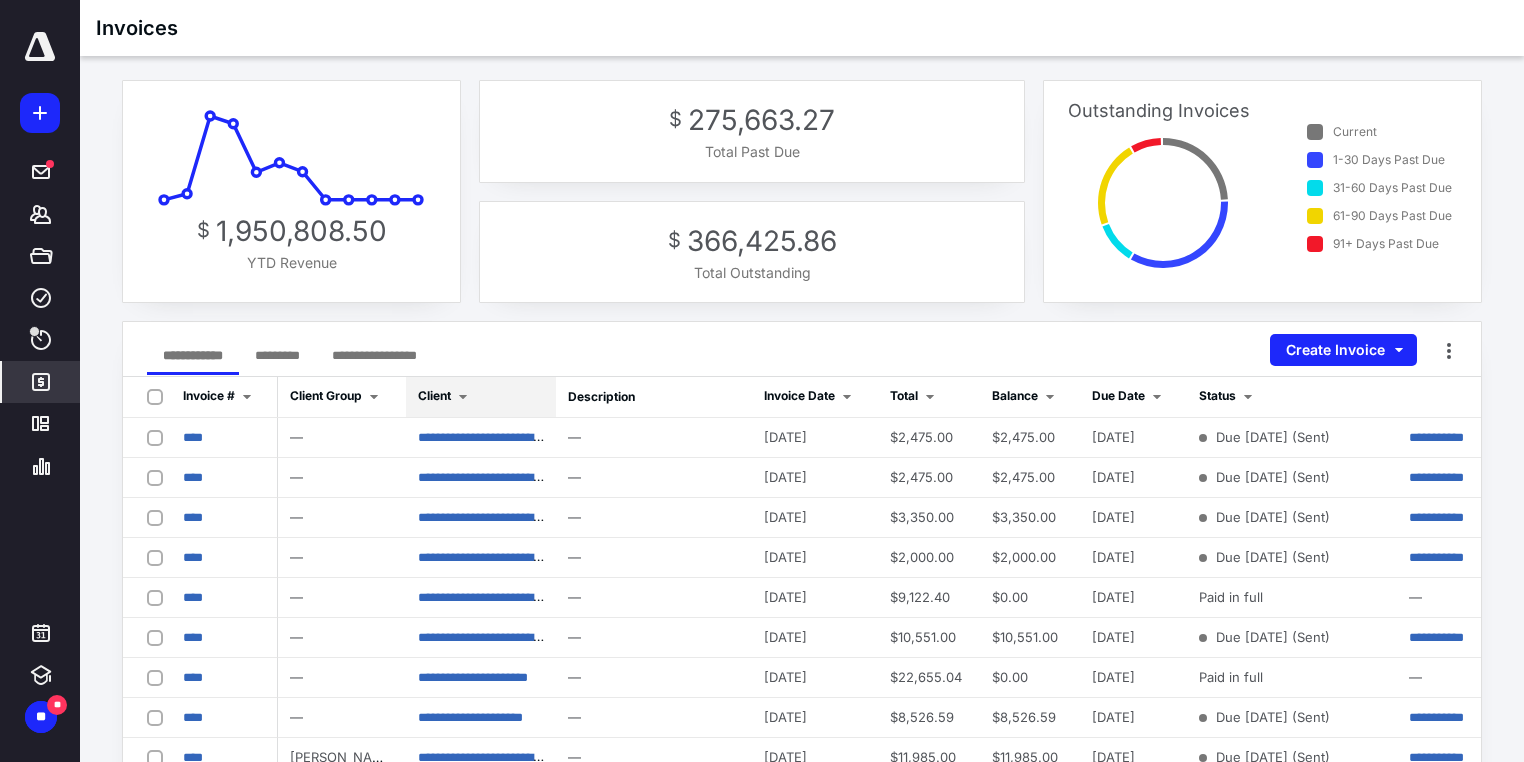 click at bounding box center [463, 397] 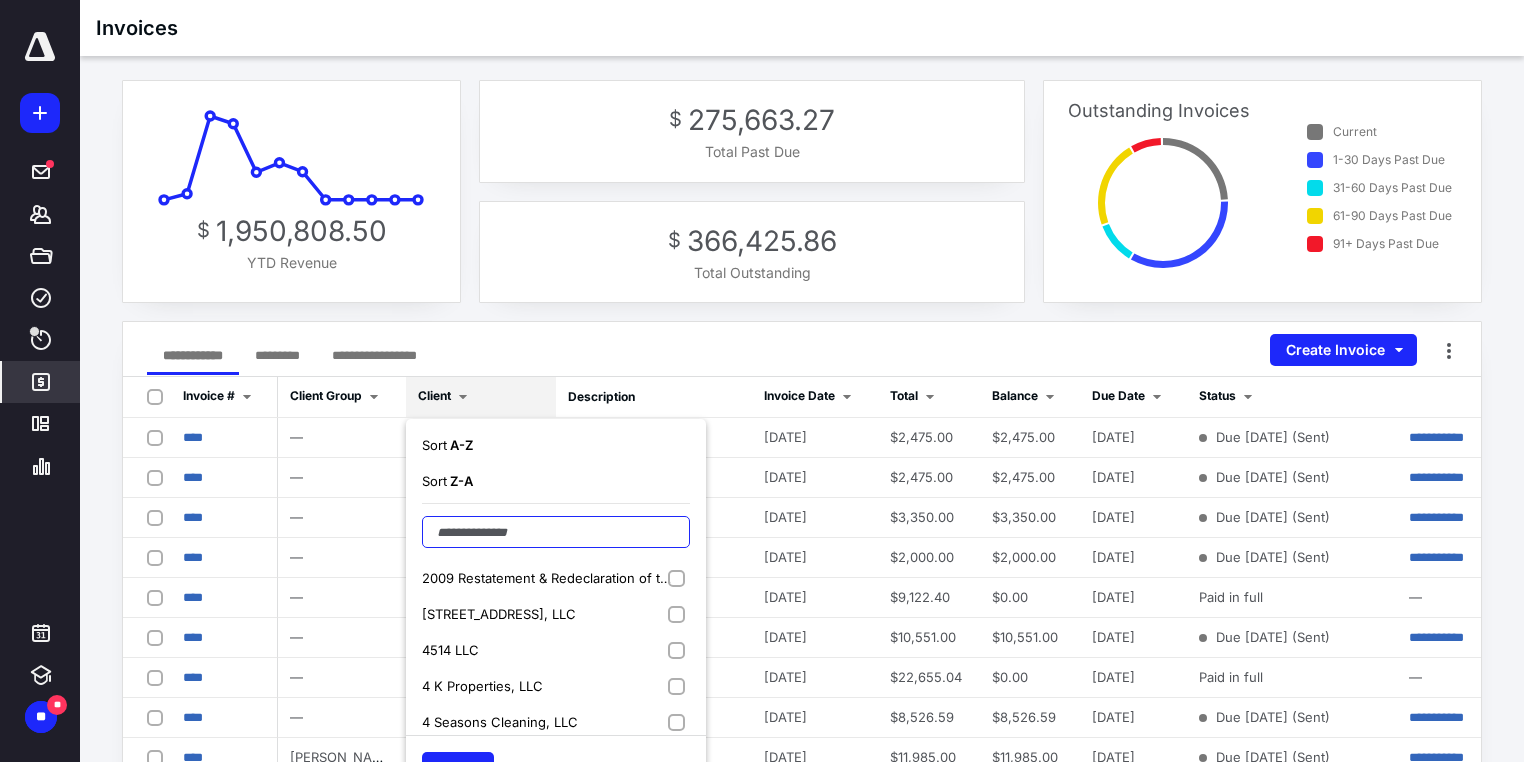 click at bounding box center [556, 532] 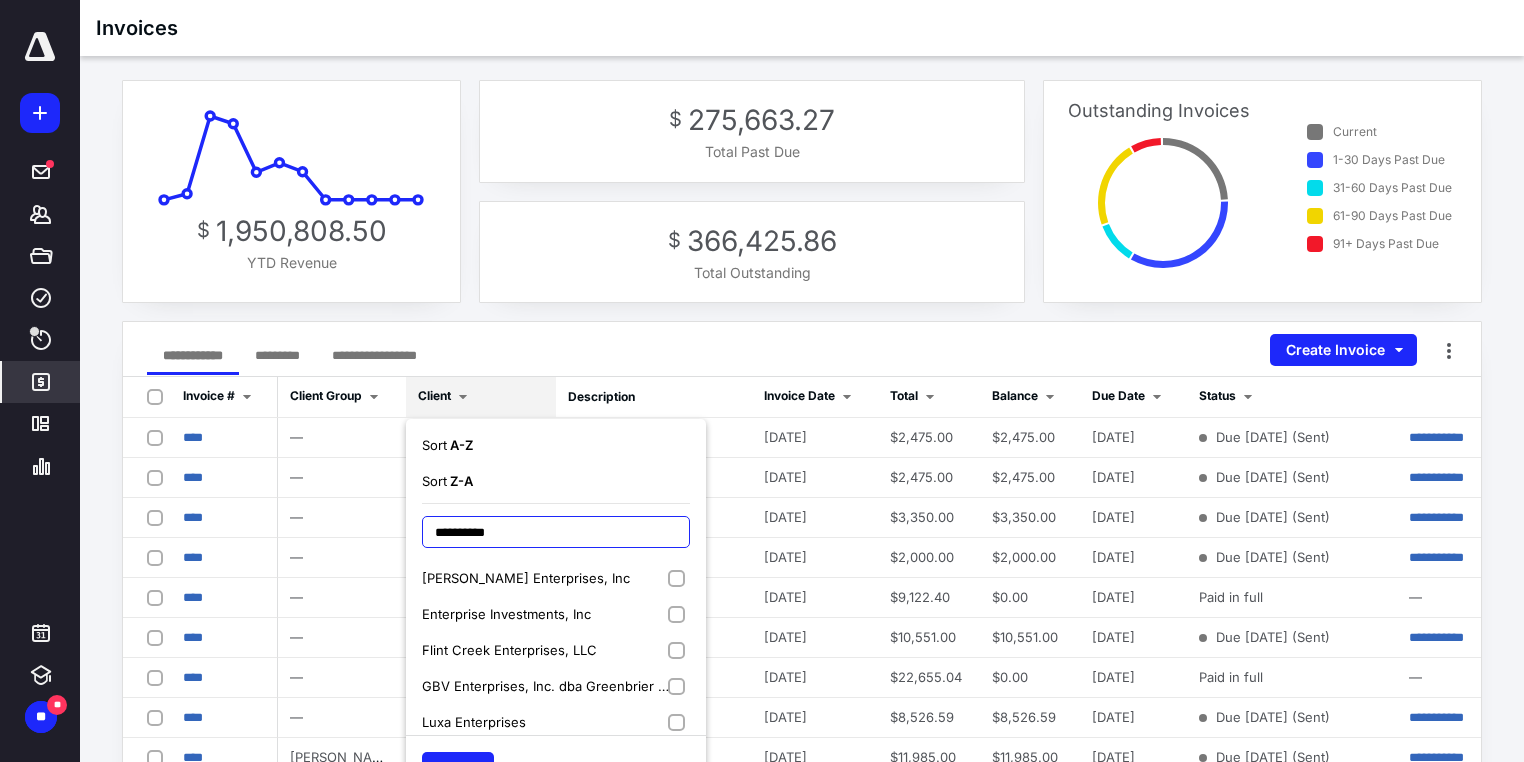type on "**********" 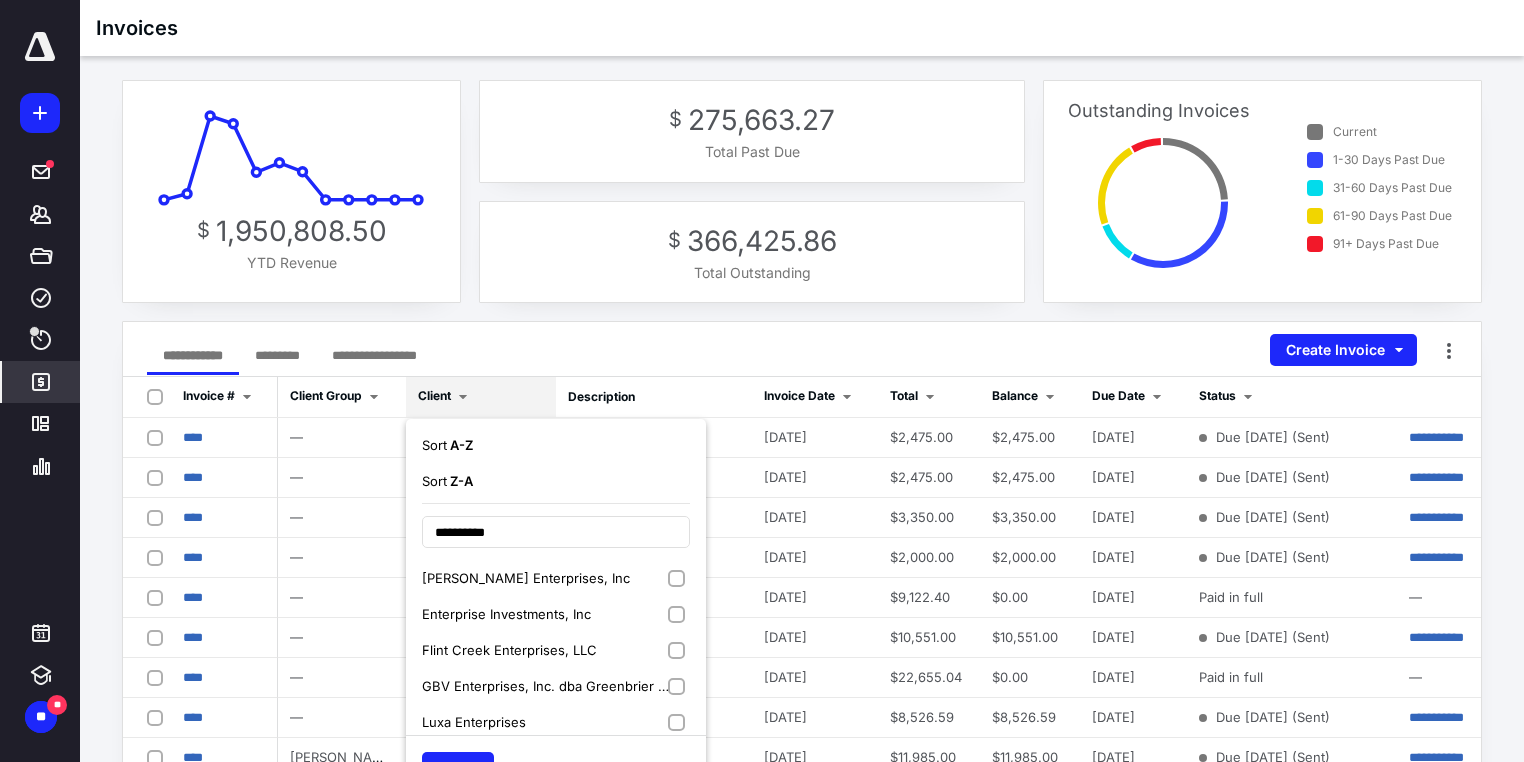 click on "Enterprise Investments, Inc" at bounding box center [556, 614] 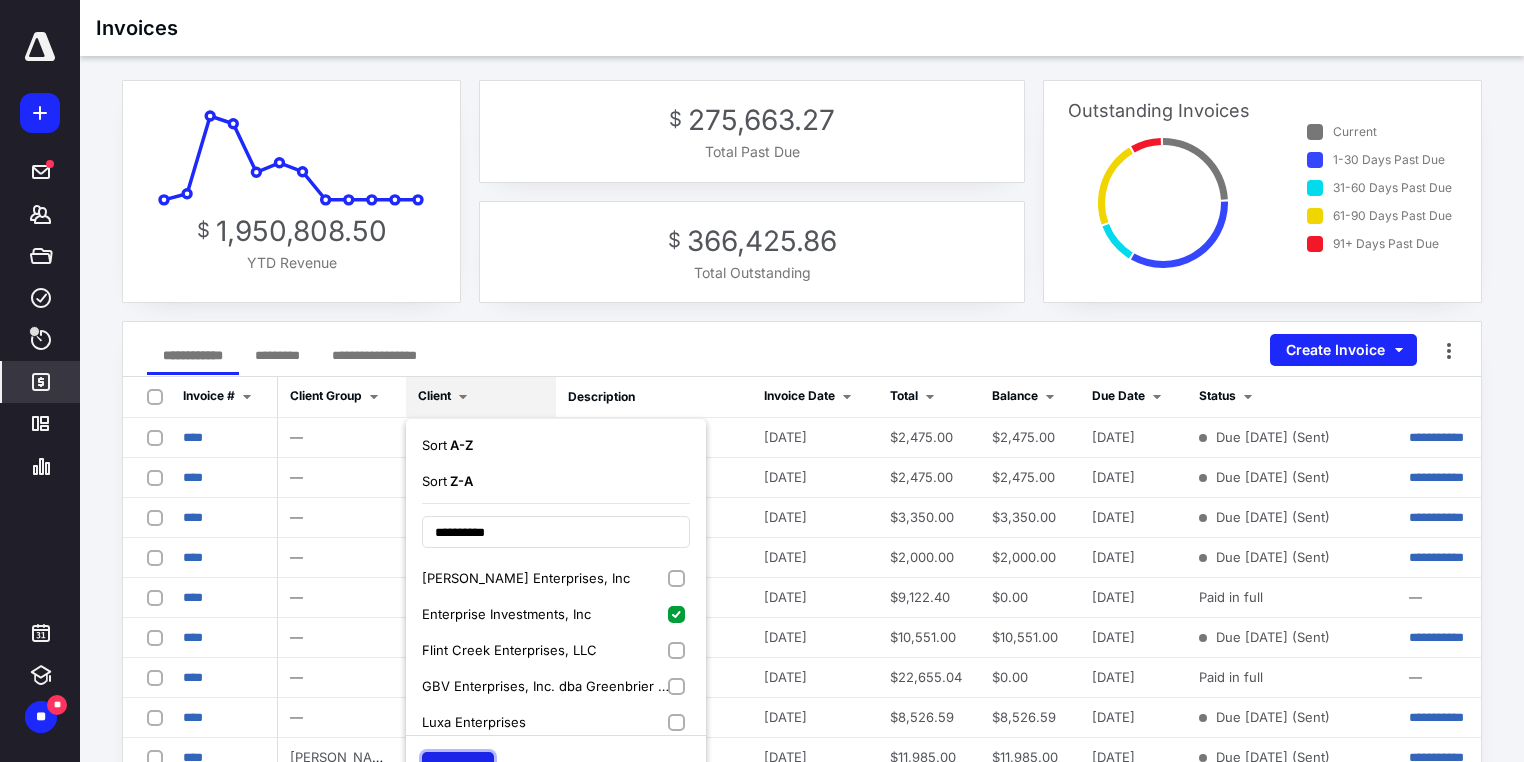 click on "Apply" at bounding box center [458, 768] 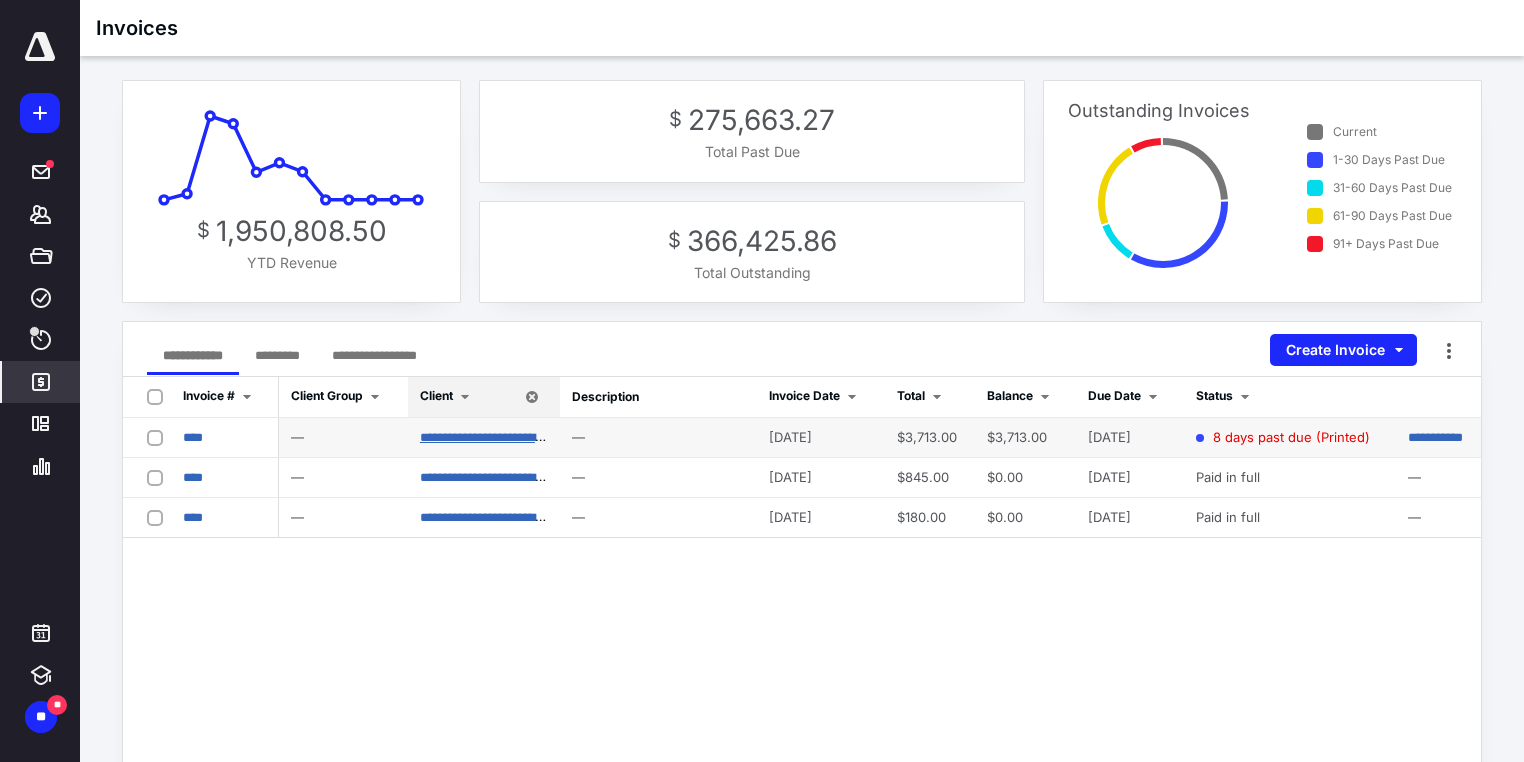 click on "**********" at bounding box center [487, 436] 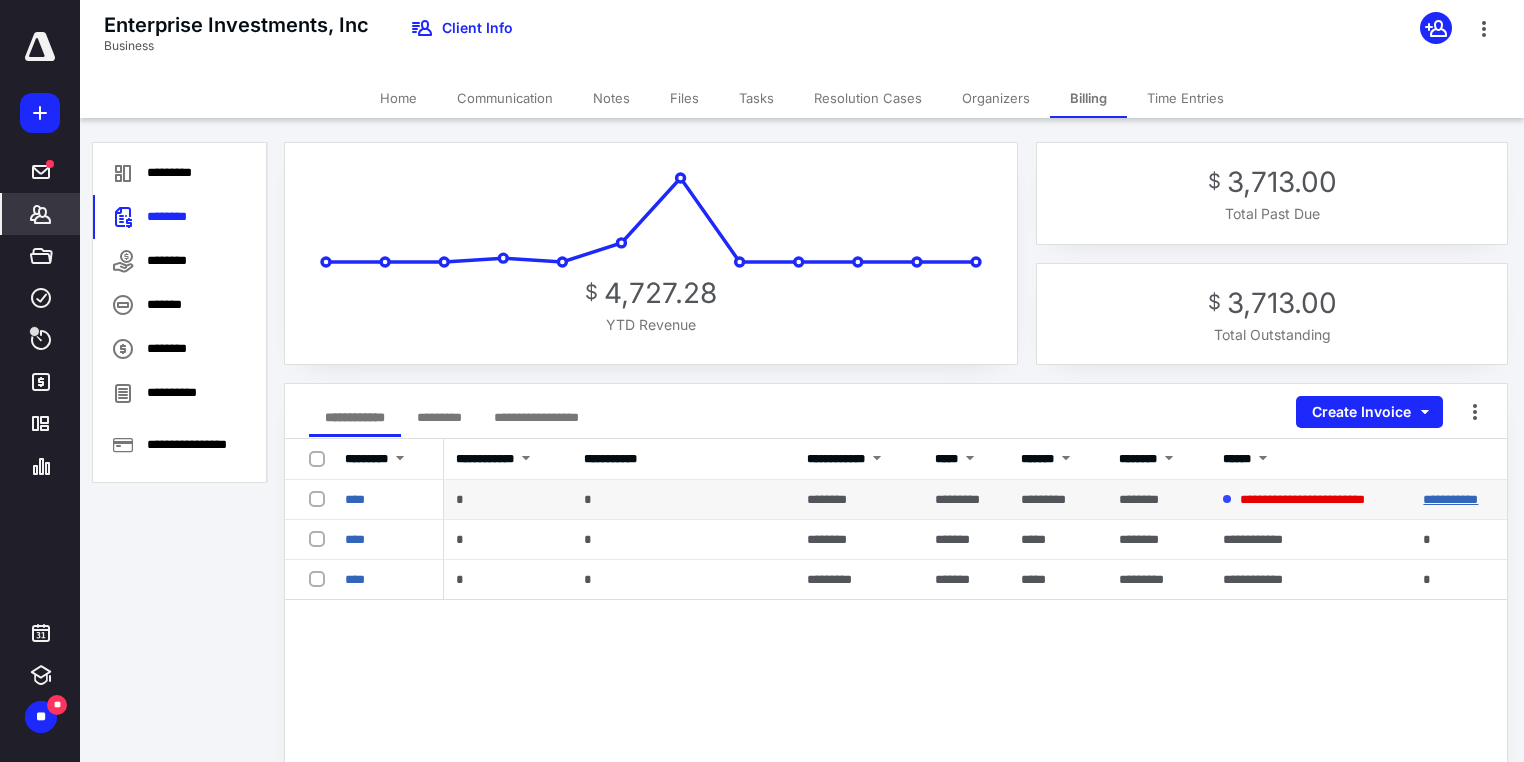 click on "**********" at bounding box center (1450, 499) 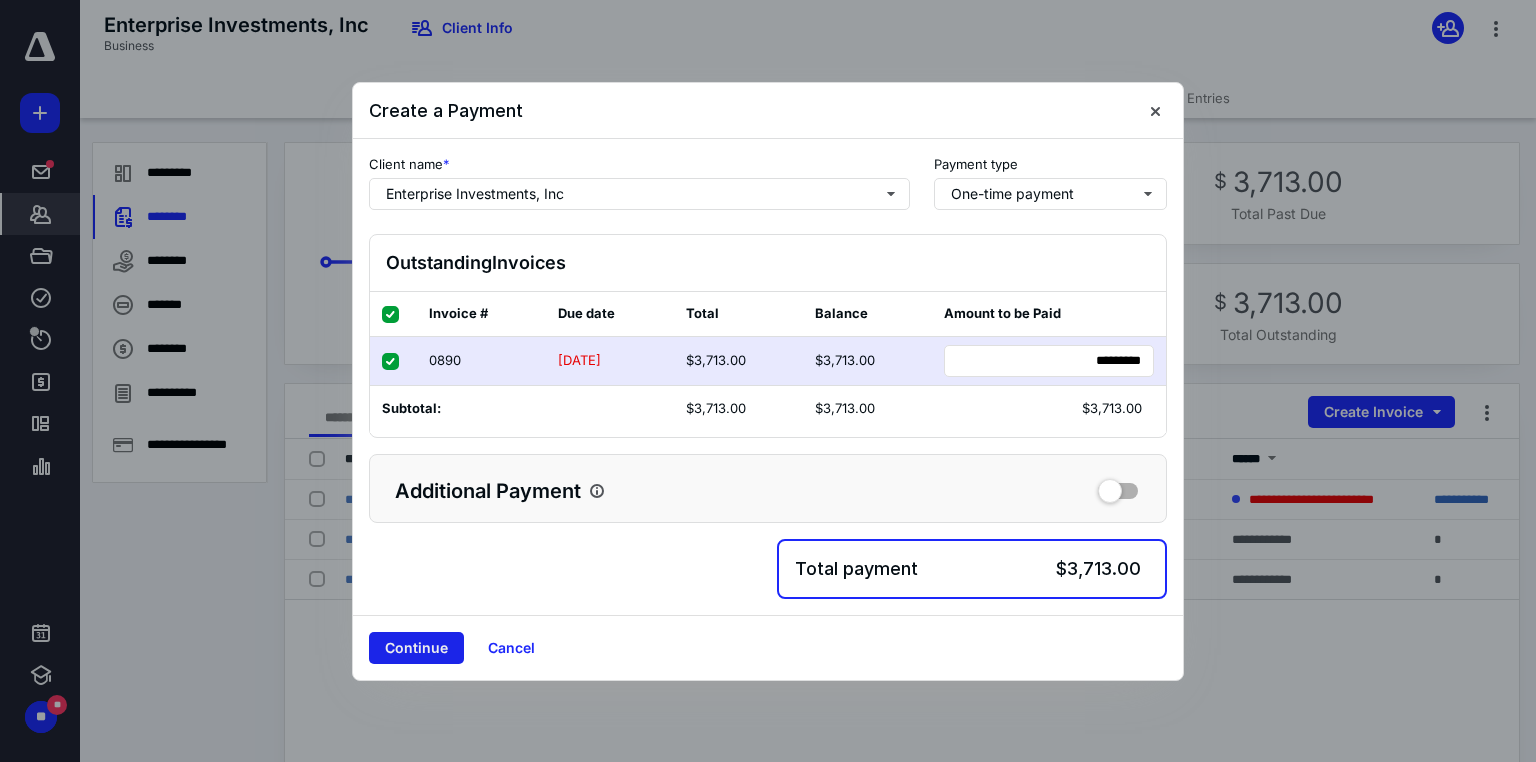 click on "Continue" at bounding box center (416, 648) 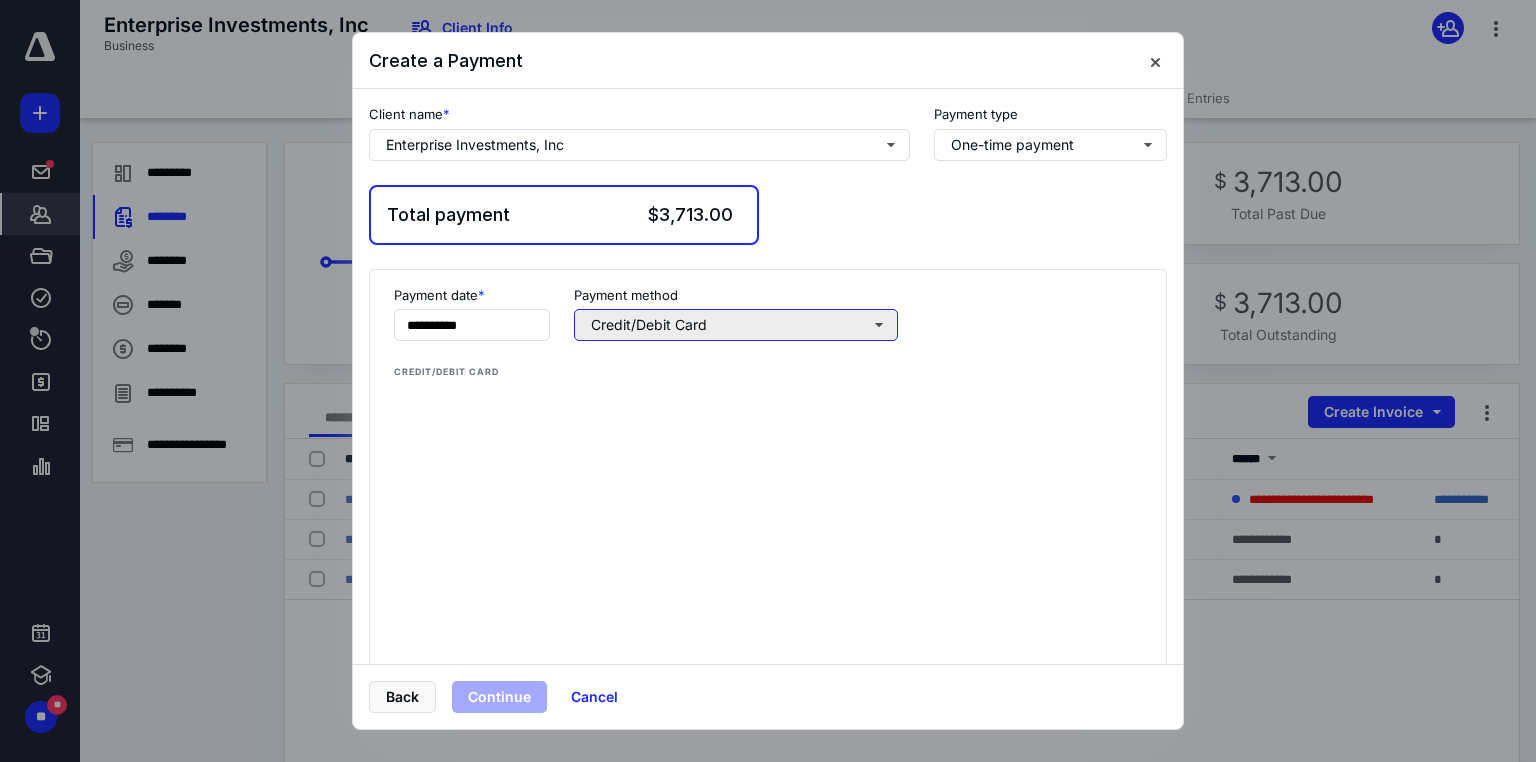 click on "Credit/Debit Card" at bounding box center [736, 325] 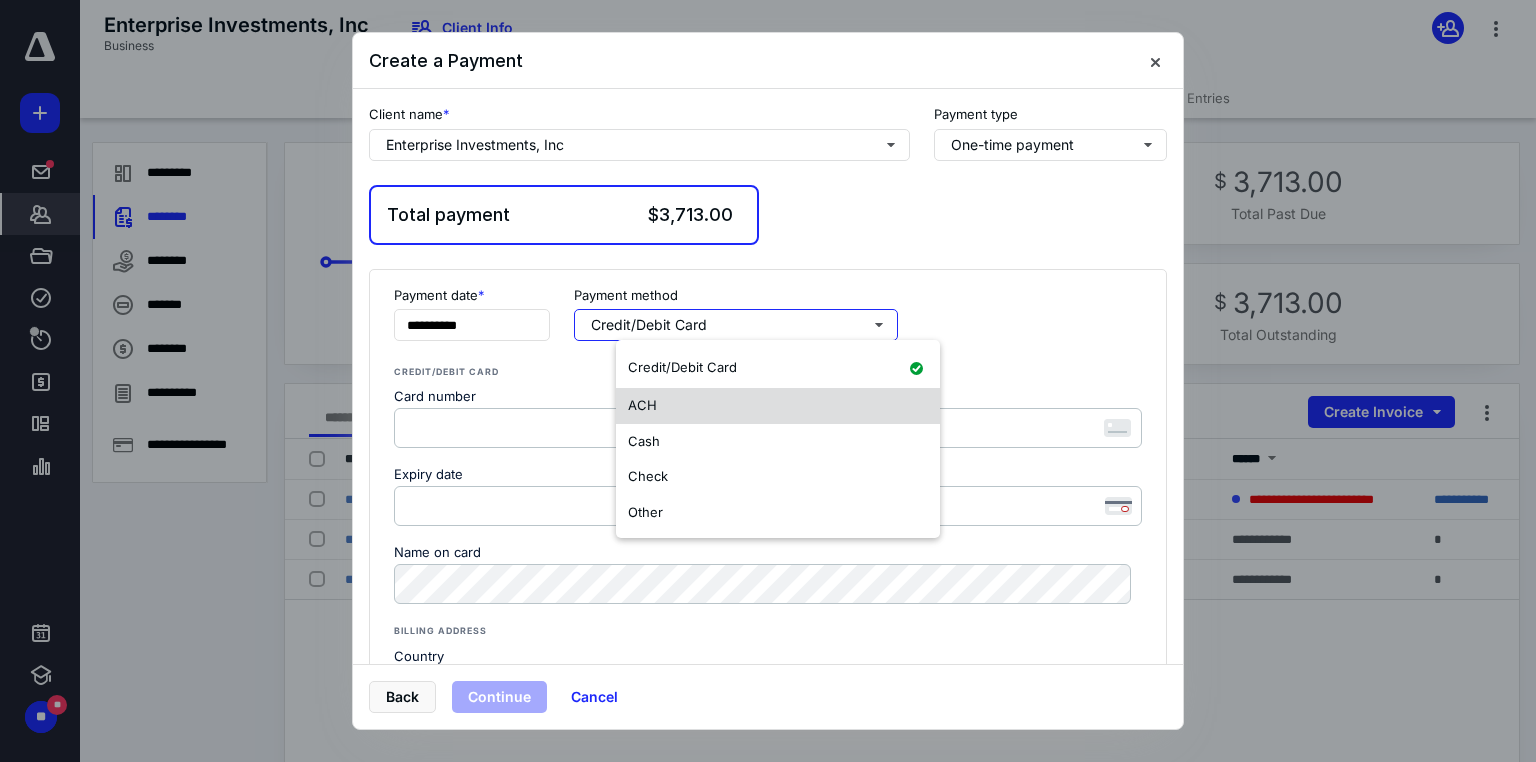 click on "ACH" at bounding box center [778, 406] 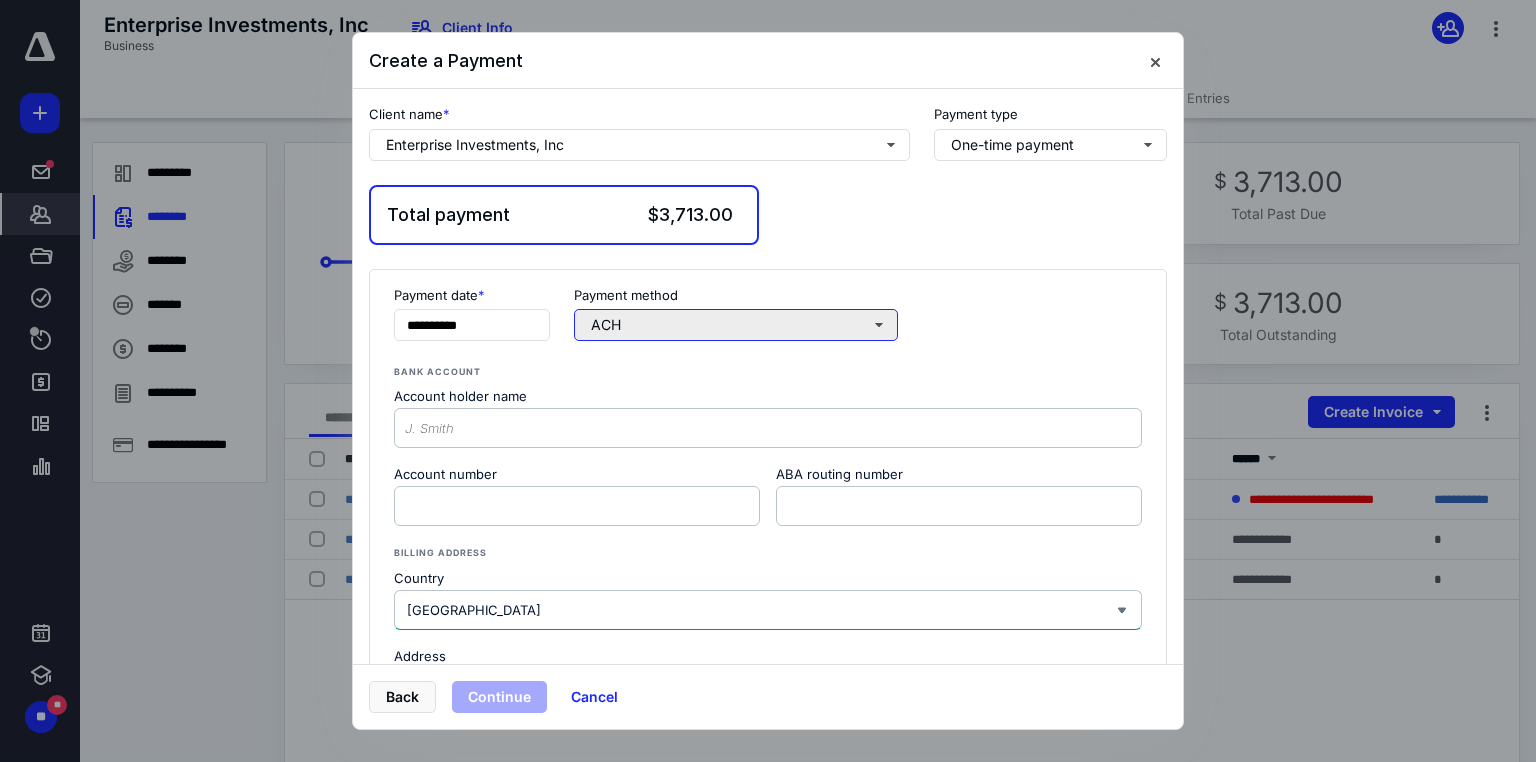 click on "ACH" at bounding box center [736, 325] 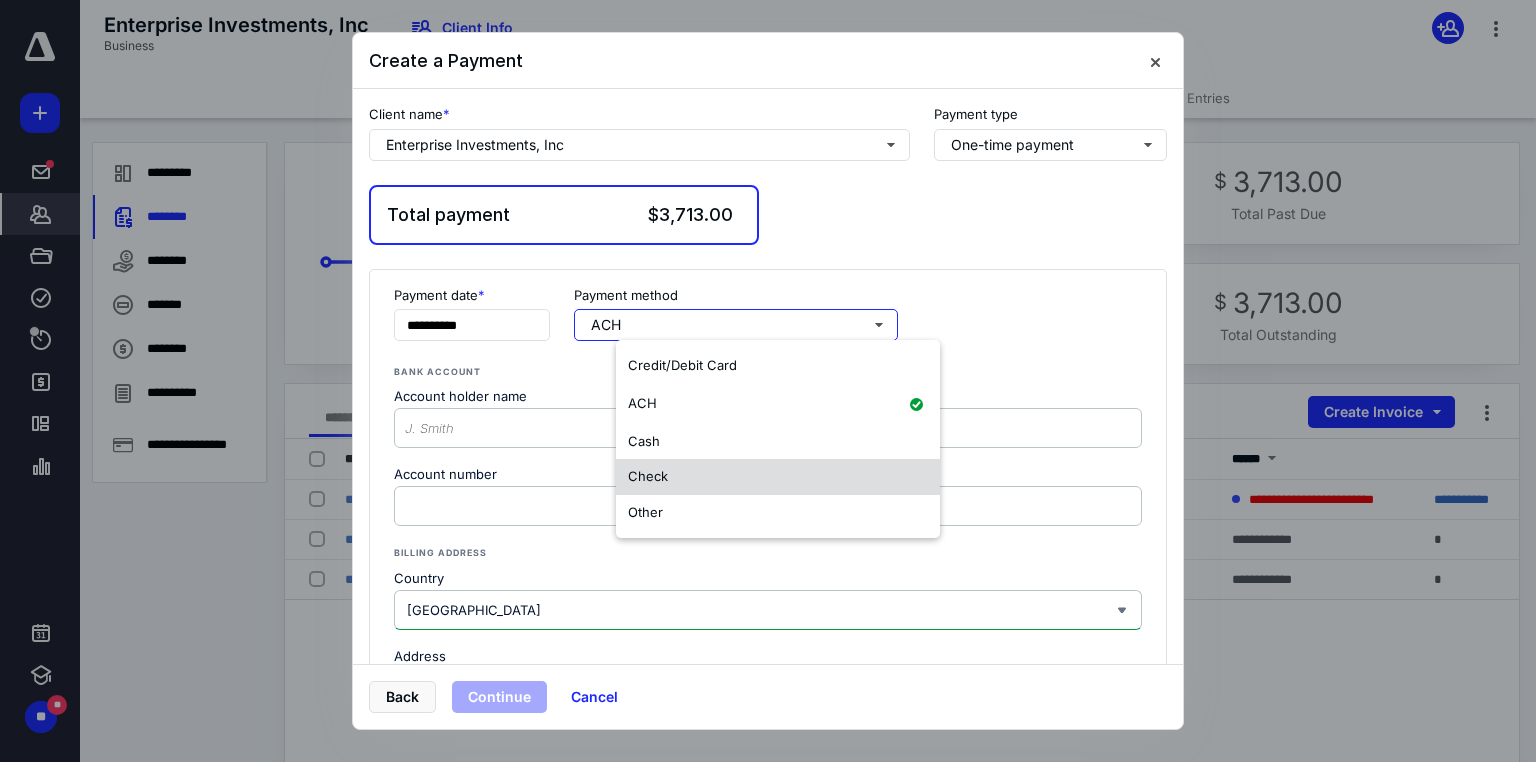 click on "Check" at bounding box center (648, 476) 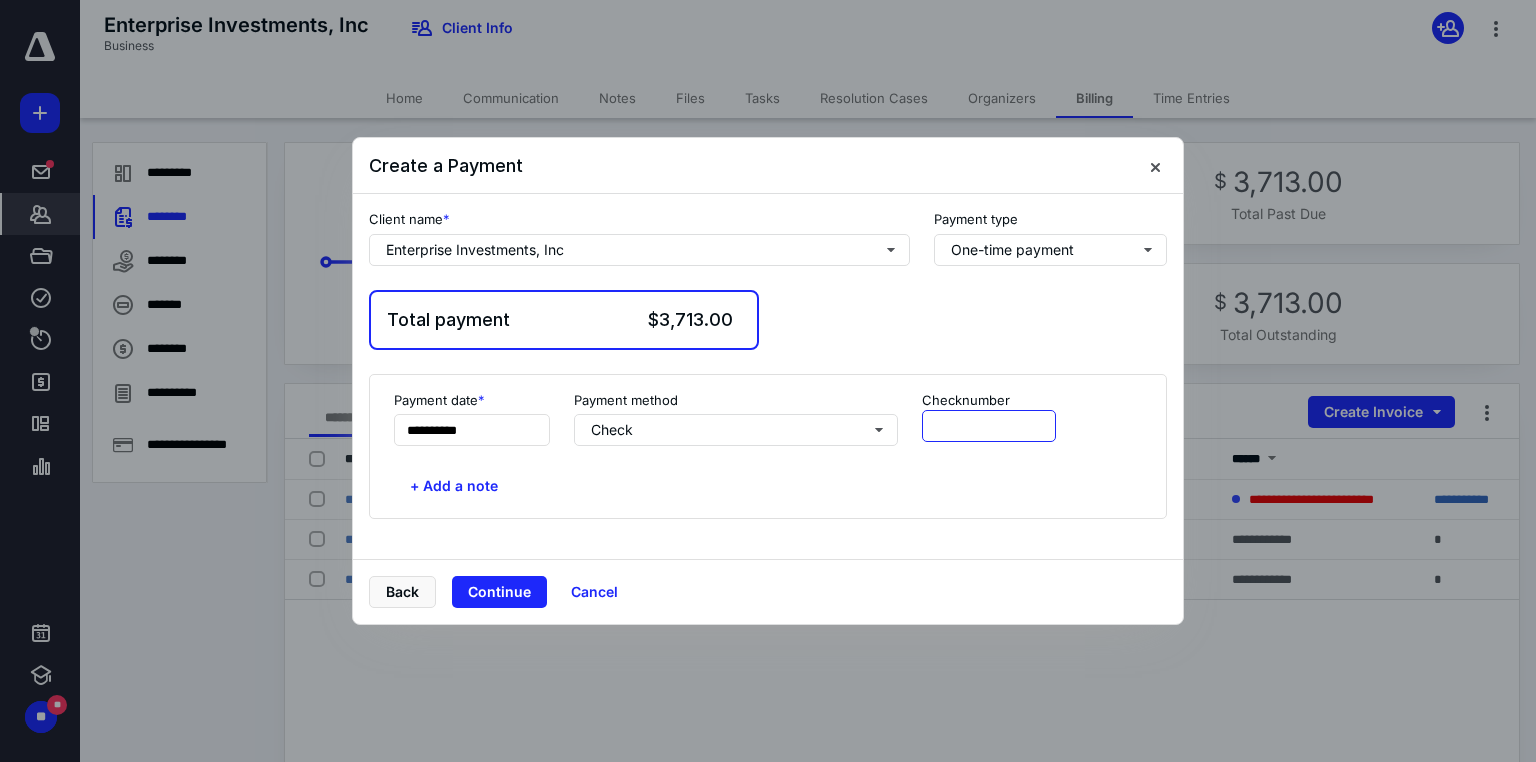 click at bounding box center [989, 426] 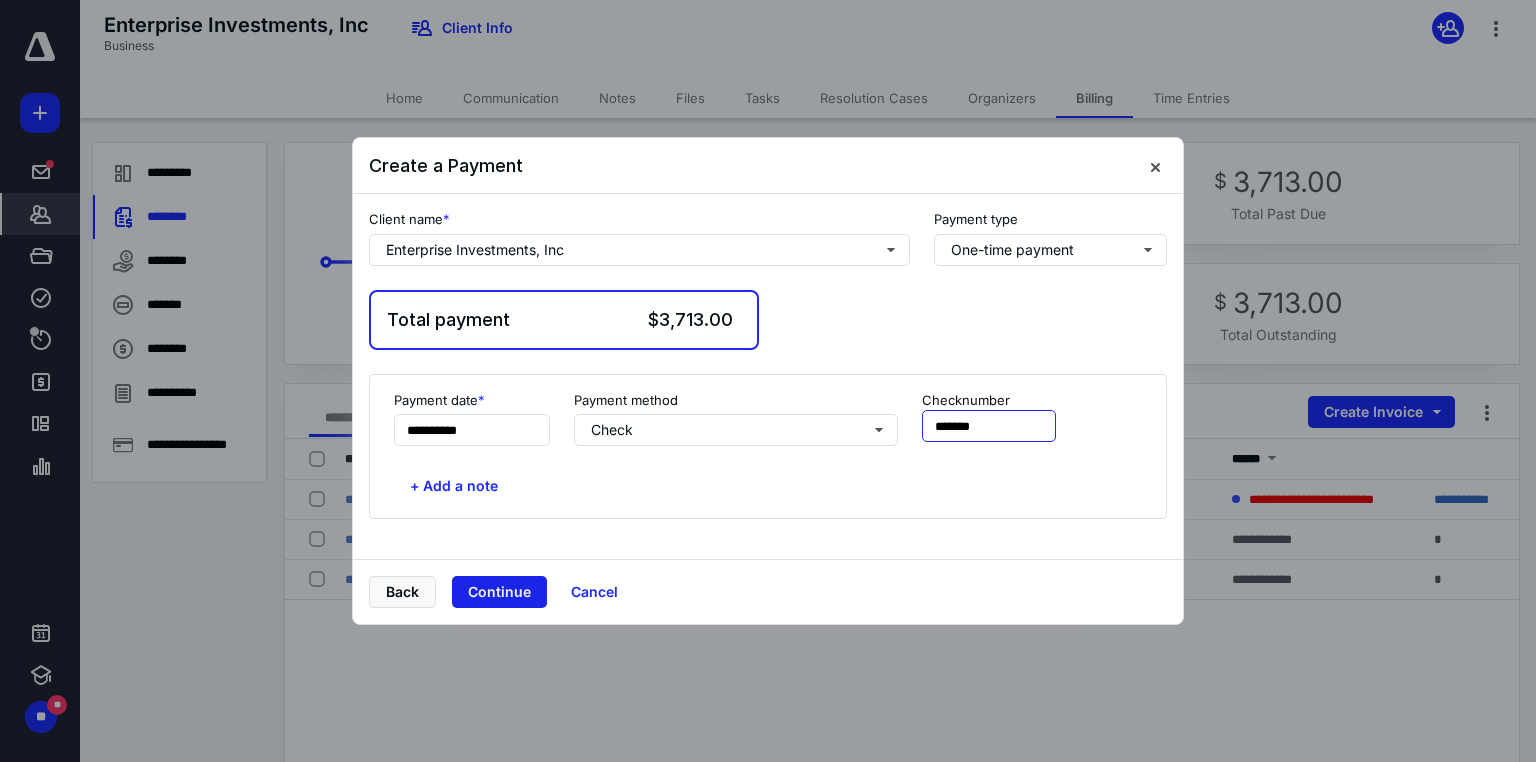 type on "*******" 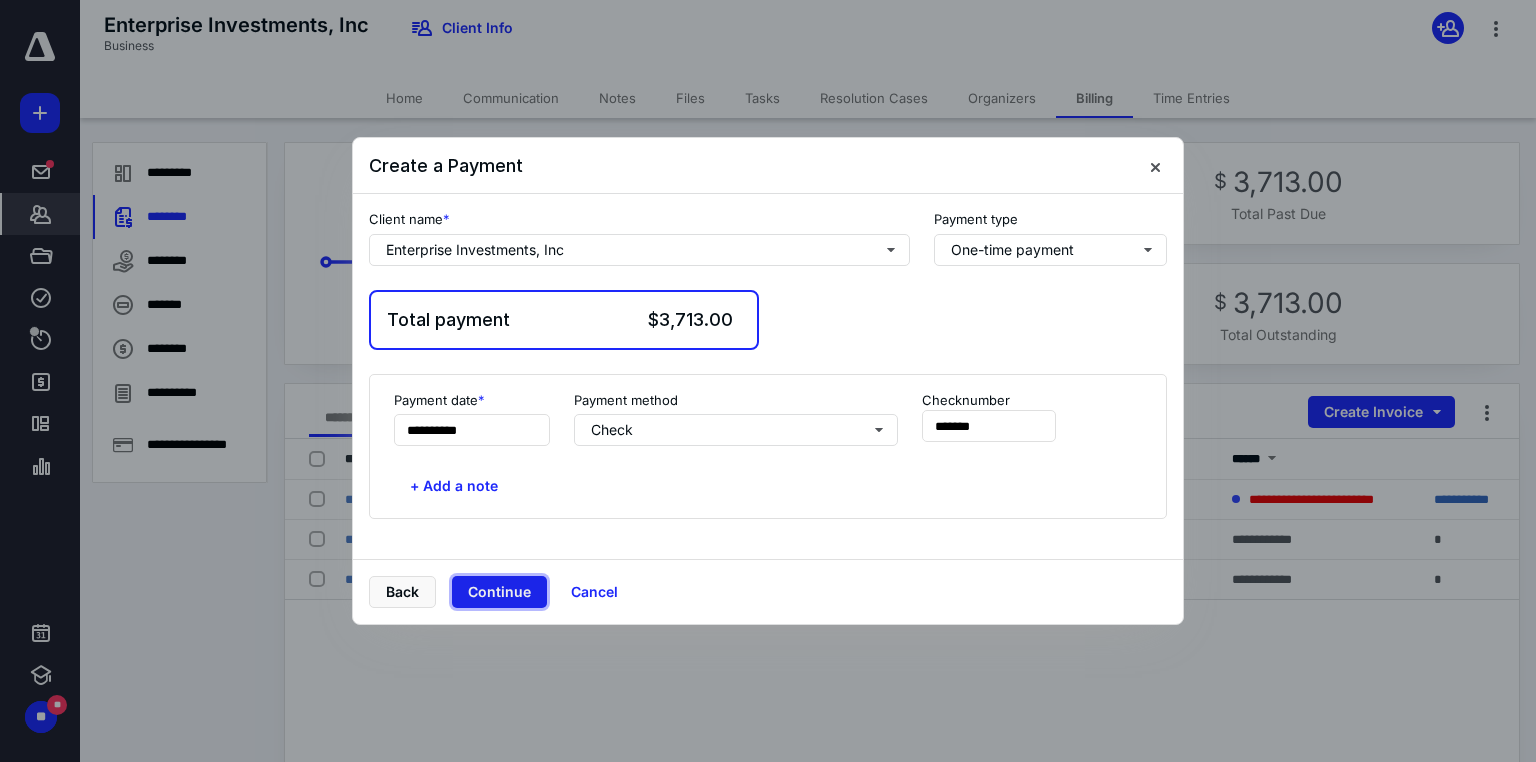 click on "Continue" at bounding box center [499, 592] 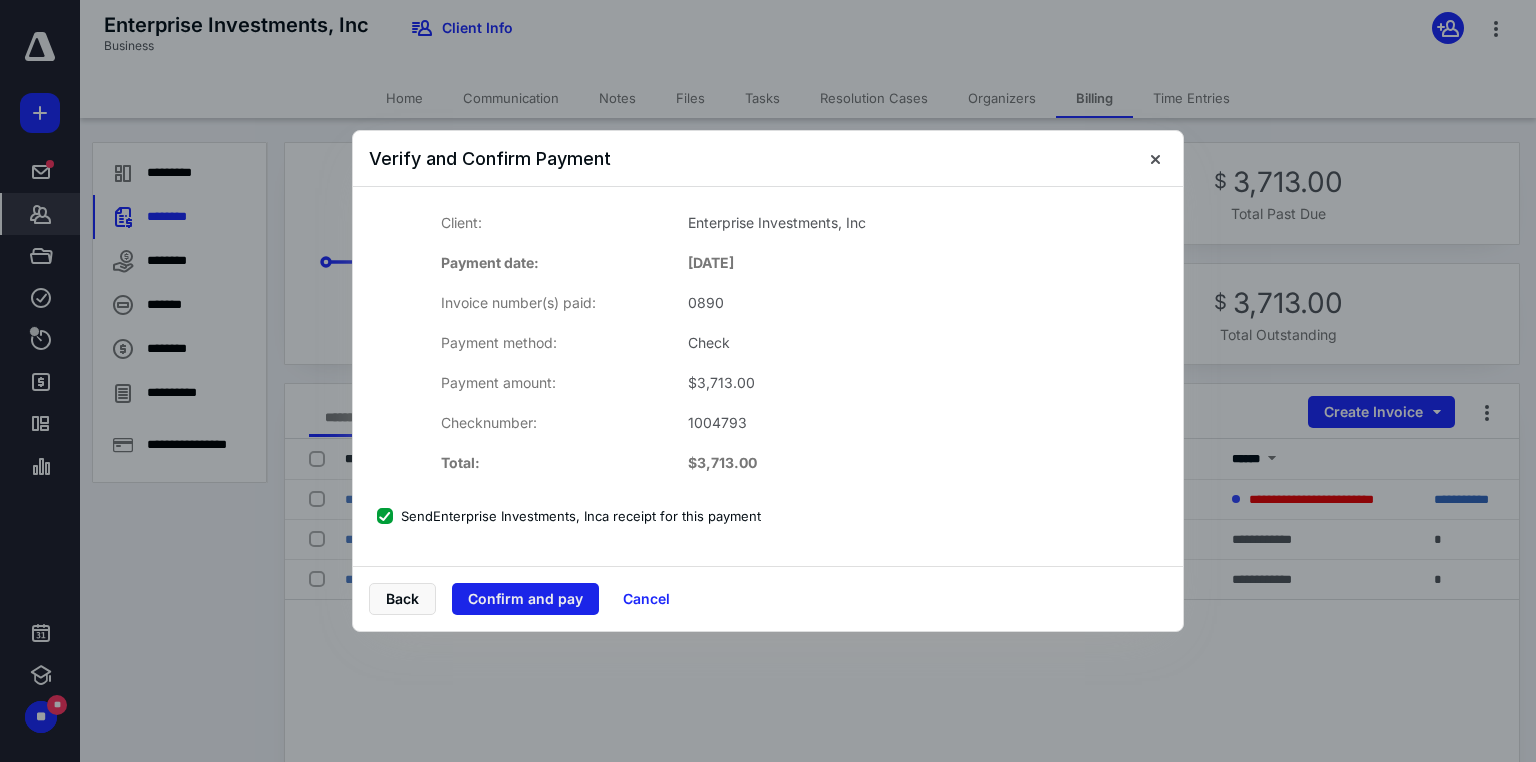 click on "Confirm and pay" at bounding box center (525, 599) 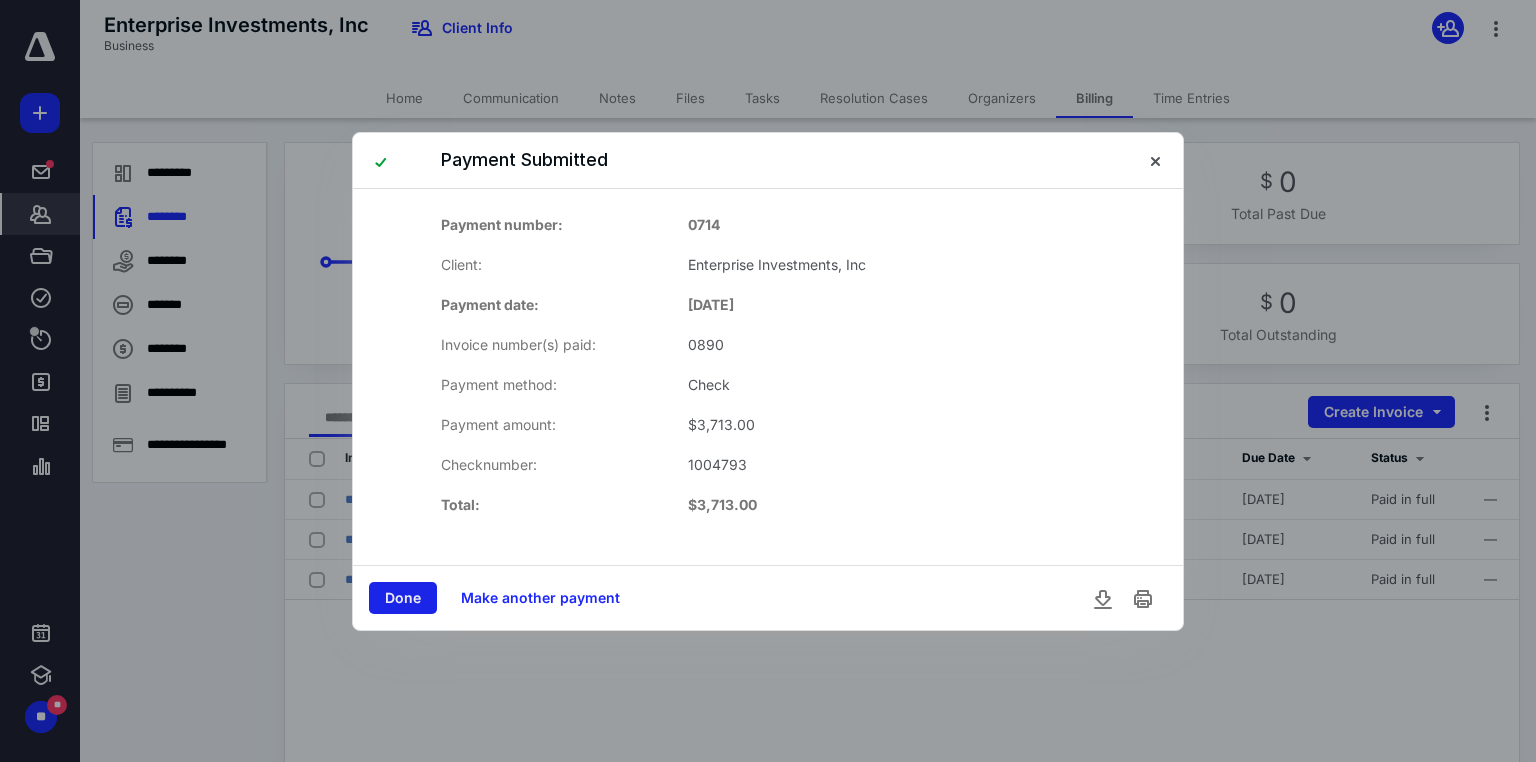 click on "Done" at bounding box center [403, 598] 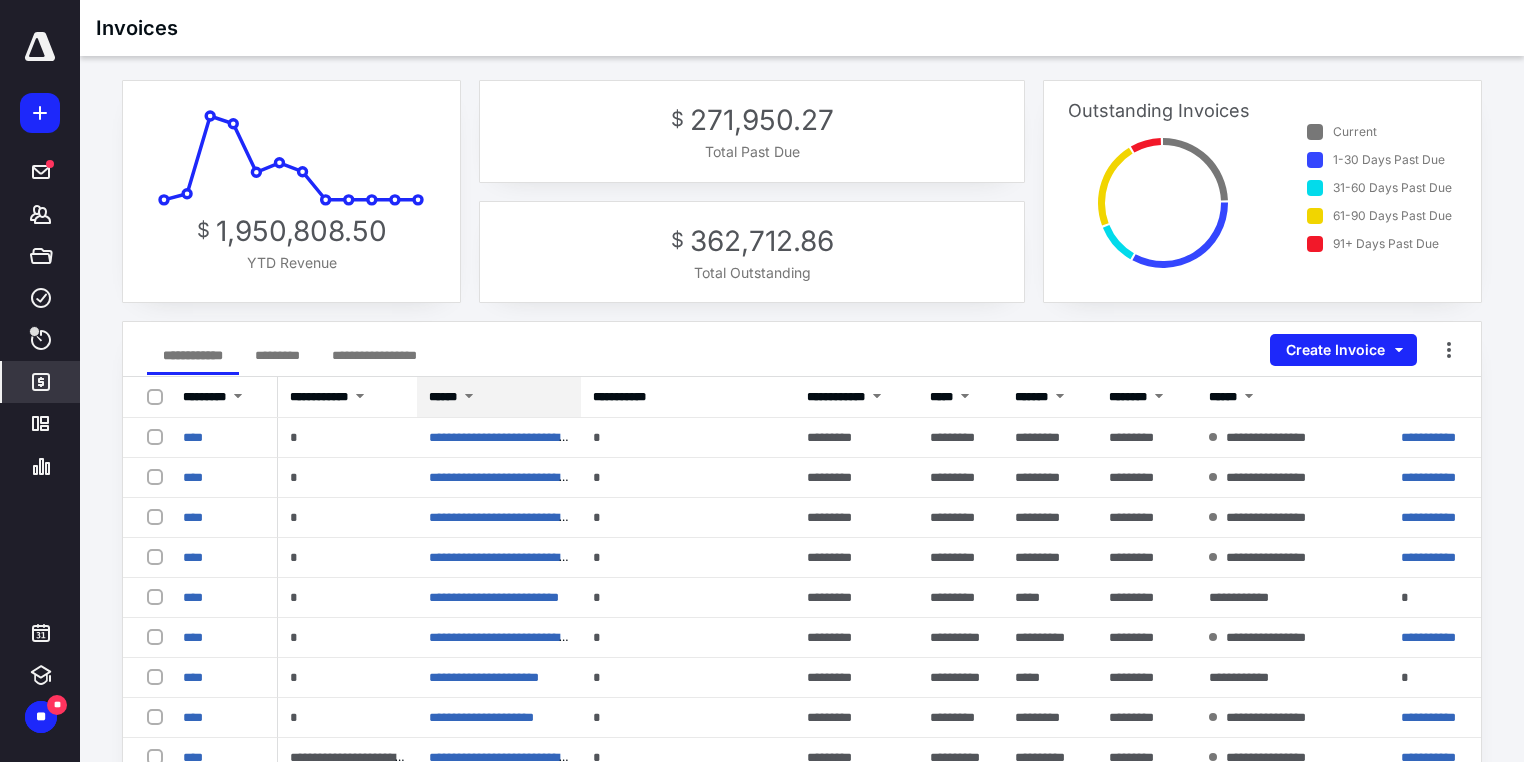 click on "******" at bounding box center [443, 397] 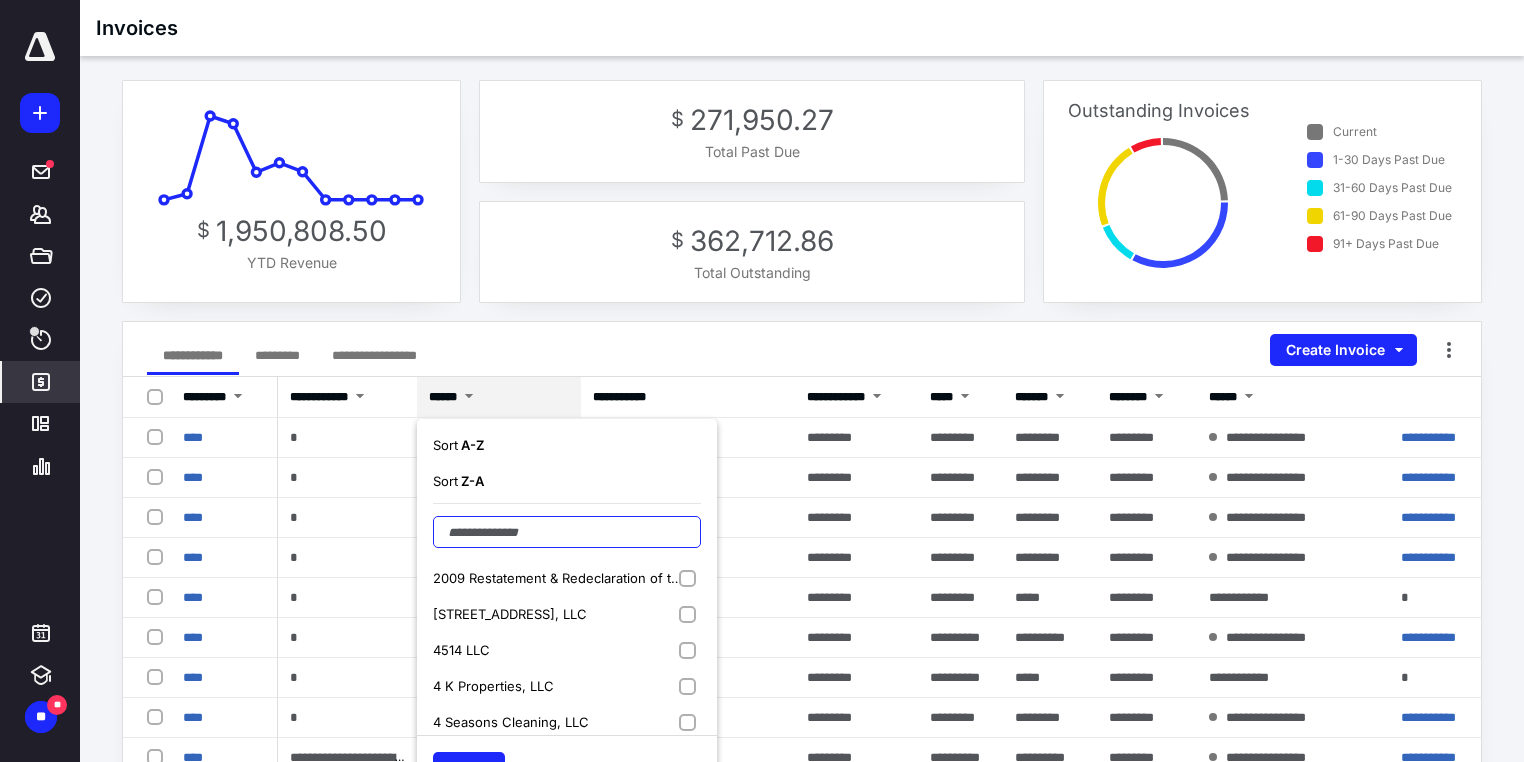 click at bounding box center (567, 532) 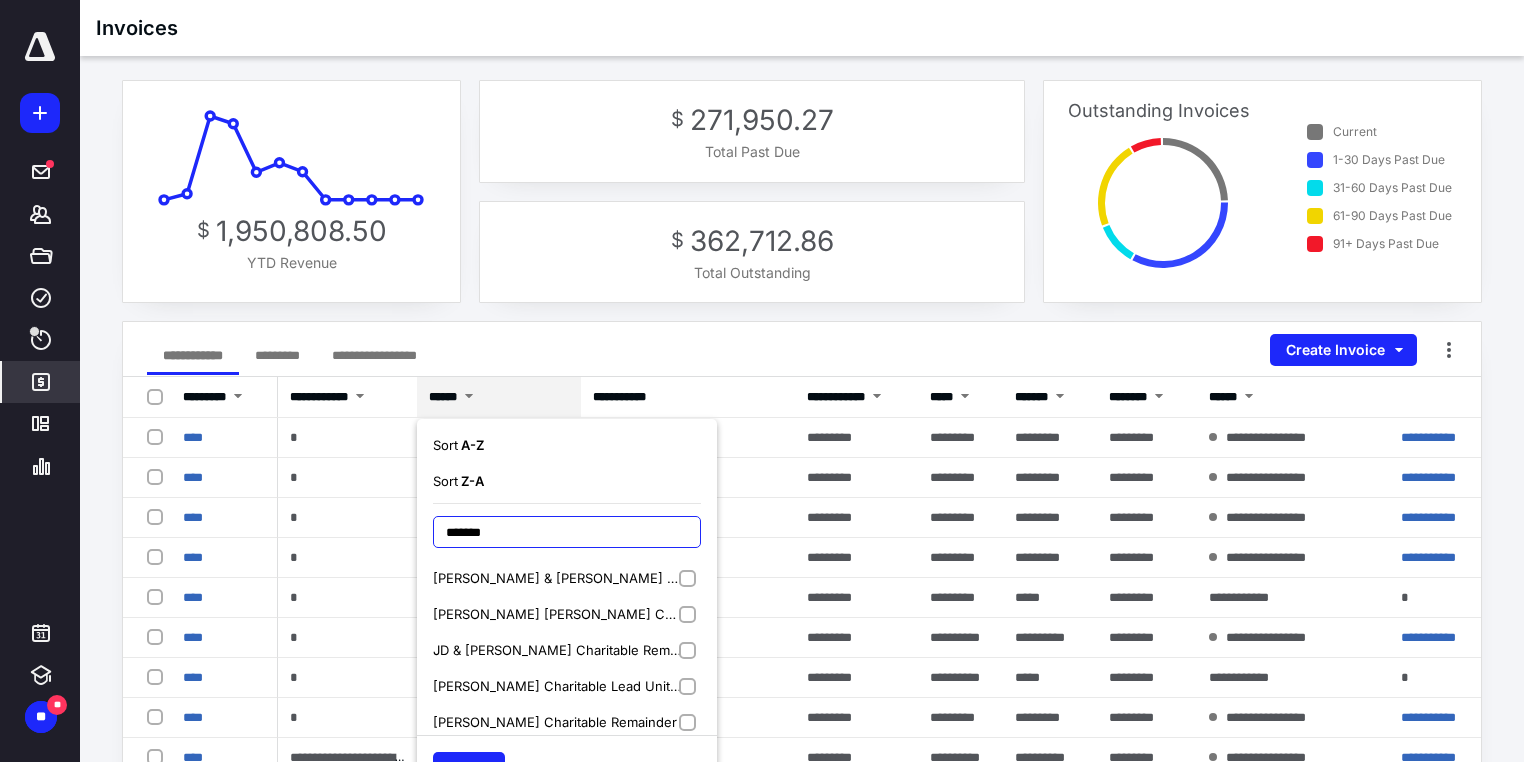 type on "*******" 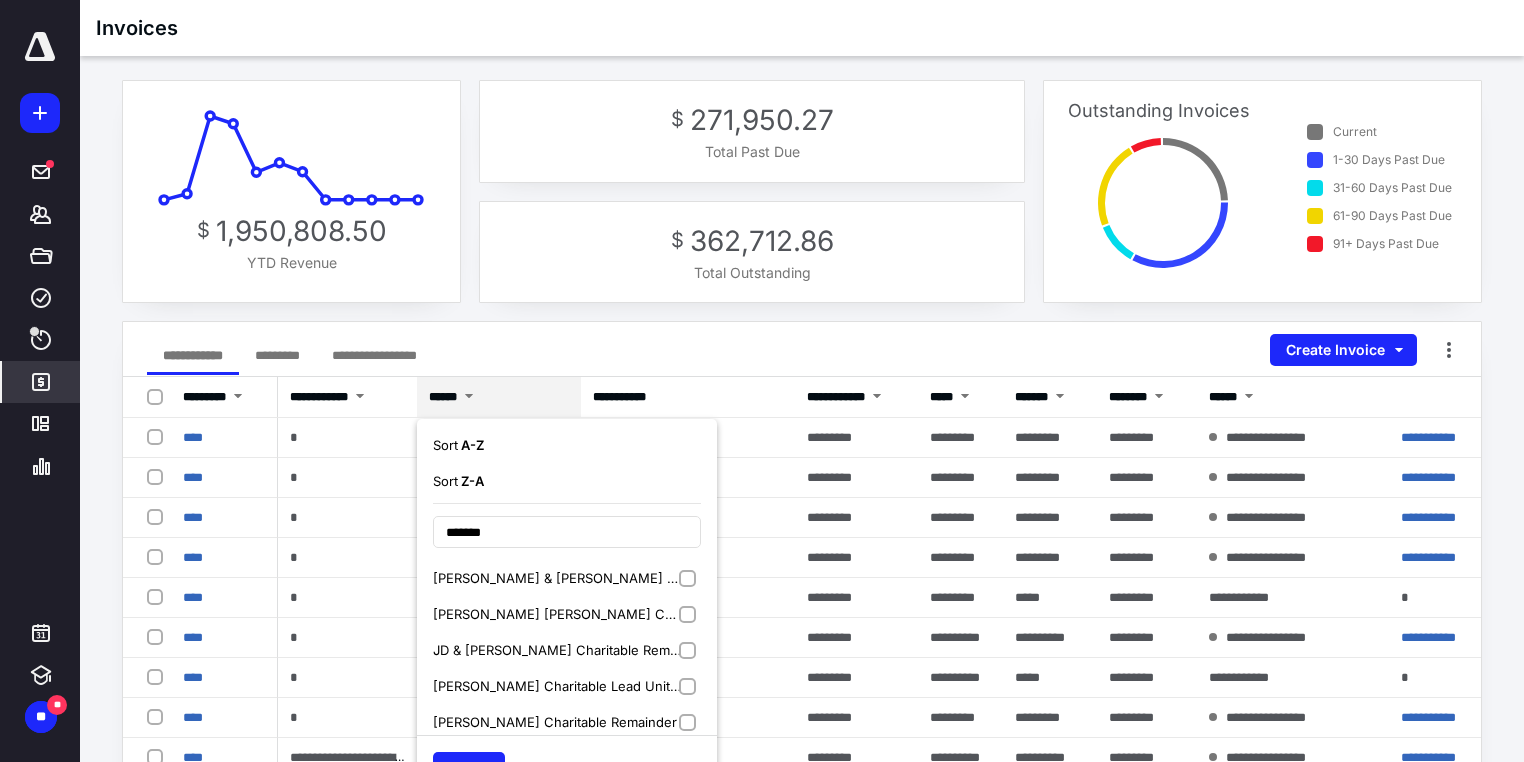 click on "Carol & John Christie Charitable" at bounding box center [567, 578] 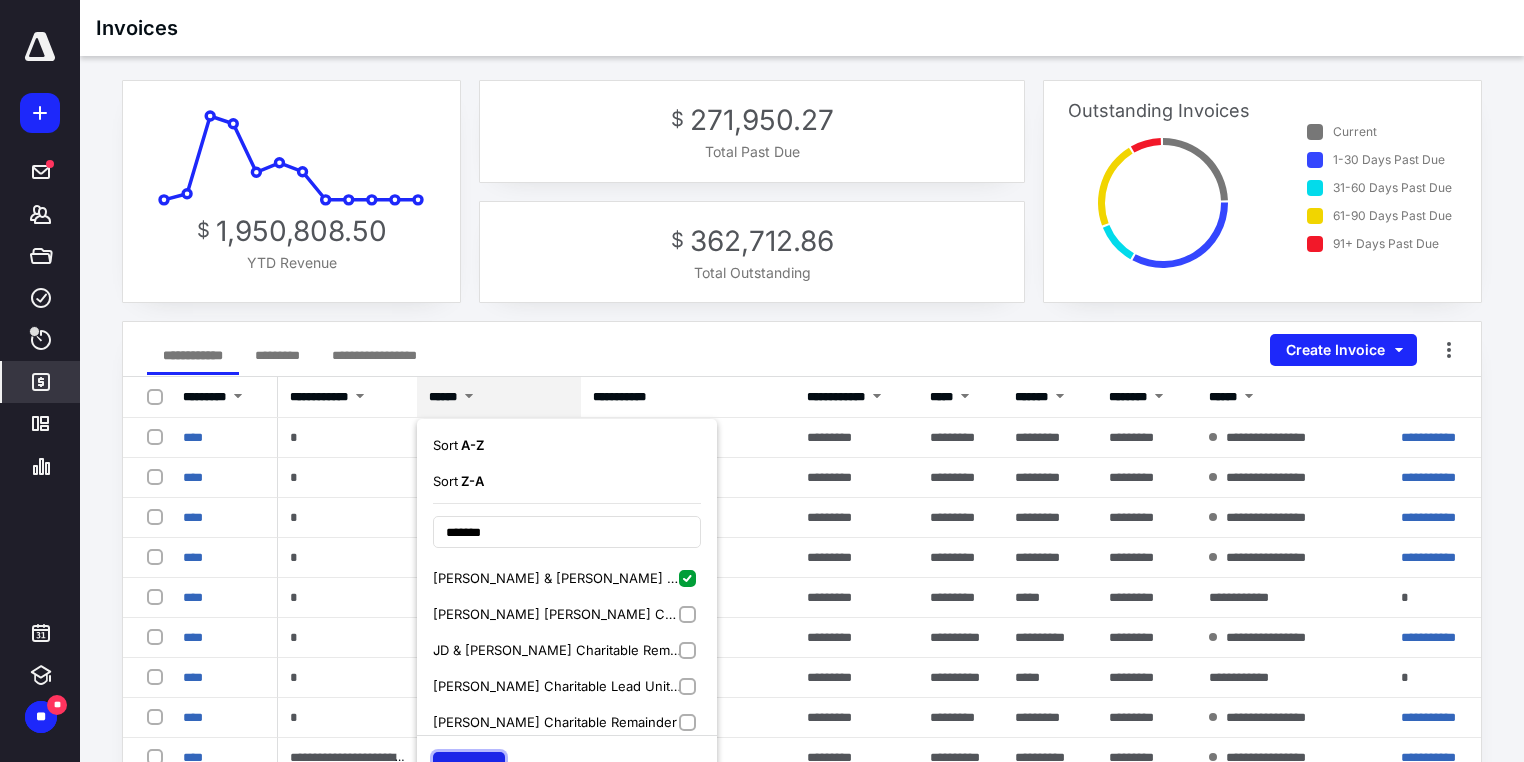 click on "Apply" at bounding box center [469, 768] 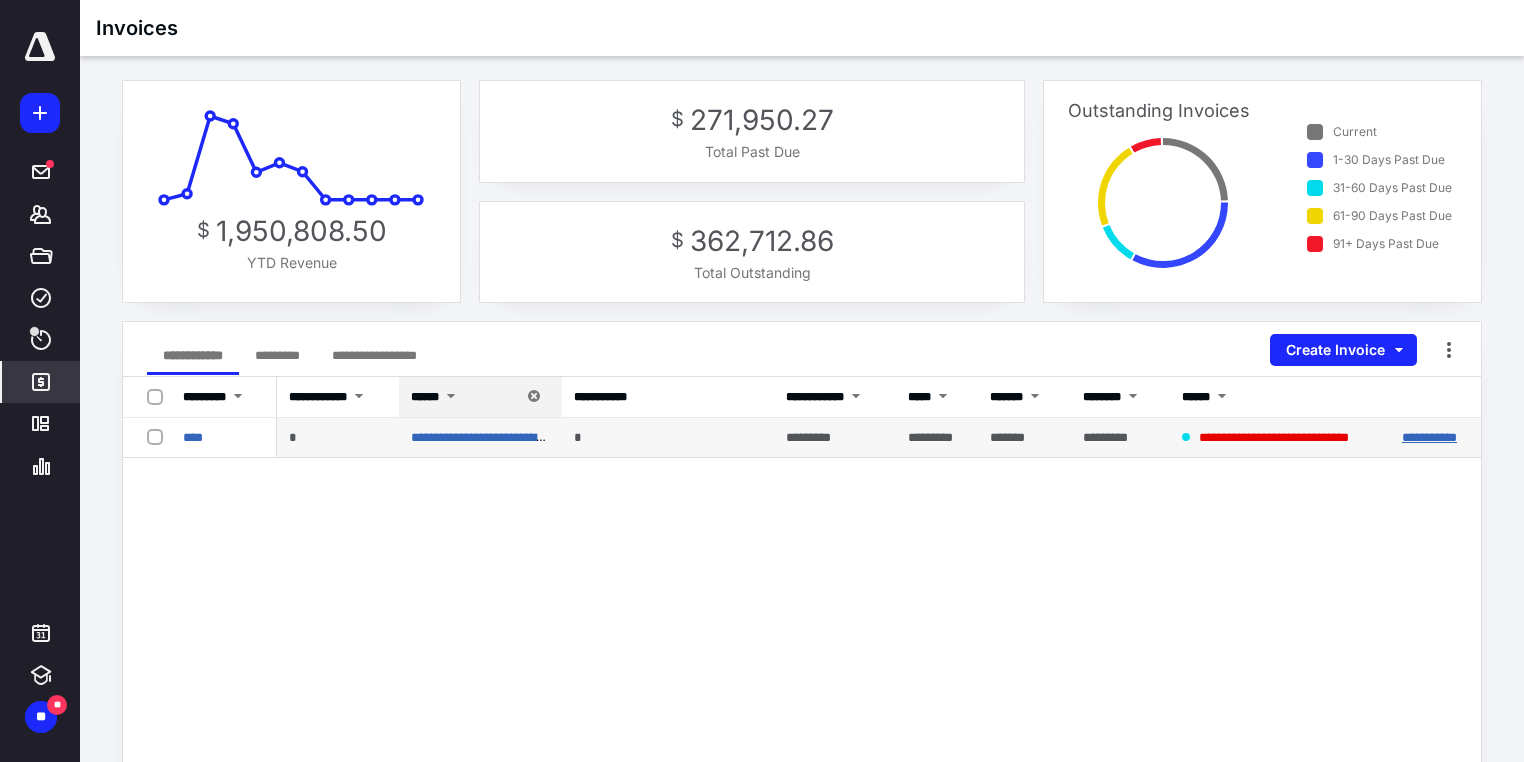 click on "**********" at bounding box center (1429, 437) 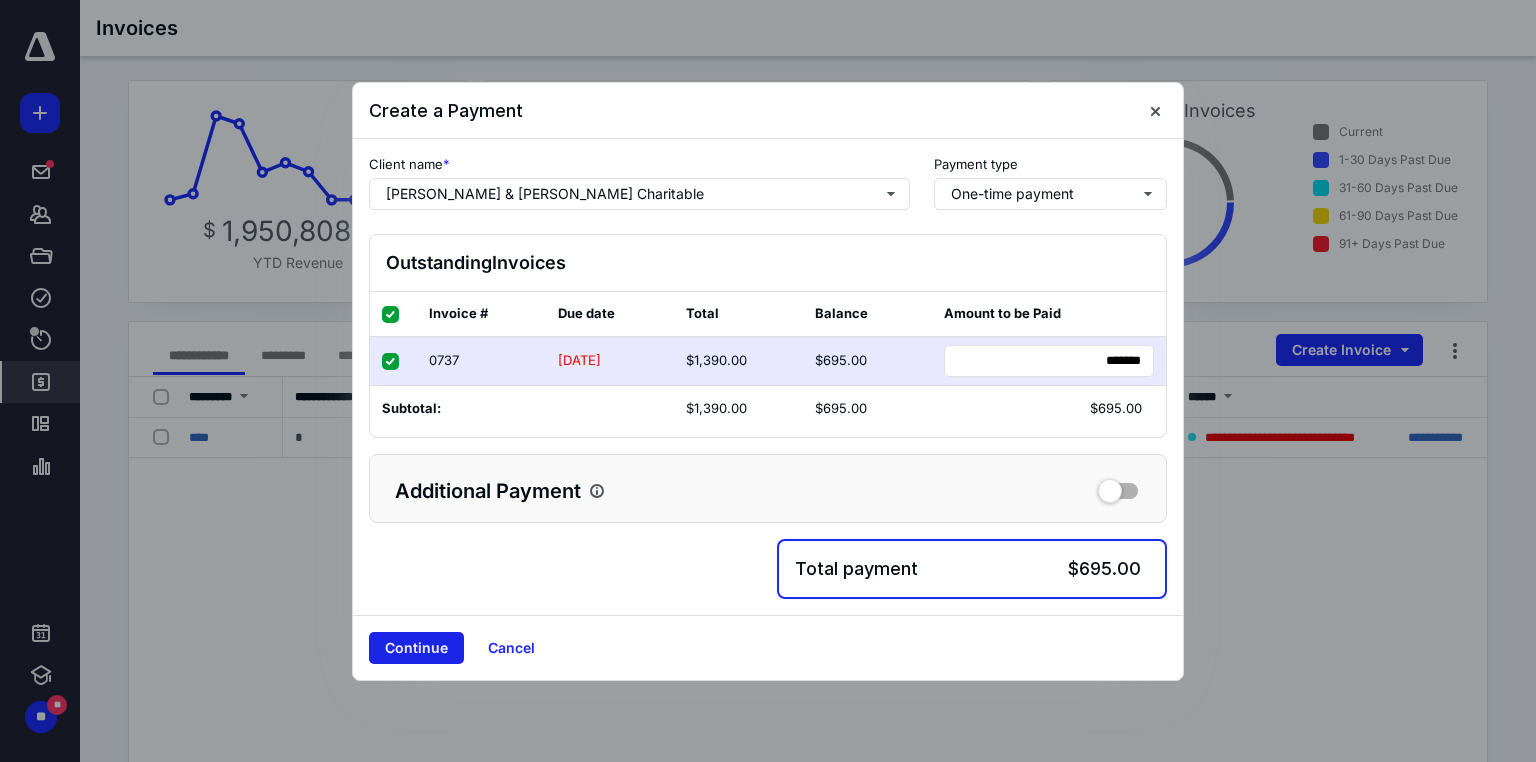 click on "Continue" at bounding box center (416, 648) 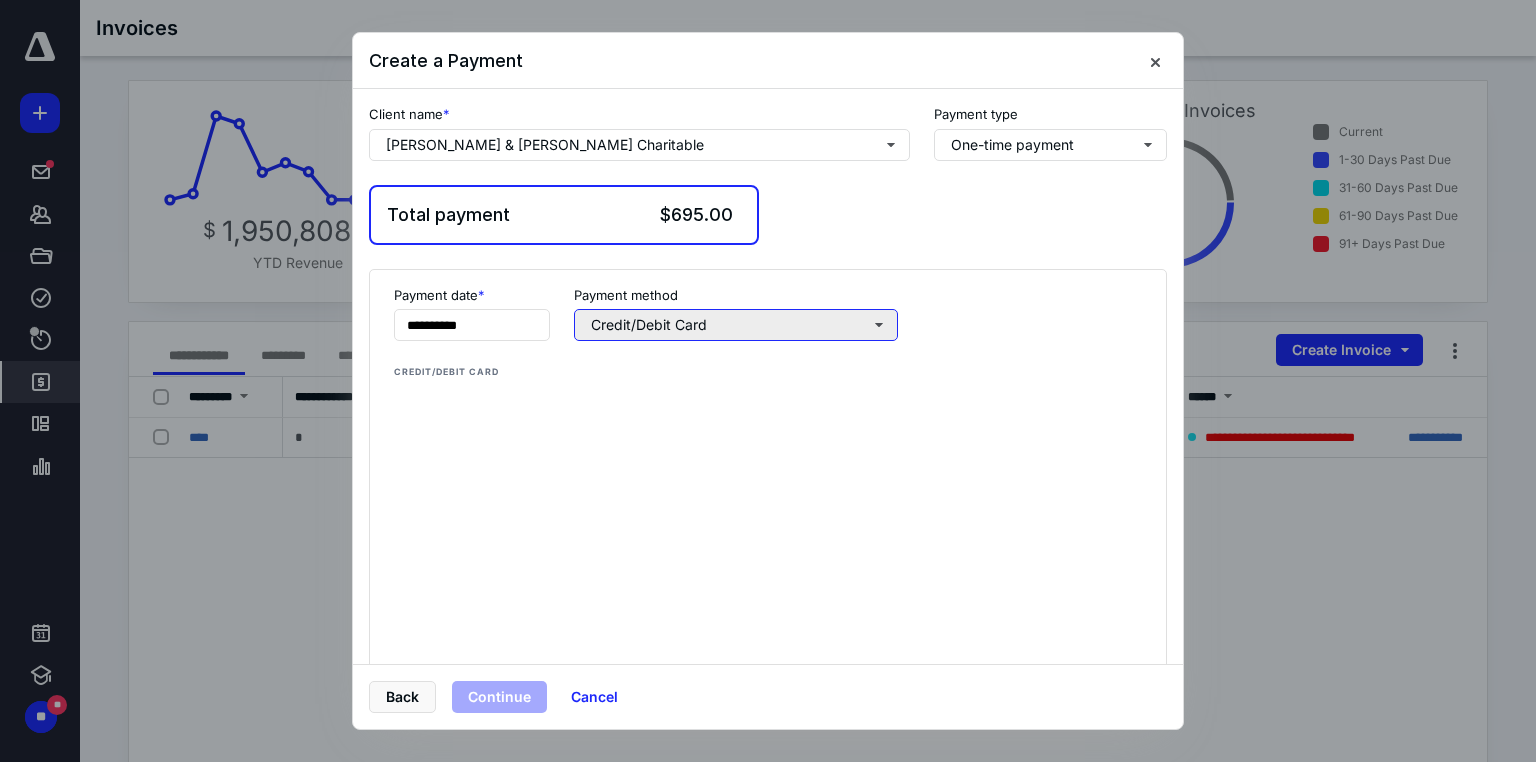 click on "Credit/Debit Card" at bounding box center [736, 325] 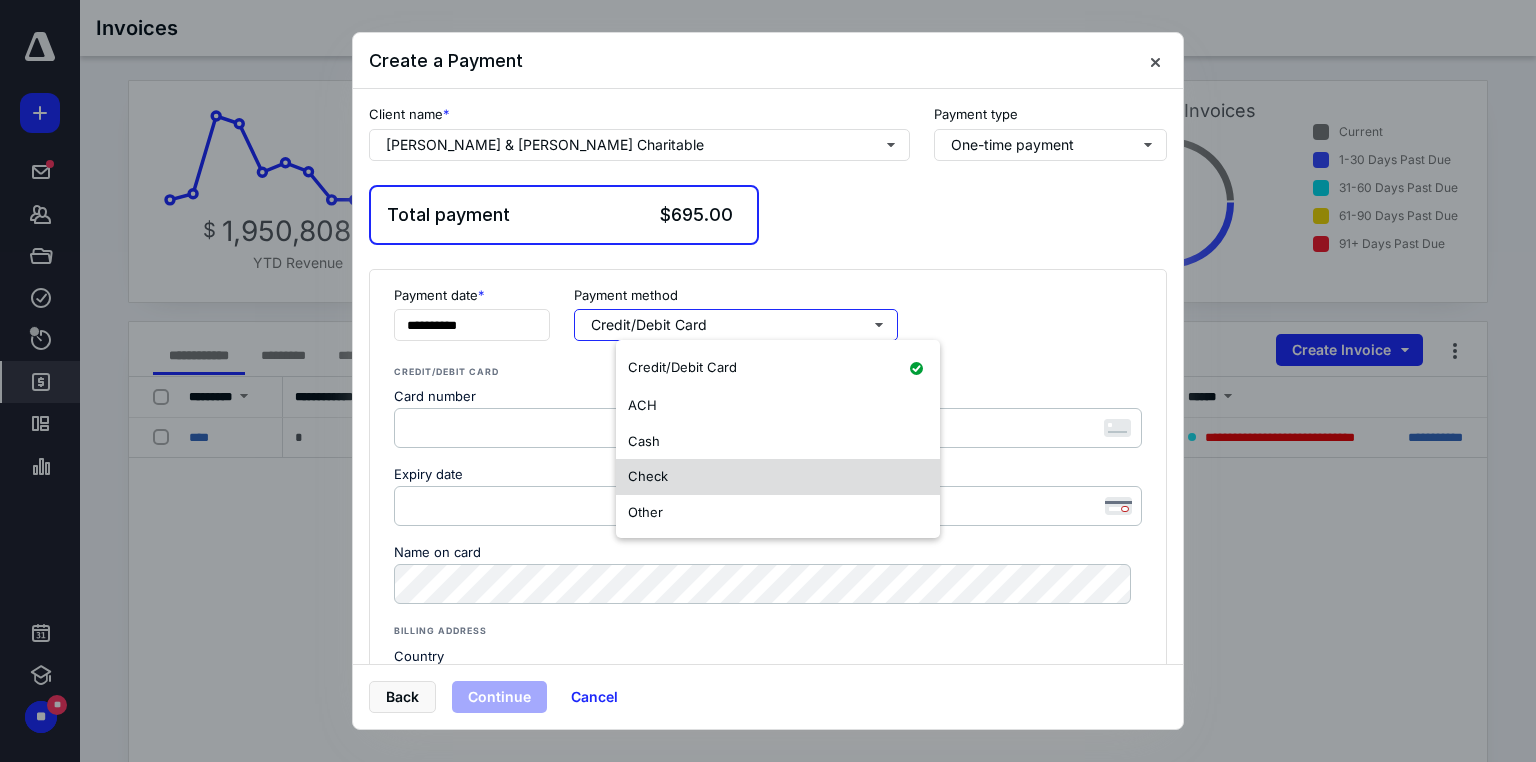 click on "Check" at bounding box center [648, 476] 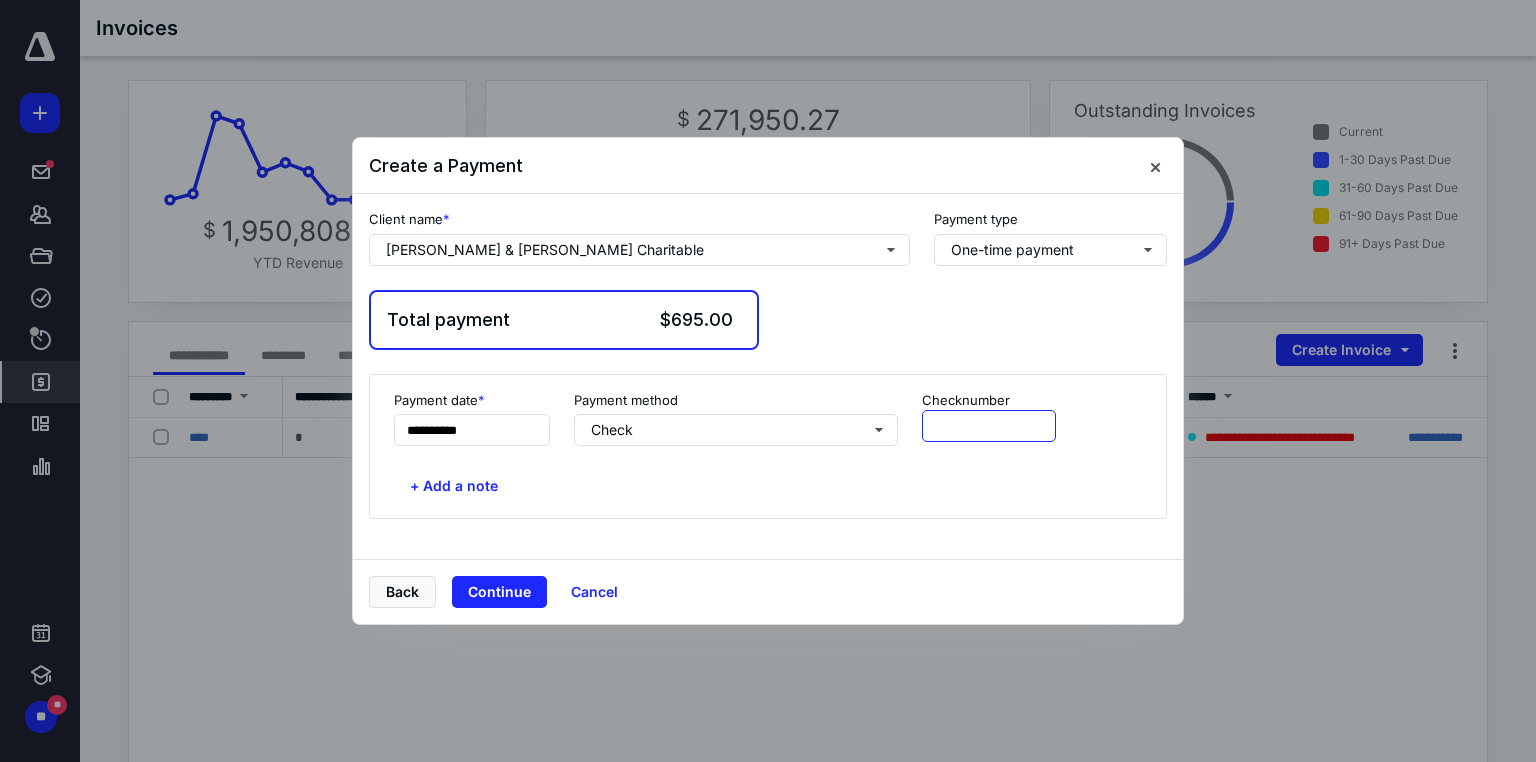 click at bounding box center (989, 426) 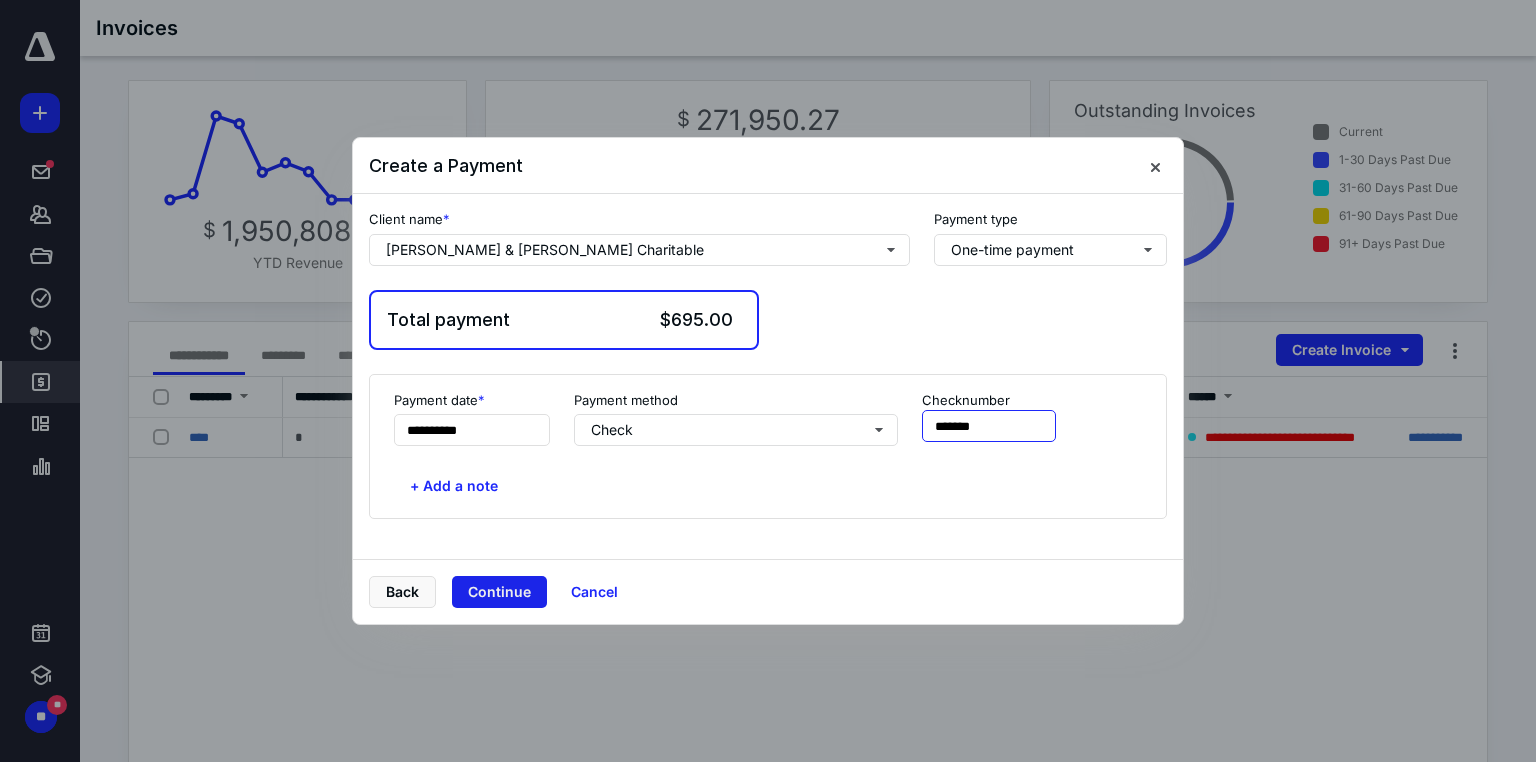 type on "*******" 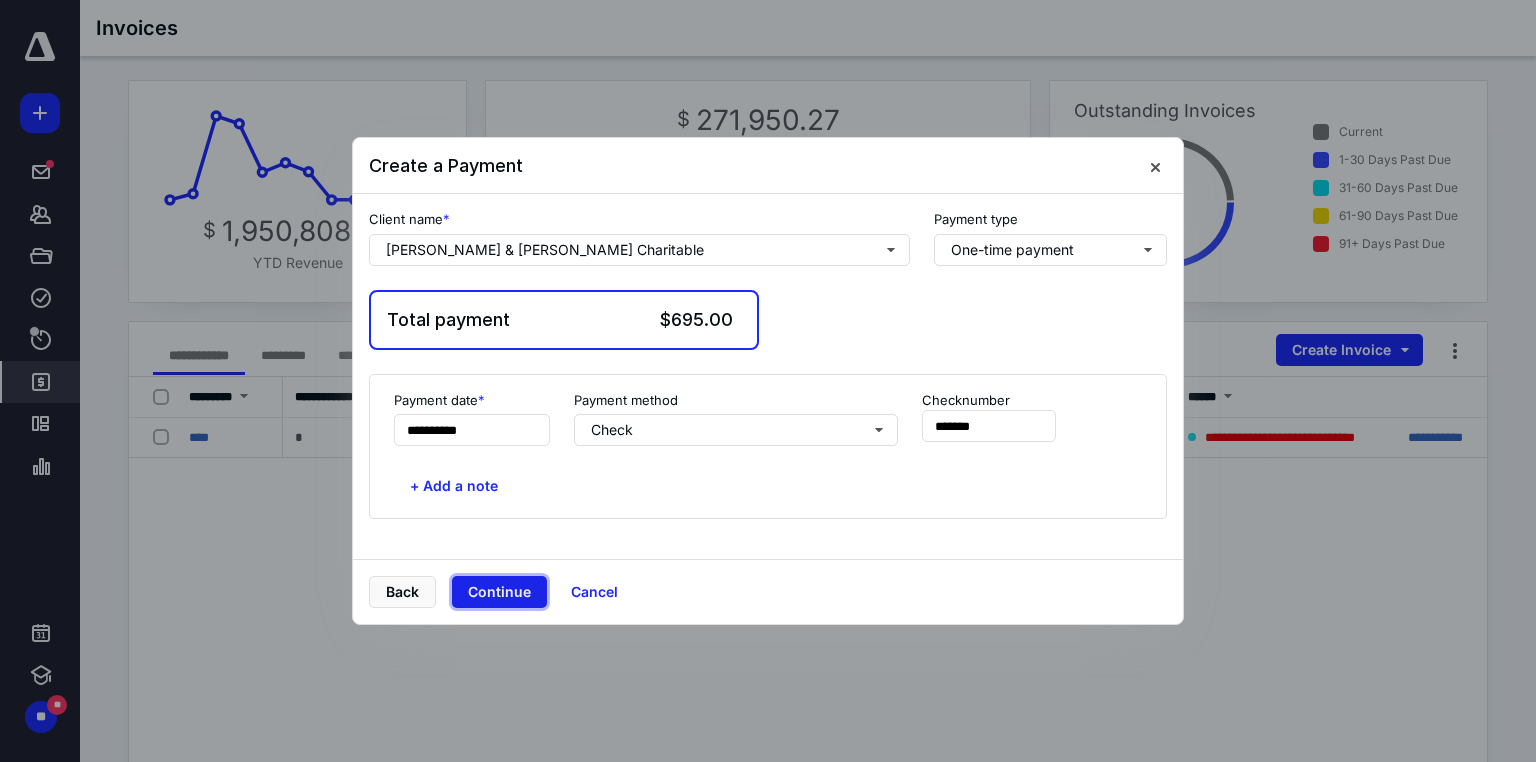 click on "Continue" at bounding box center (499, 592) 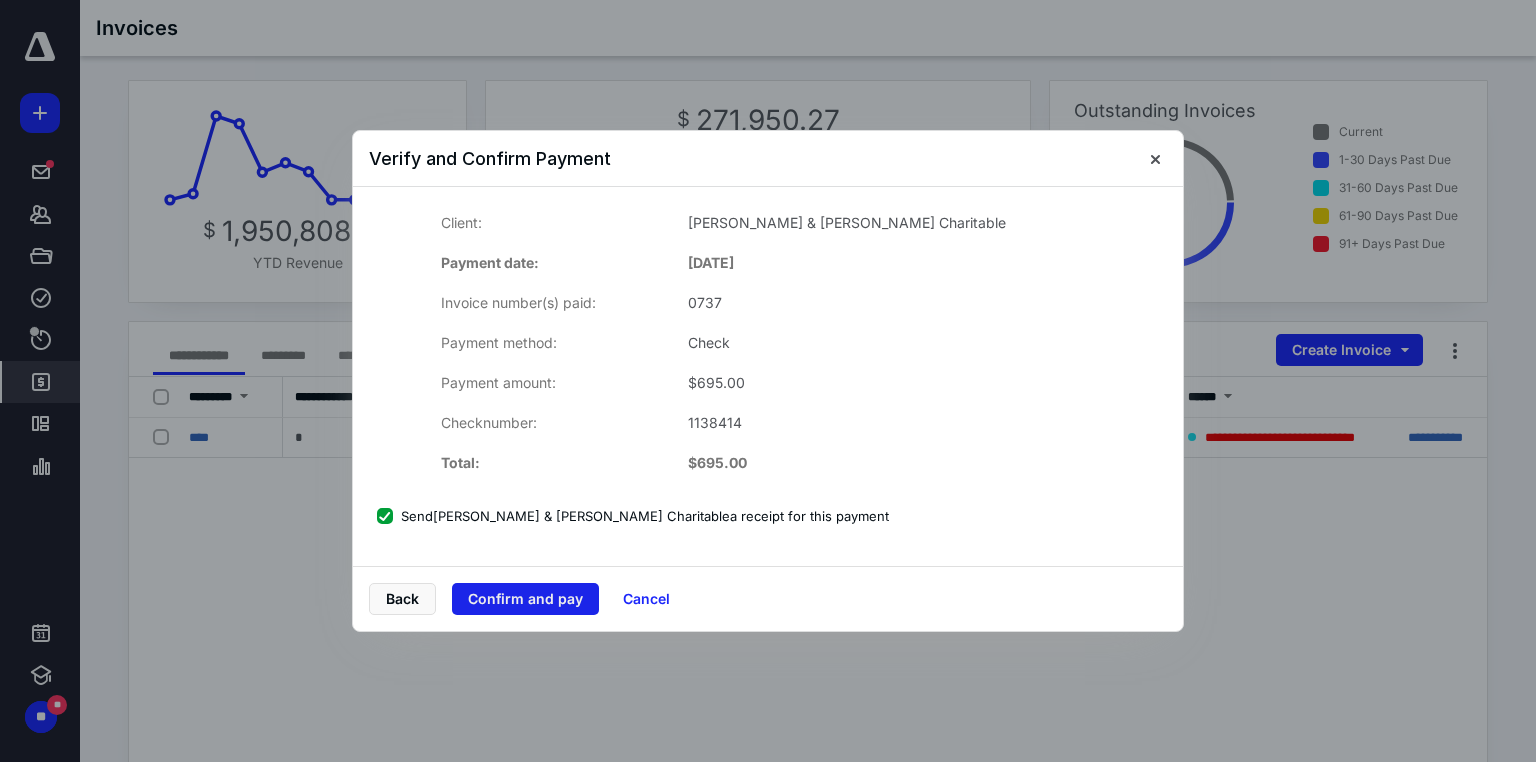 click on "Confirm and pay" at bounding box center [525, 599] 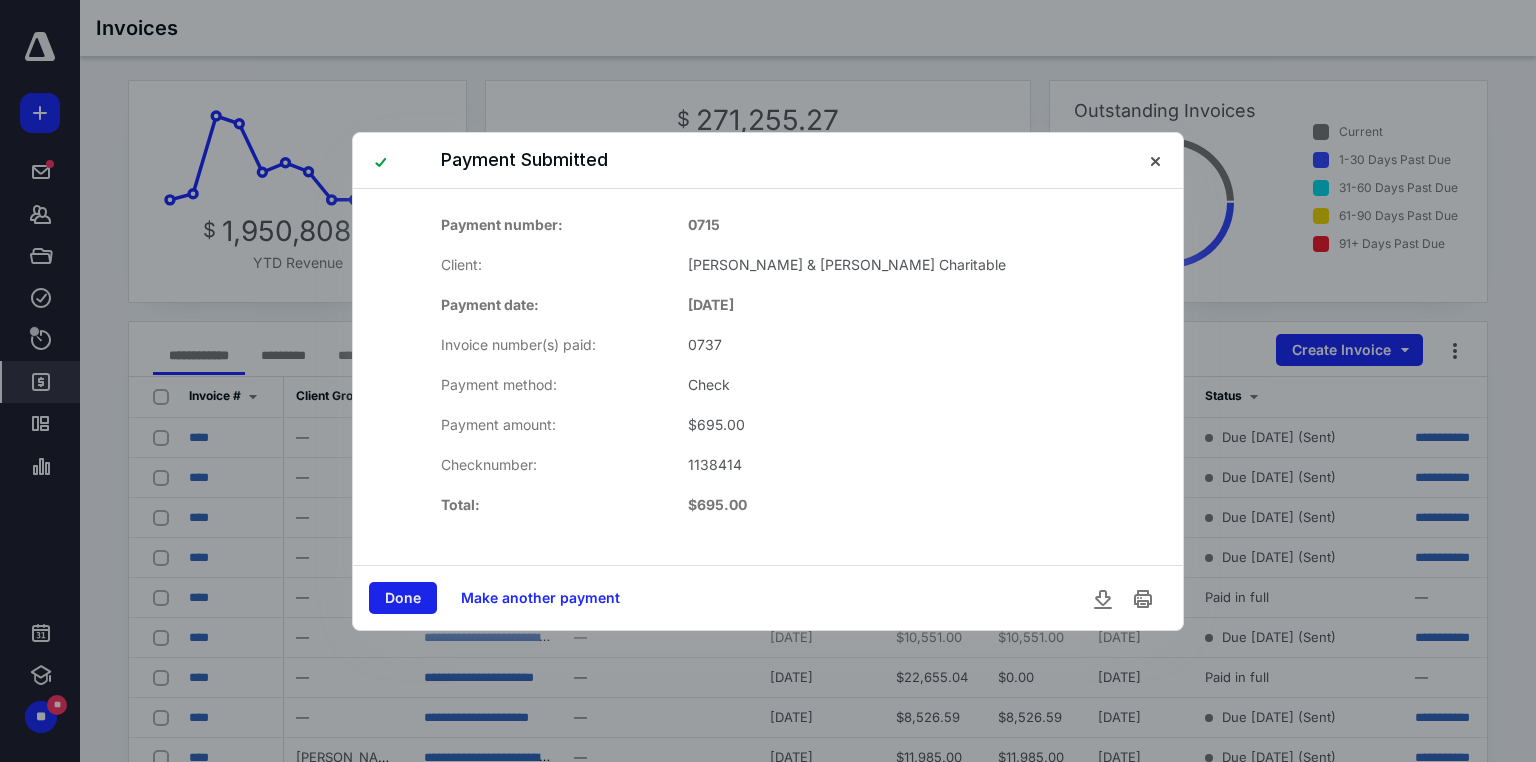 click on "Done" at bounding box center [403, 598] 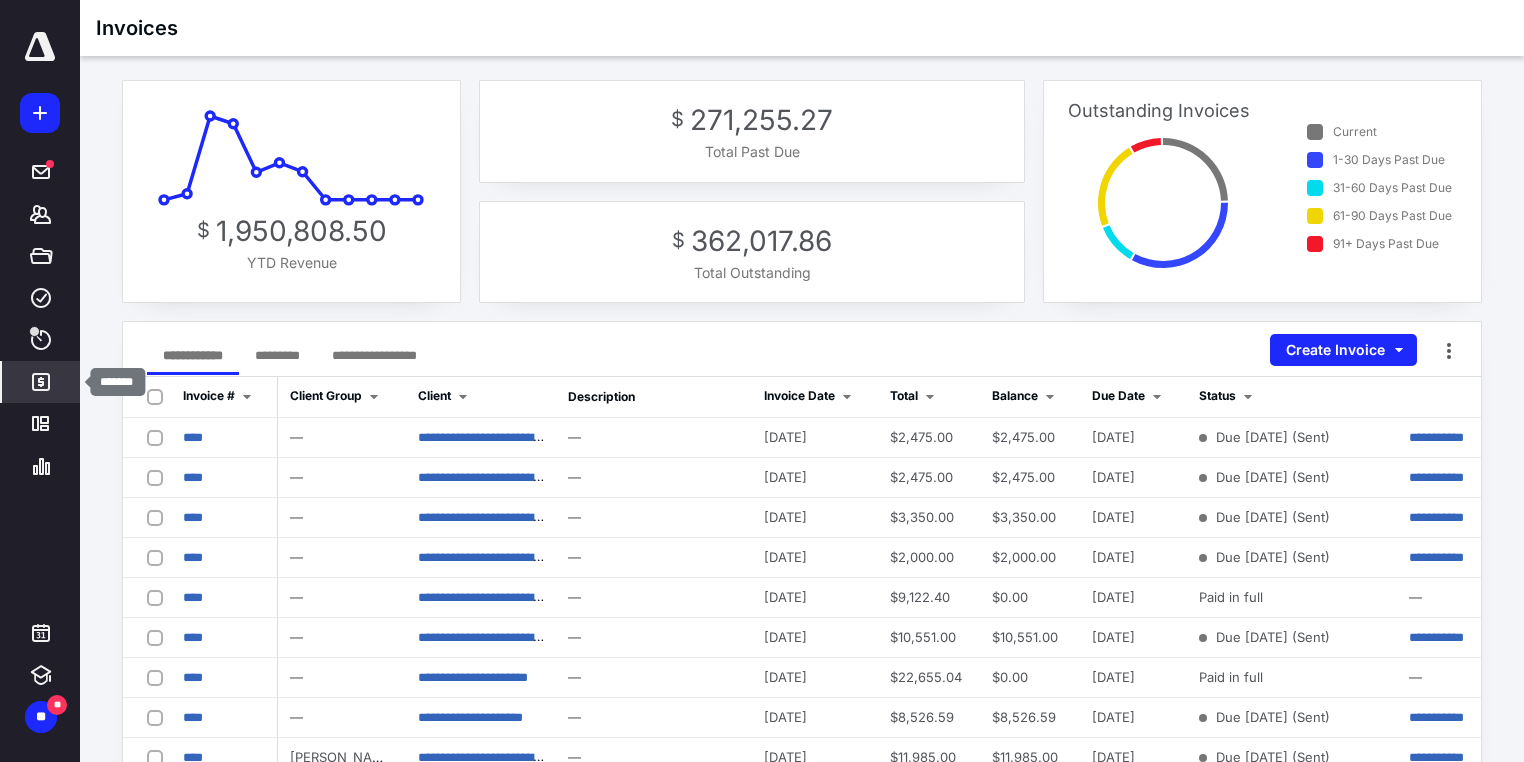 click 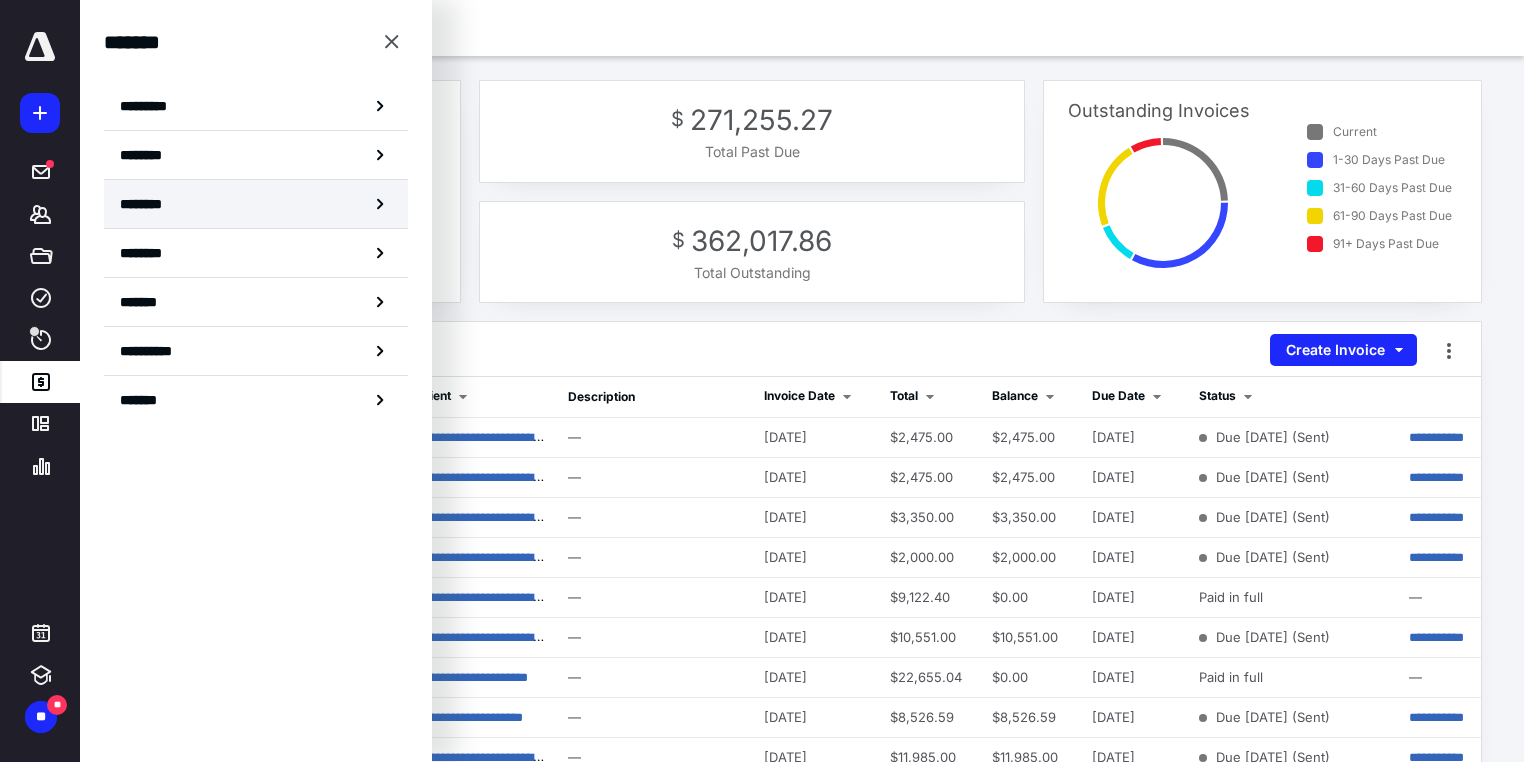 click on "********" at bounding box center (256, 204) 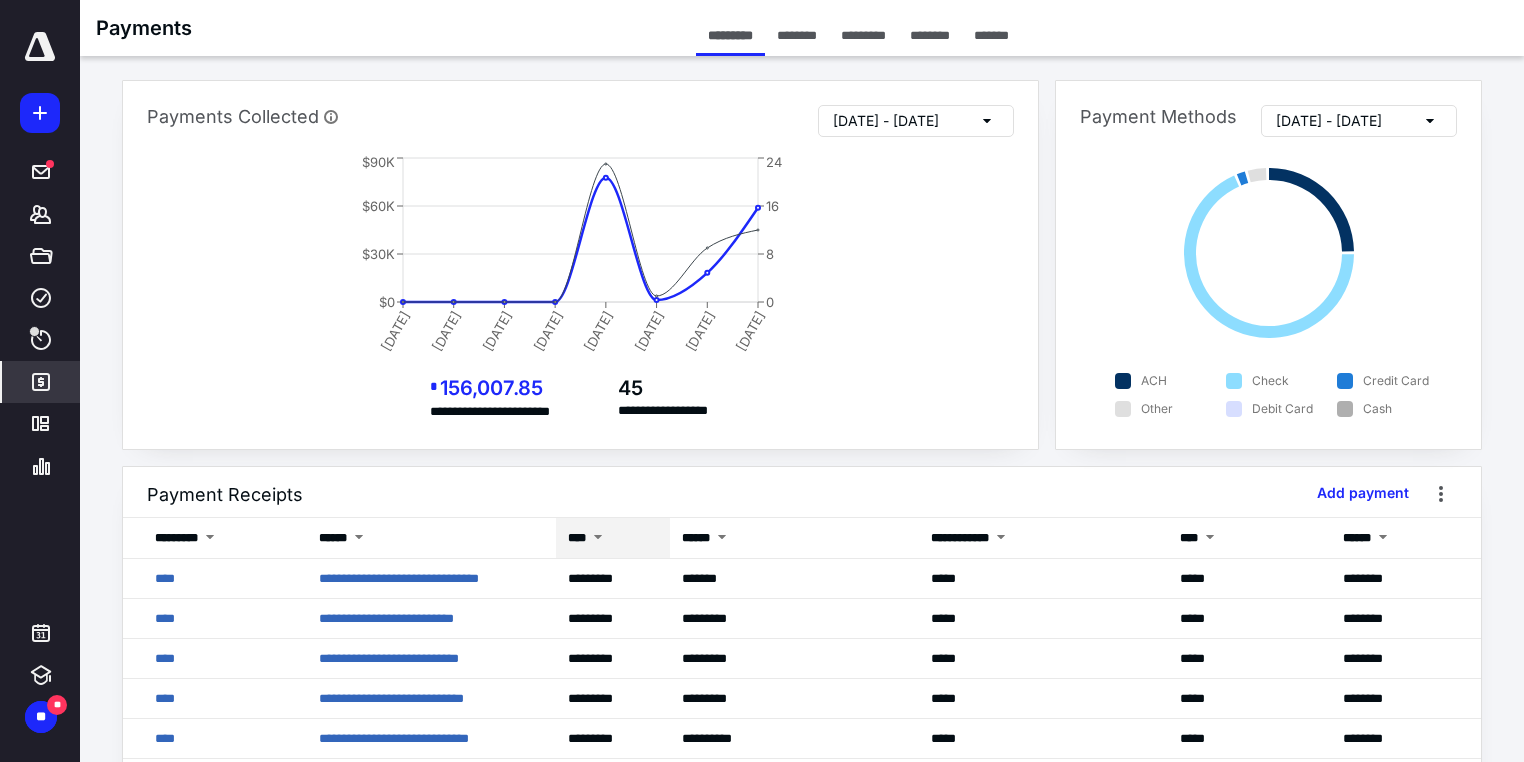 click on "****" at bounding box center [577, 538] 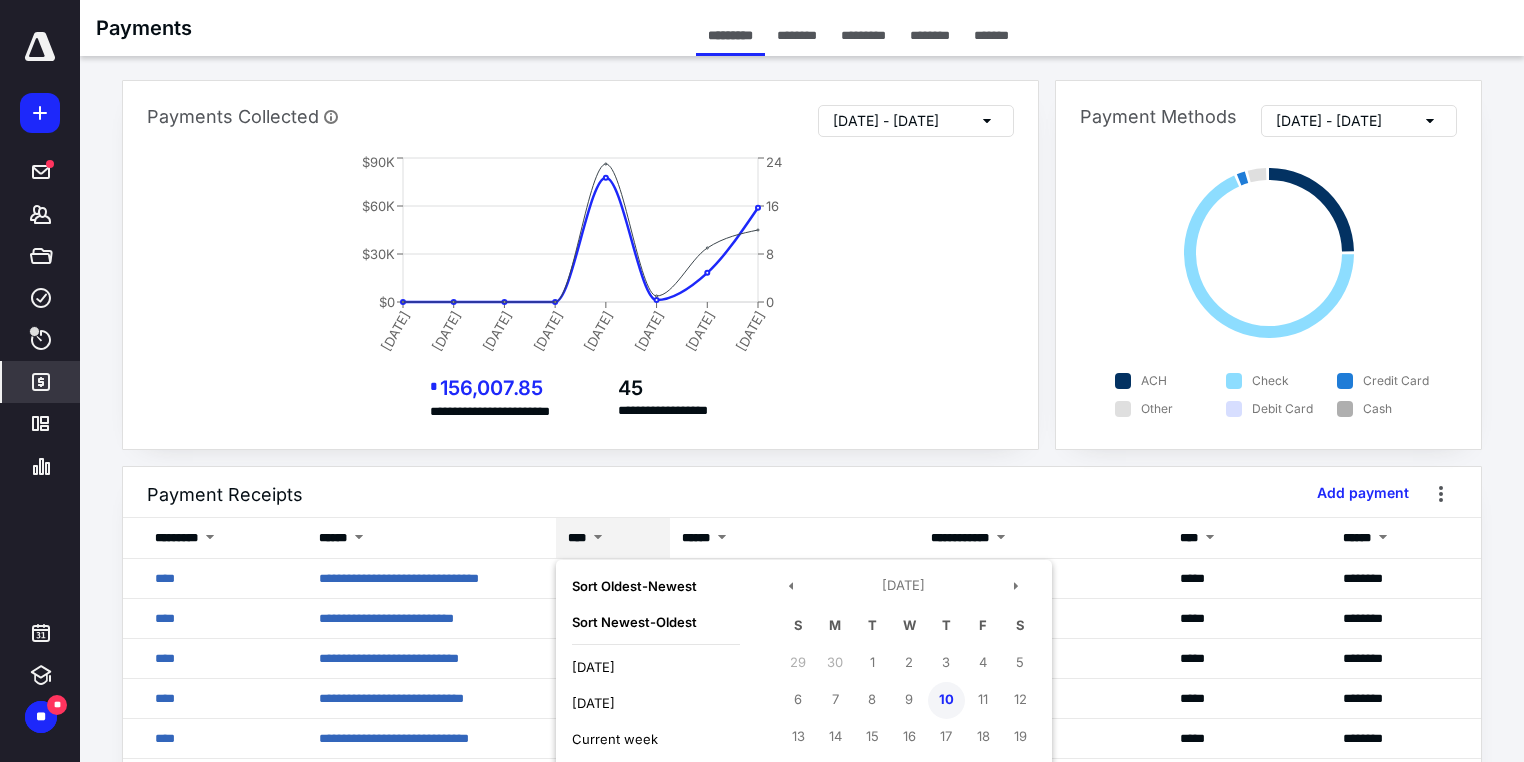 click on "10" at bounding box center (946, 700) 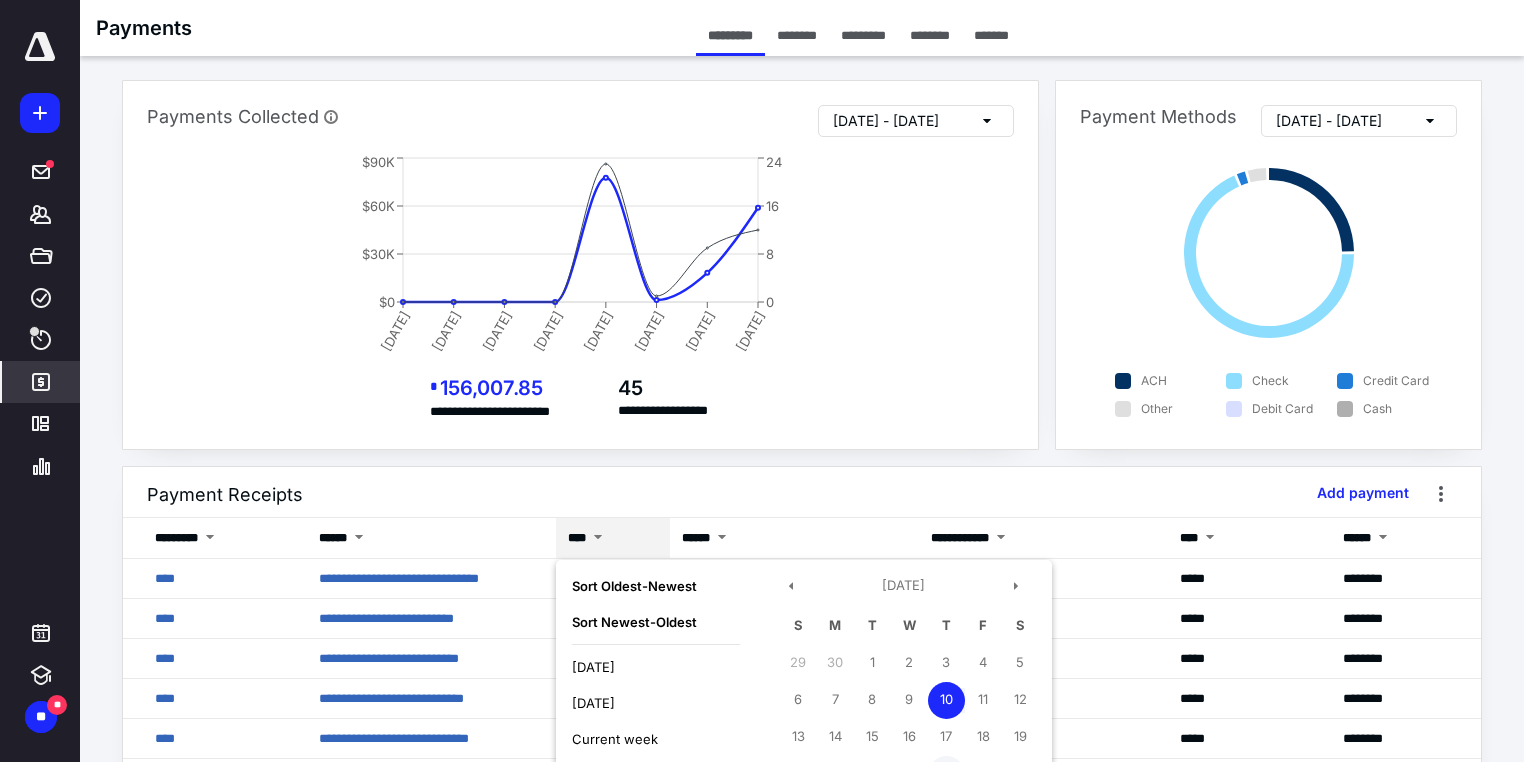 scroll, scrollTop: 320, scrollLeft: 0, axis: vertical 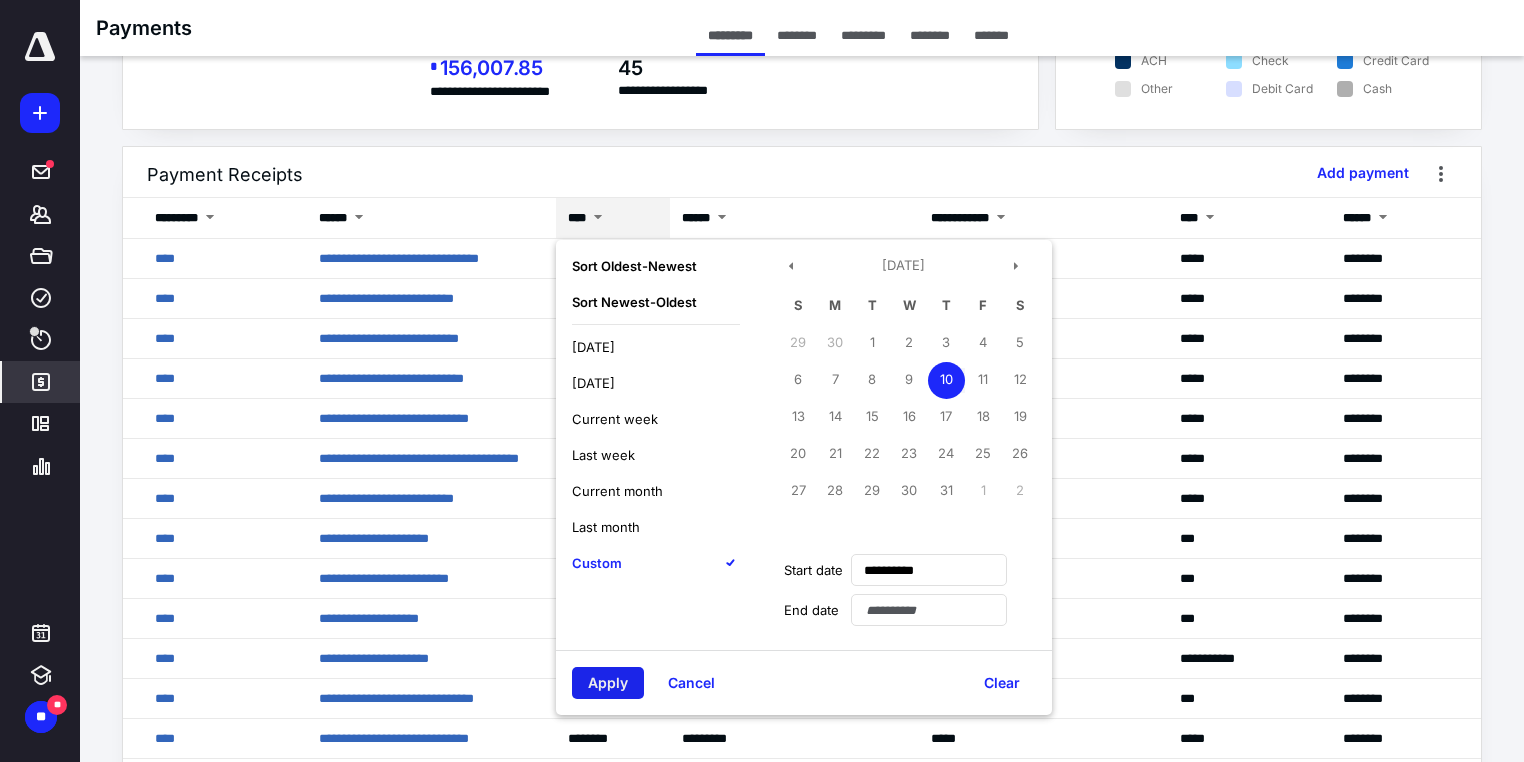 click on "Apply" at bounding box center [608, 683] 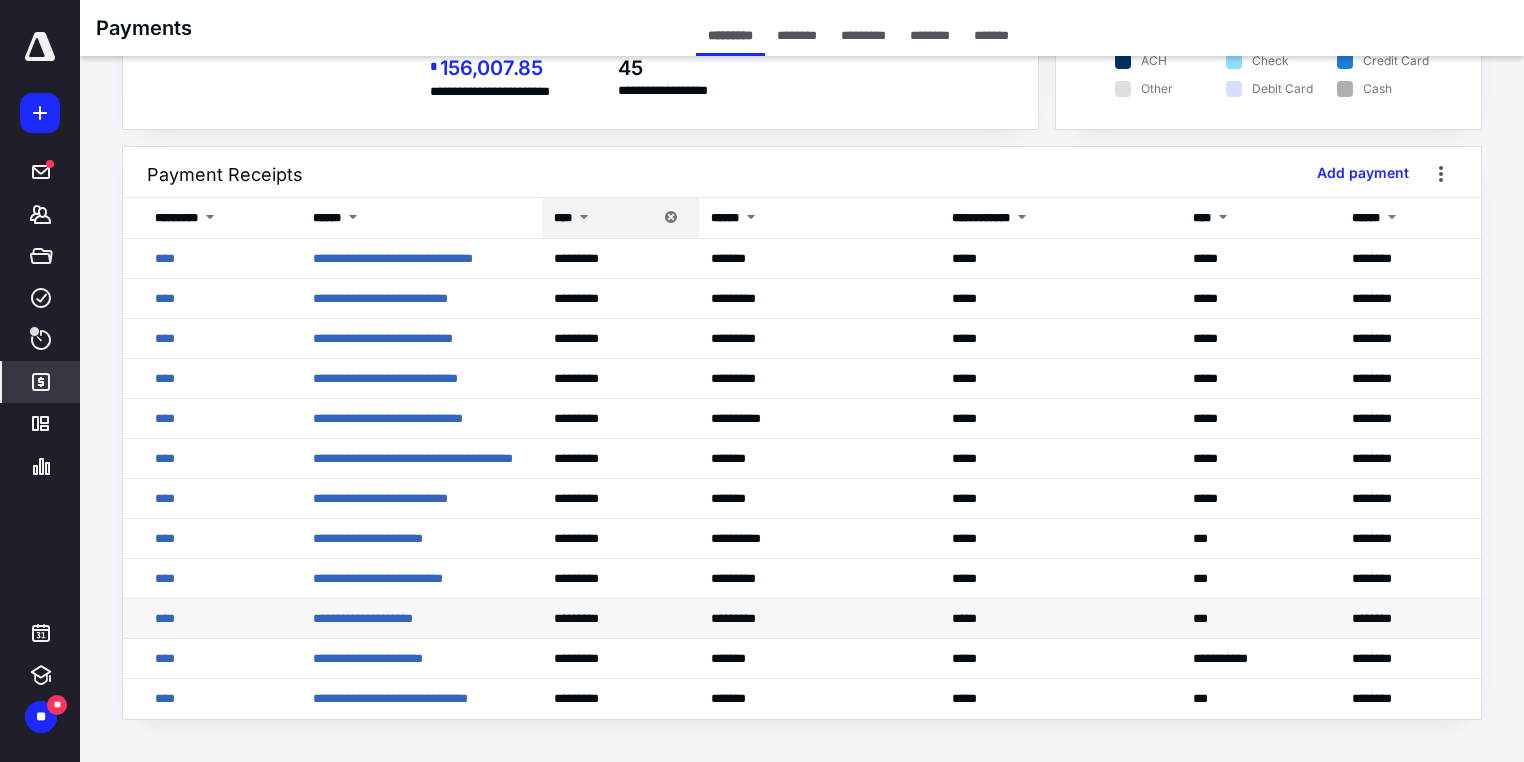 scroll, scrollTop: 340, scrollLeft: 0, axis: vertical 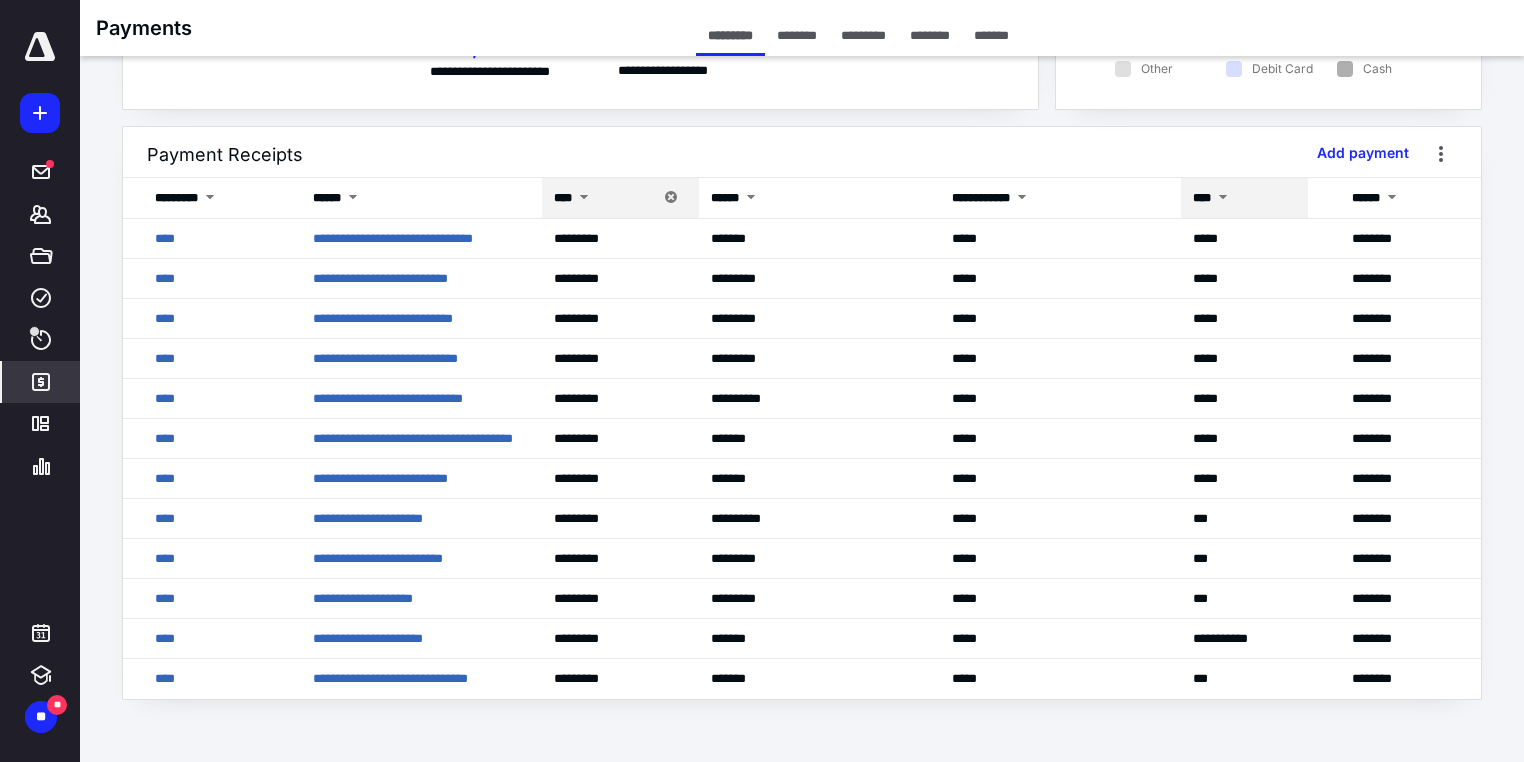 click on "****" at bounding box center (1202, 198) 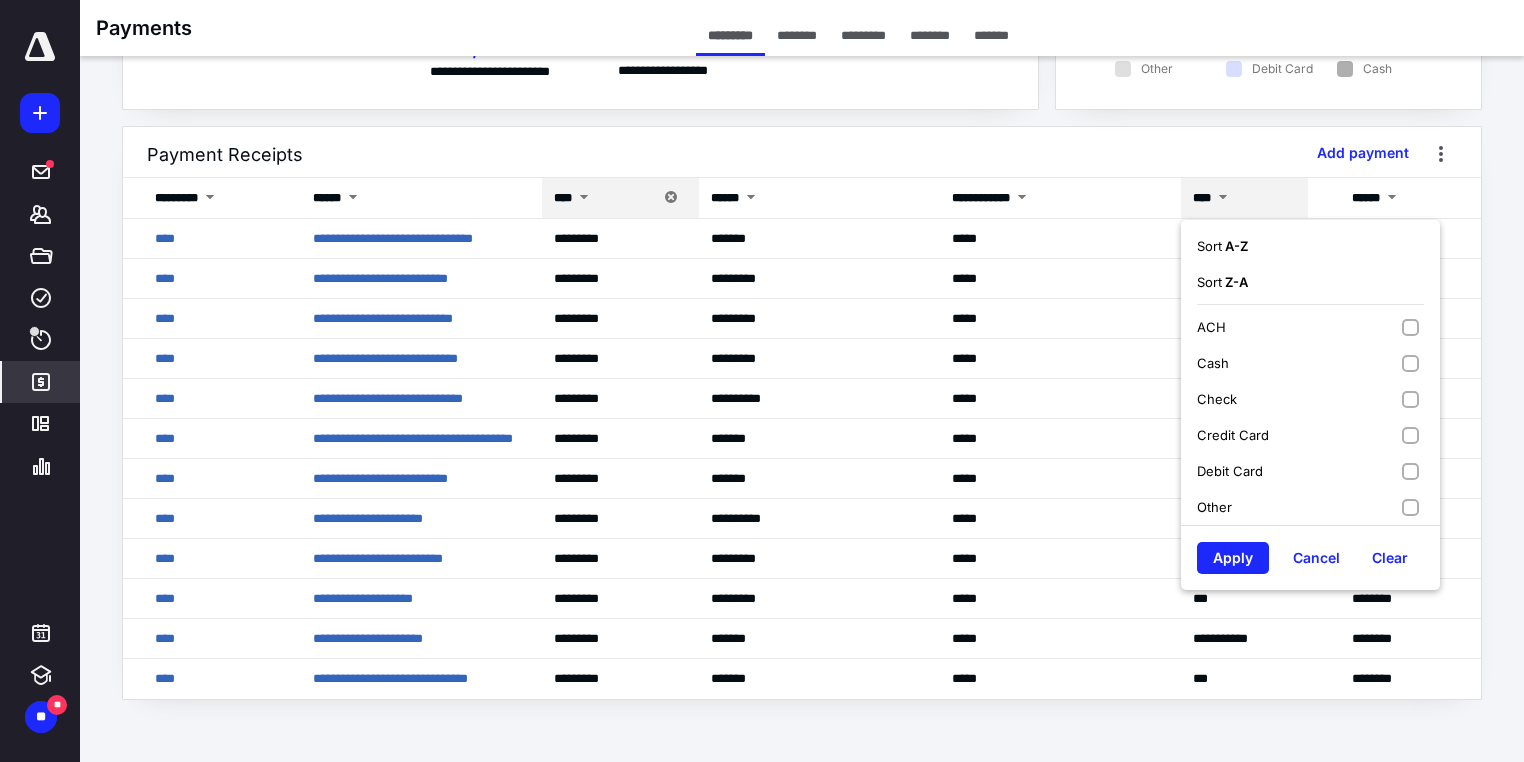 click on "Check" at bounding box center [1310, 399] 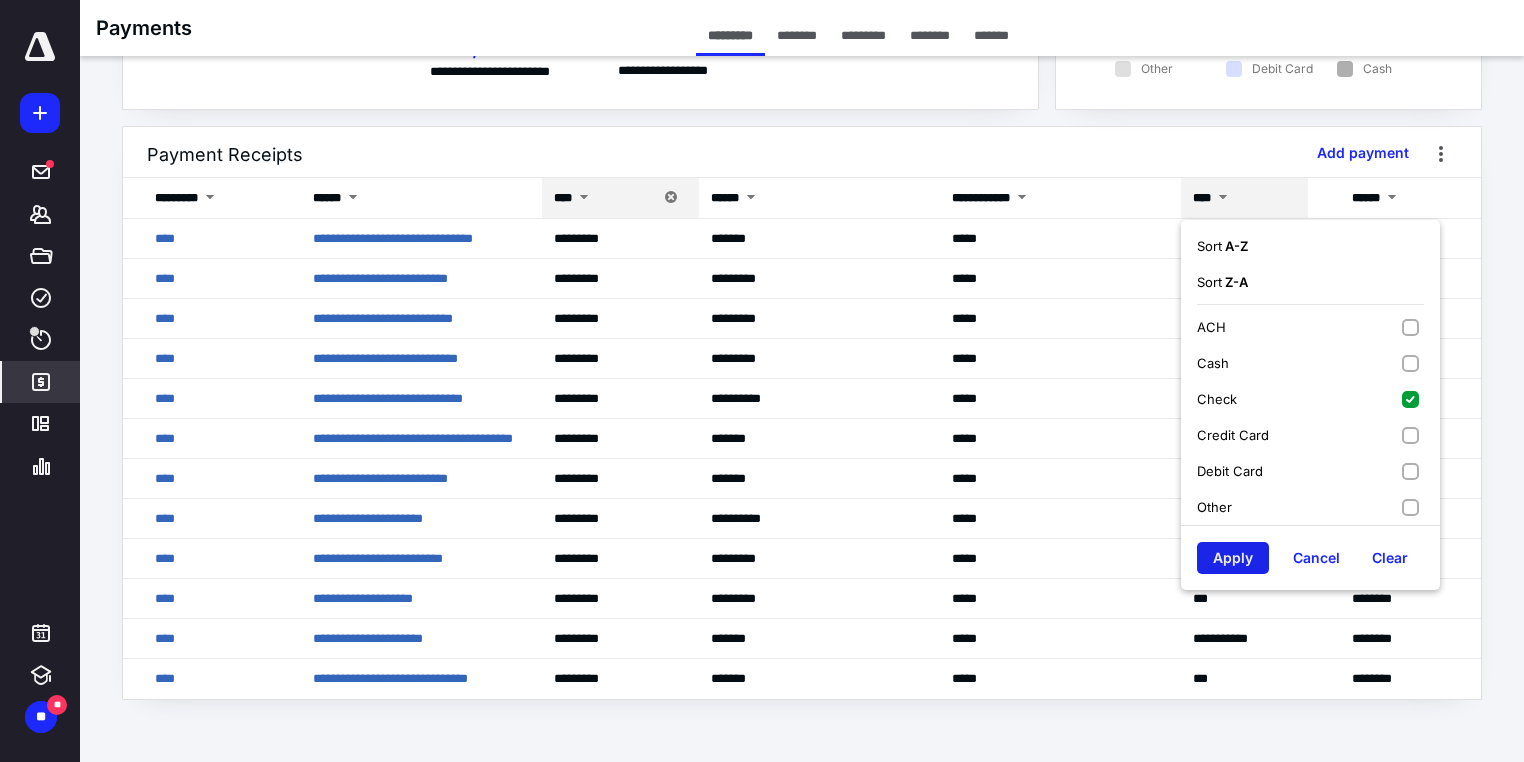 click on "Apply" at bounding box center (1233, 558) 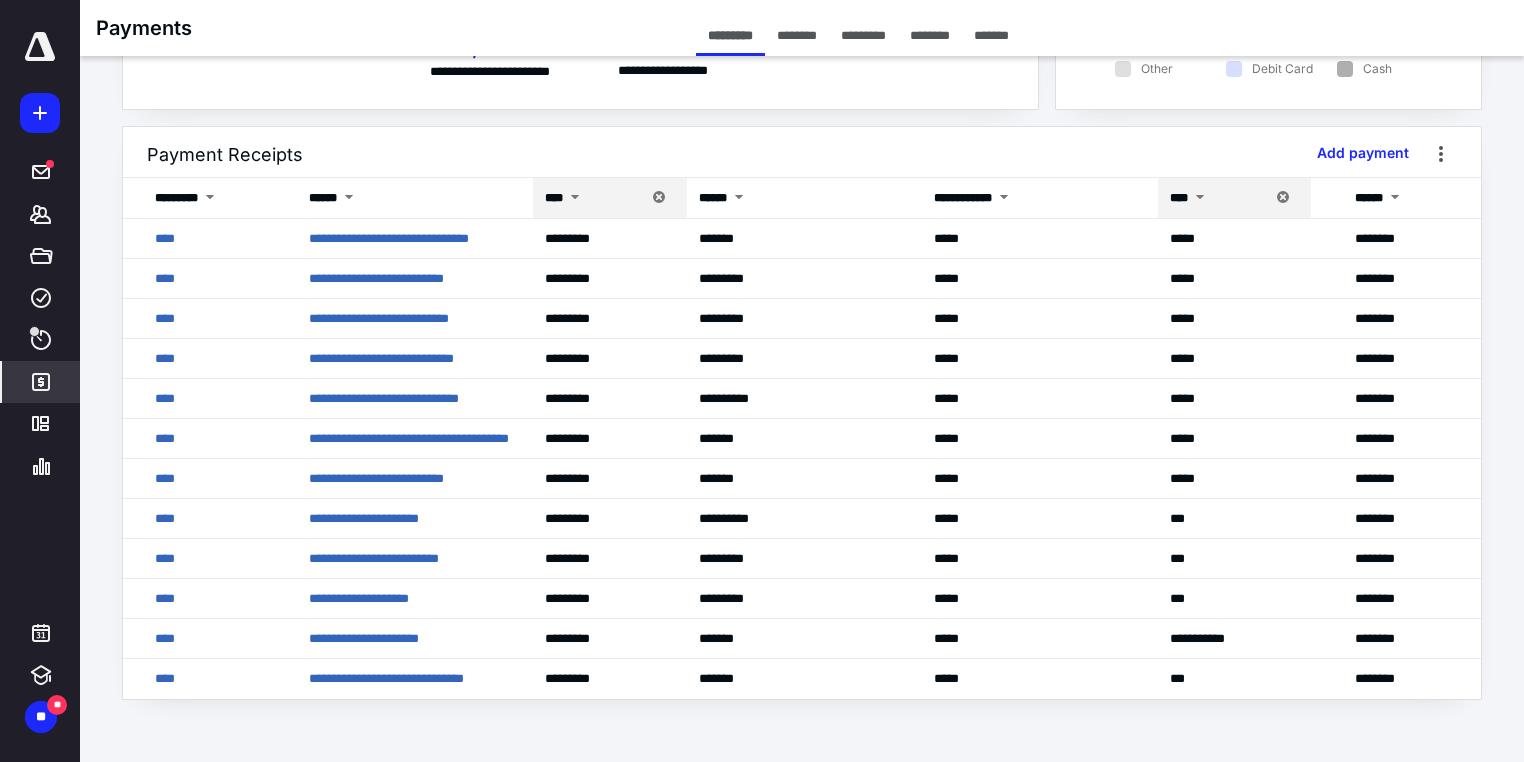 scroll, scrollTop: 140, scrollLeft: 0, axis: vertical 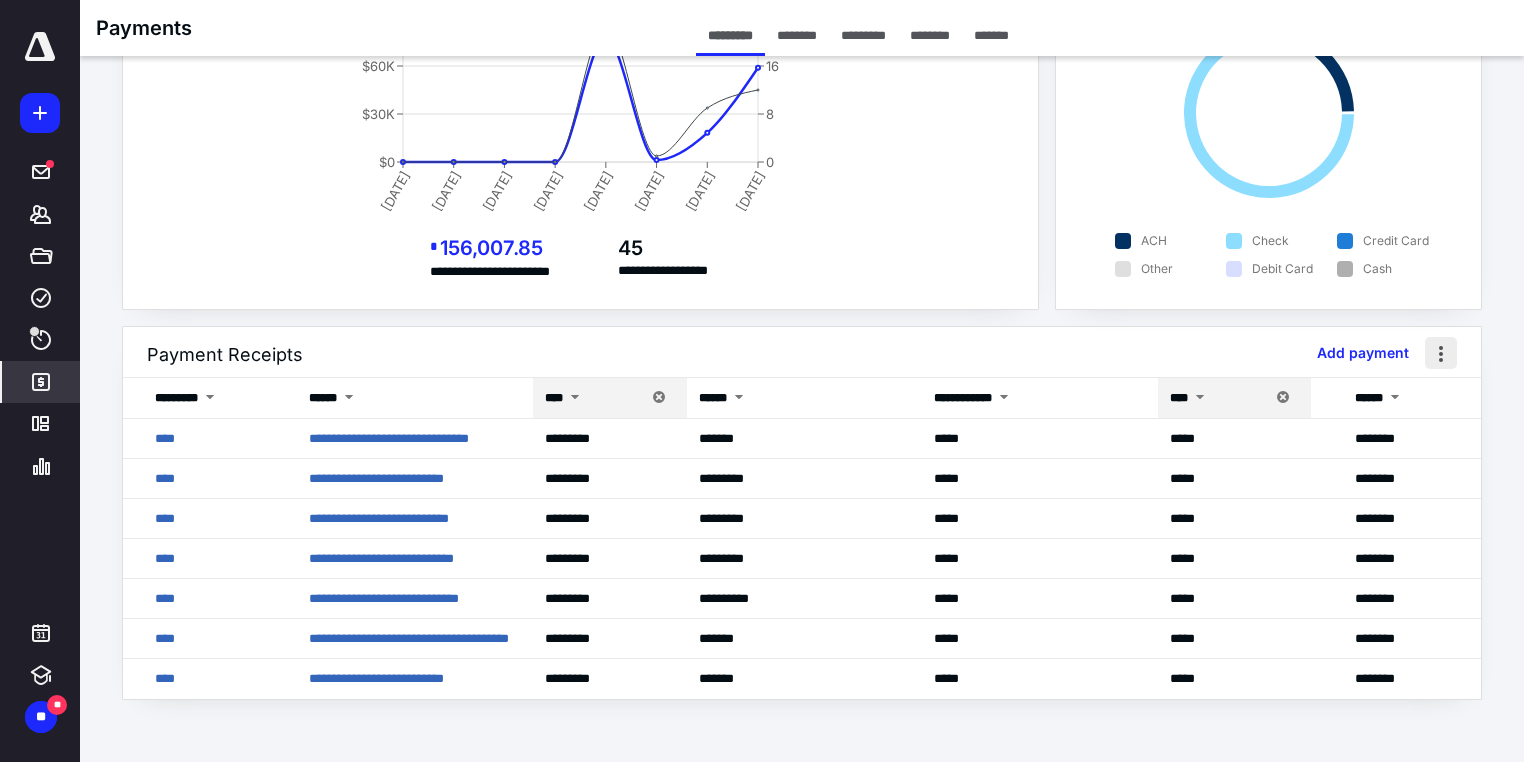 click at bounding box center (1441, 353) 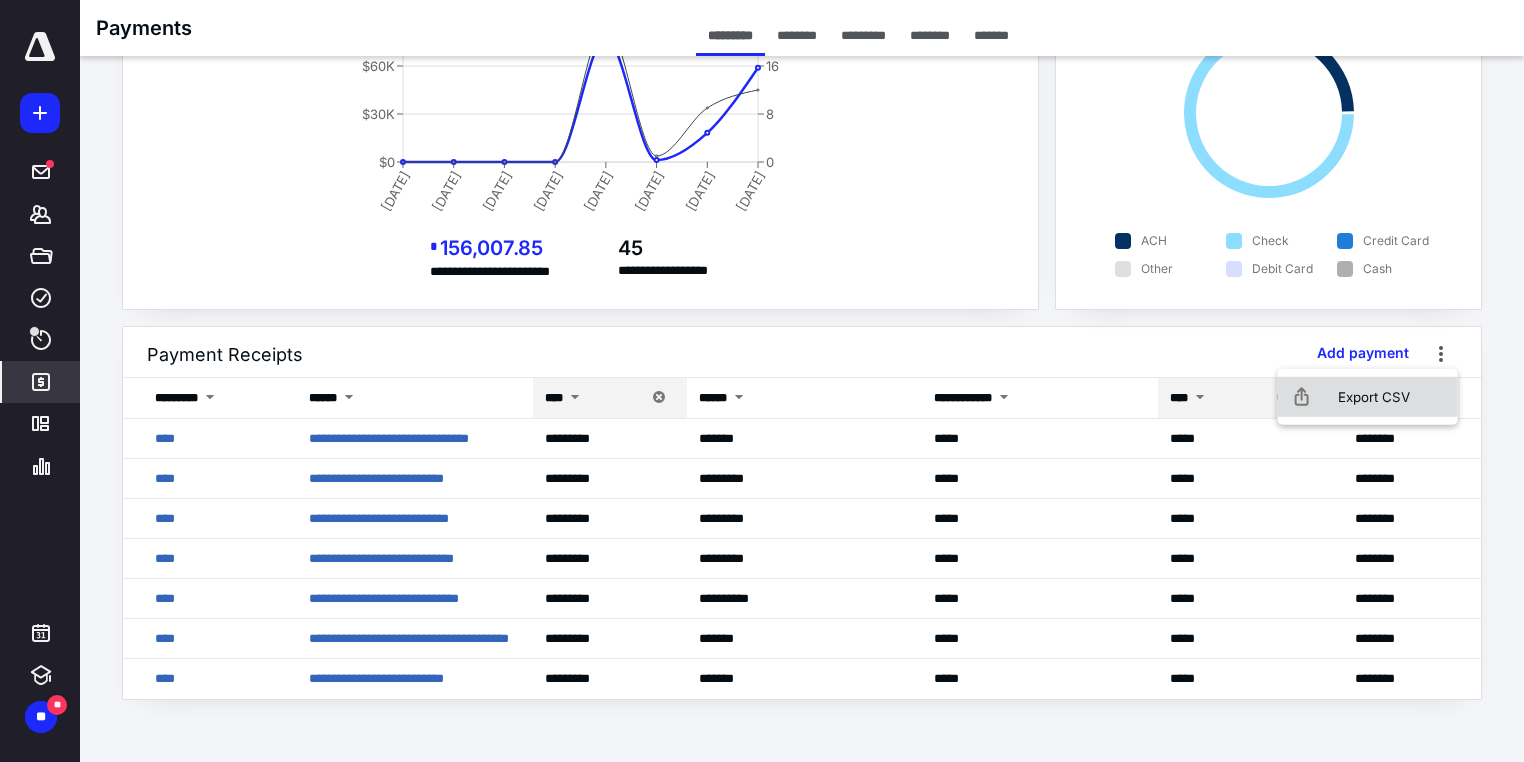 click on "Export CSV" at bounding box center [1368, 397] 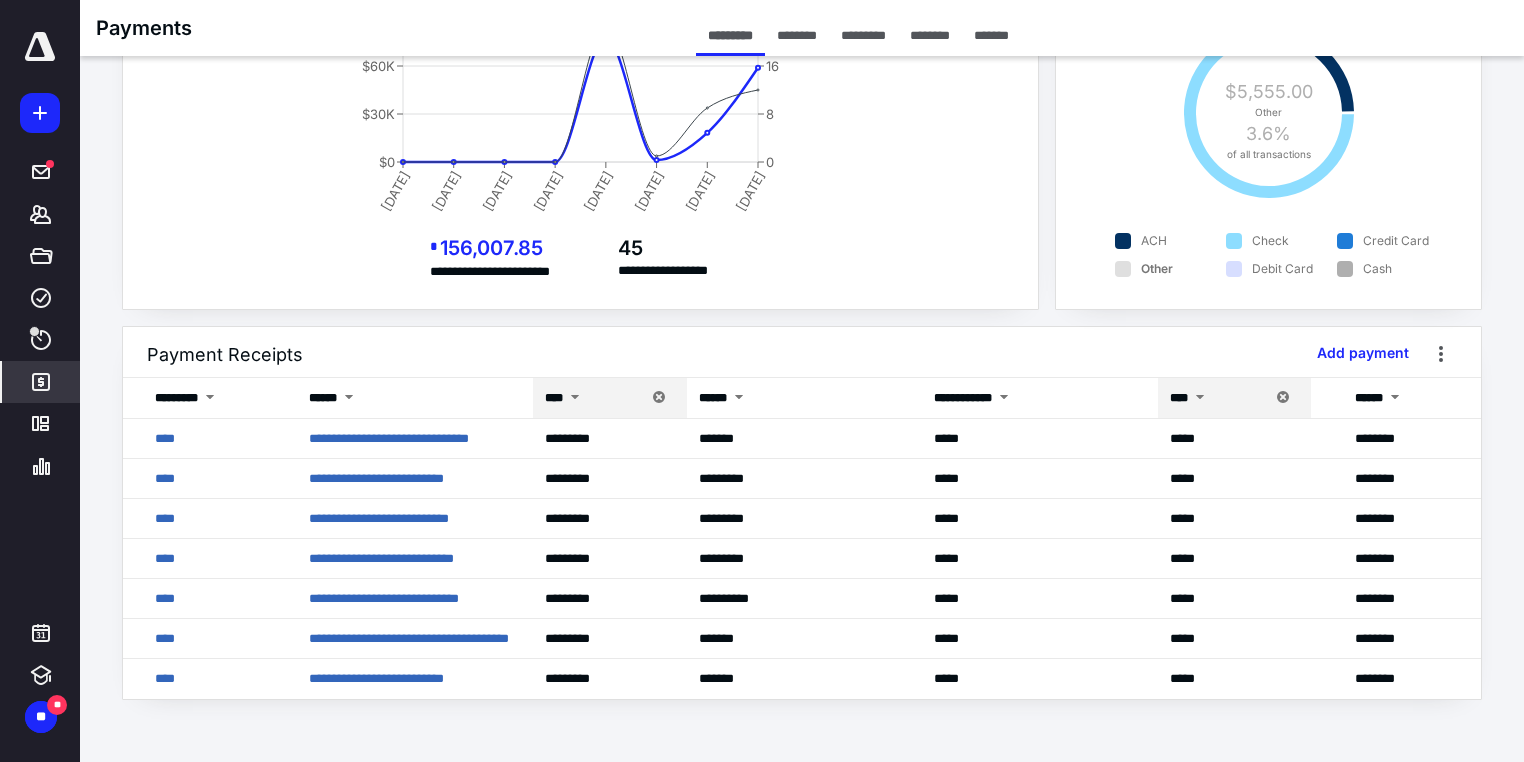 drag, startPoint x: 949, startPoint y: 37, endPoint x: 887, endPoint y: 267, distance: 238.20999 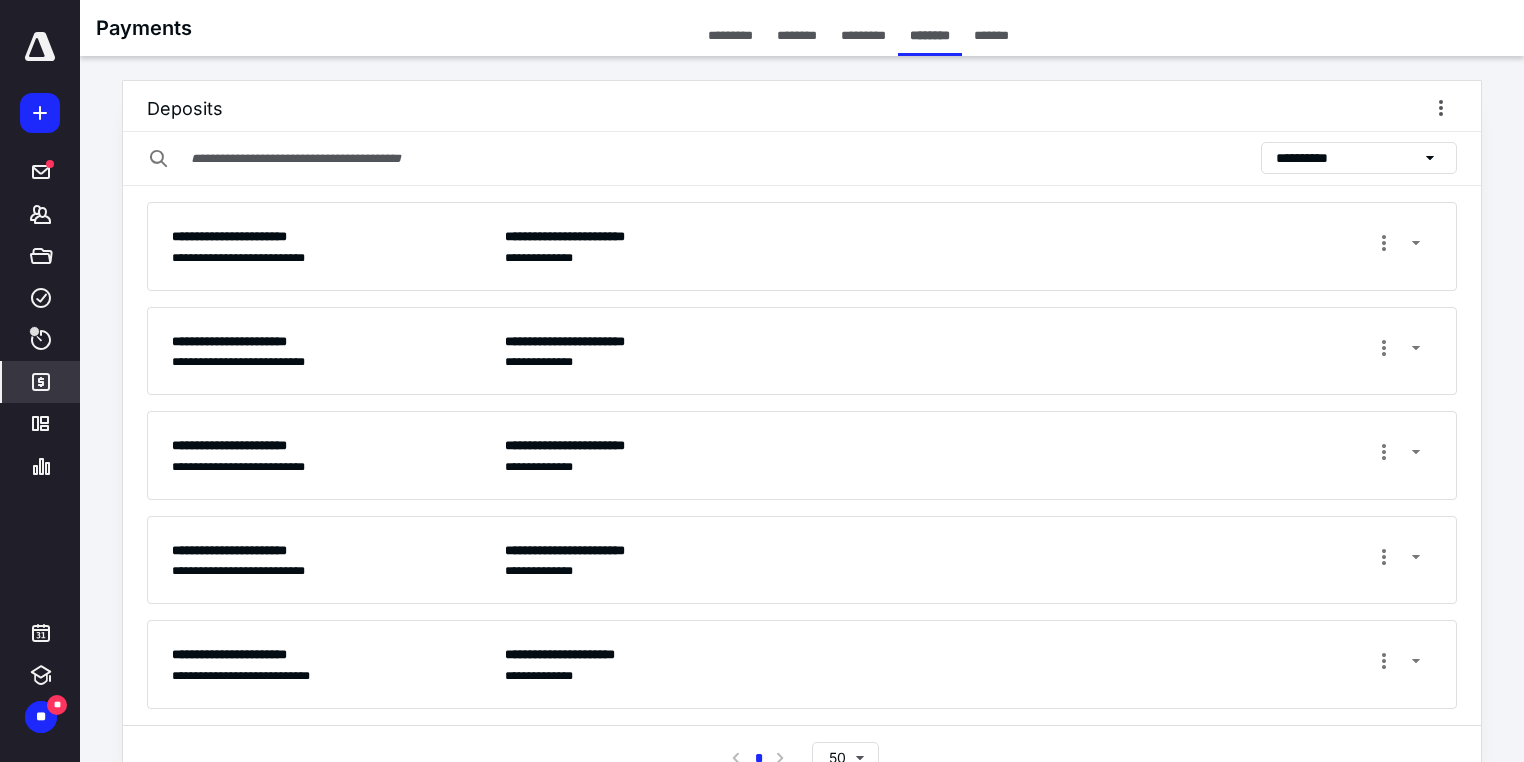 scroll, scrollTop: 88, scrollLeft: 0, axis: vertical 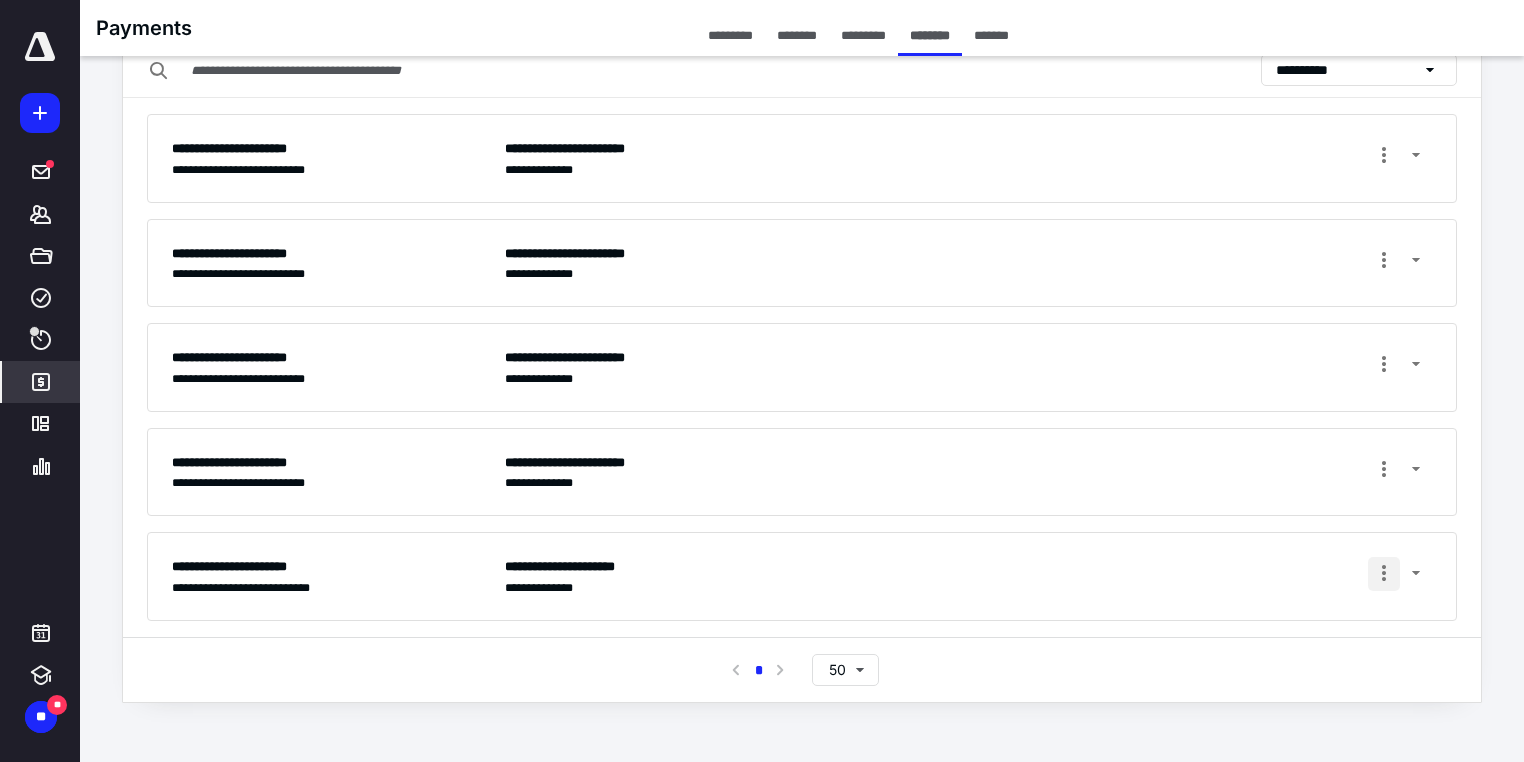 click at bounding box center (1384, 574) 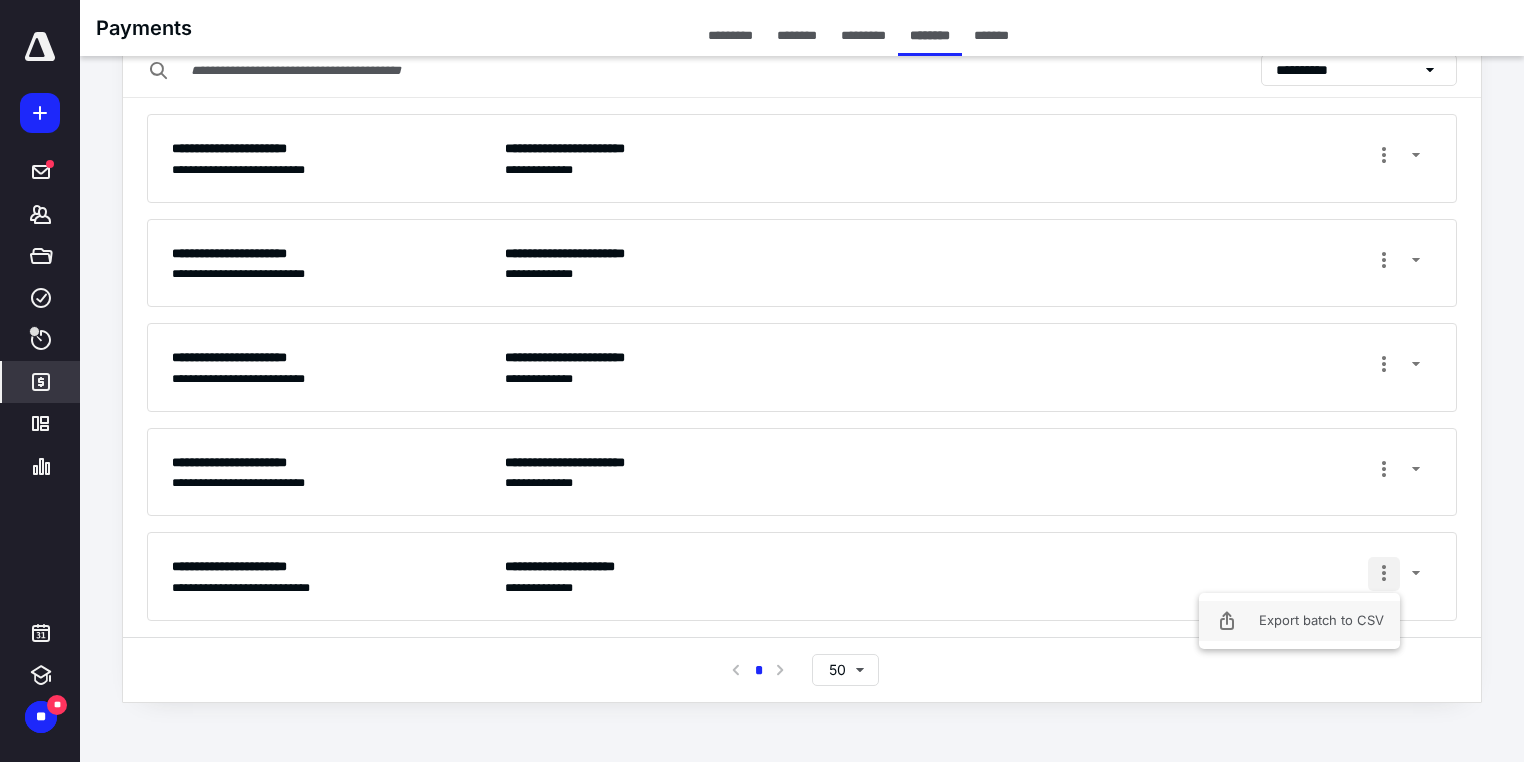 click on "Export batch to CSV" at bounding box center (1299, 621) 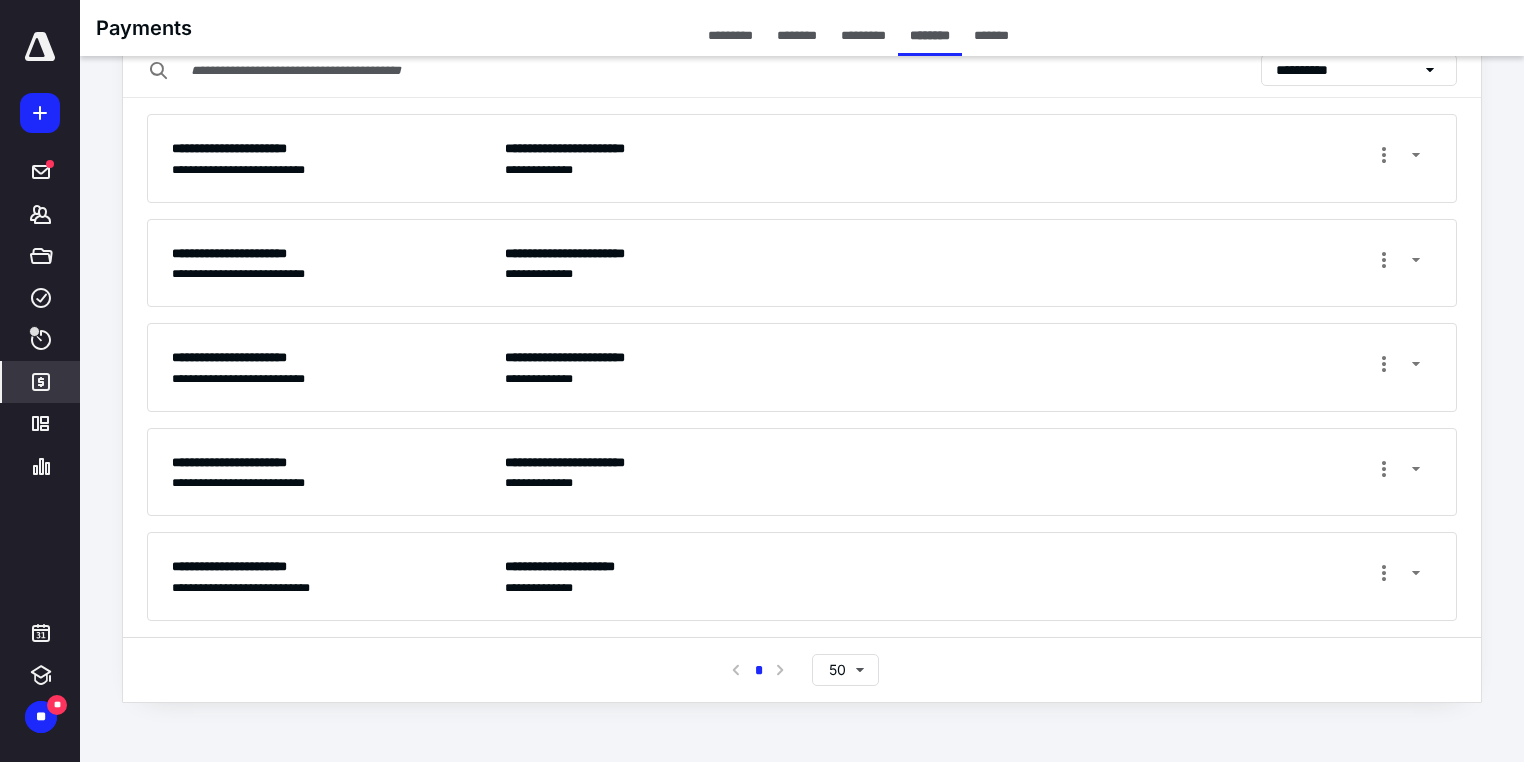 scroll, scrollTop: 0, scrollLeft: 0, axis: both 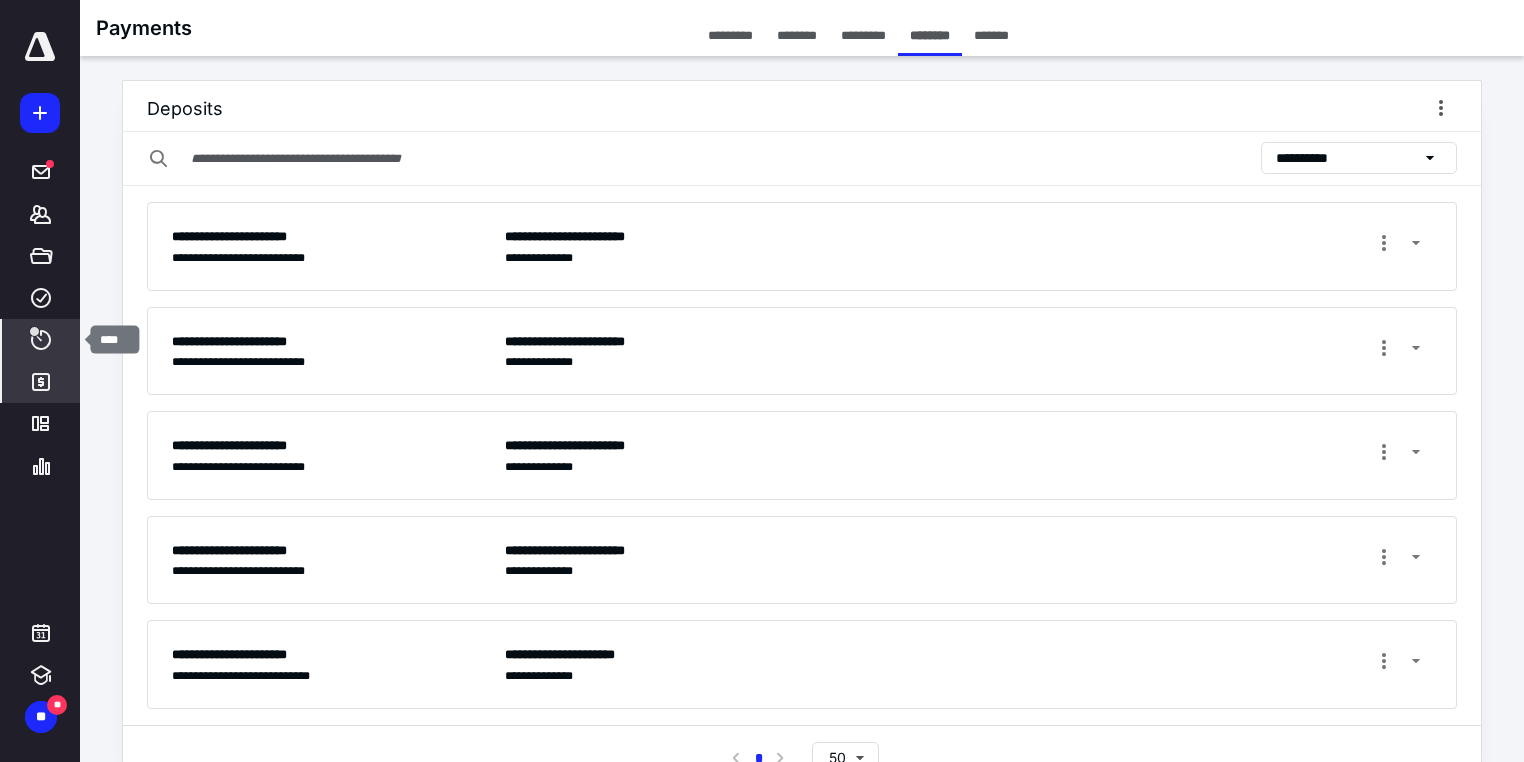 click 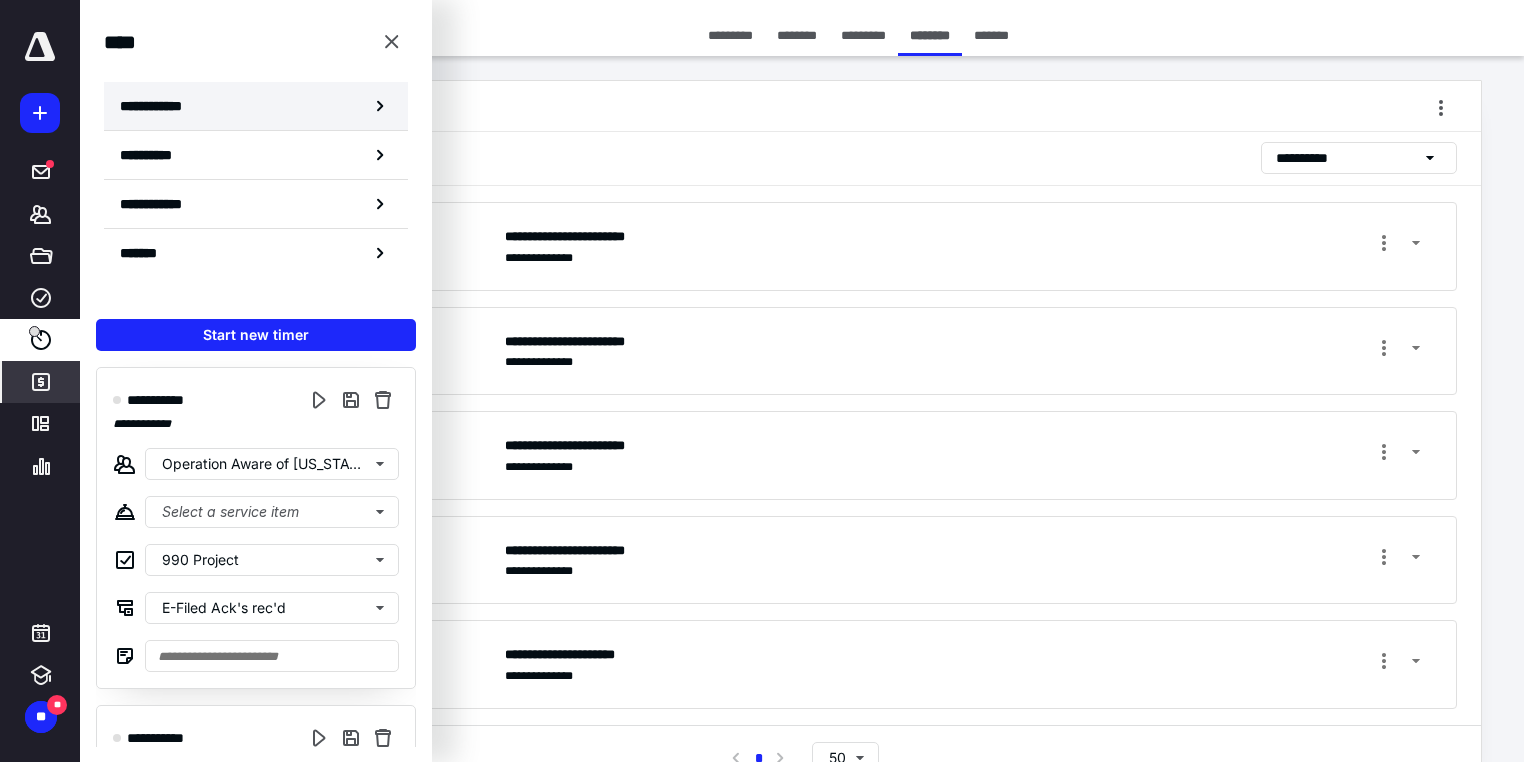 click on "**********" at bounding box center [162, 106] 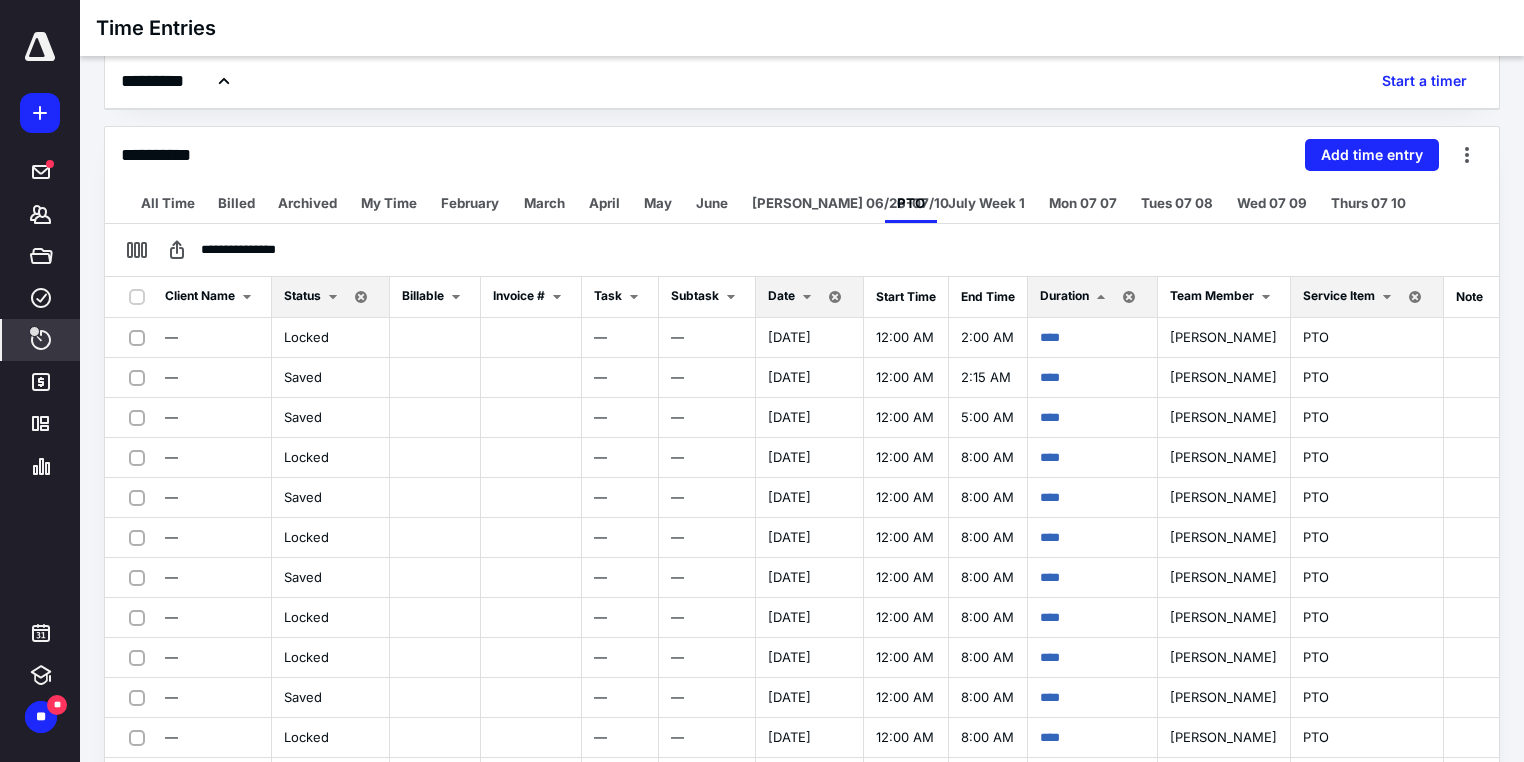 scroll, scrollTop: 240, scrollLeft: 0, axis: vertical 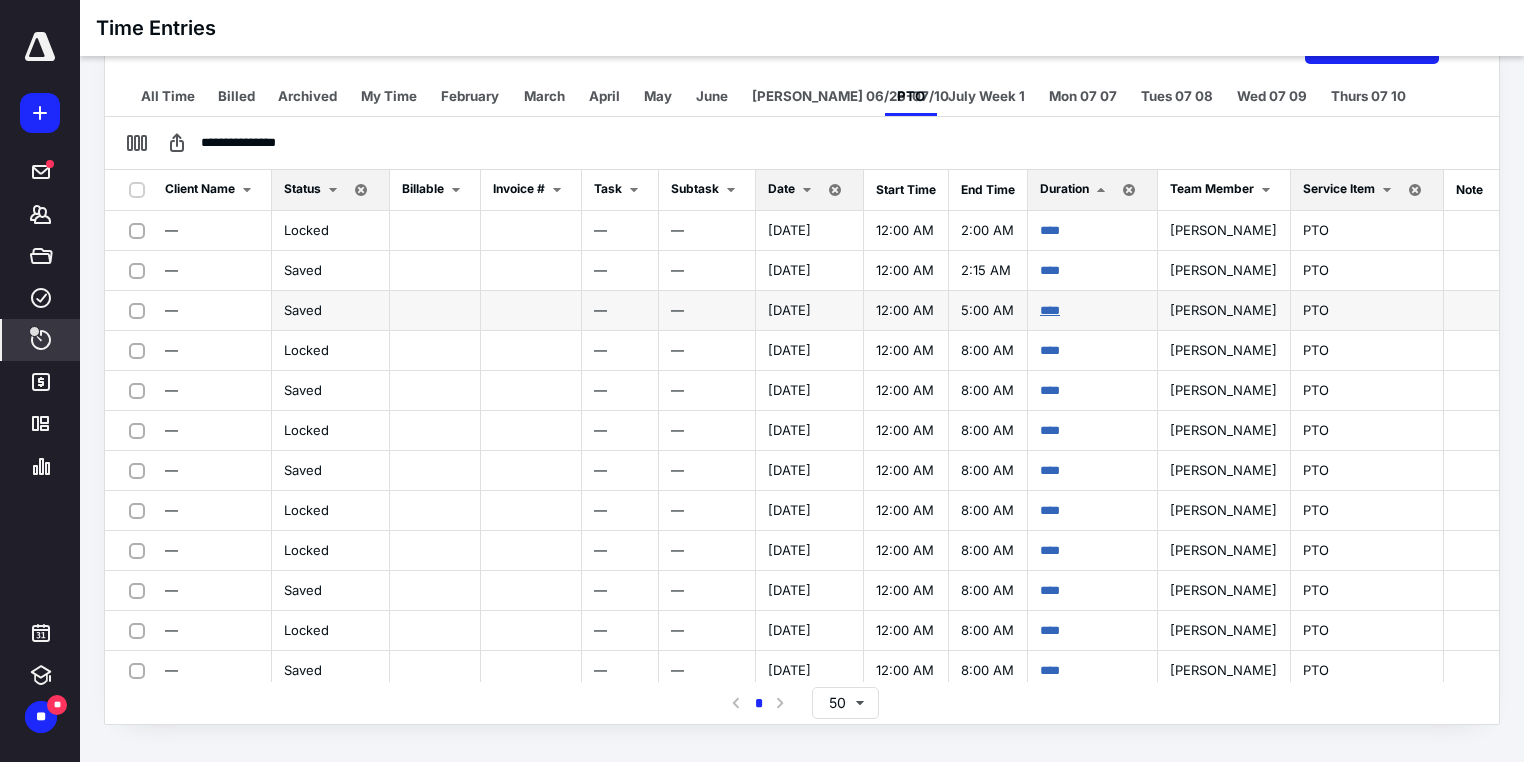 click on "****" at bounding box center (1050, 310) 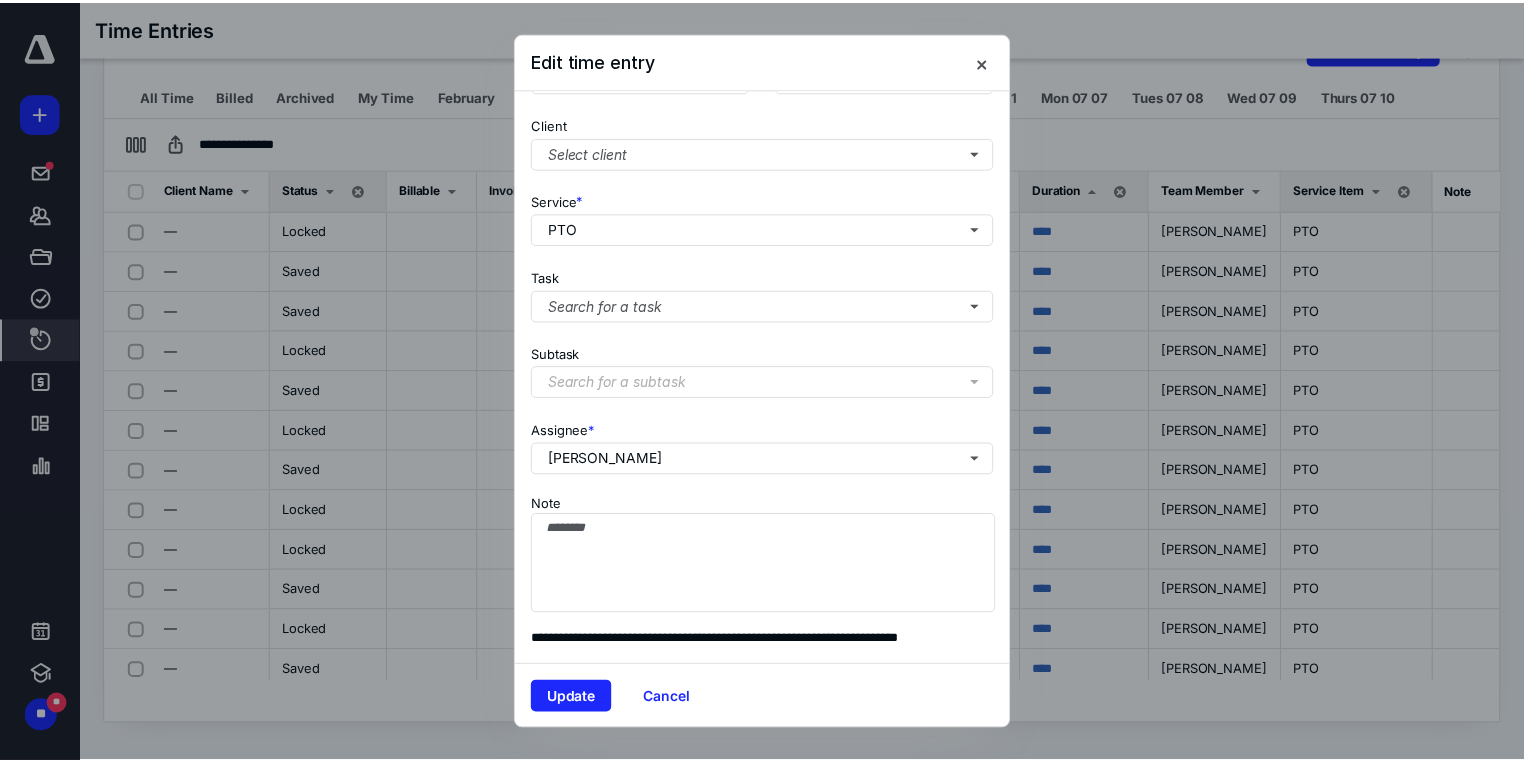 scroll, scrollTop: 0, scrollLeft: 0, axis: both 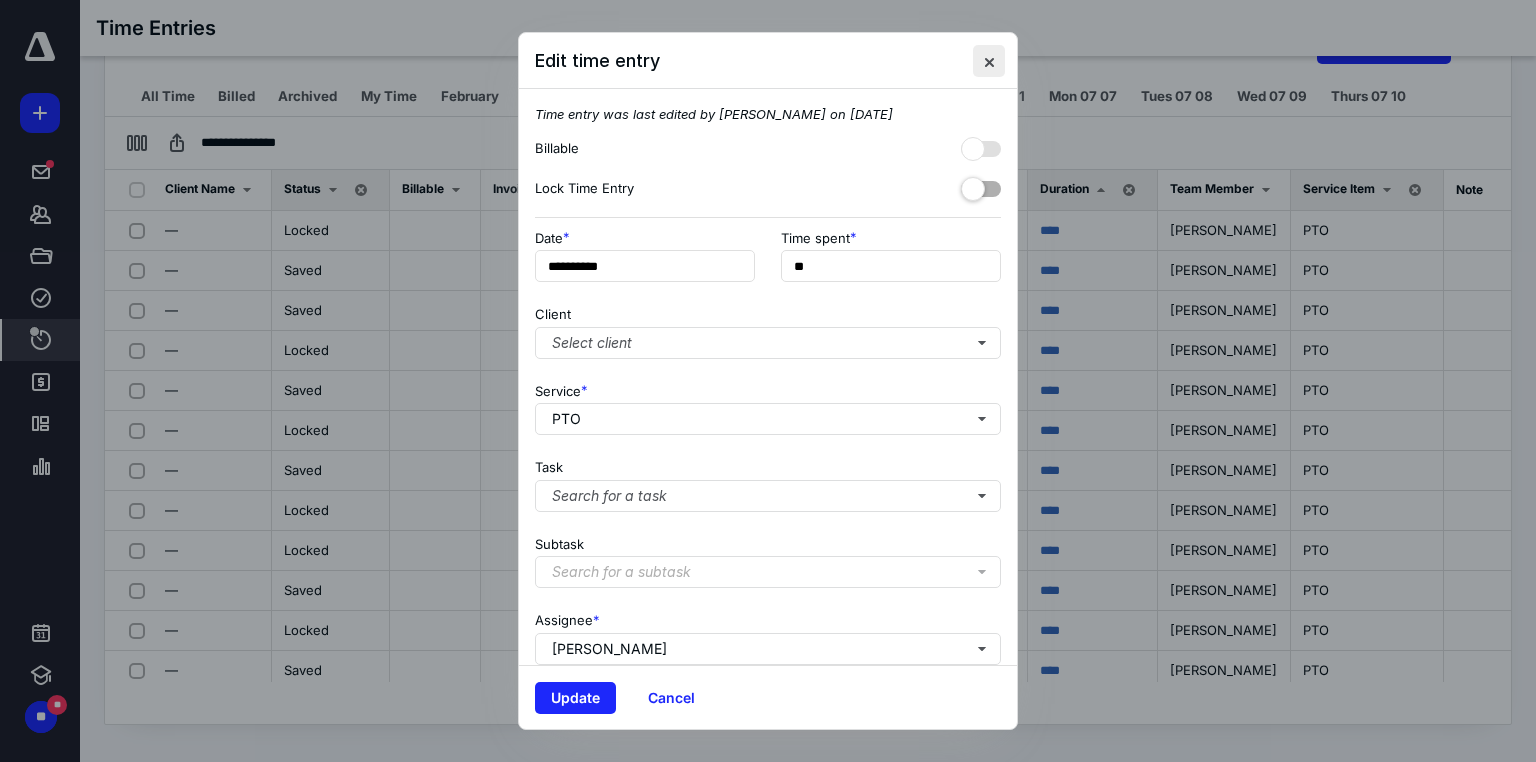 click at bounding box center [989, 61] 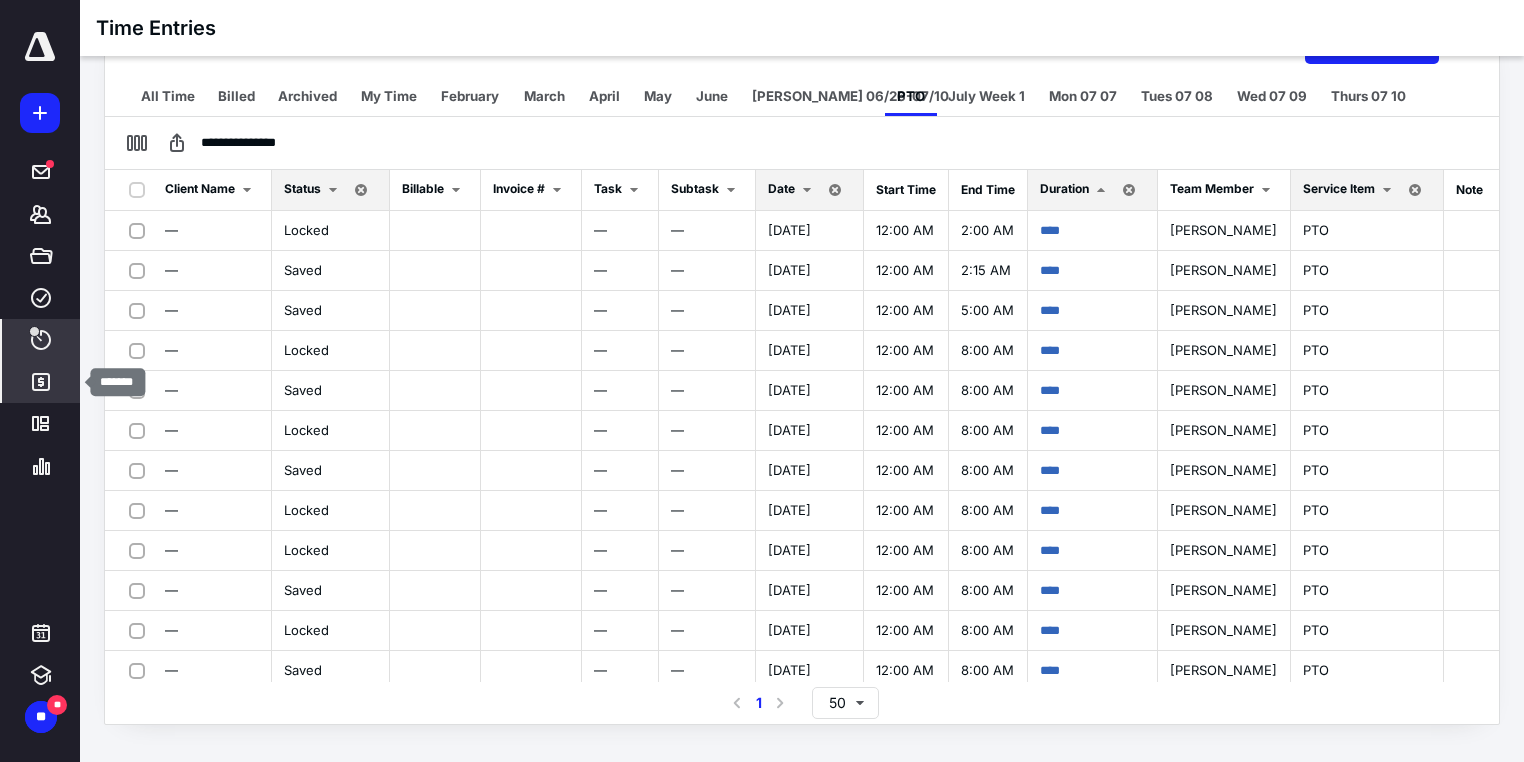 click 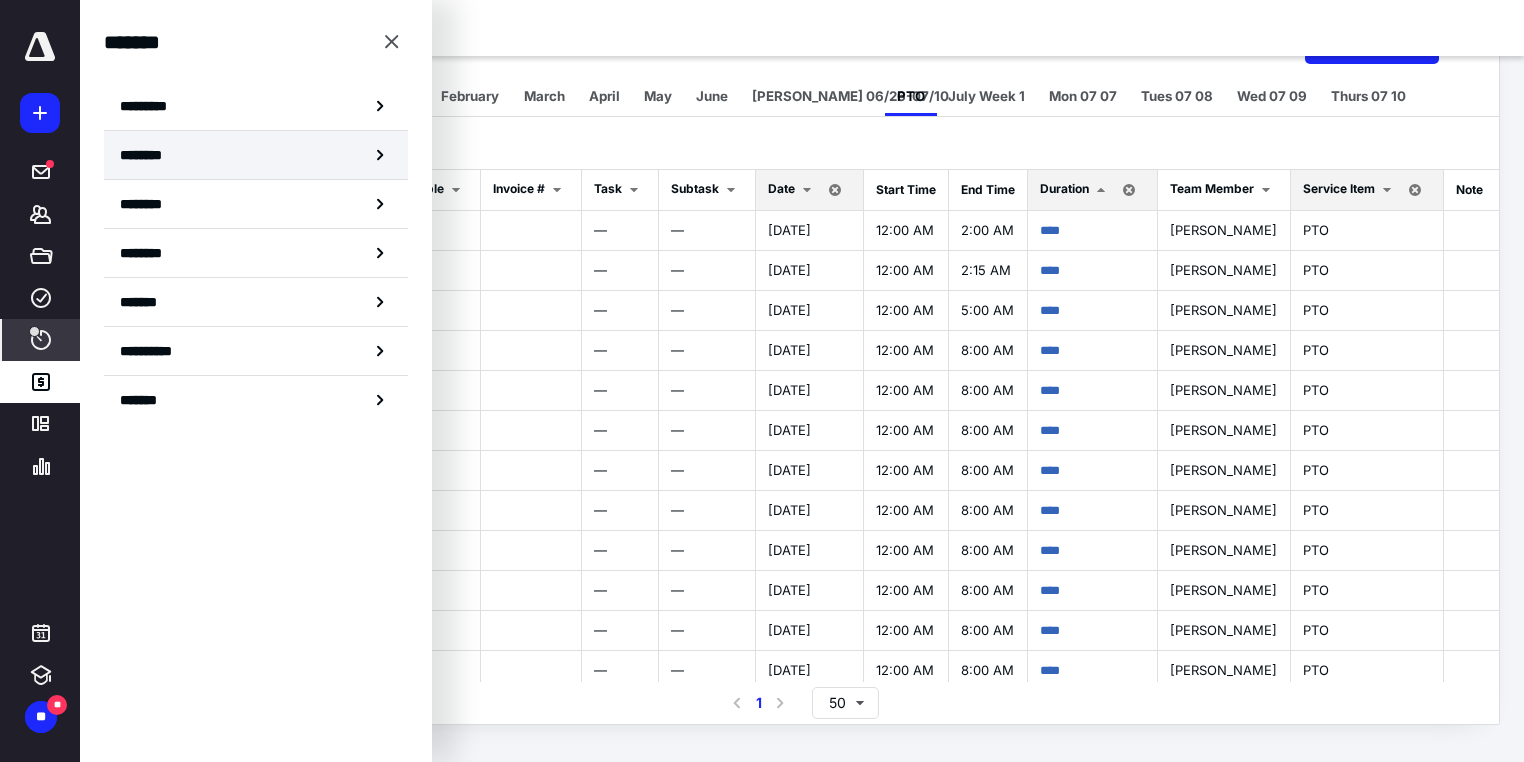 click on "********" at bounding box center (256, 155) 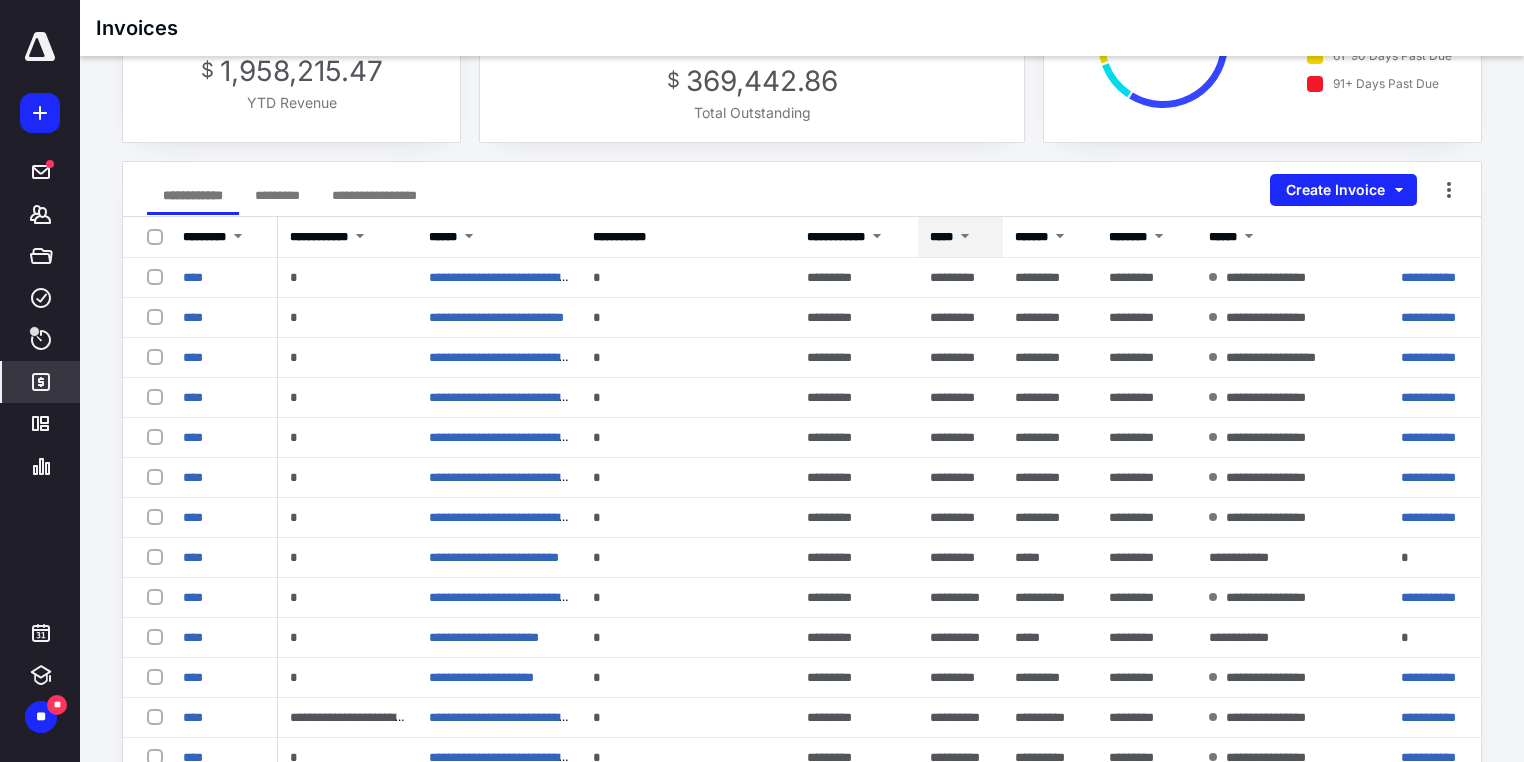 scroll, scrollTop: 0, scrollLeft: 0, axis: both 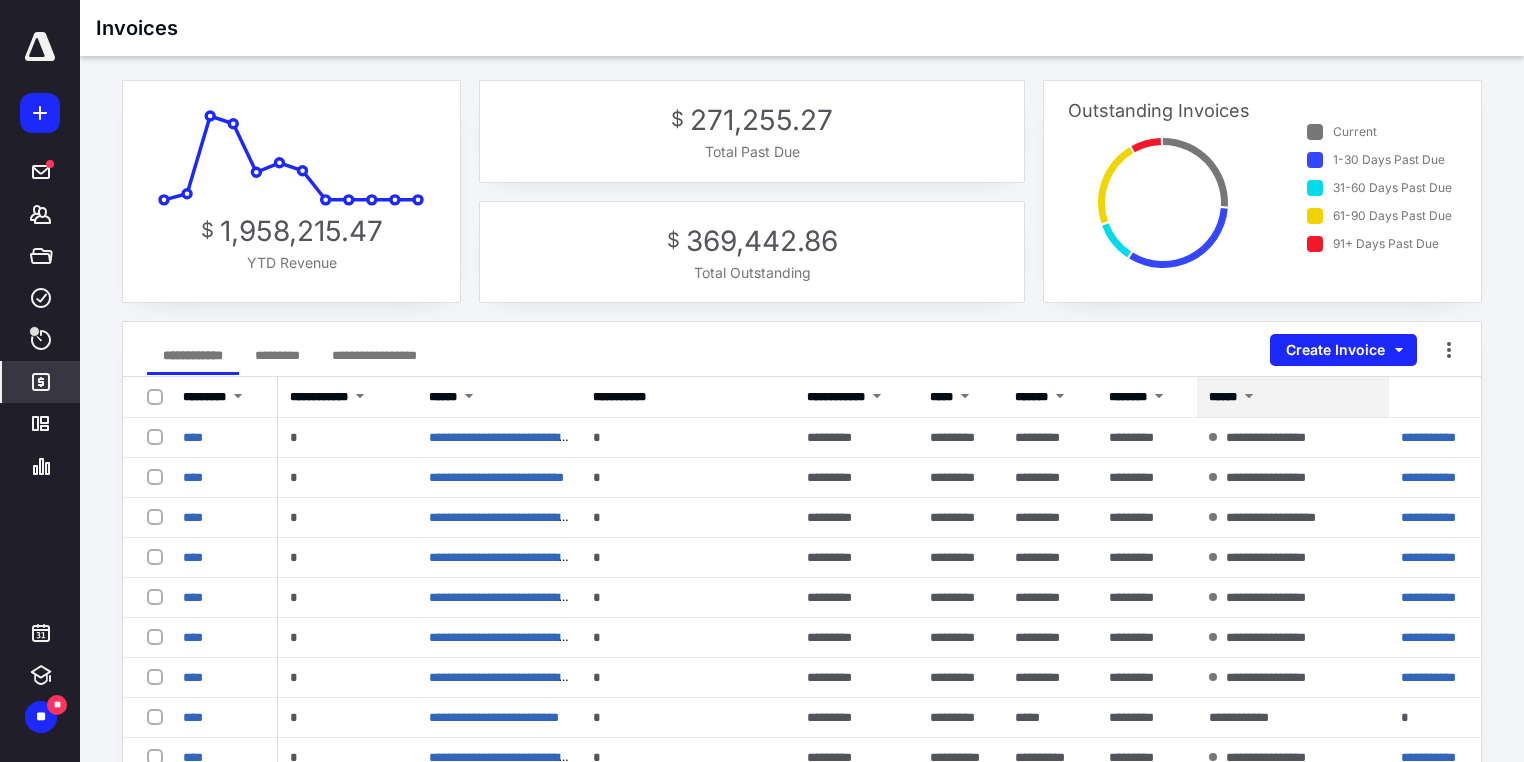 click at bounding box center (1249, 398) 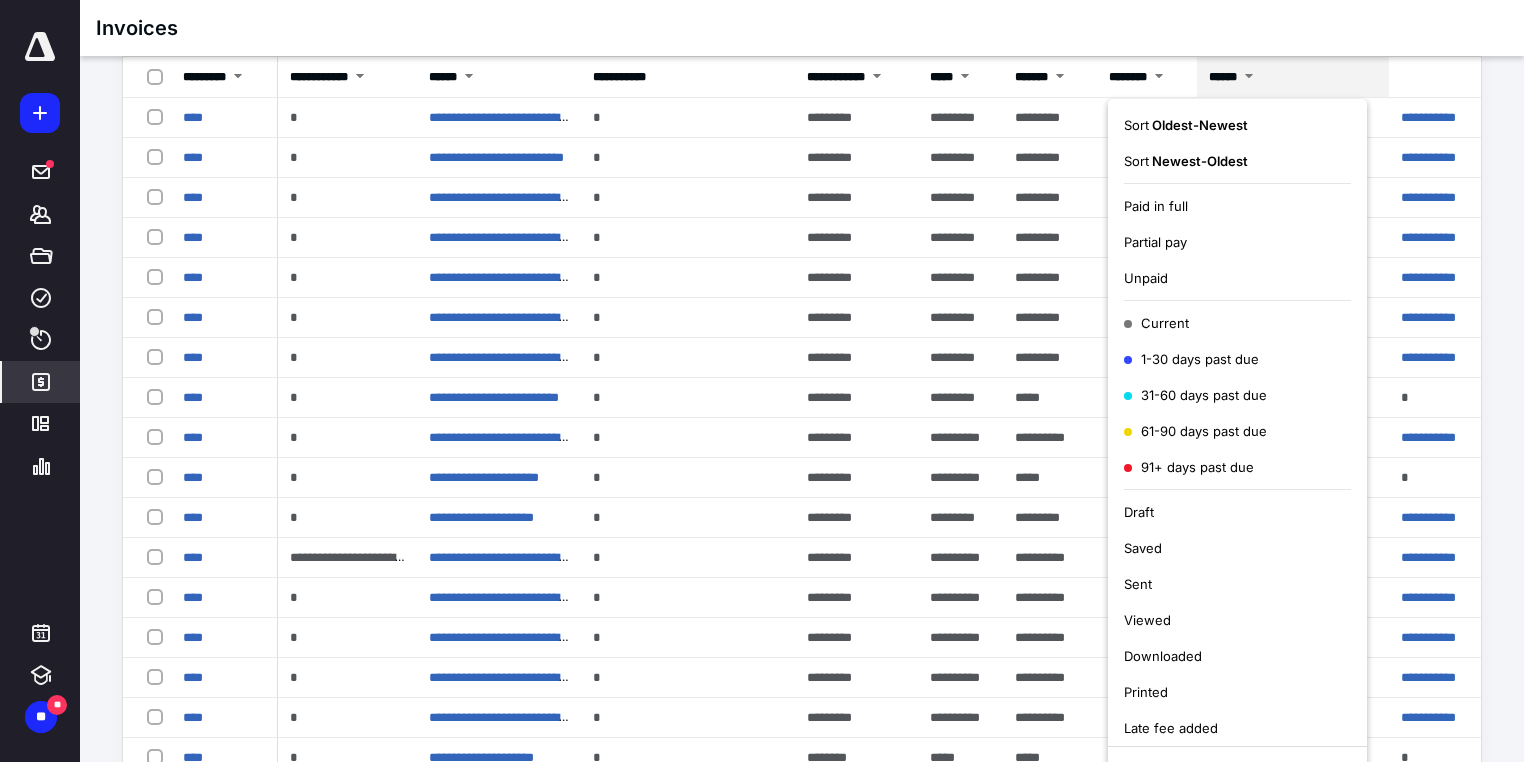 scroll, scrollTop: 480, scrollLeft: 0, axis: vertical 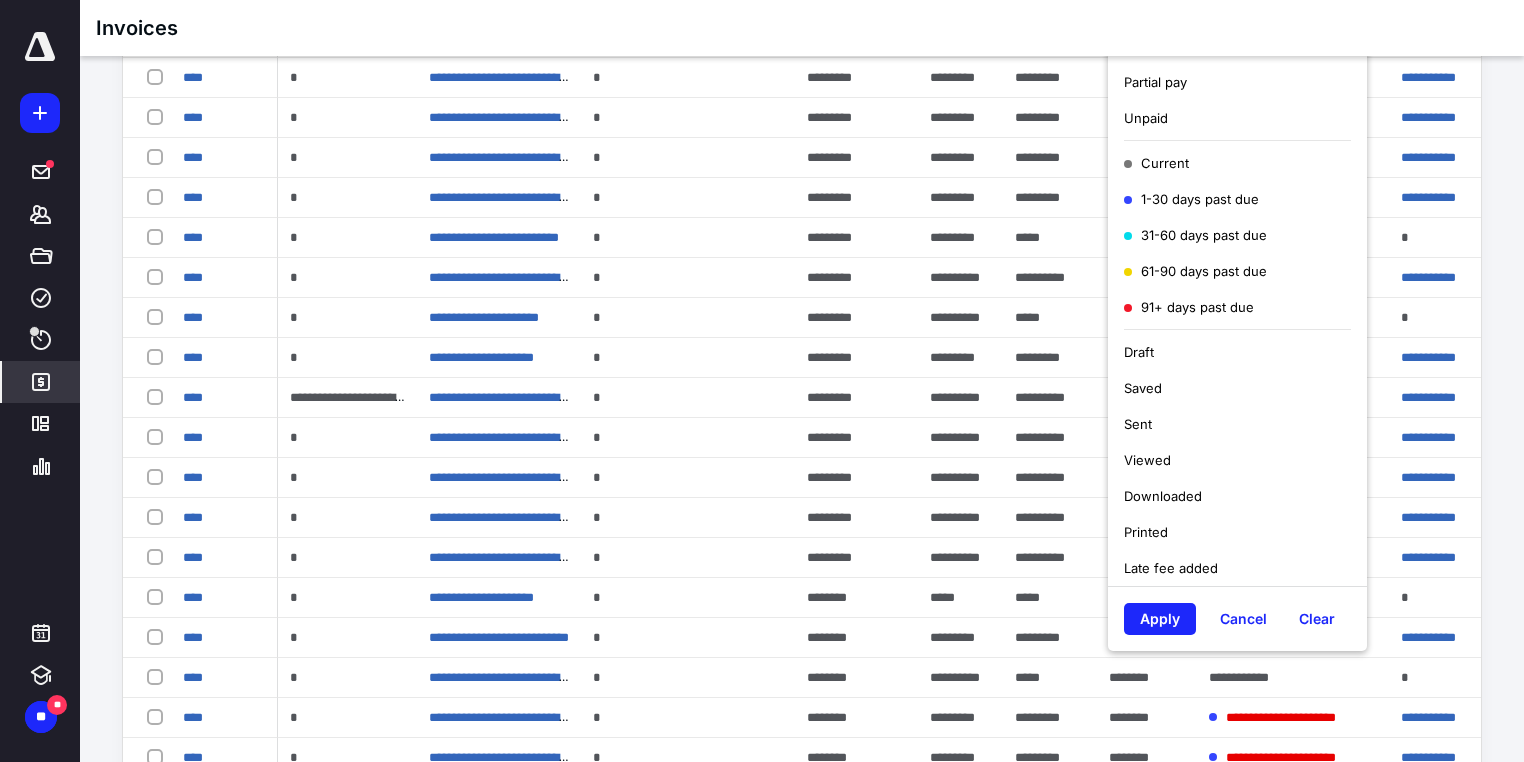 click on "Saved" at bounding box center [1143, 388] 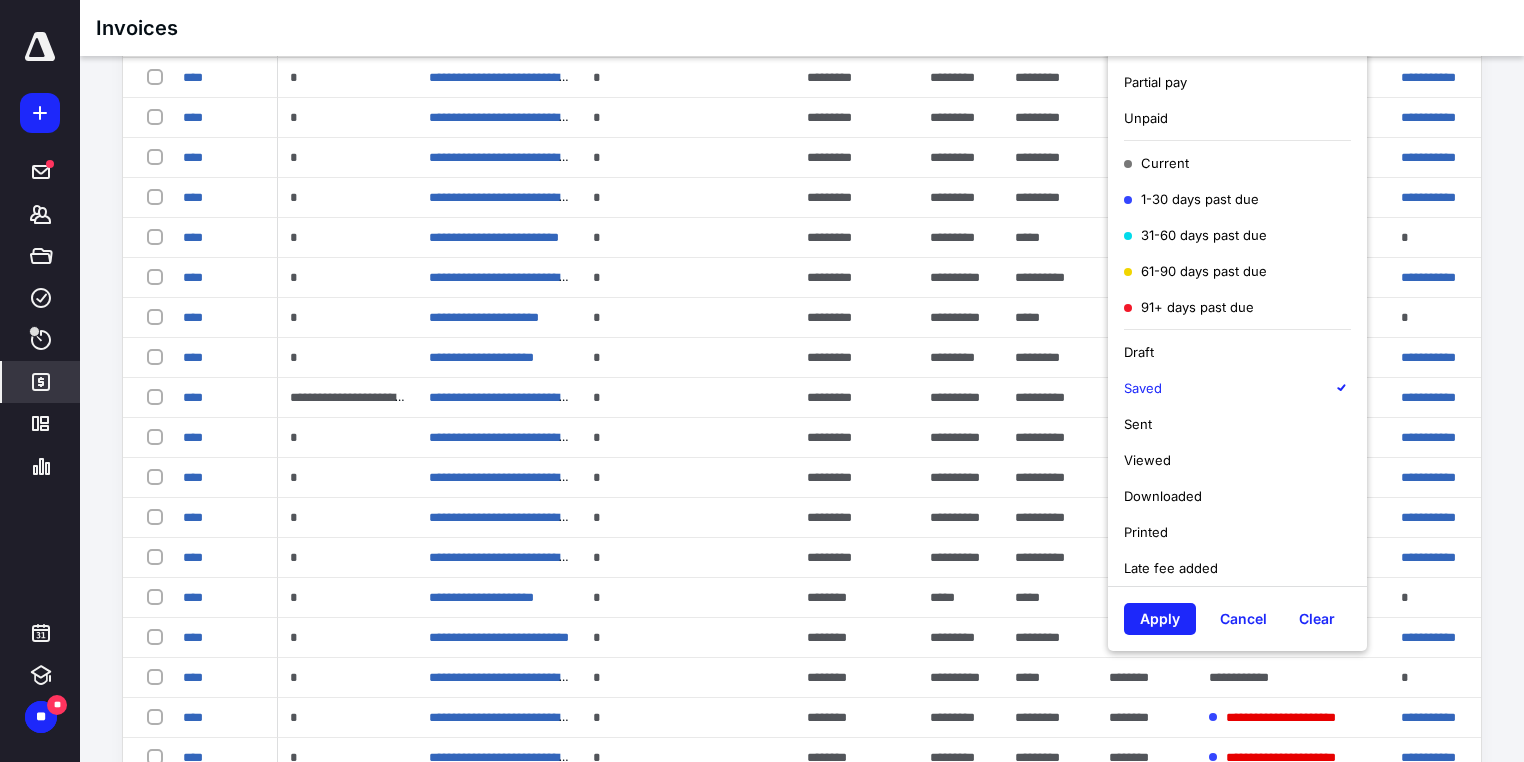 click on "Printed" at bounding box center [1146, 532] 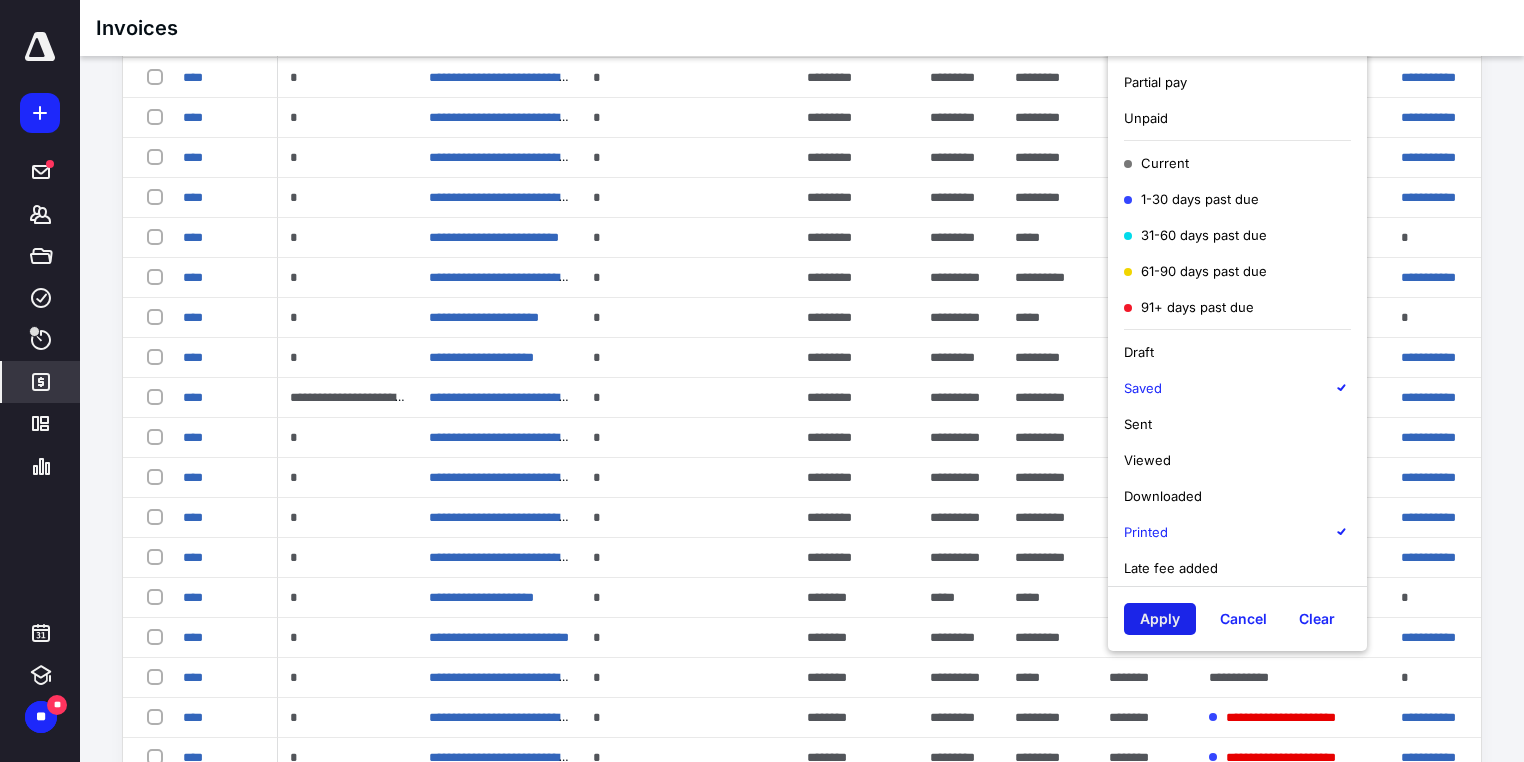 click on "Apply" at bounding box center (1160, 619) 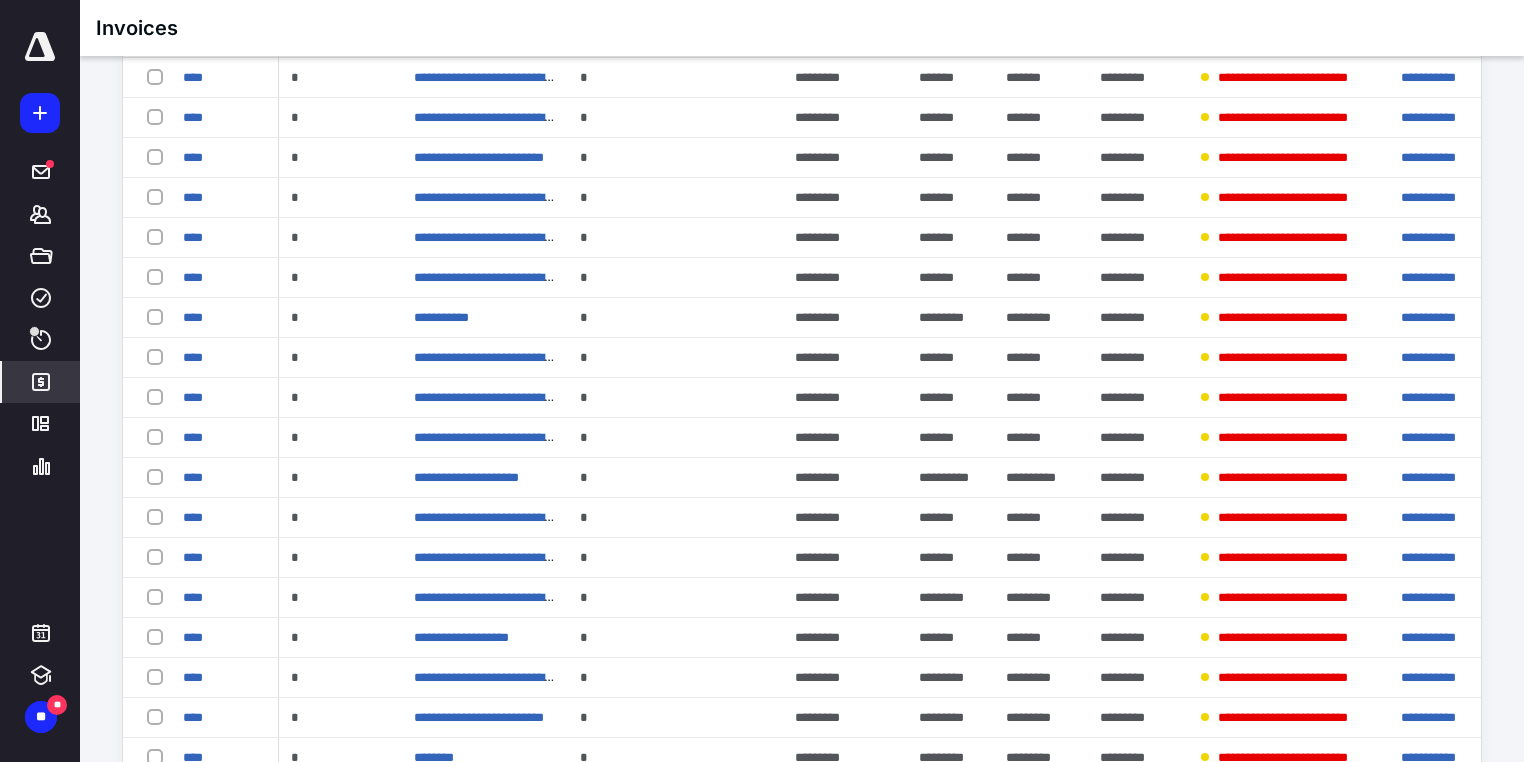 scroll, scrollTop: 1779, scrollLeft: 0, axis: vertical 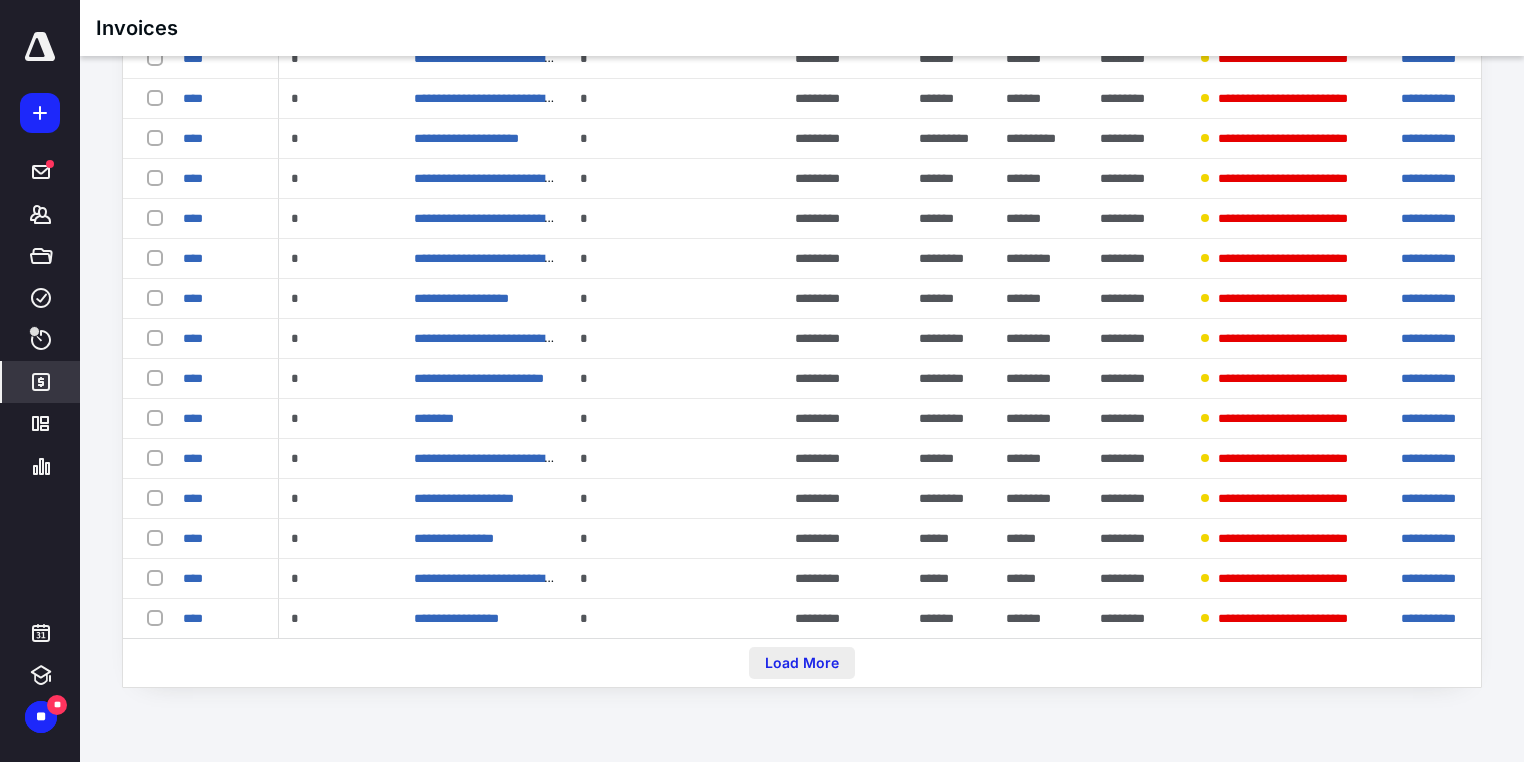 click on "Load More" at bounding box center (802, 663) 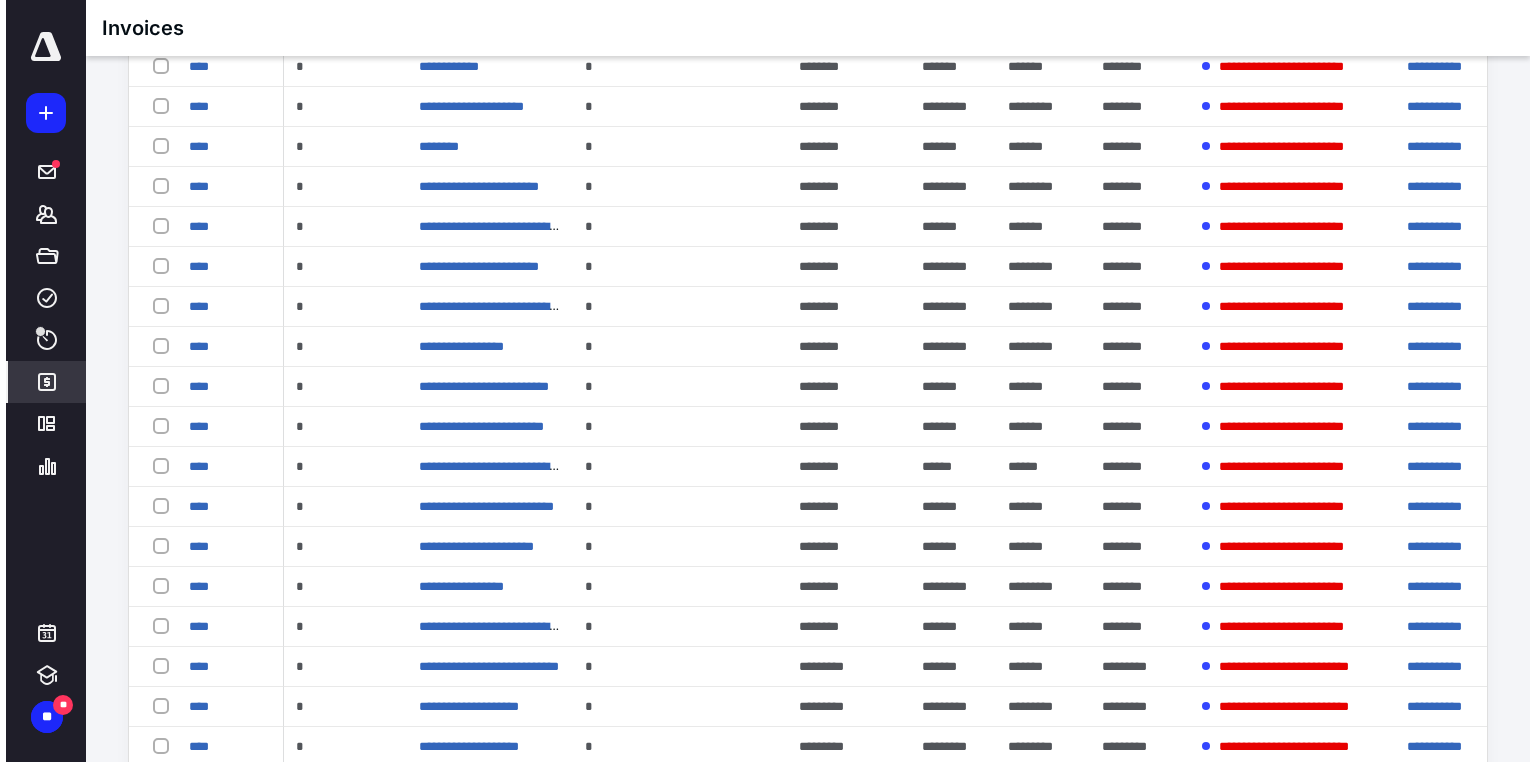 scroll, scrollTop: 131, scrollLeft: 0, axis: vertical 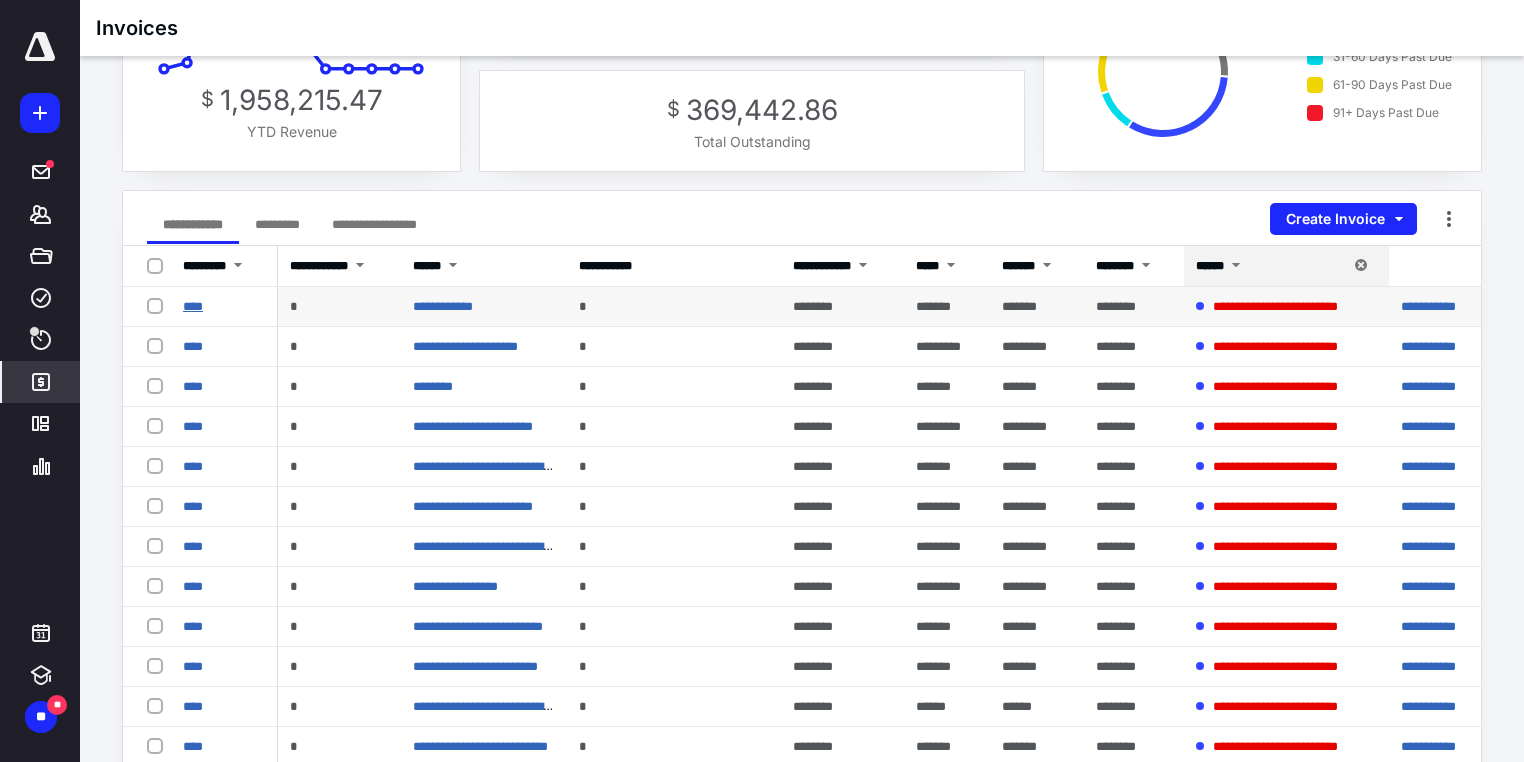 click on "****" at bounding box center (193, 306) 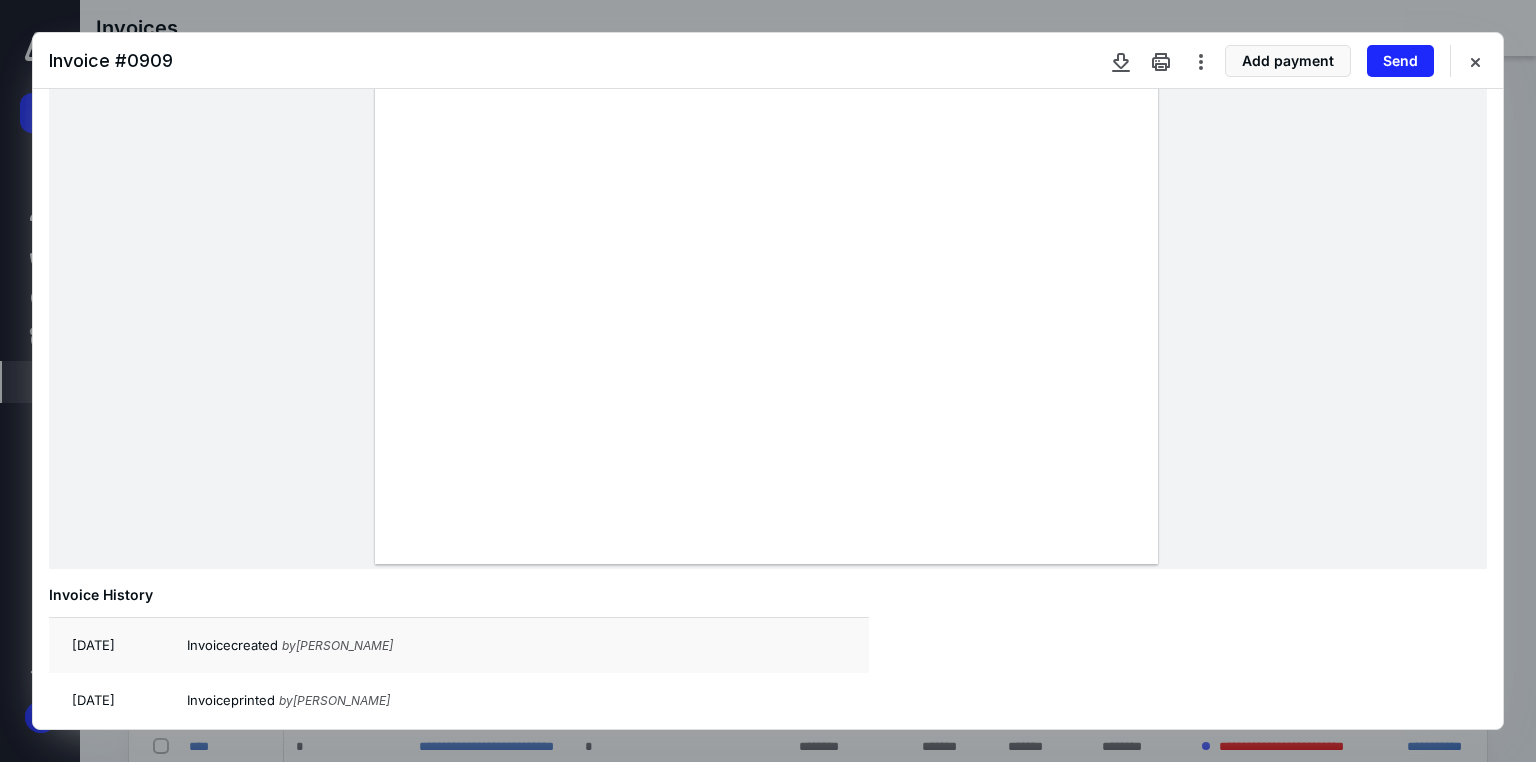 scroll, scrollTop: 574, scrollLeft: 0, axis: vertical 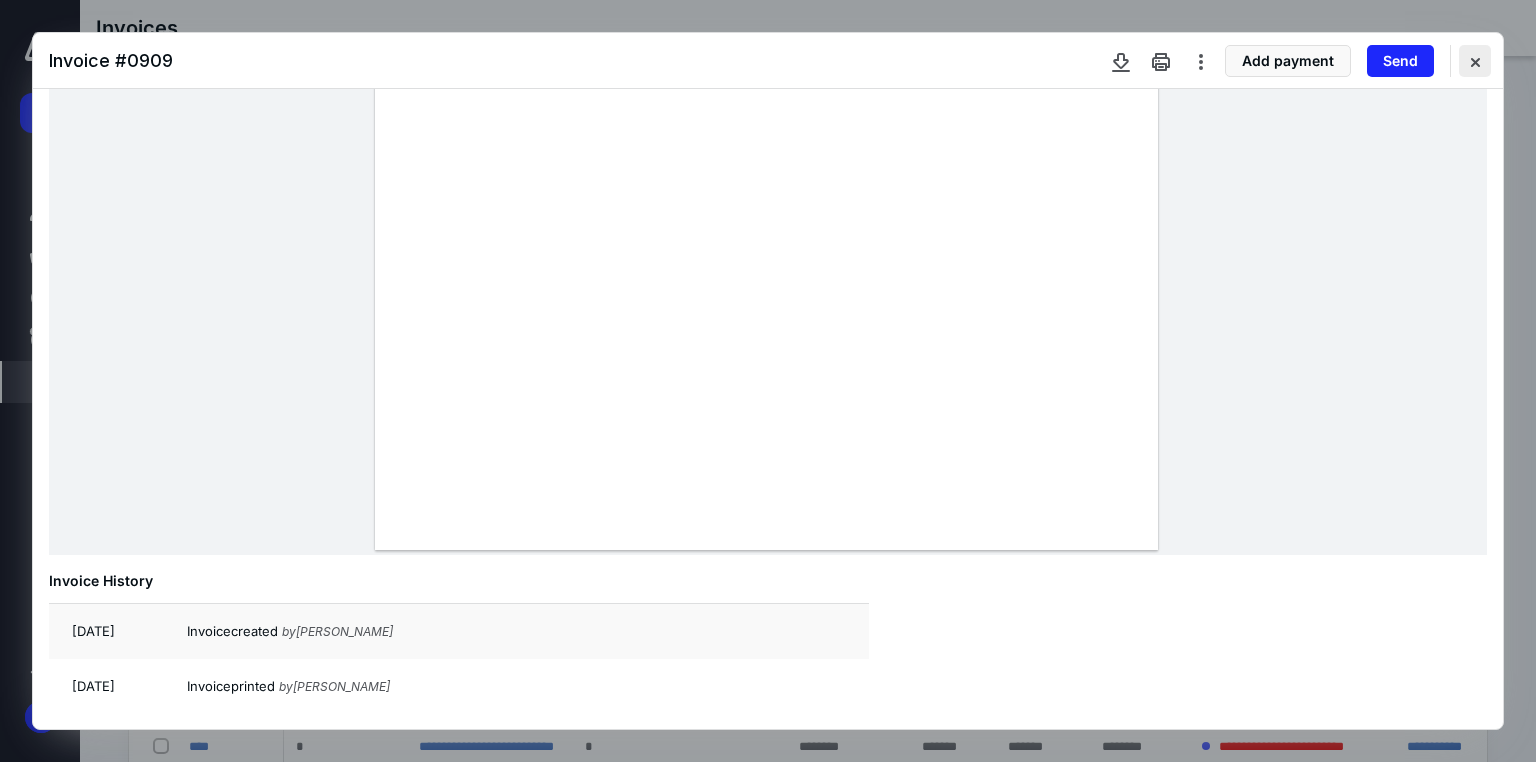 click at bounding box center [1475, 61] 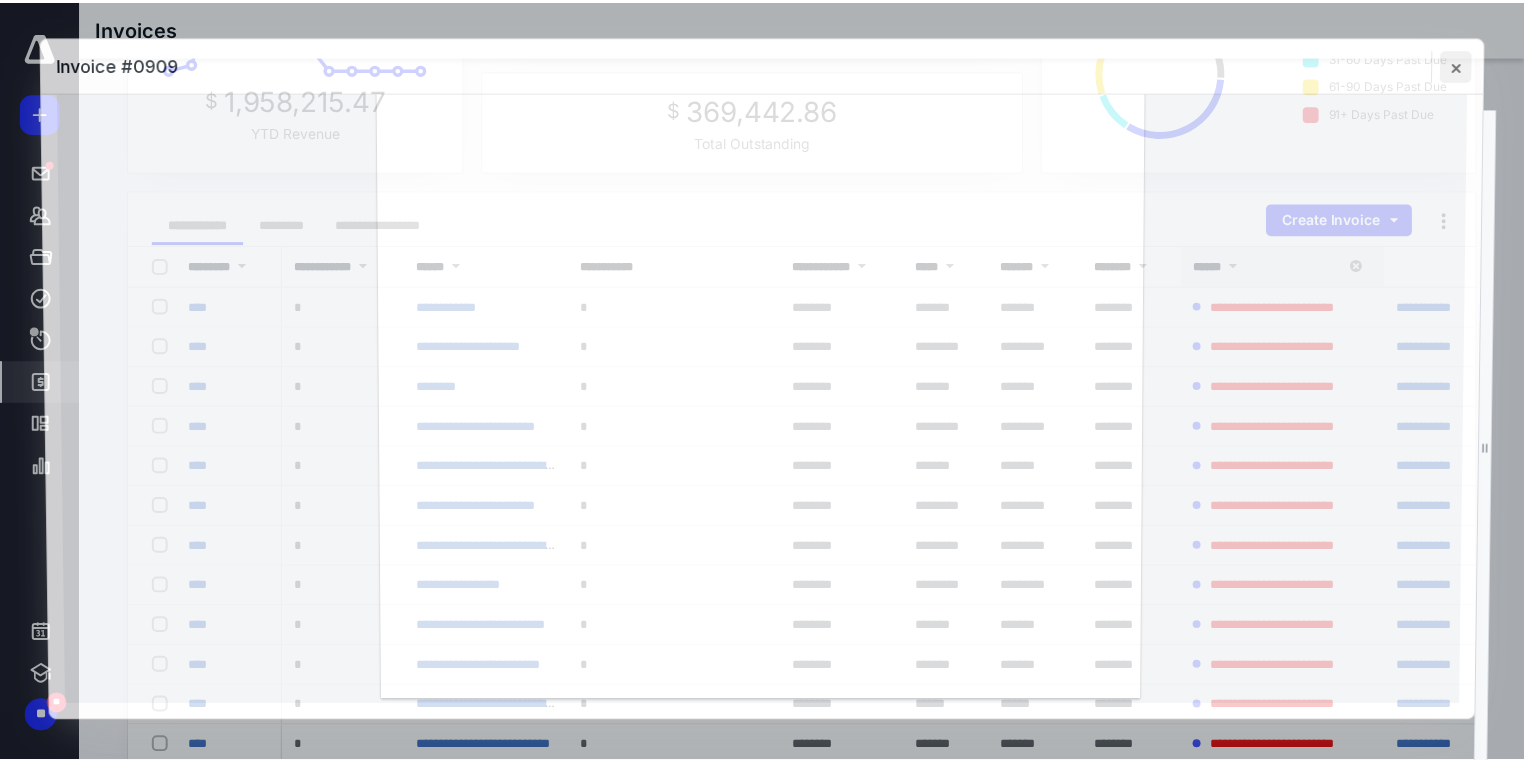 scroll, scrollTop: 415, scrollLeft: 0, axis: vertical 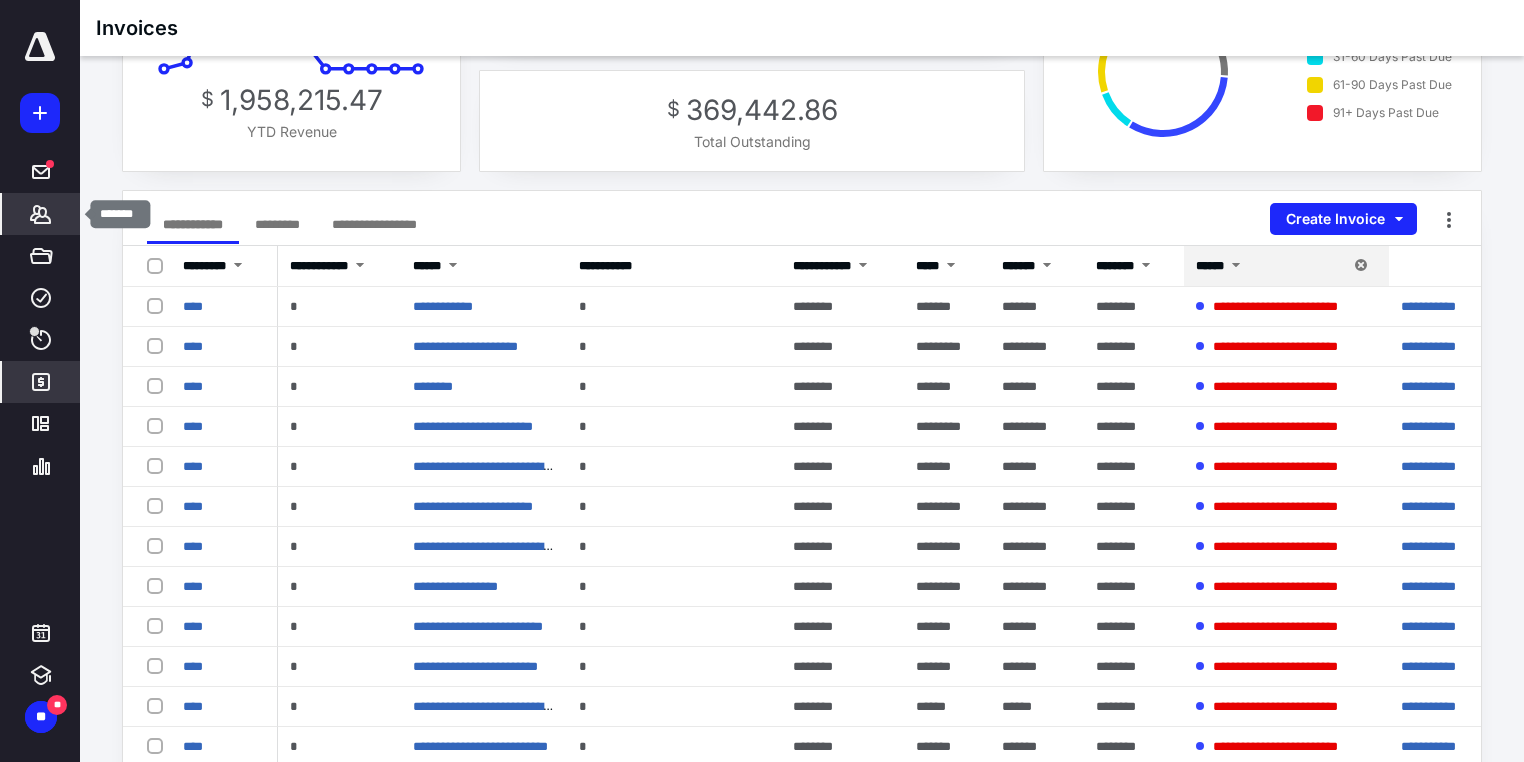 click 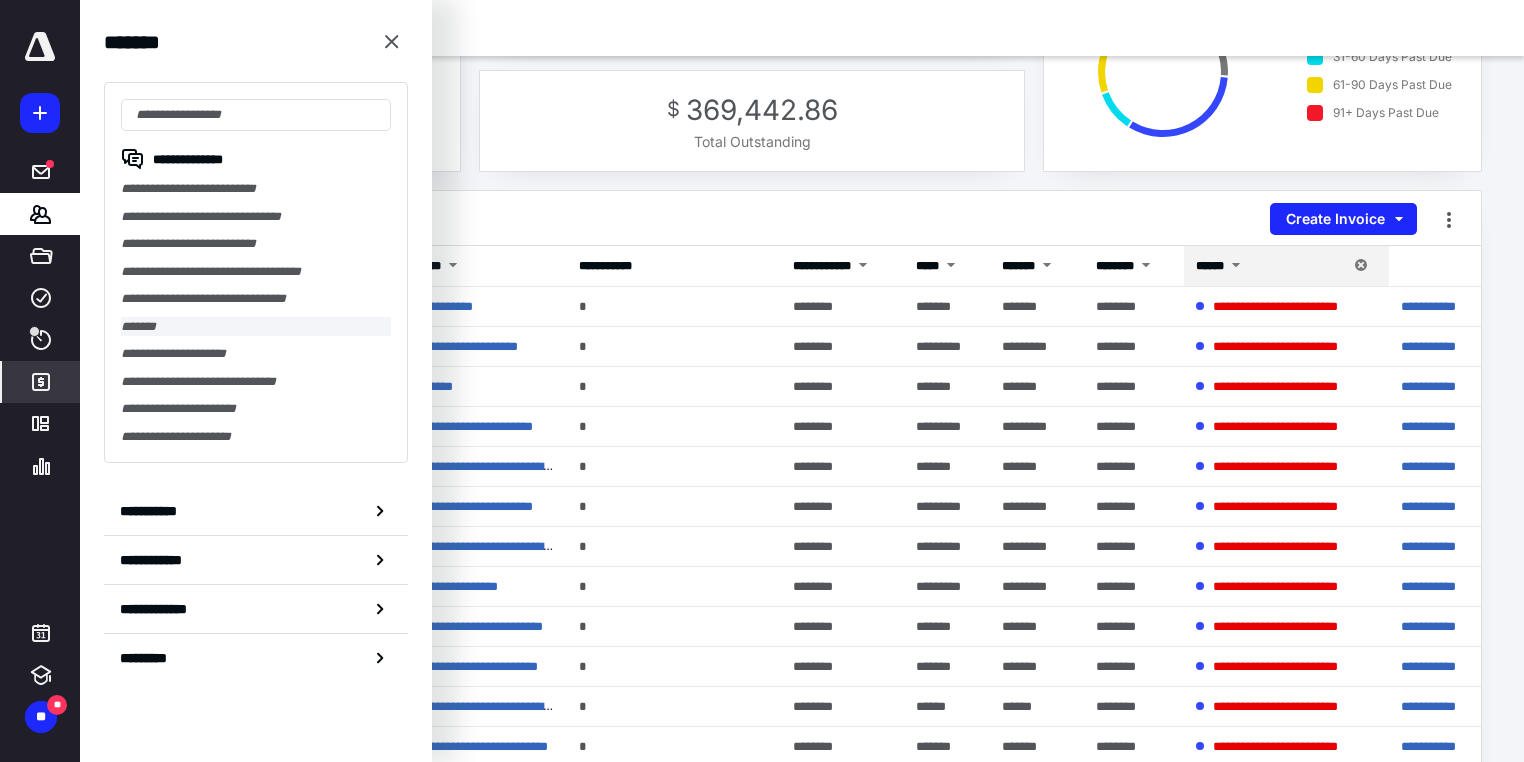 click on "*******" at bounding box center [256, 327] 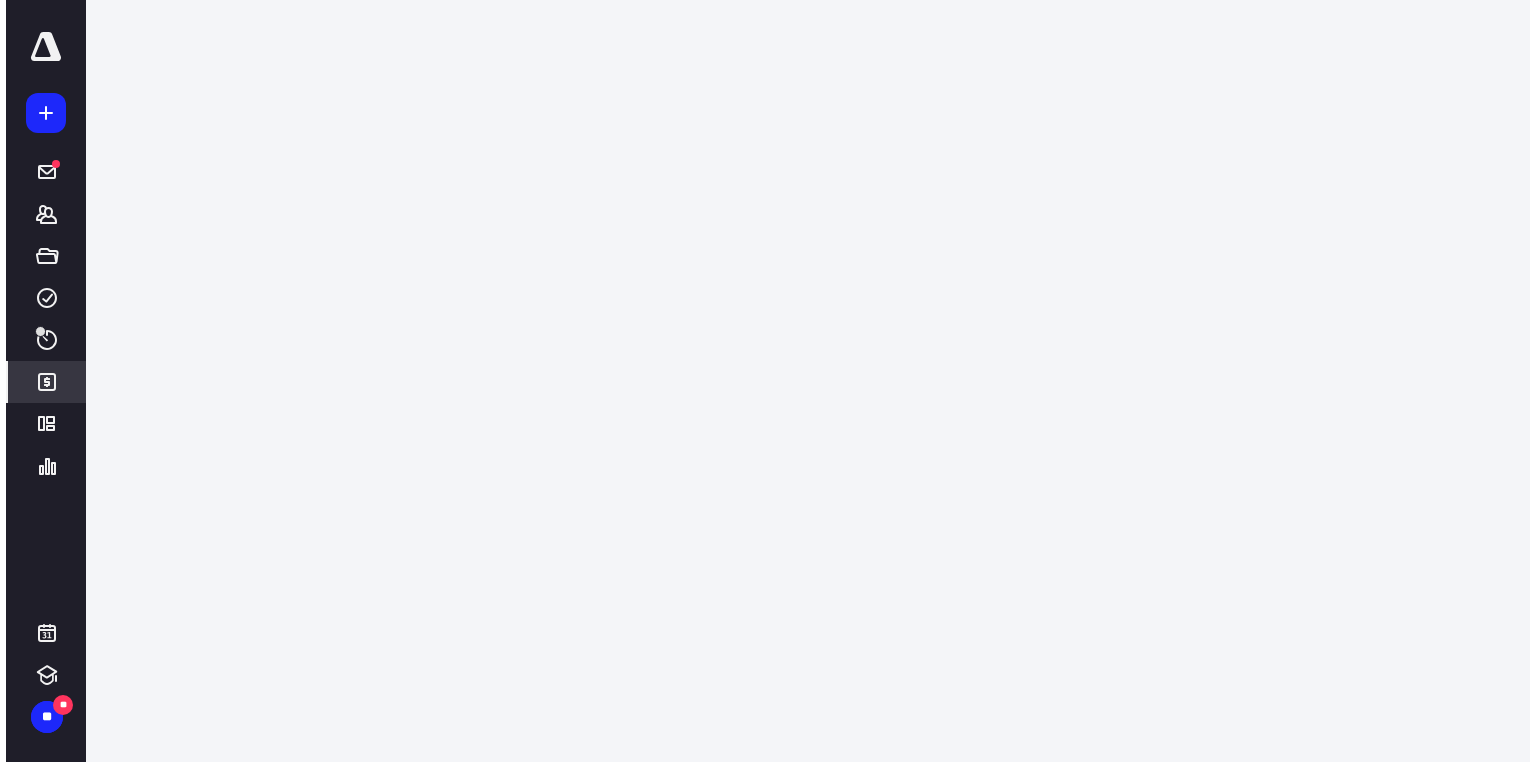scroll, scrollTop: 0, scrollLeft: 0, axis: both 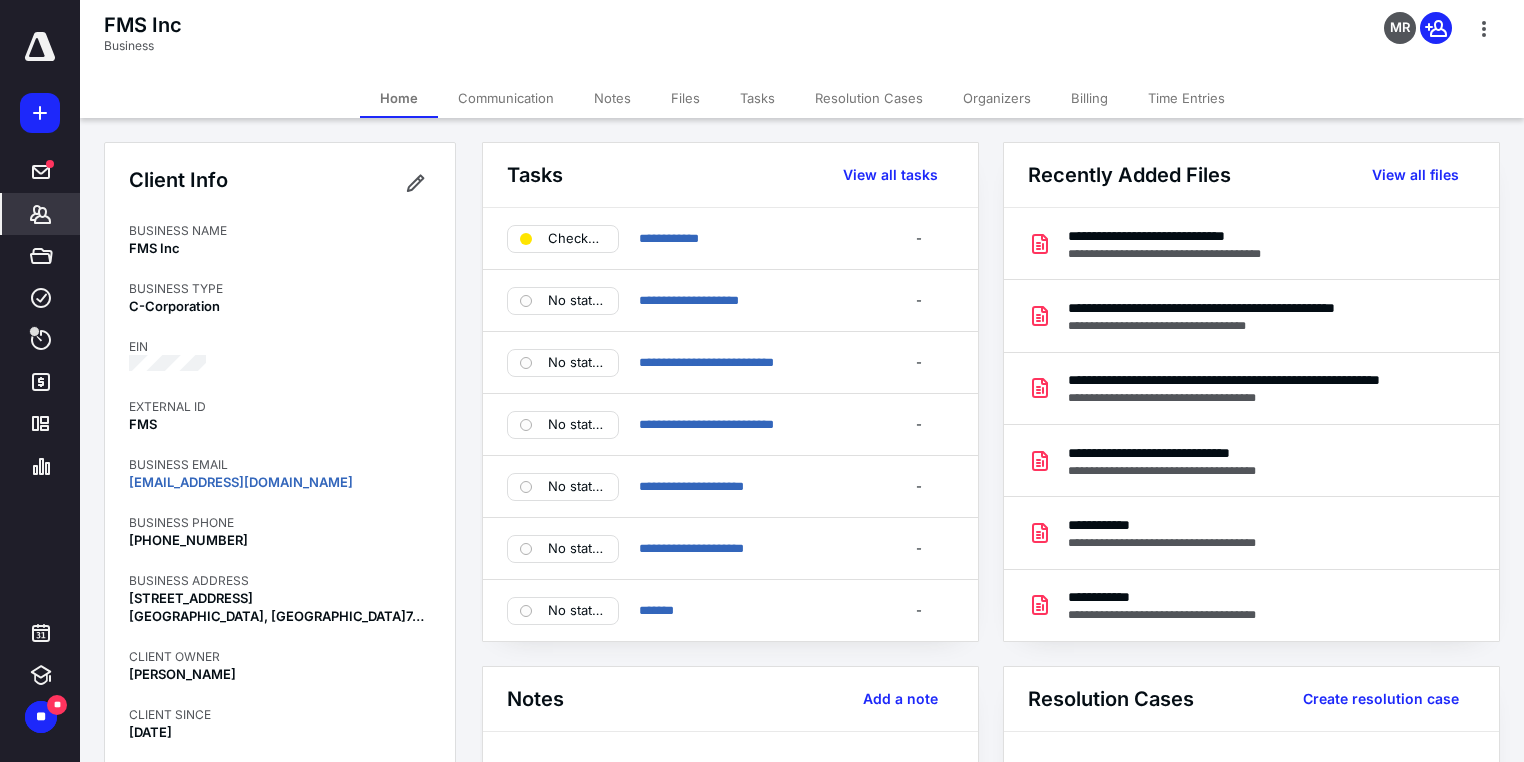 click on "Billing" at bounding box center [1089, 98] 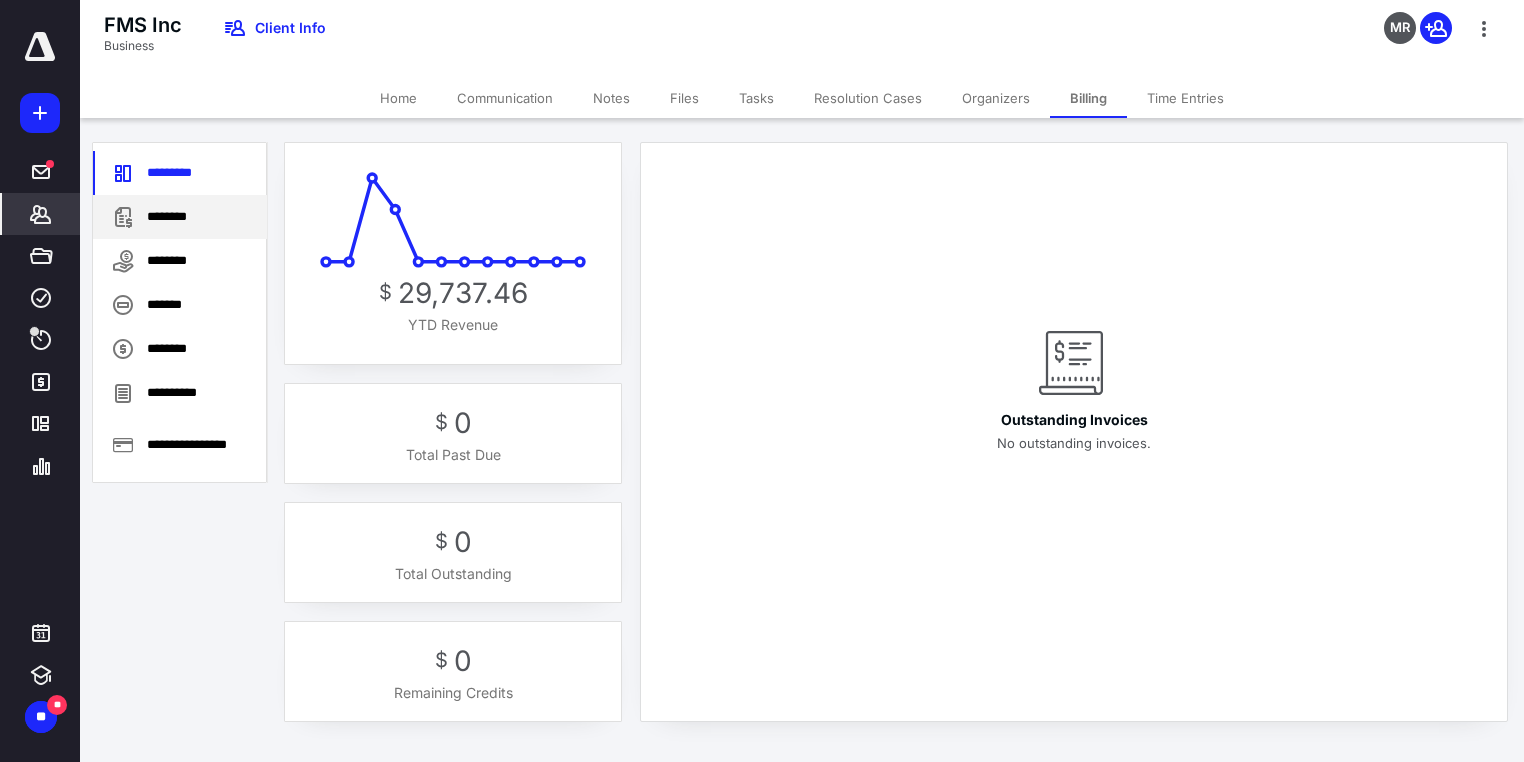 click on "********" at bounding box center [180, 217] 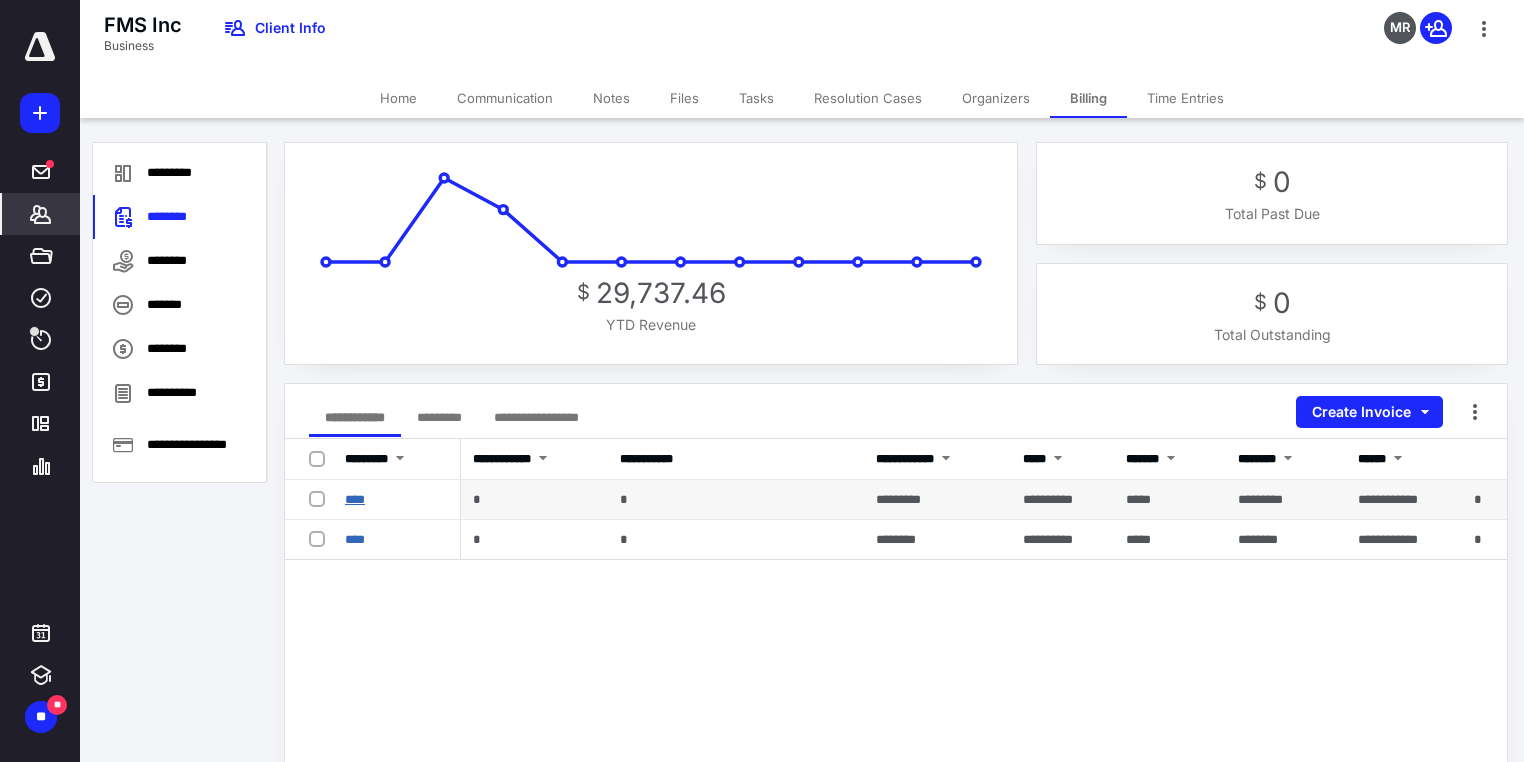 click on "****" at bounding box center (355, 499) 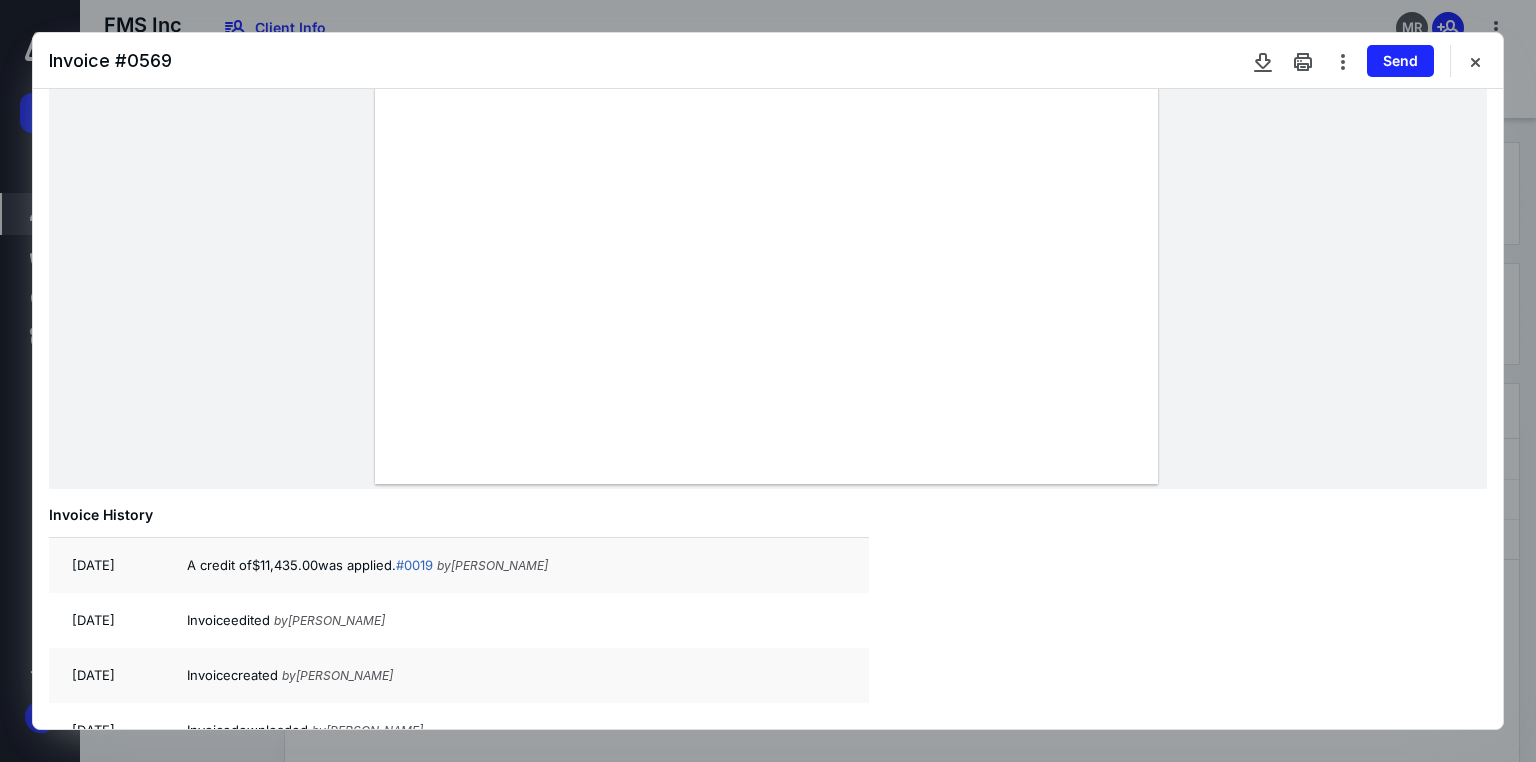 scroll, scrollTop: 684, scrollLeft: 0, axis: vertical 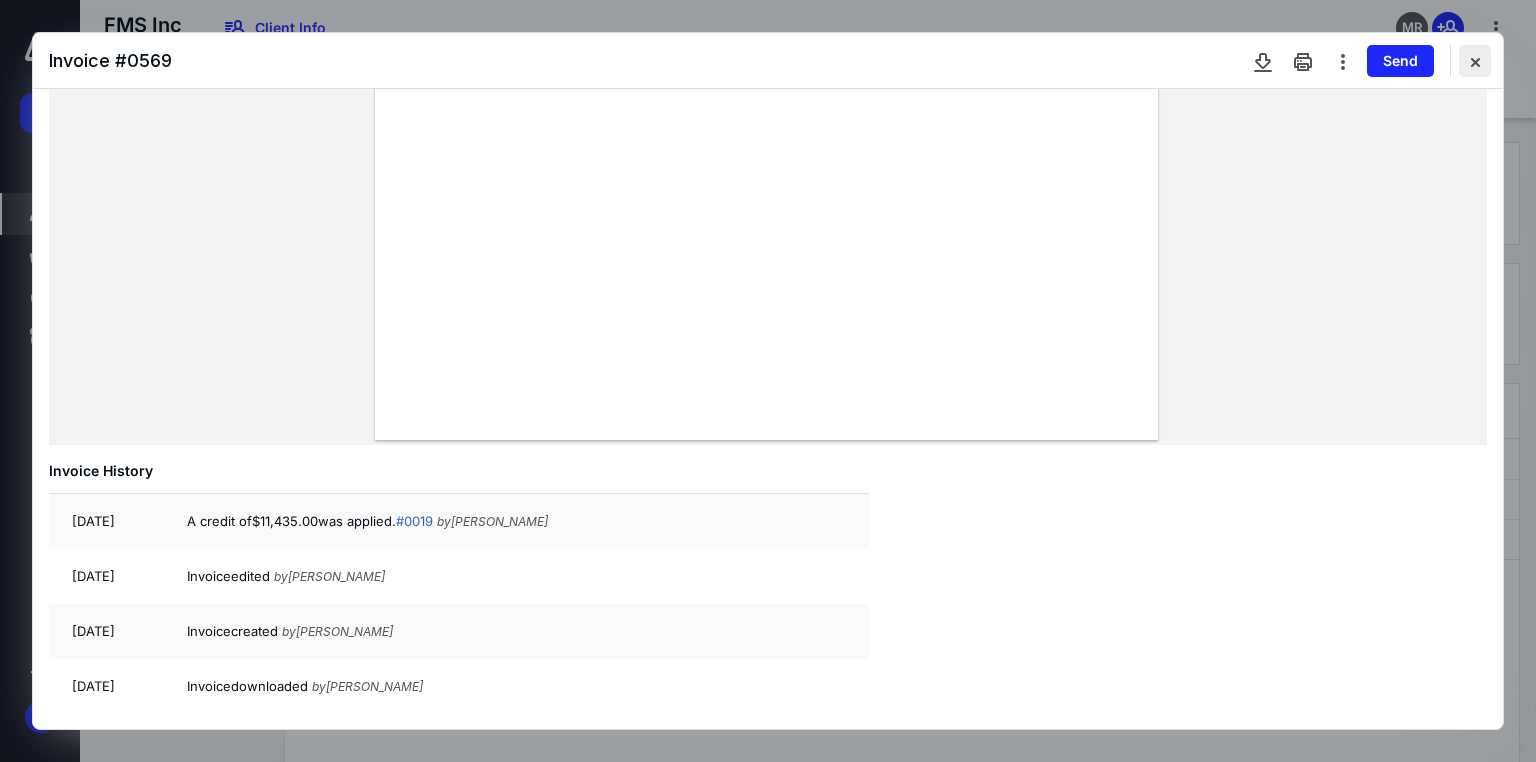 click at bounding box center [1475, 61] 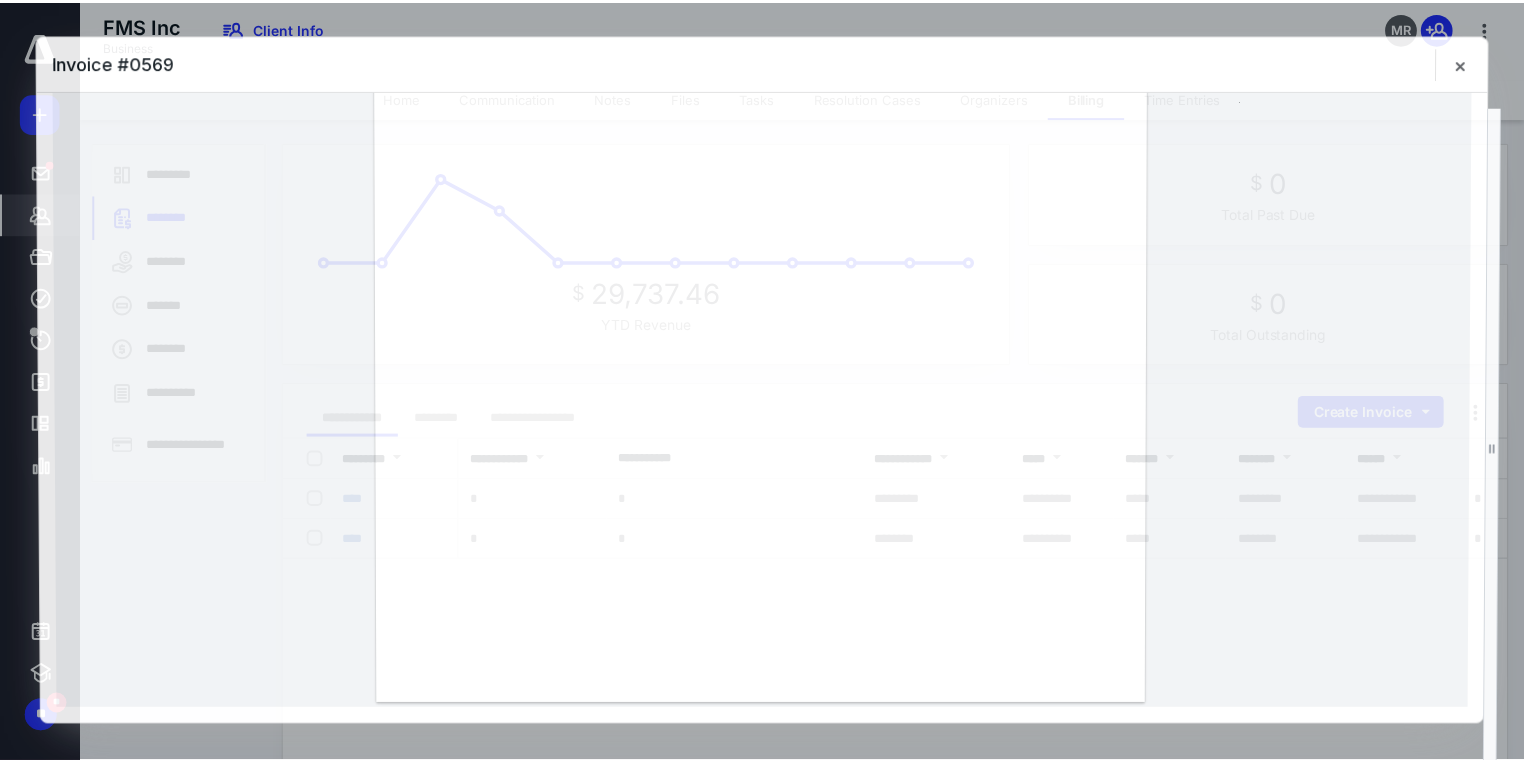 scroll, scrollTop: 415, scrollLeft: 0, axis: vertical 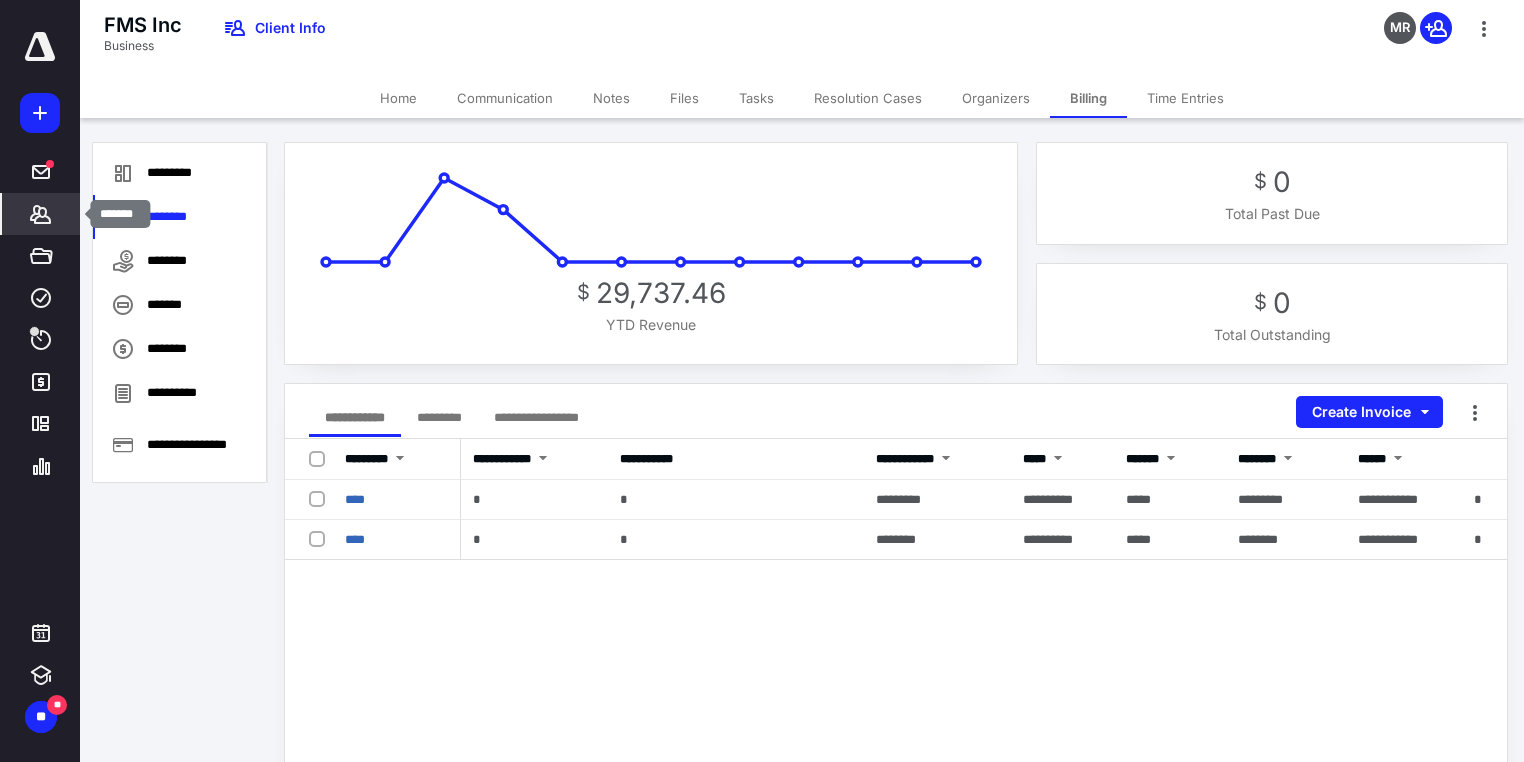 click 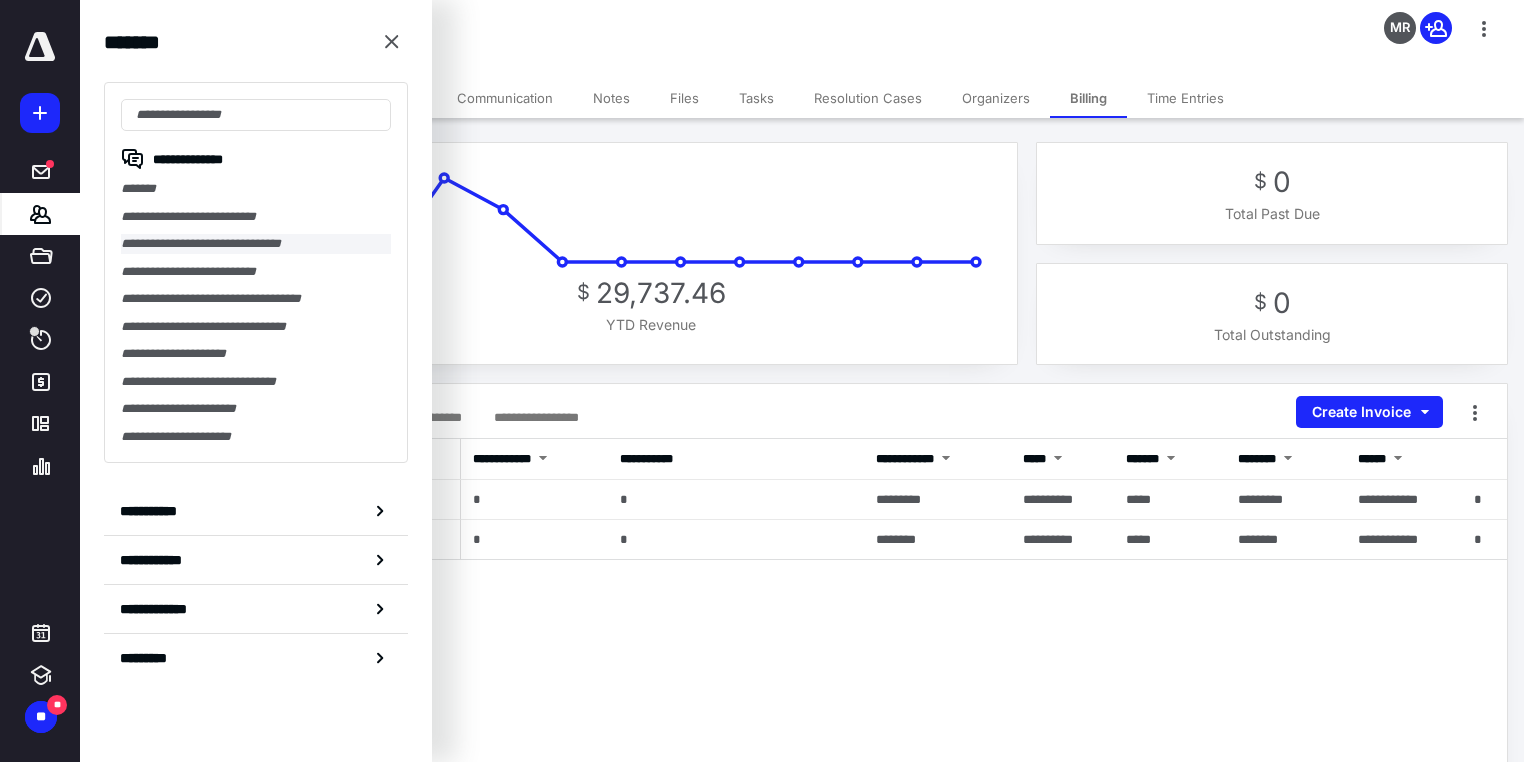 click on "**********" at bounding box center [256, 244] 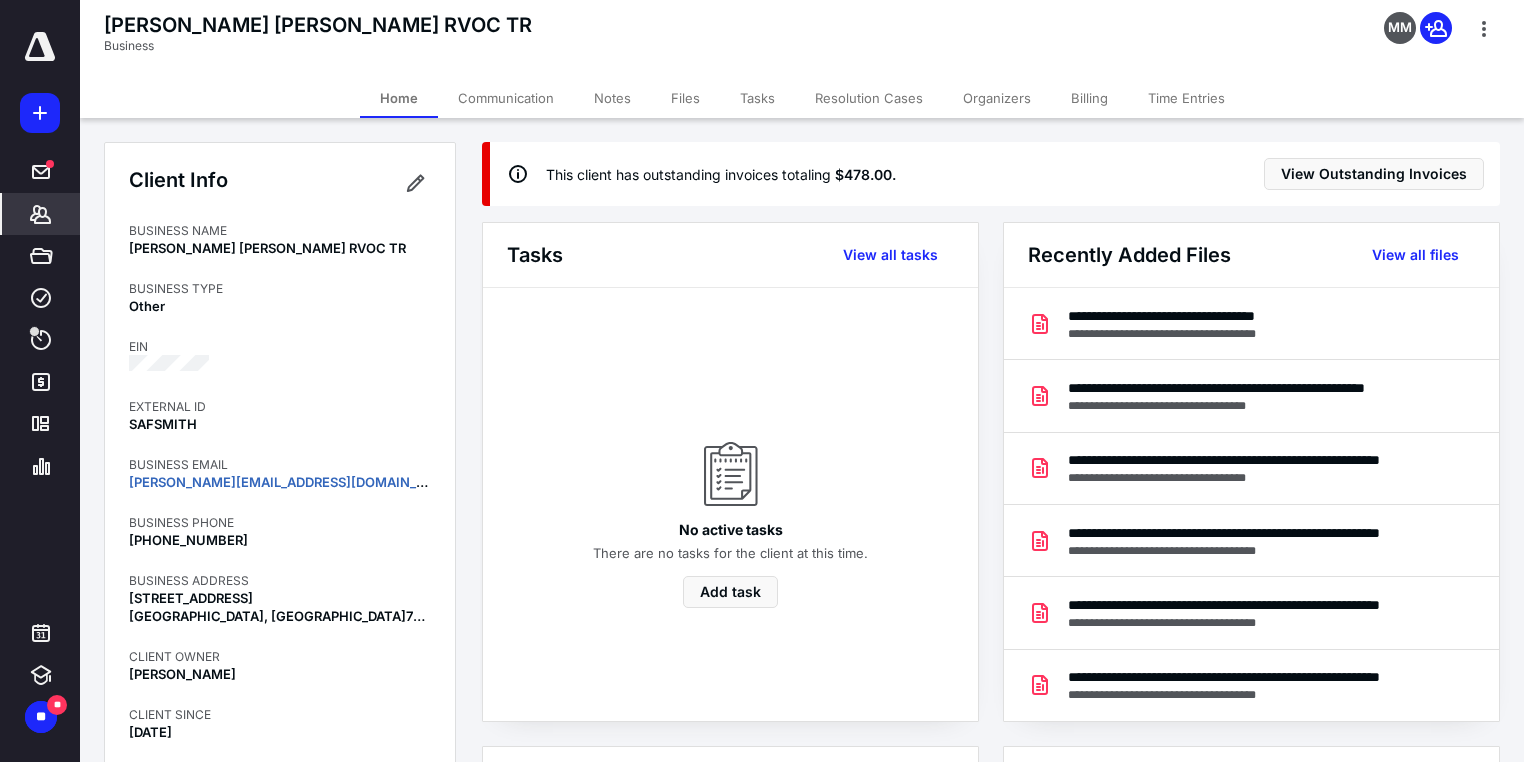 click on "Billing" at bounding box center (1089, 98) 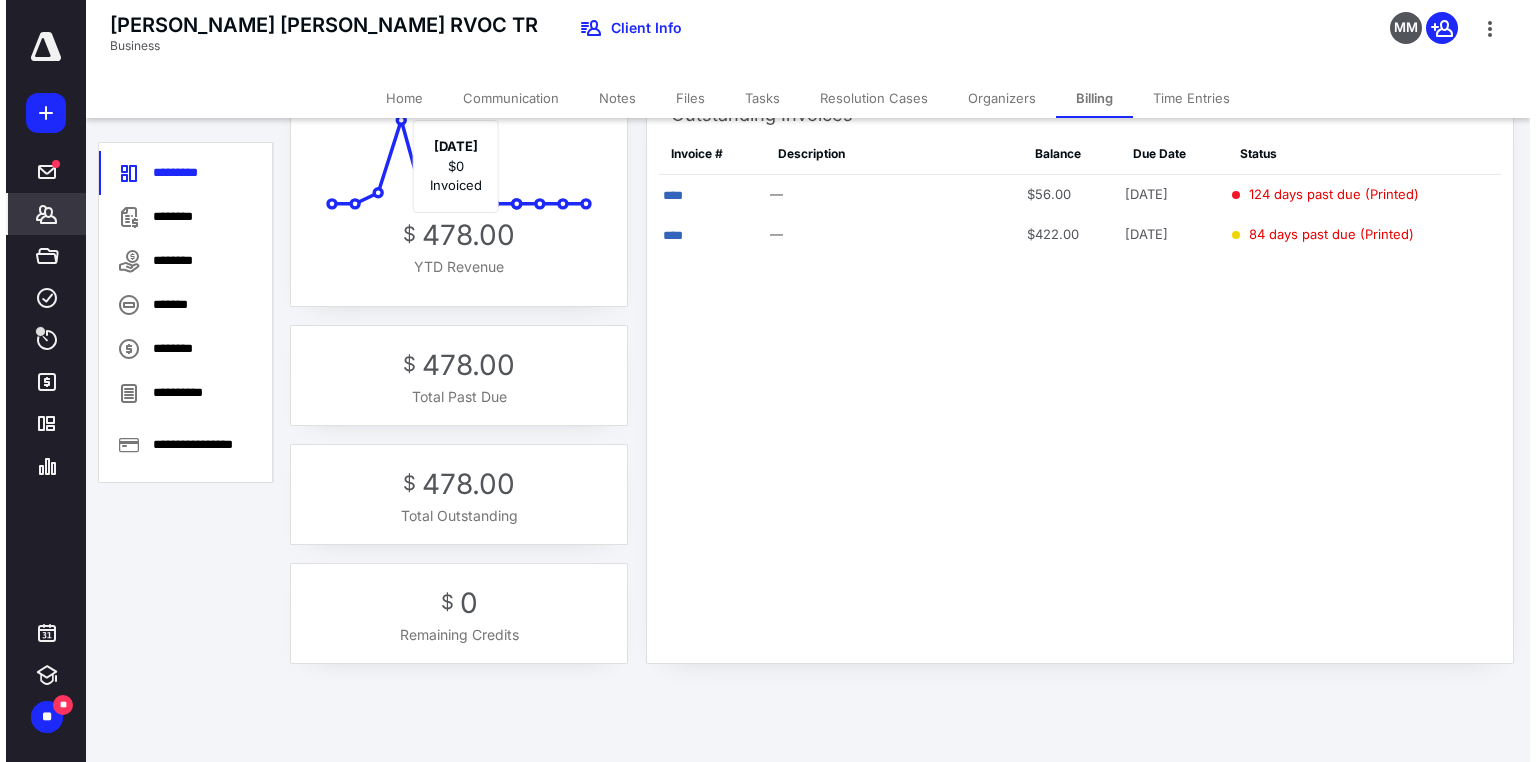 scroll, scrollTop: 0, scrollLeft: 0, axis: both 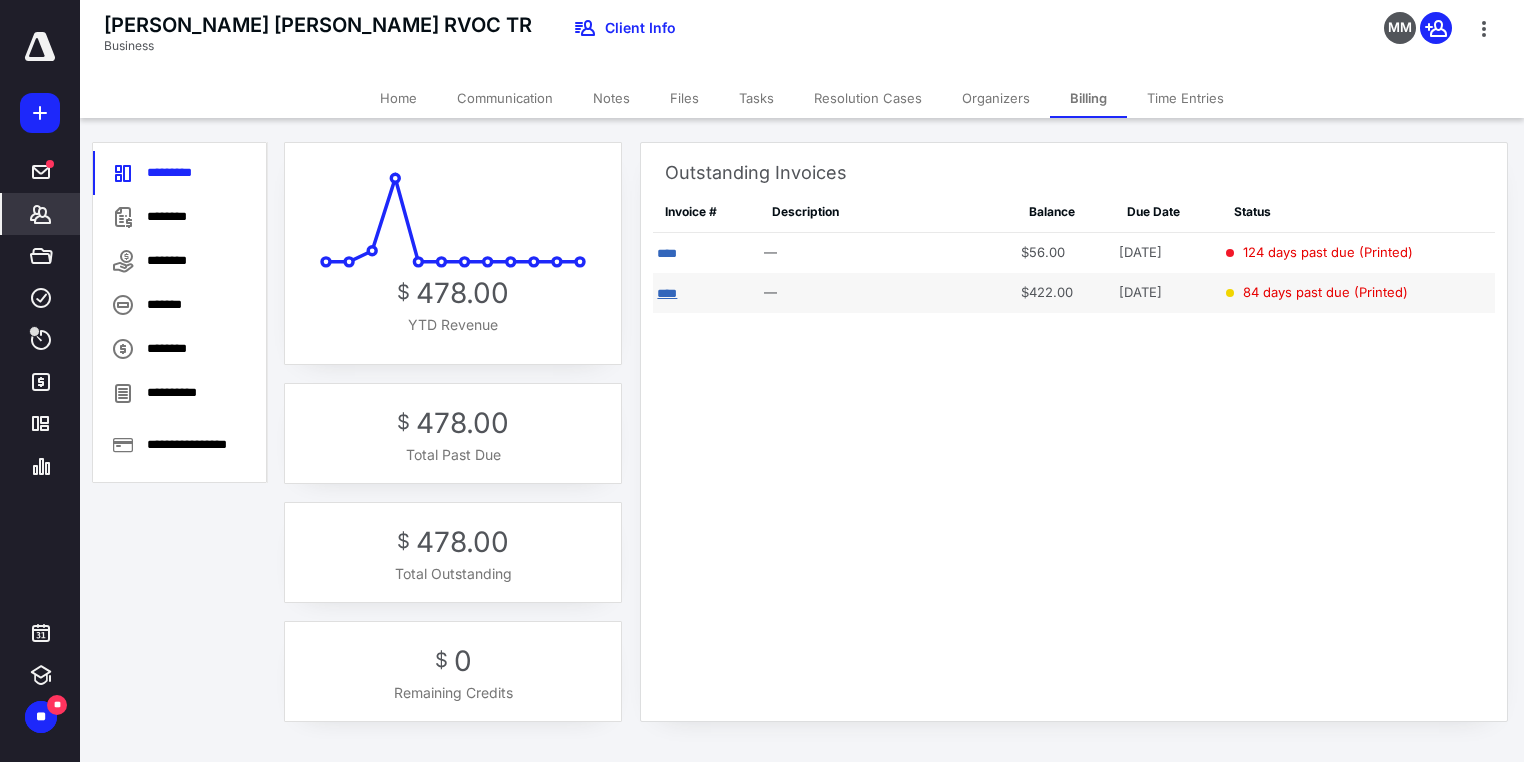 click on "****" at bounding box center (667, 293) 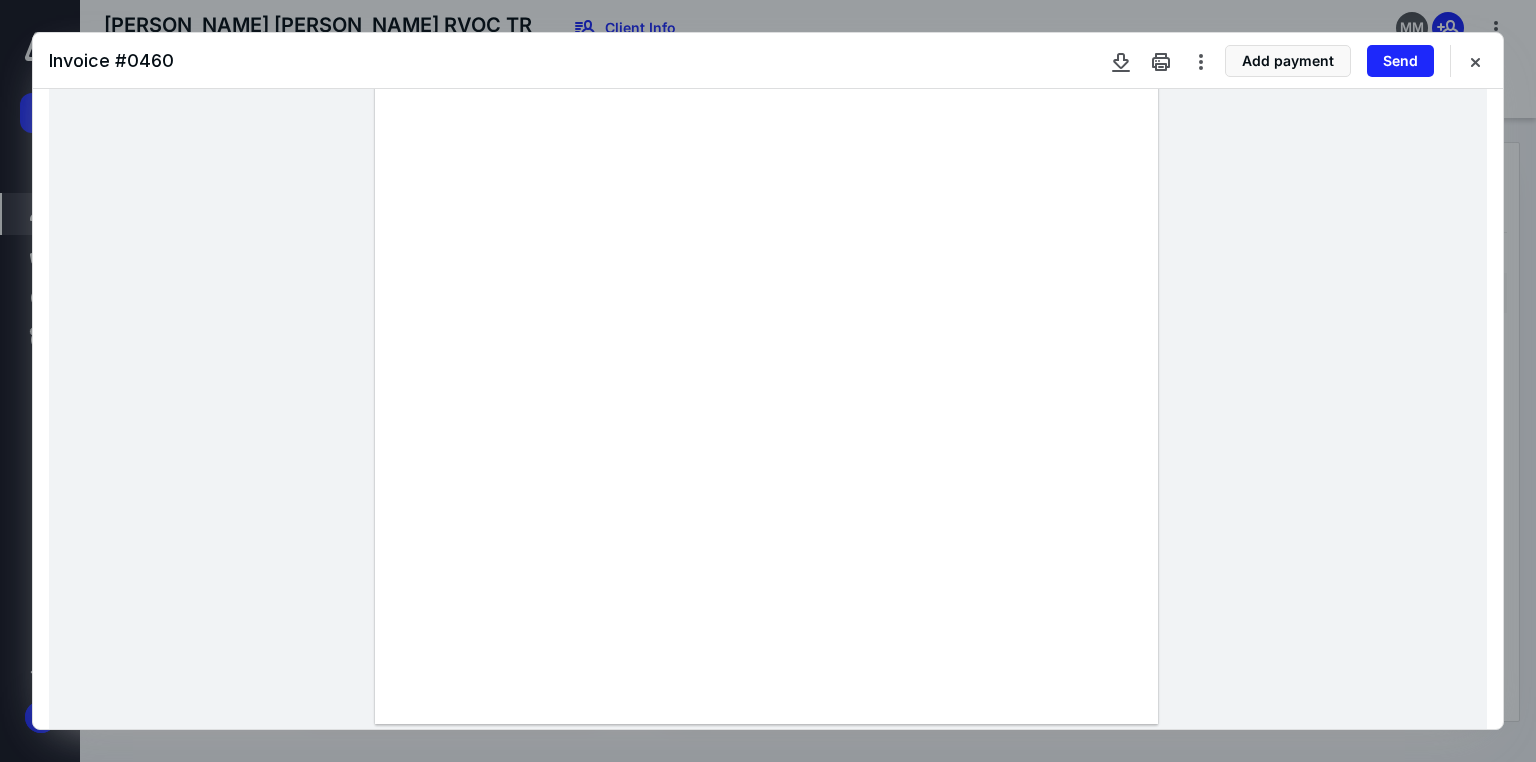 scroll, scrollTop: 628, scrollLeft: 0, axis: vertical 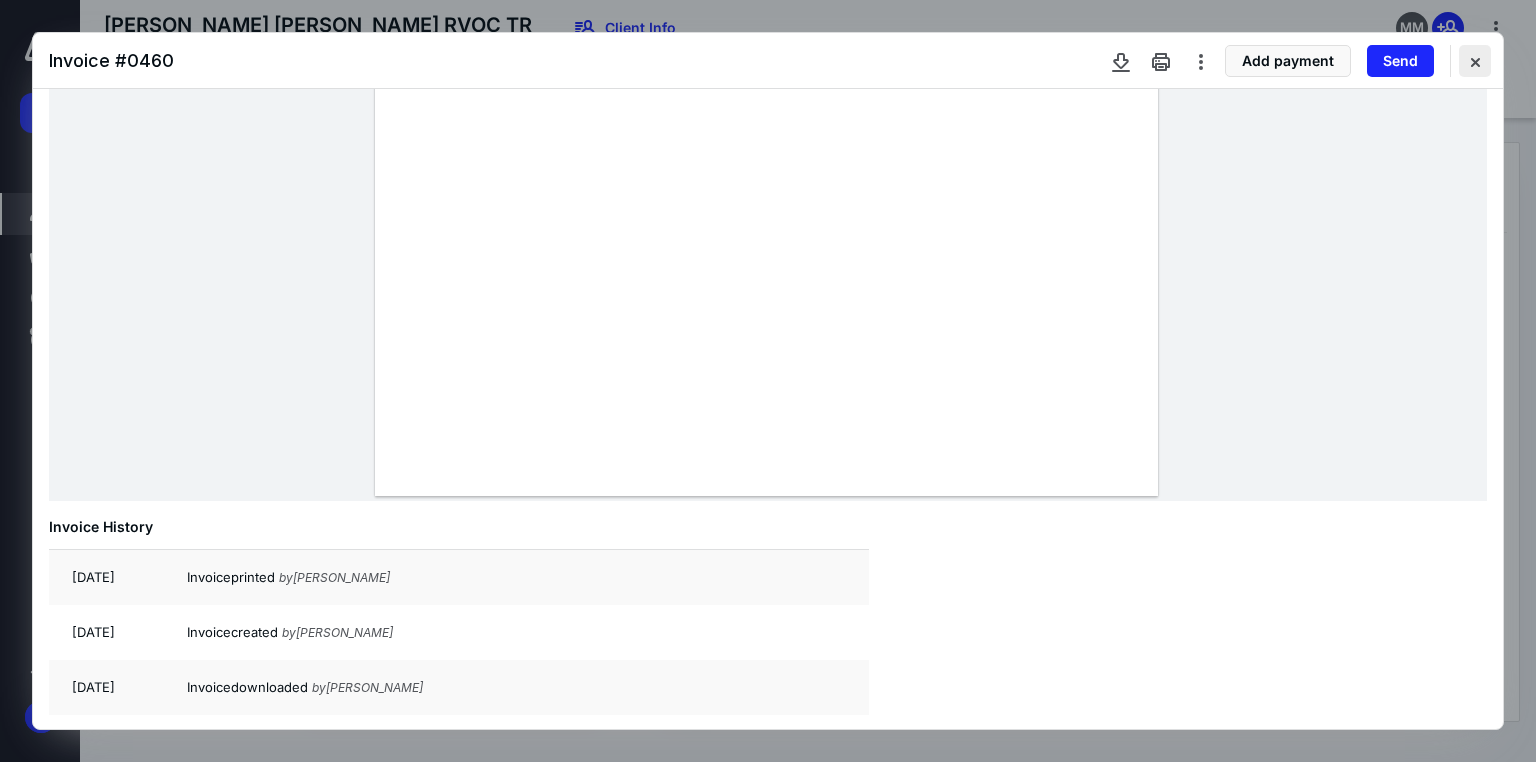 click at bounding box center [1475, 61] 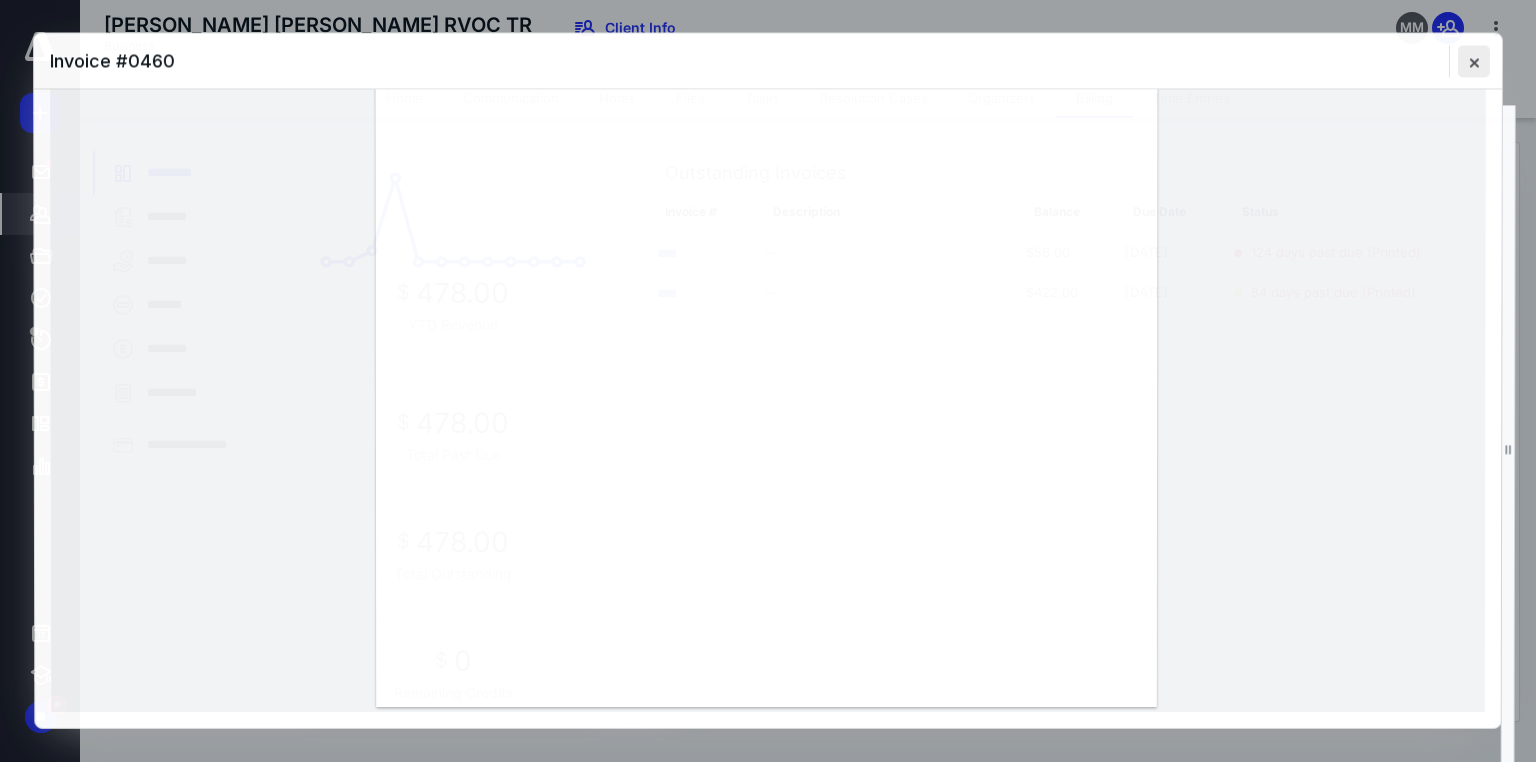 scroll, scrollTop: 415, scrollLeft: 0, axis: vertical 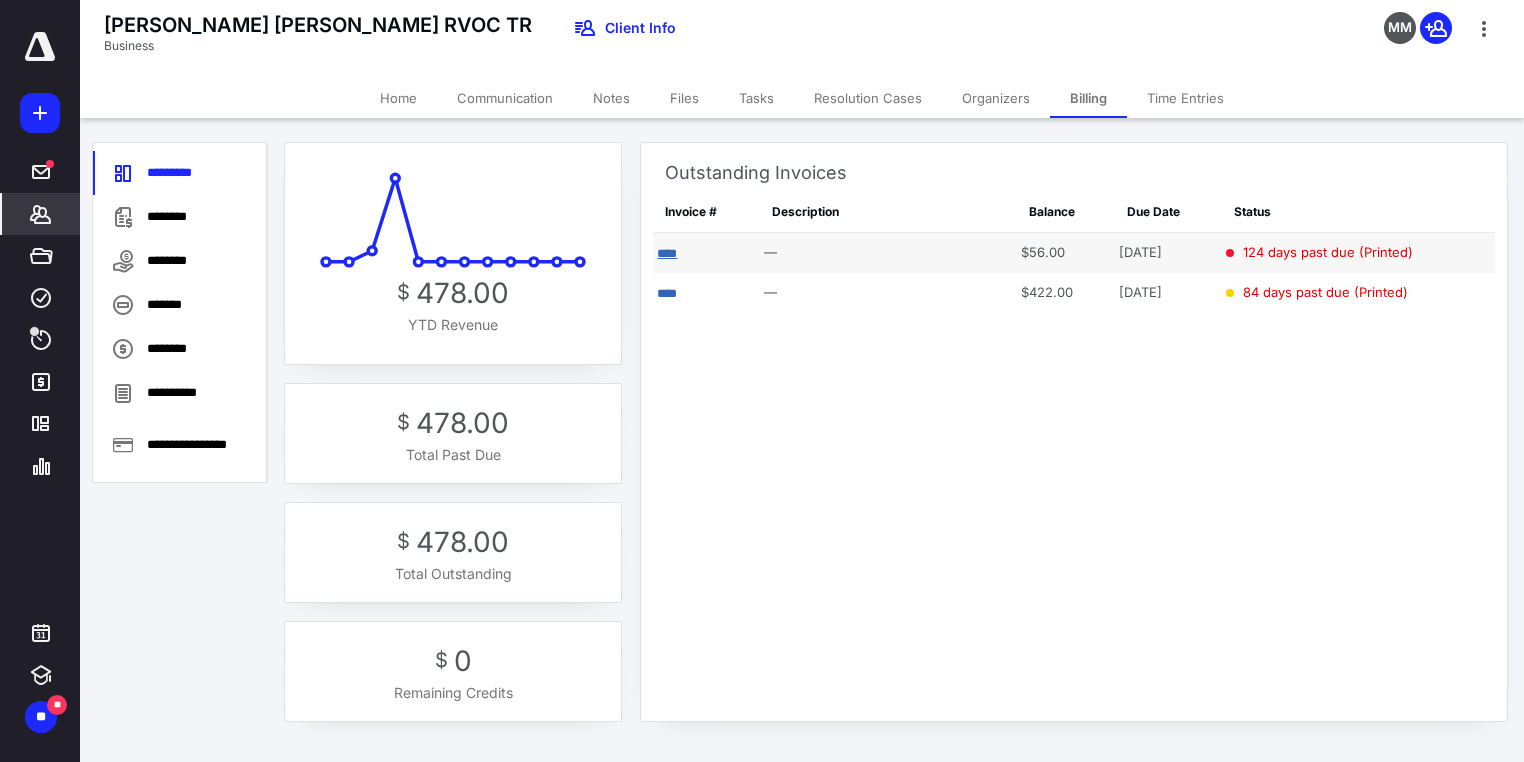click on "****" at bounding box center [667, 253] 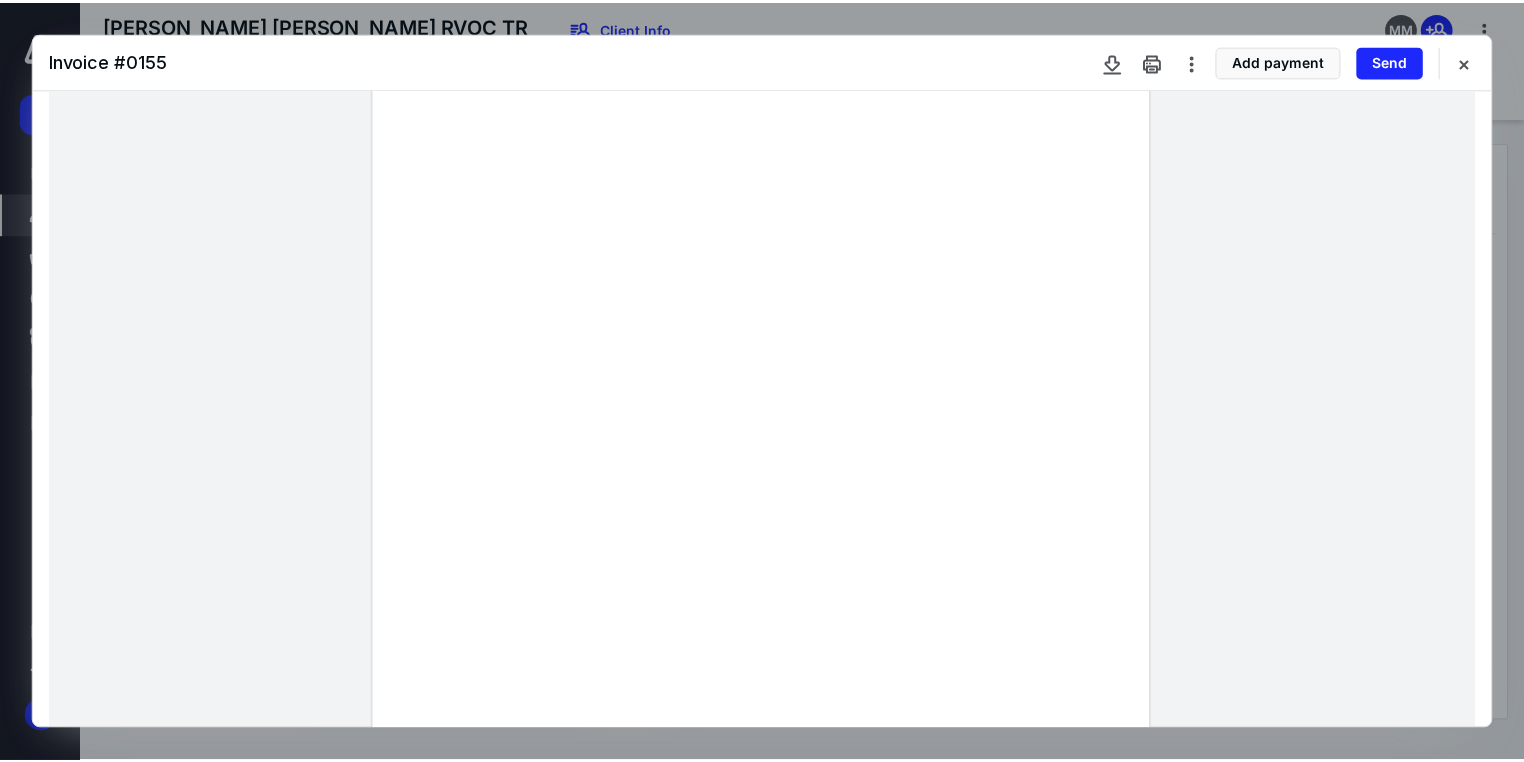 scroll, scrollTop: 0, scrollLeft: 0, axis: both 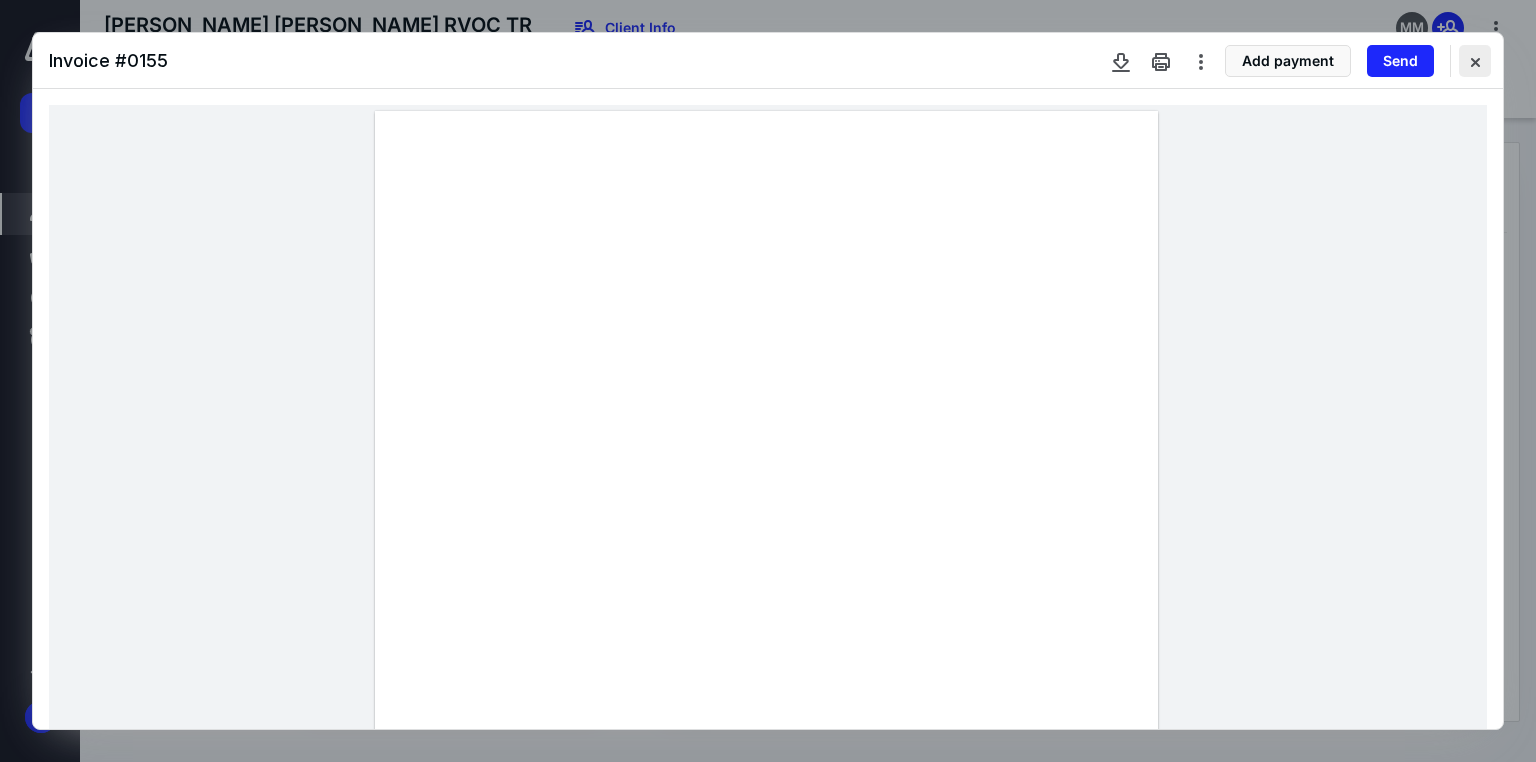 click at bounding box center [1475, 61] 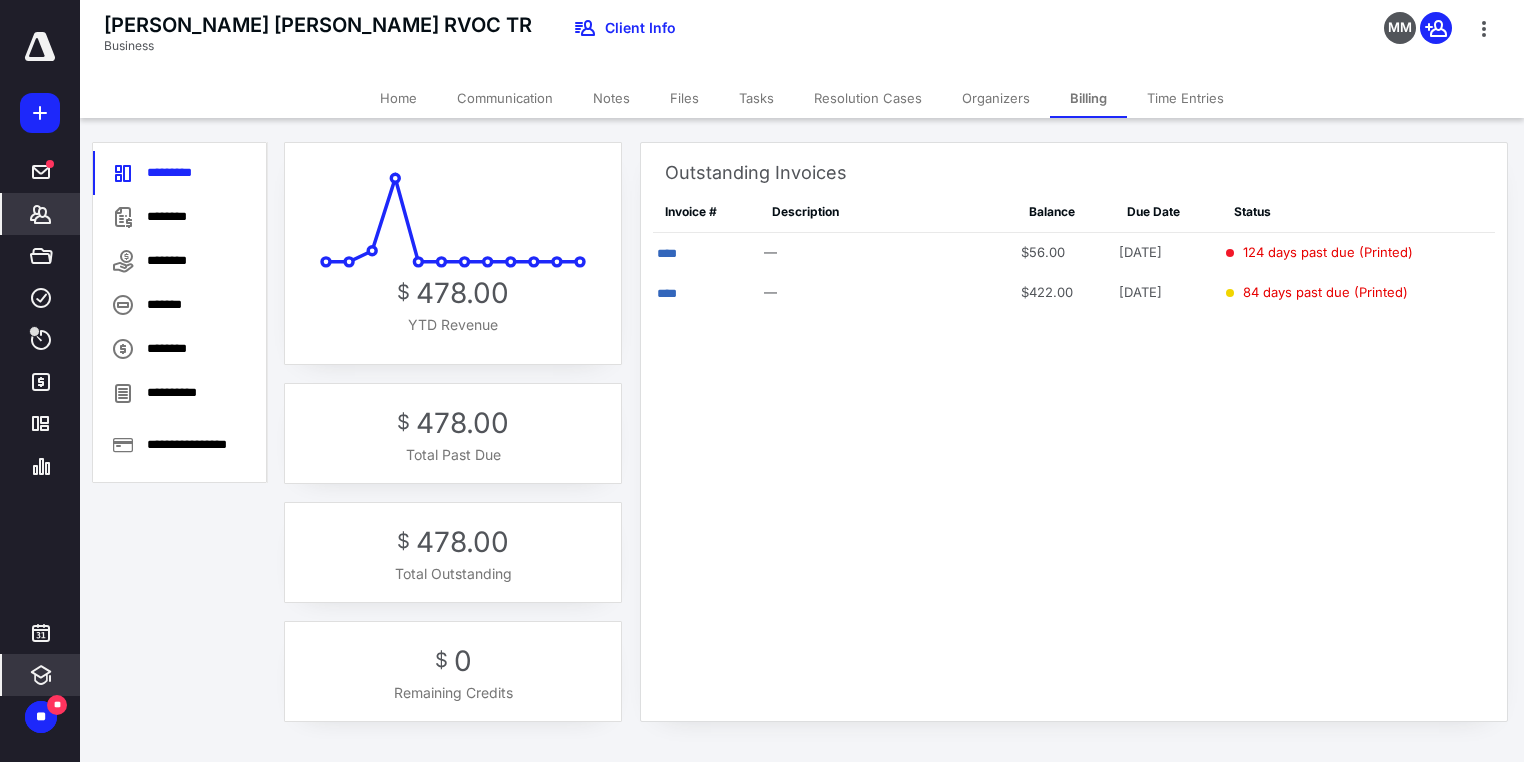 click 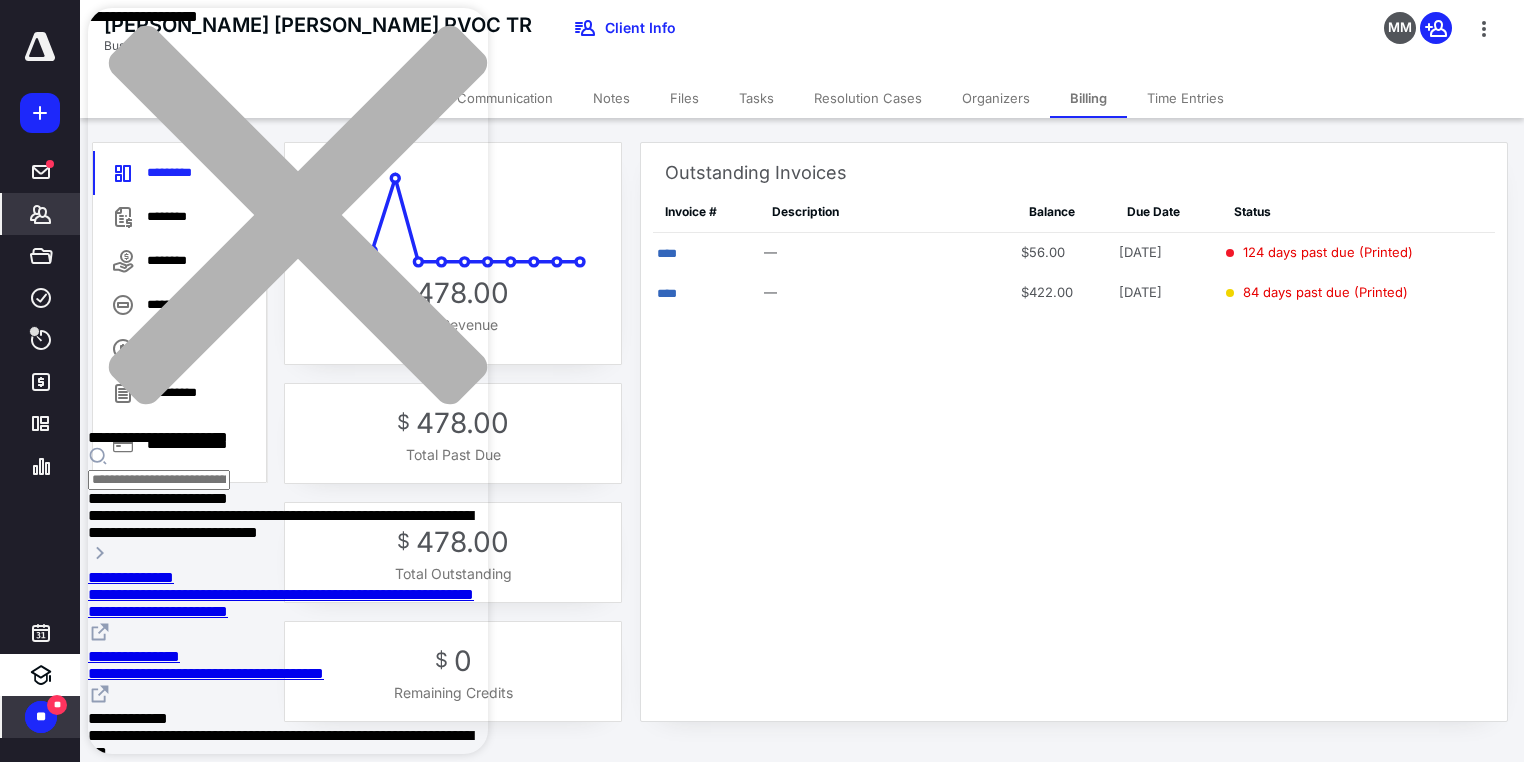 click on "**" at bounding box center [41, 717] 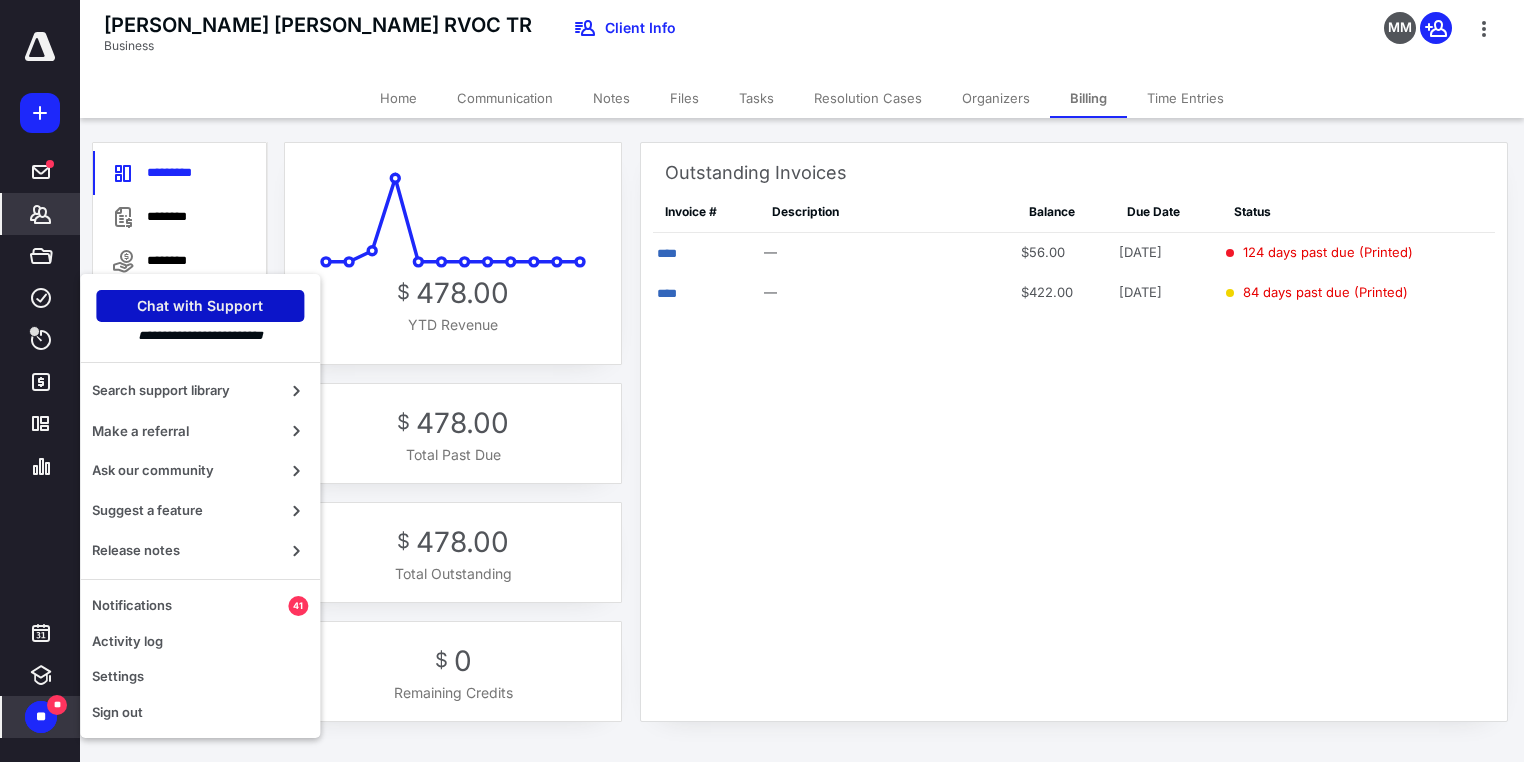 click on "Chat with Support" at bounding box center (200, 306) 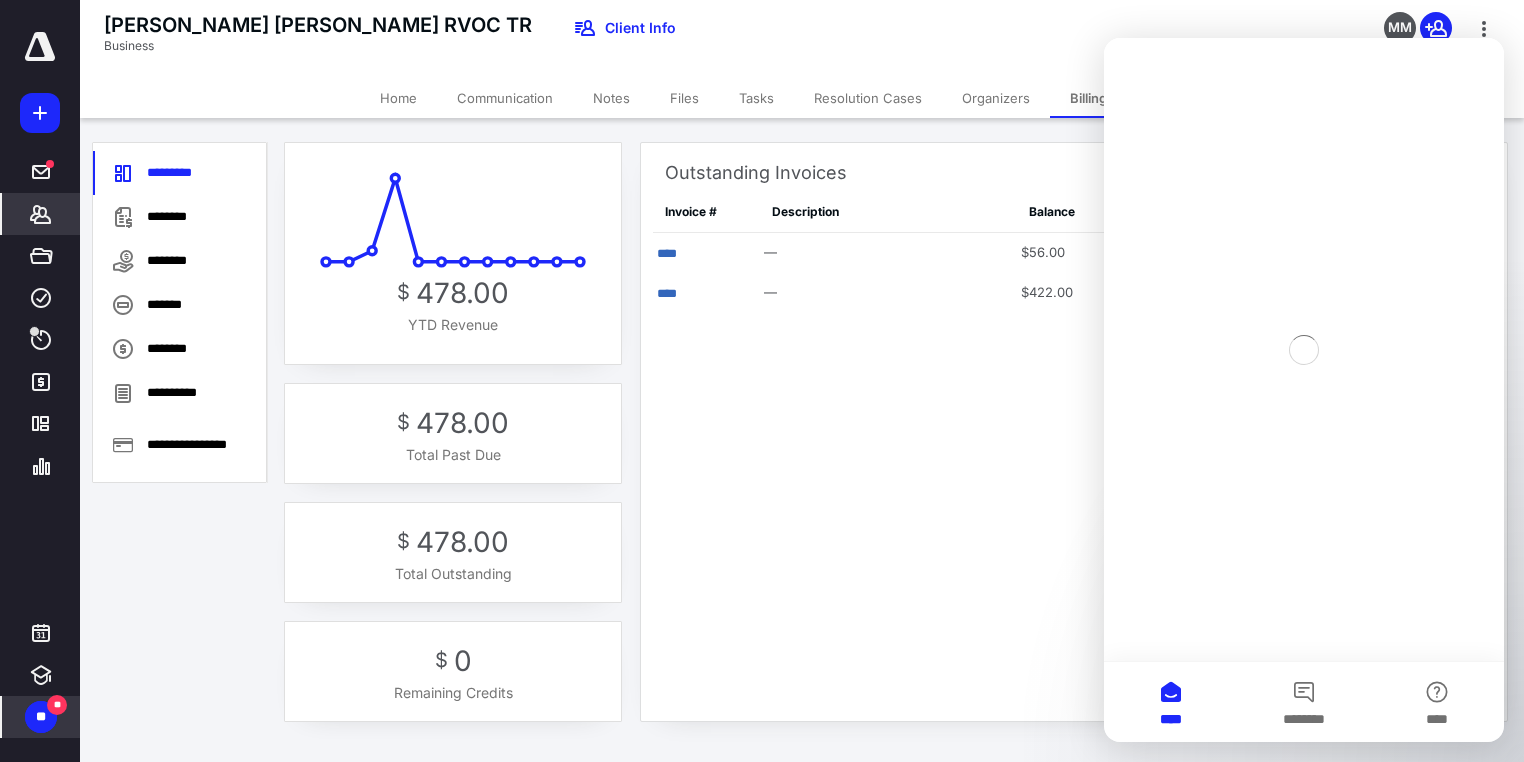 scroll, scrollTop: 0, scrollLeft: 0, axis: both 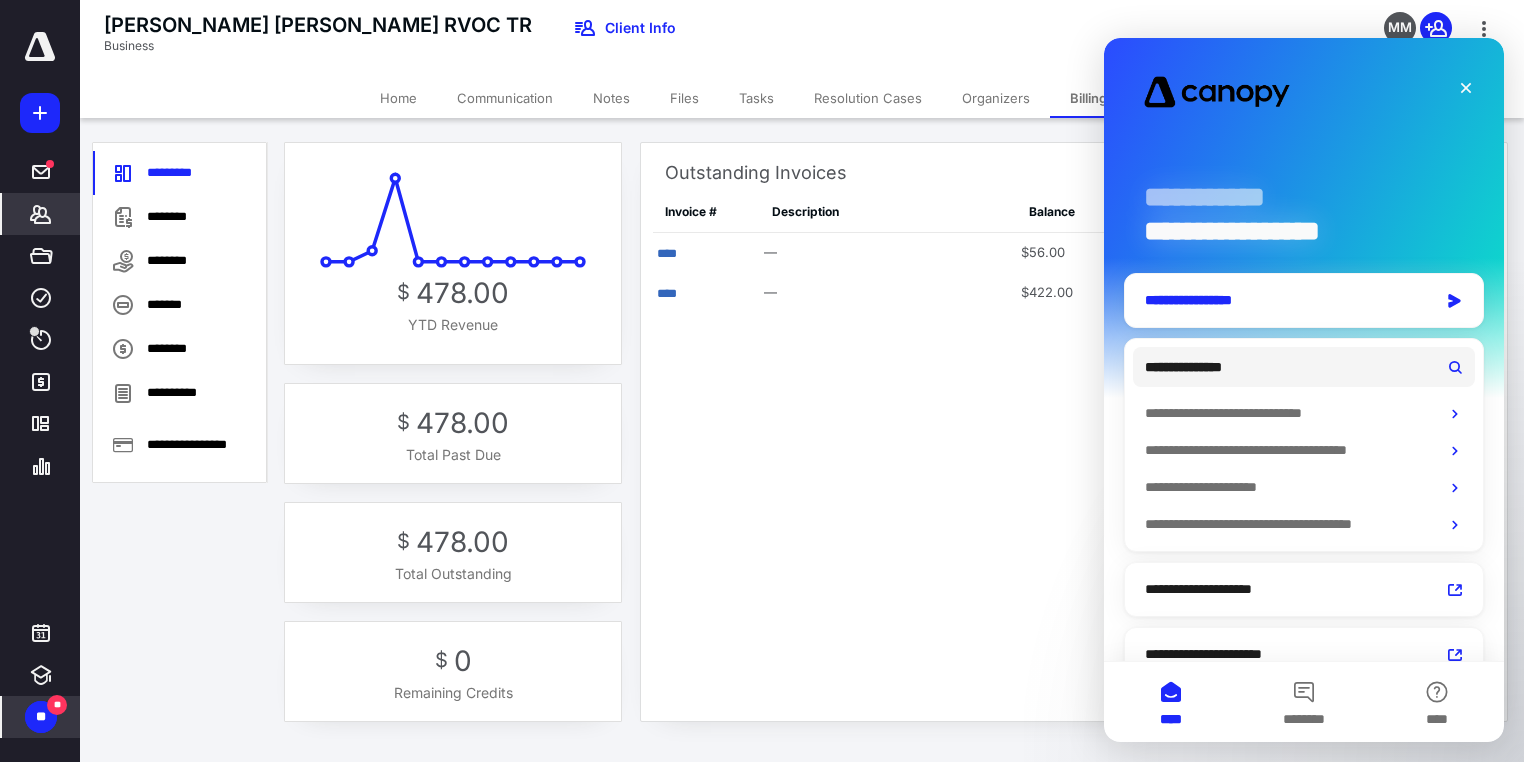 click on "**********" at bounding box center [1287, 300] 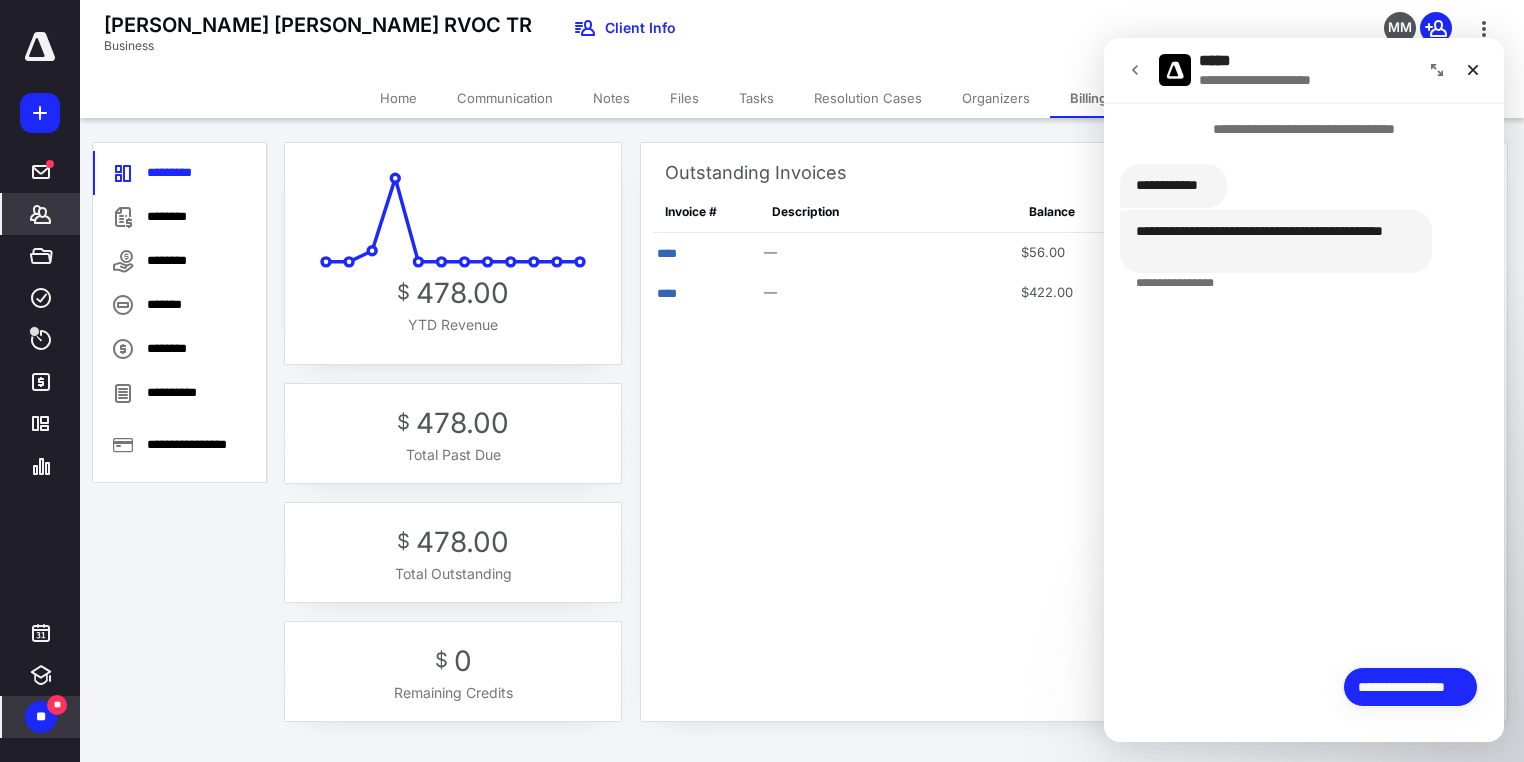 click on "**********" at bounding box center [1410, 687] 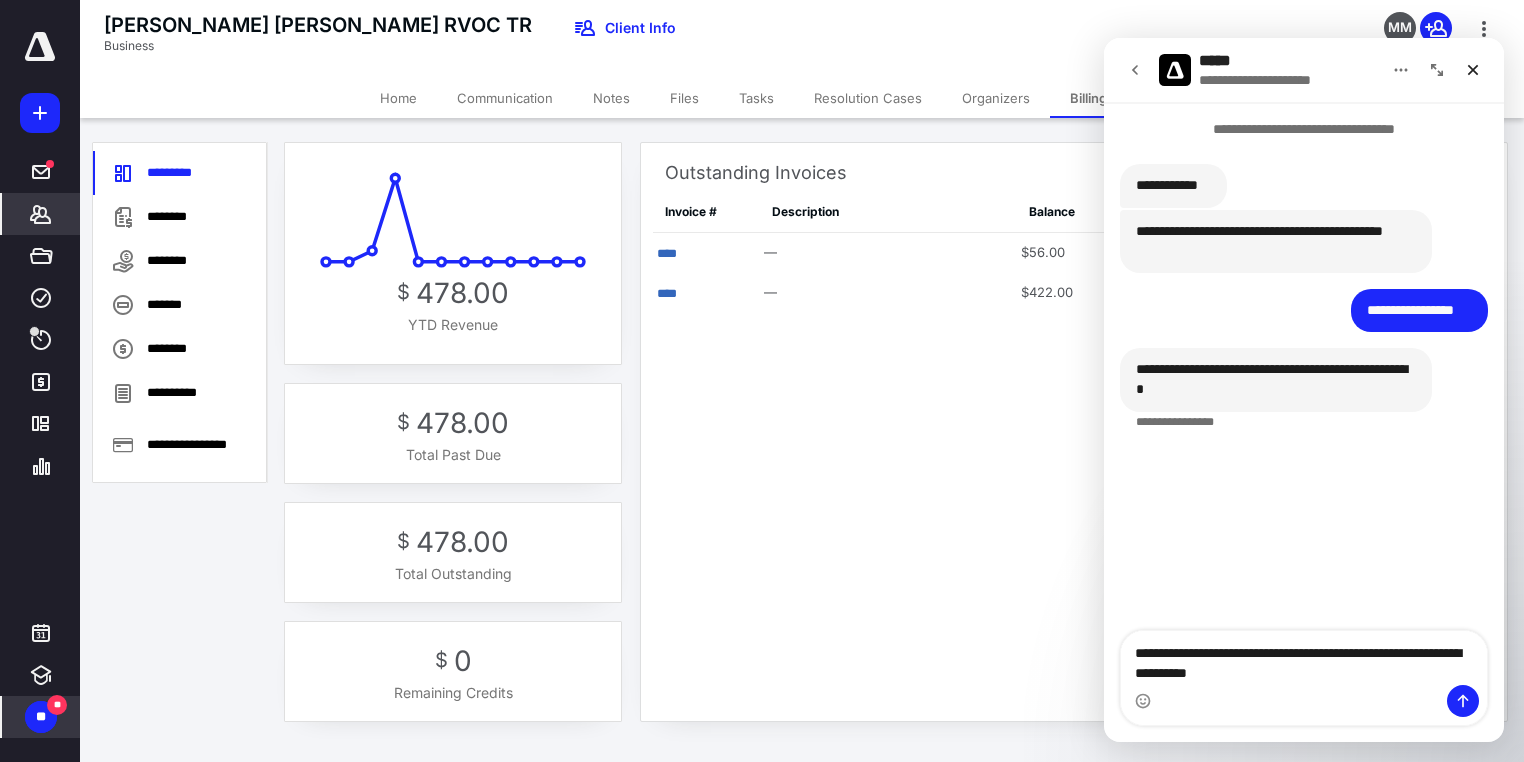type on "**********" 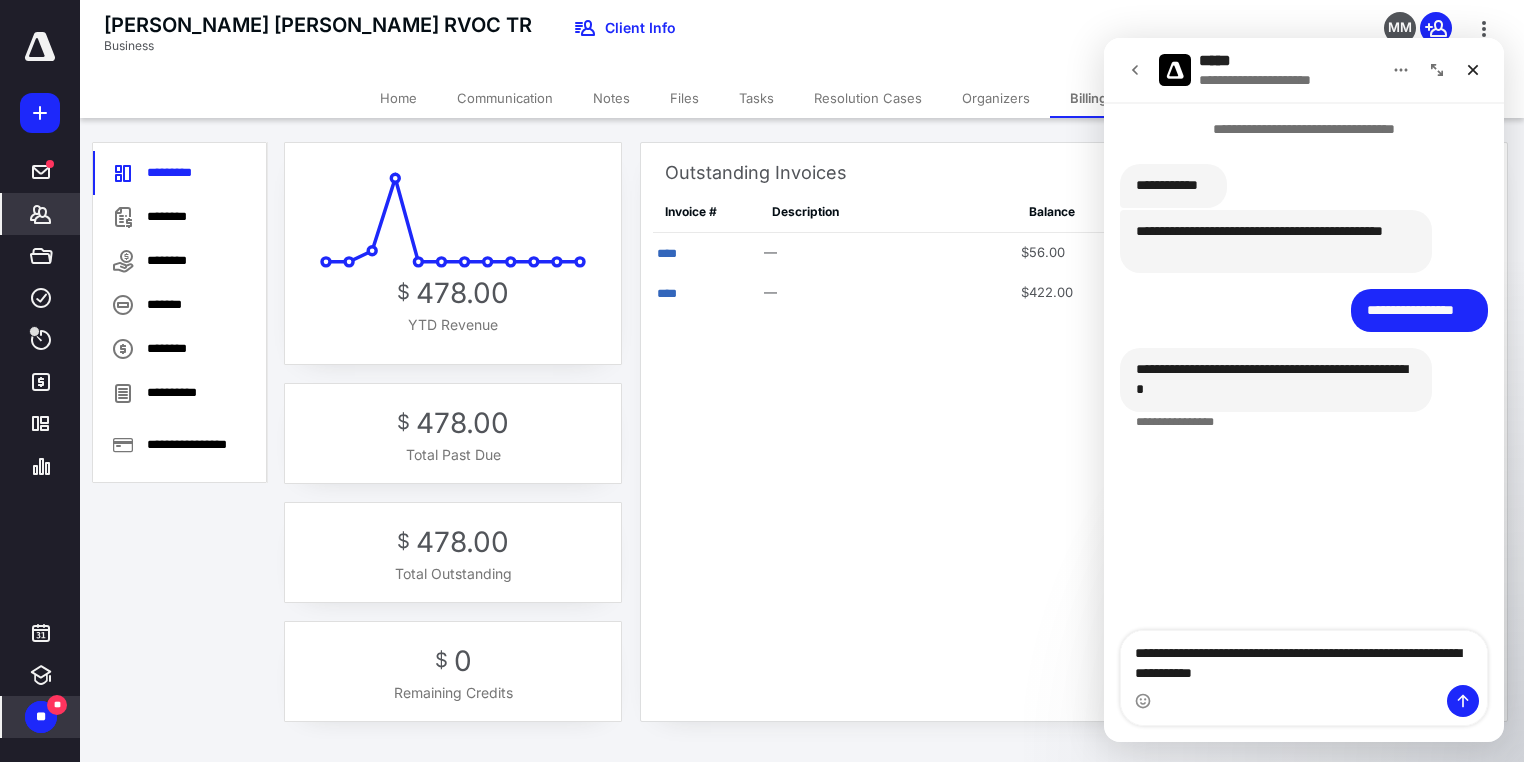 type 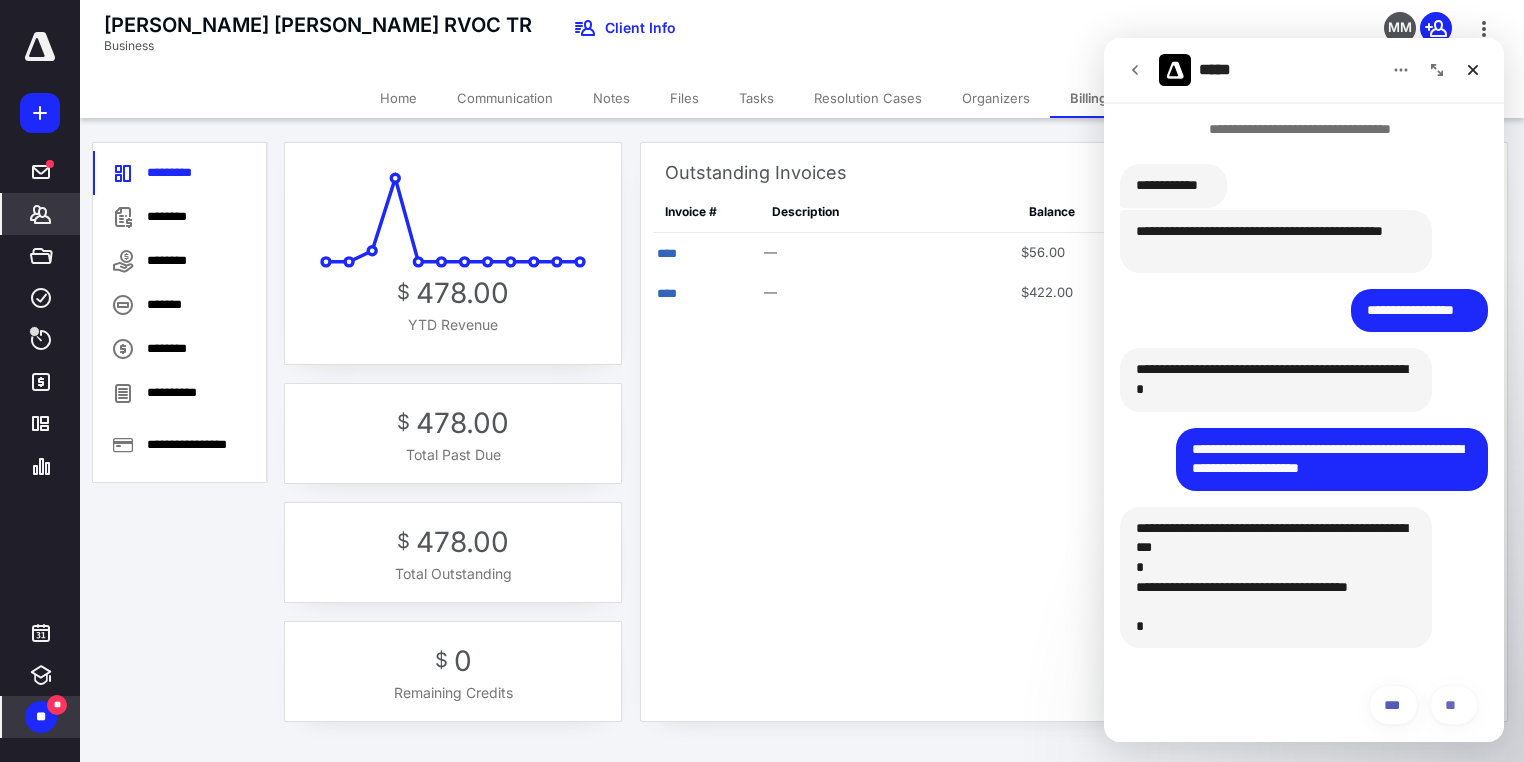 scroll, scrollTop: 18, scrollLeft: 0, axis: vertical 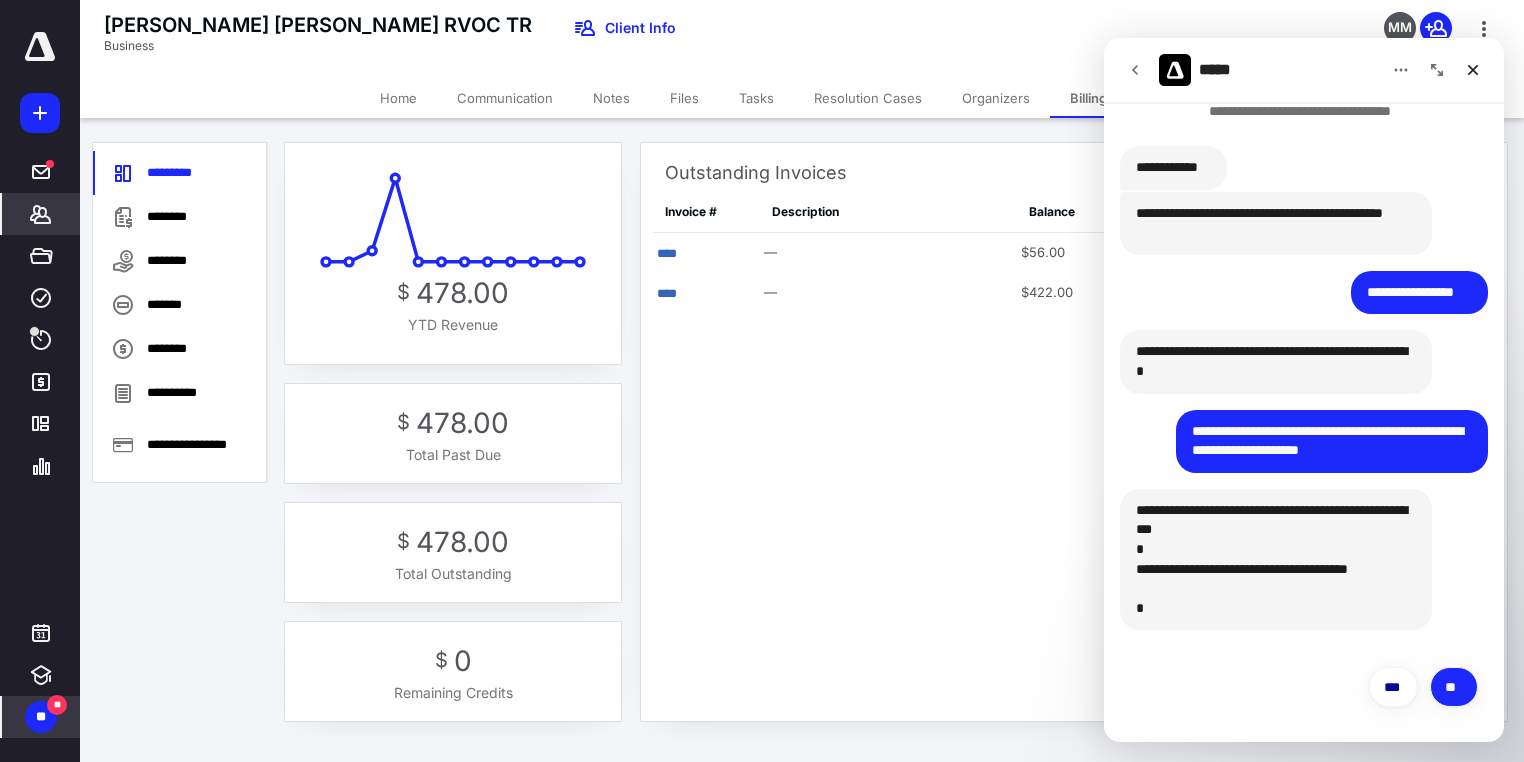 click on "**" at bounding box center (1454, 687) 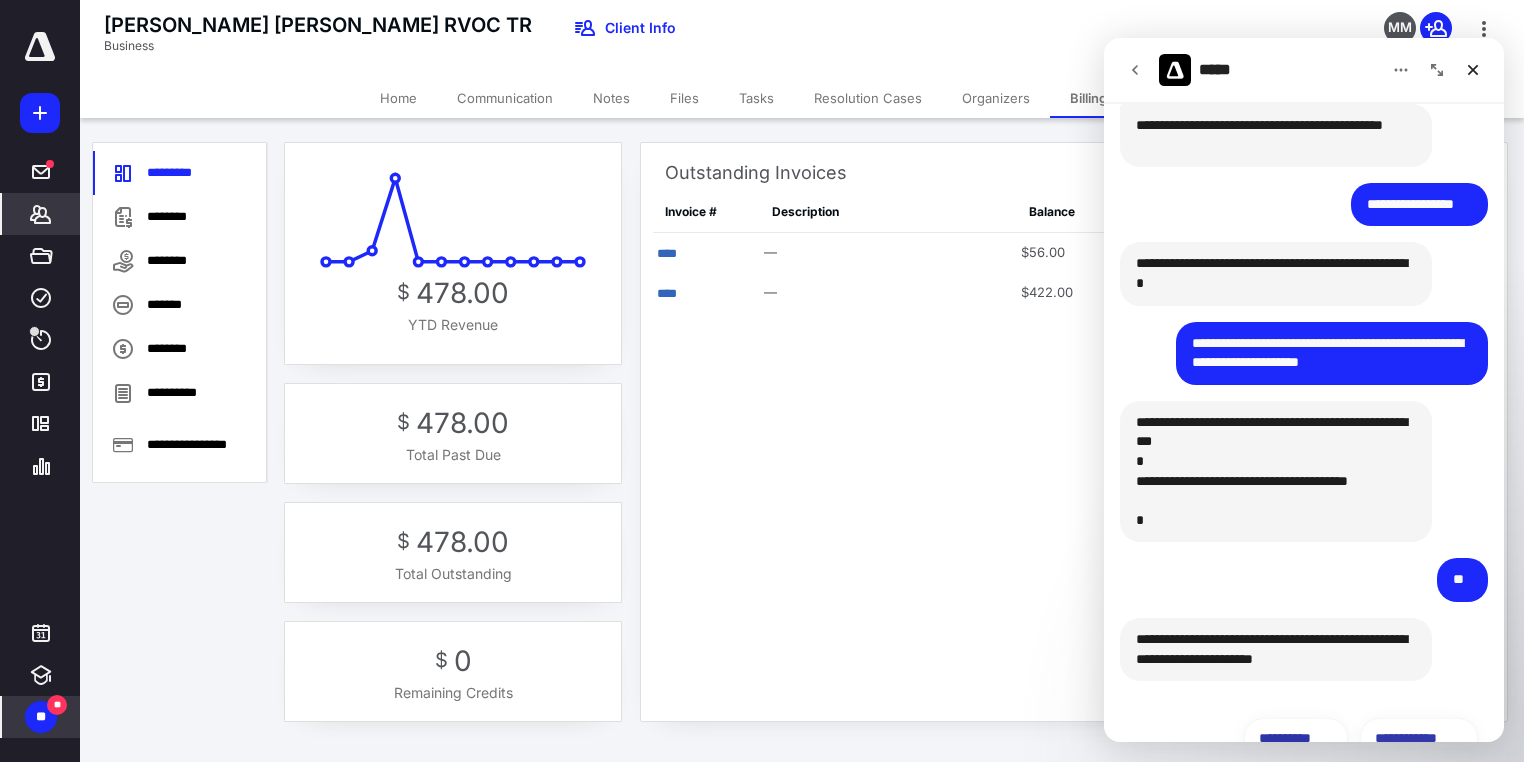 scroll, scrollTop: 156, scrollLeft: 0, axis: vertical 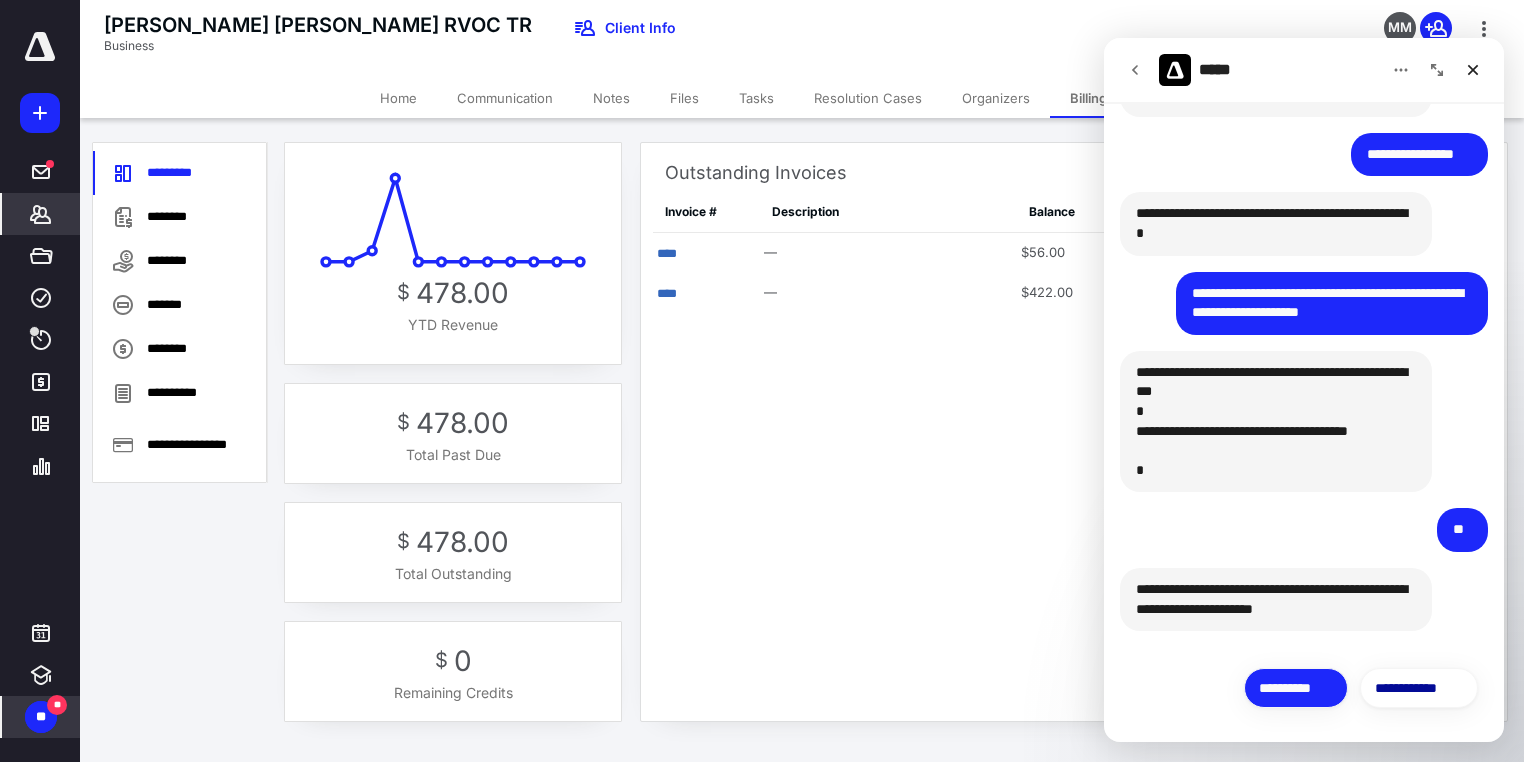 click on "**********" at bounding box center (1296, 688) 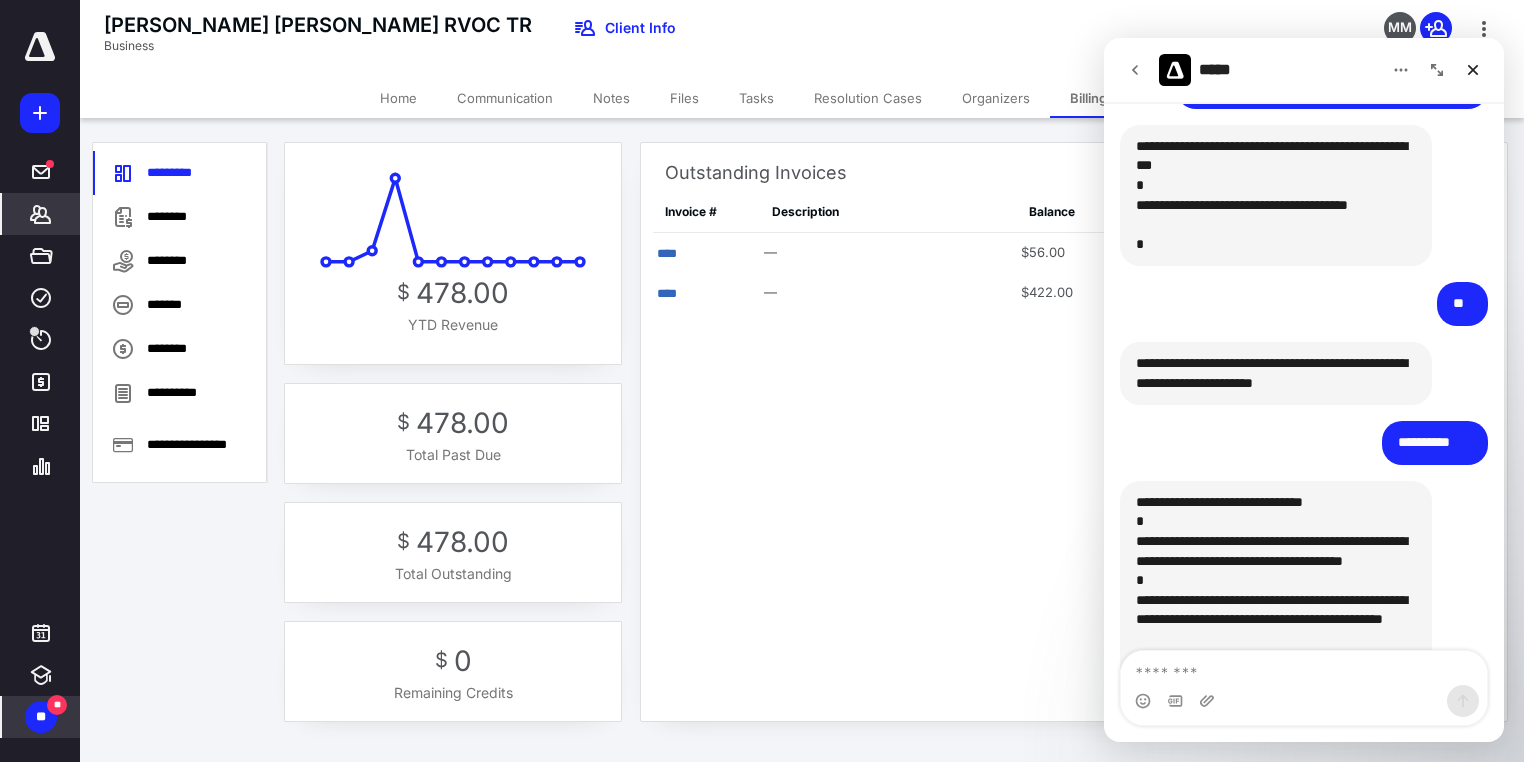 scroll, scrollTop: 518, scrollLeft: 0, axis: vertical 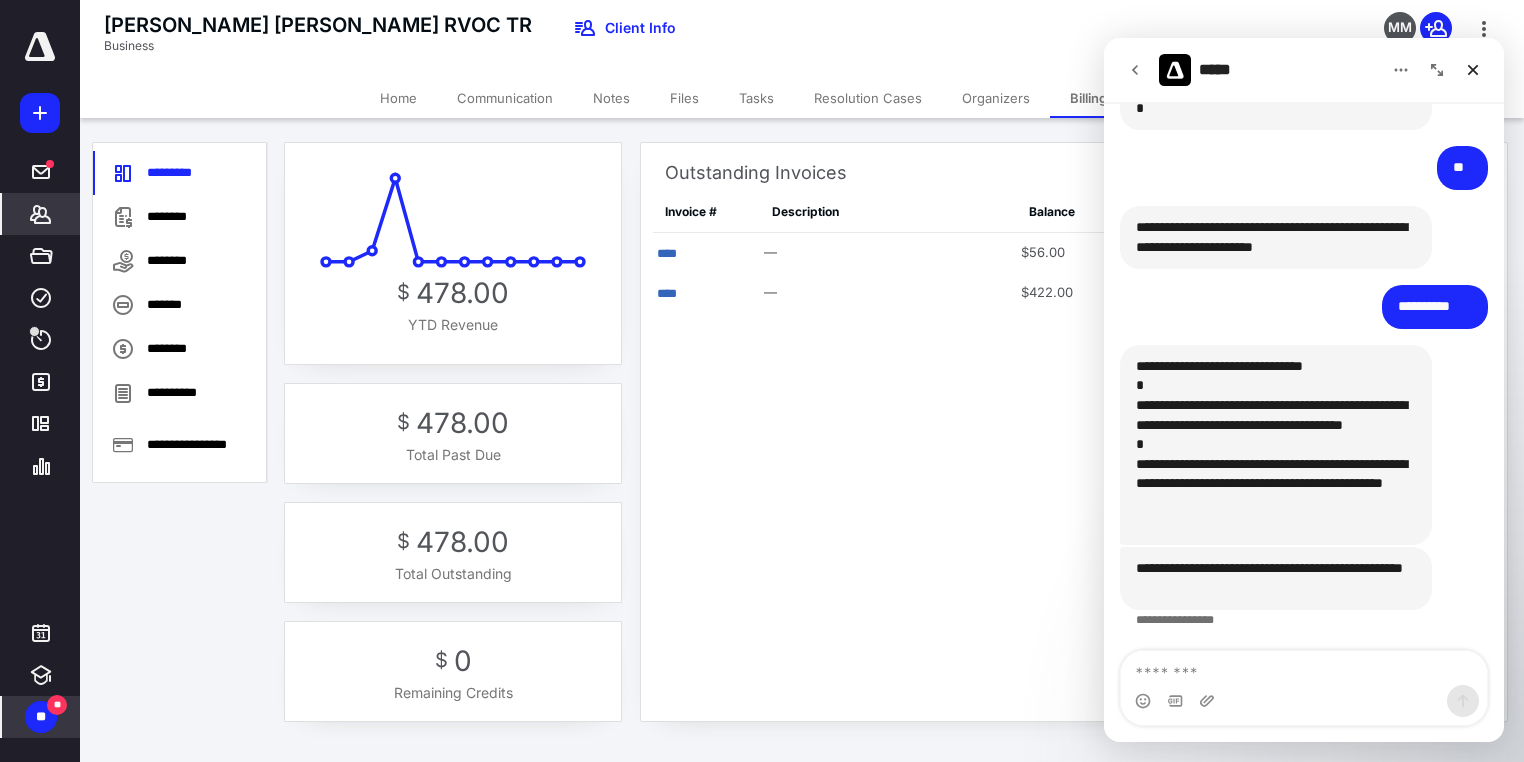 click at bounding box center [1304, 668] 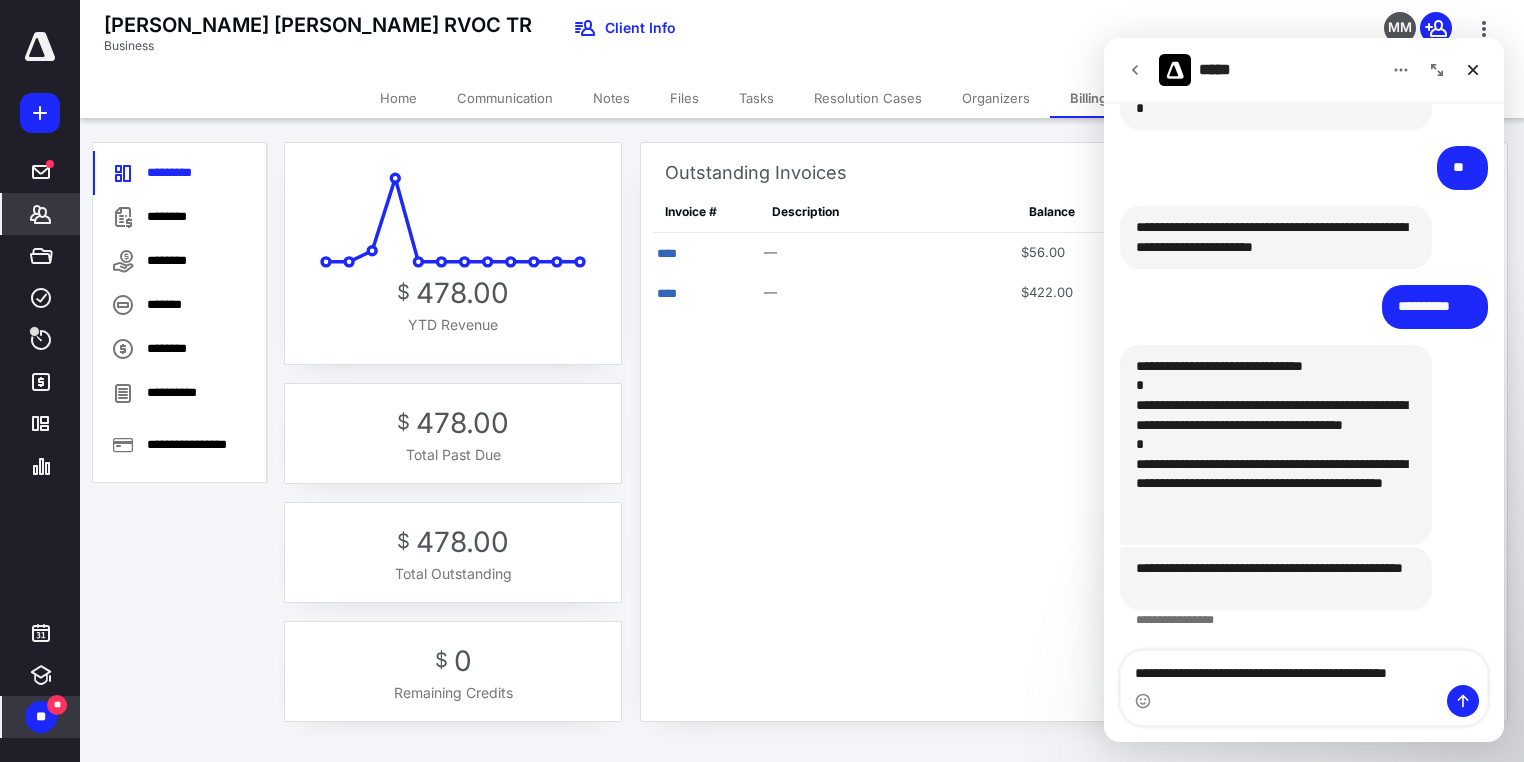 type on "**********" 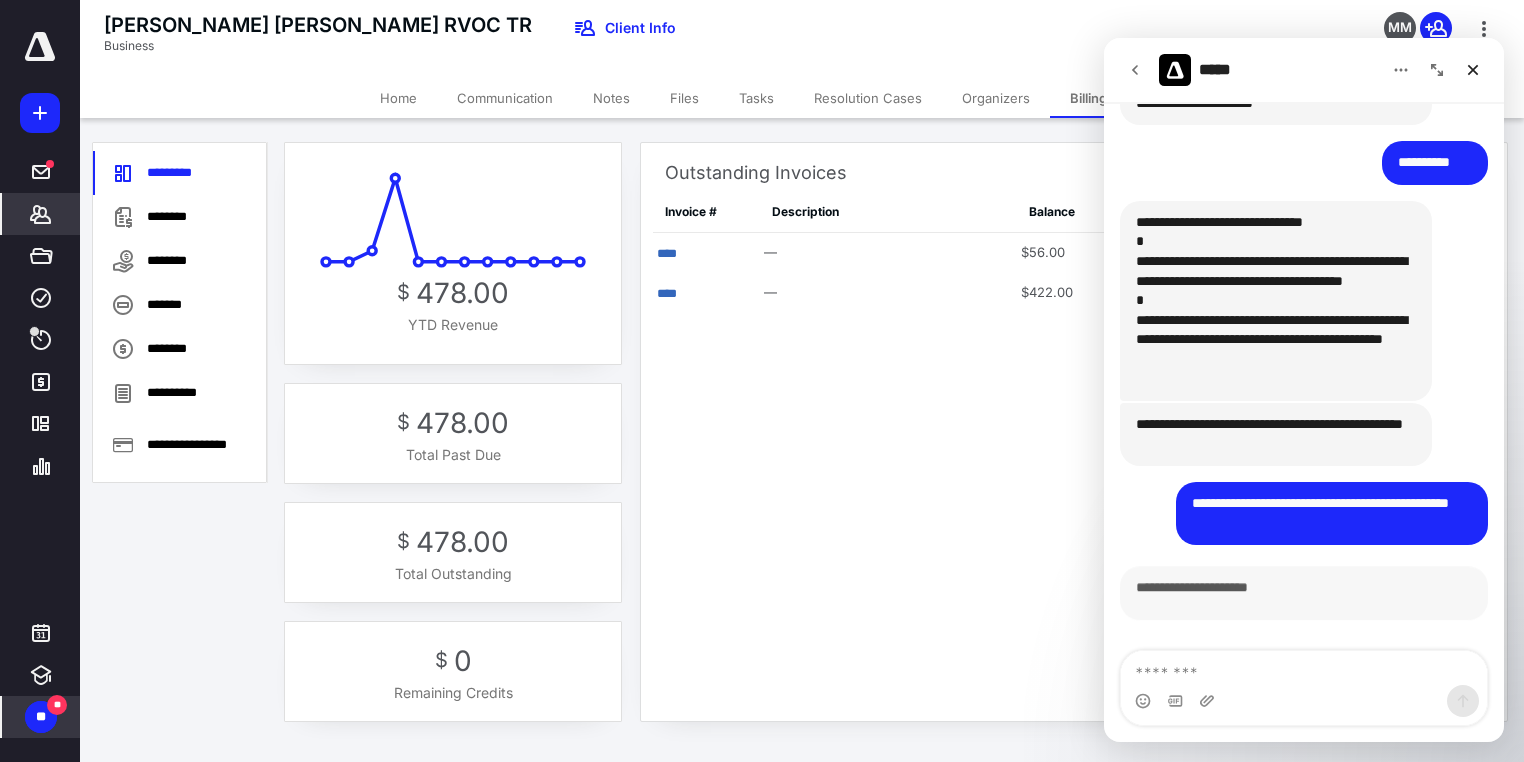 scroll, scrollTop: 1046, scrollLeft: 0, axis: vertical 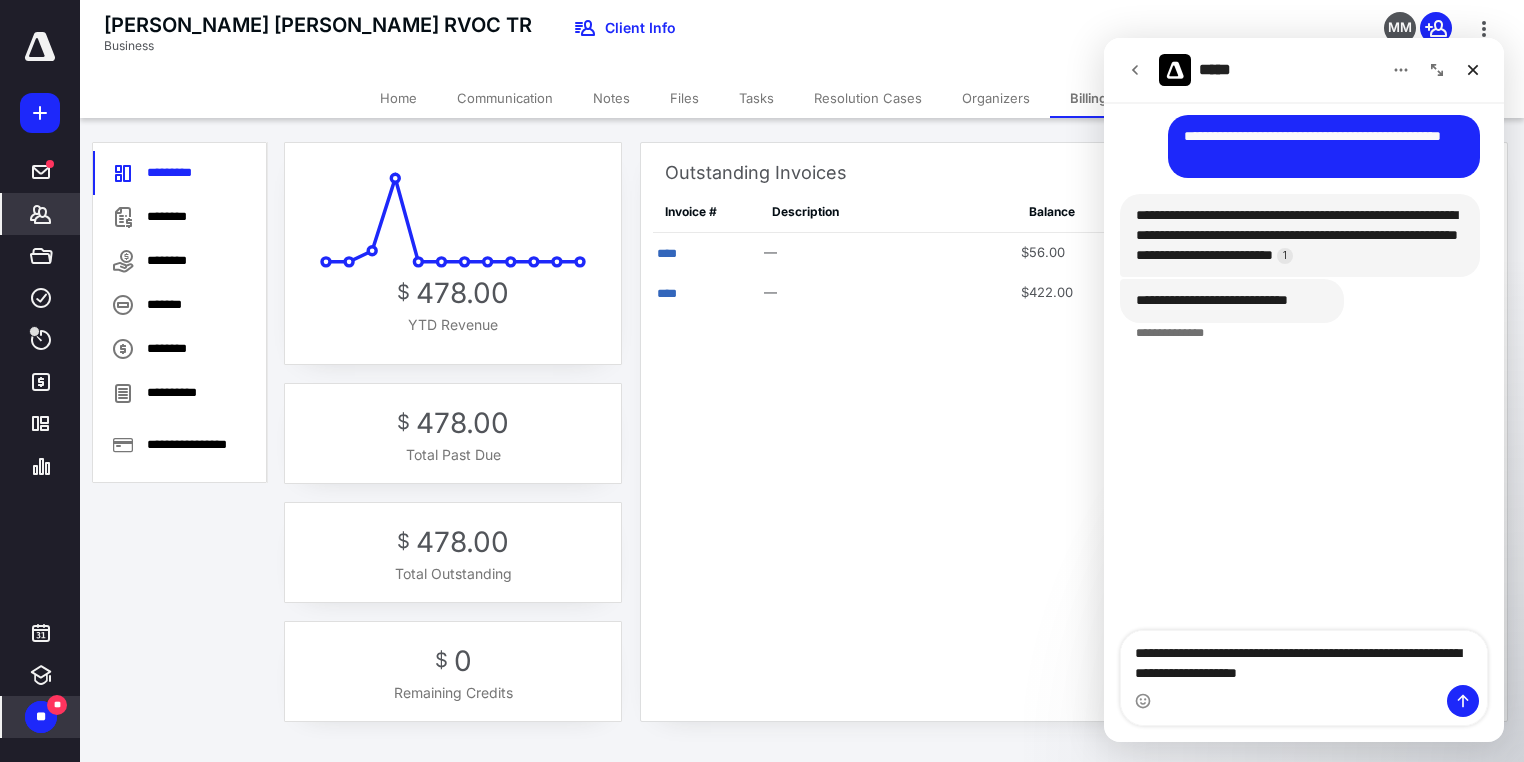 type on "**********" 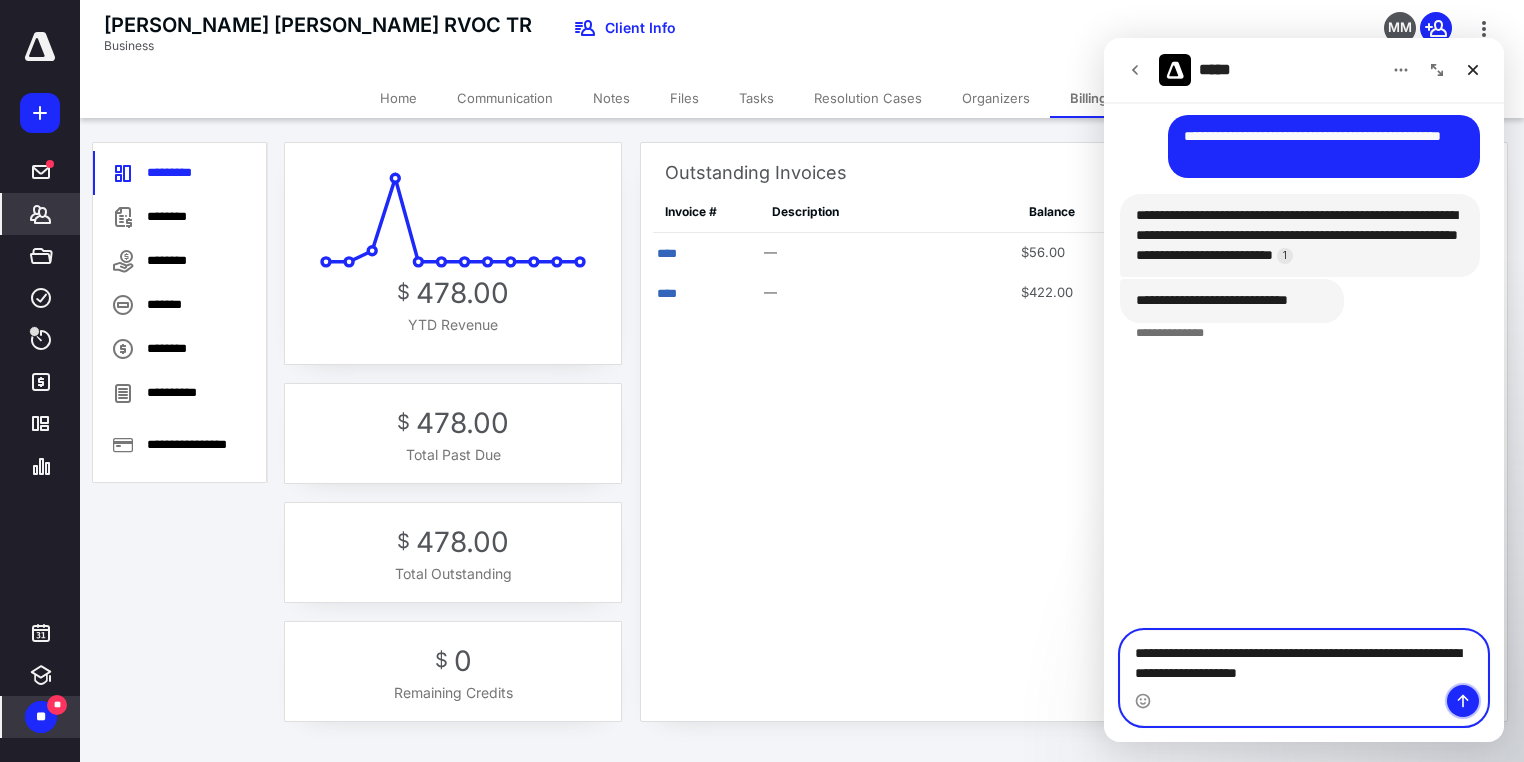 click 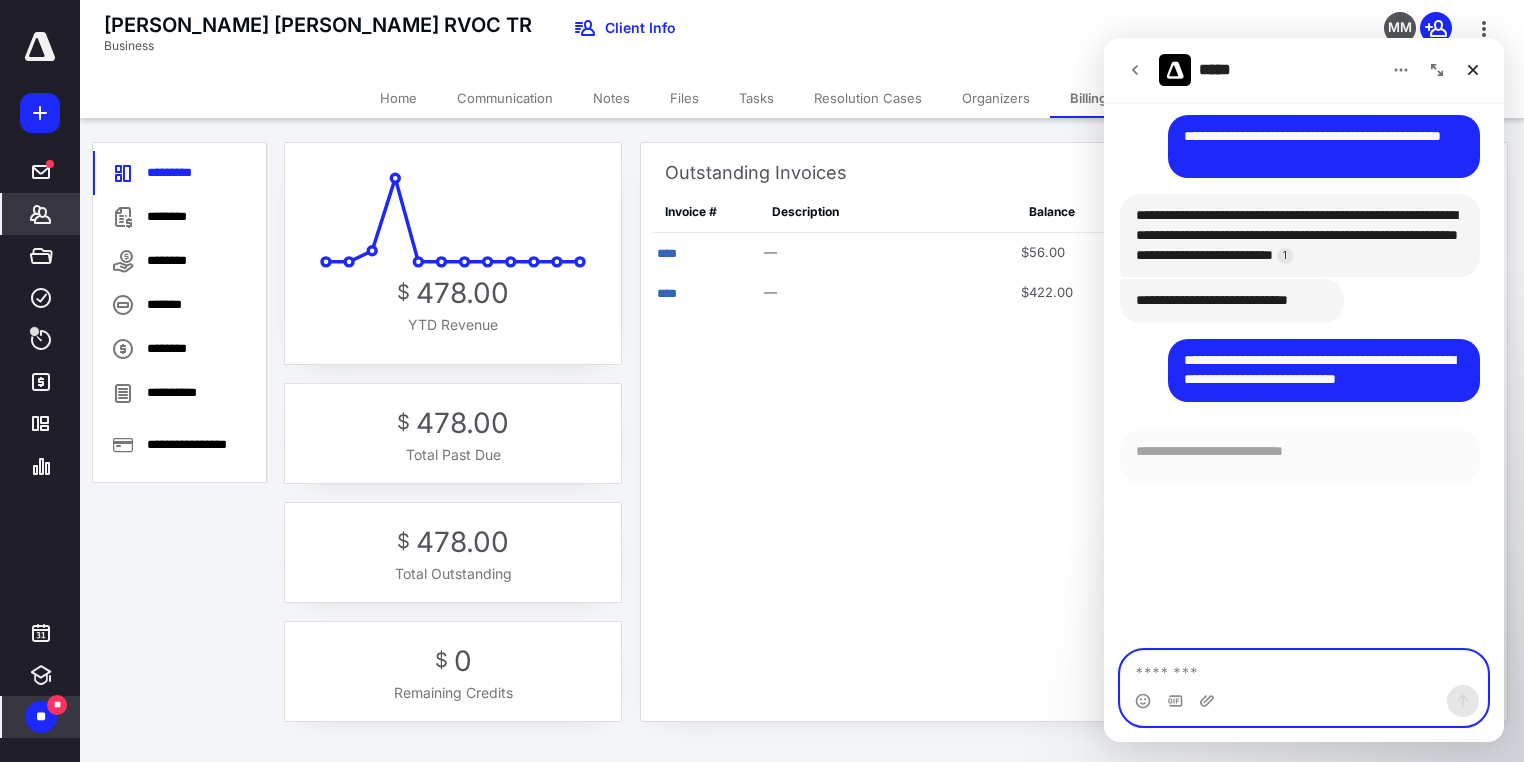 scroll, scrollTop: 1270, scrollLeft: 0, axis: vertical 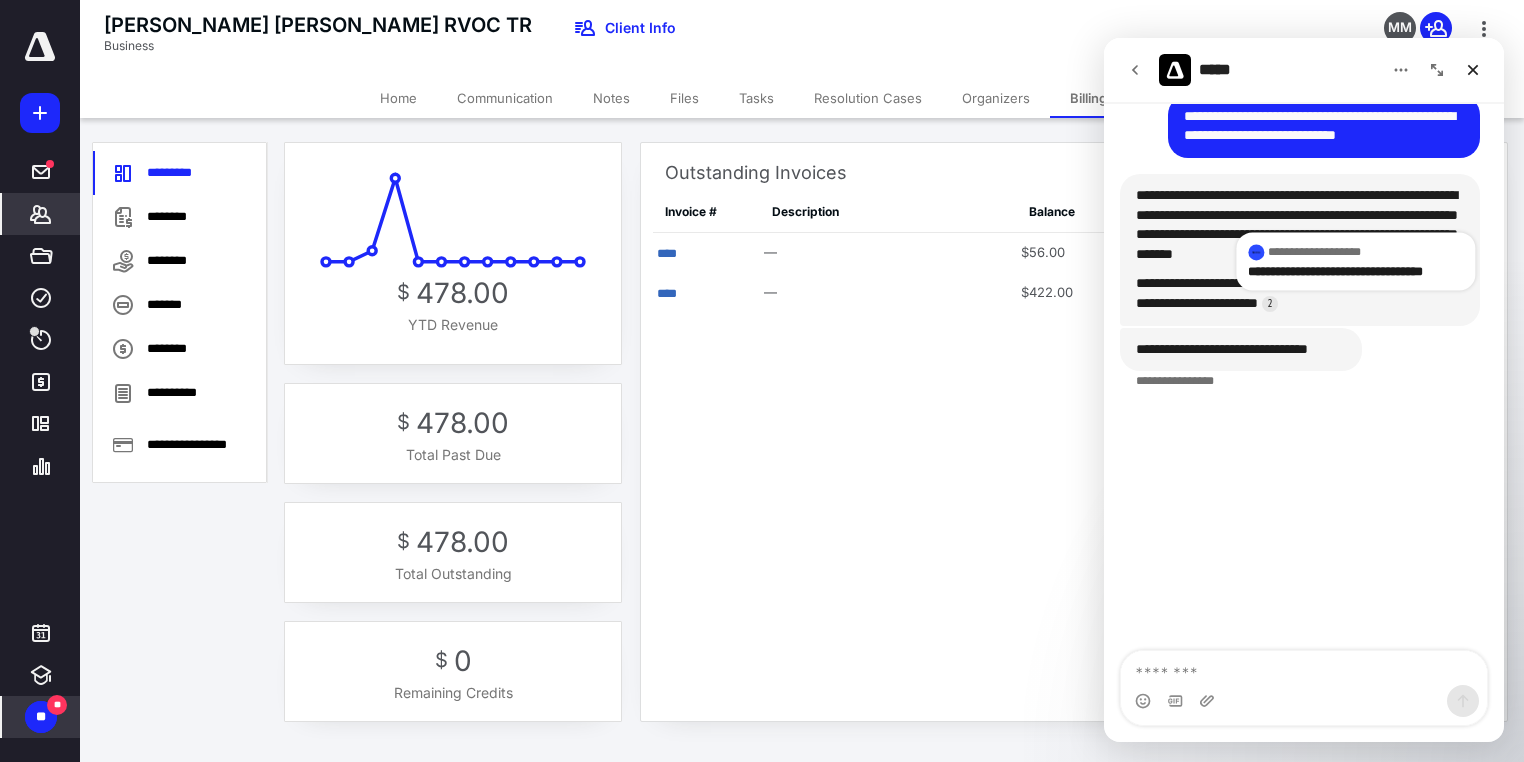 click on "Outstanding Invoices Invoice # Description Balance Due Date Status **** — $56.00 3/8/2025 124 days past due (Printed) **** — $422.00 4/17/2025 84 days past due (Printed)" at bounding box center (1074, 388) 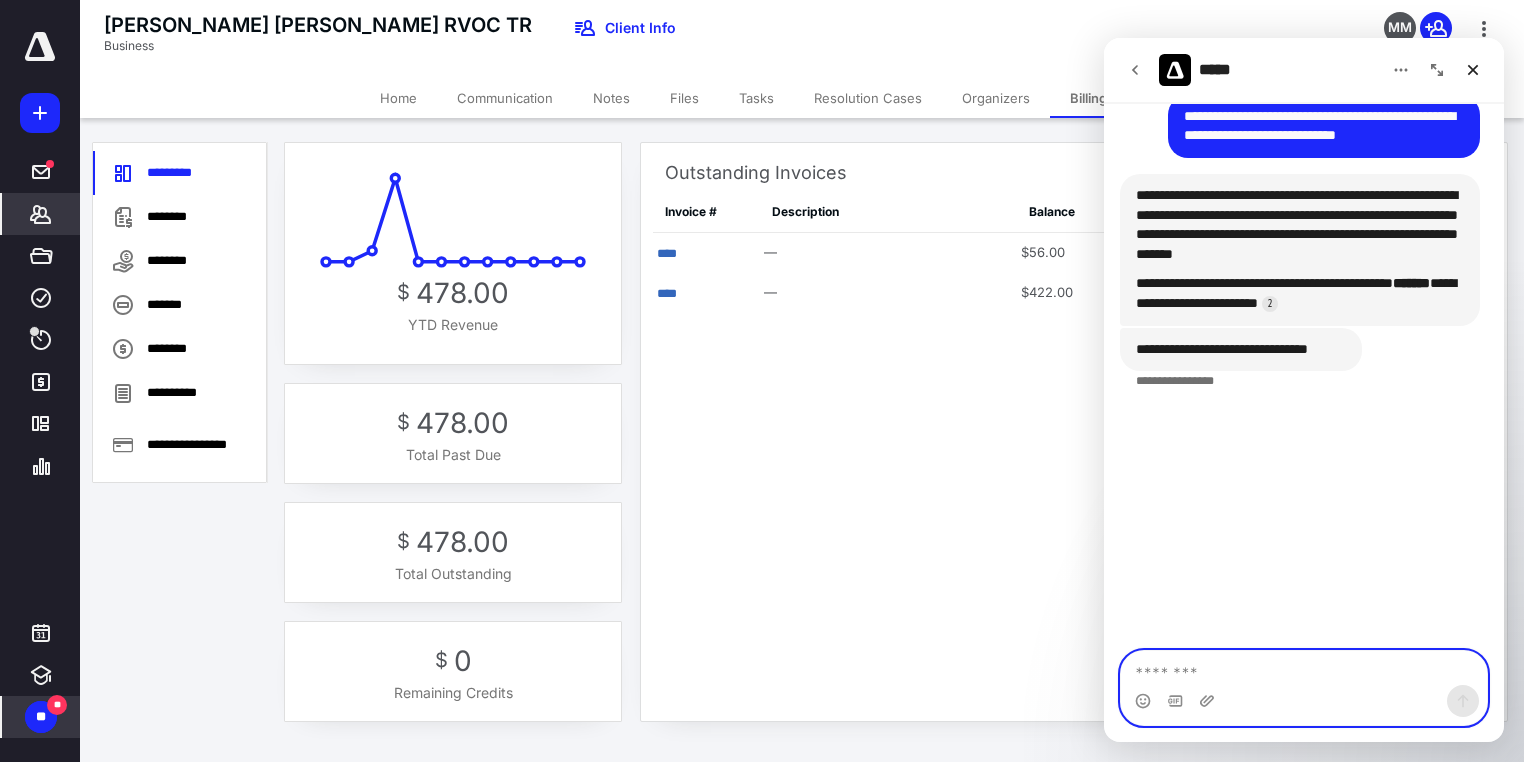 click at bounding box center (1304, 668) 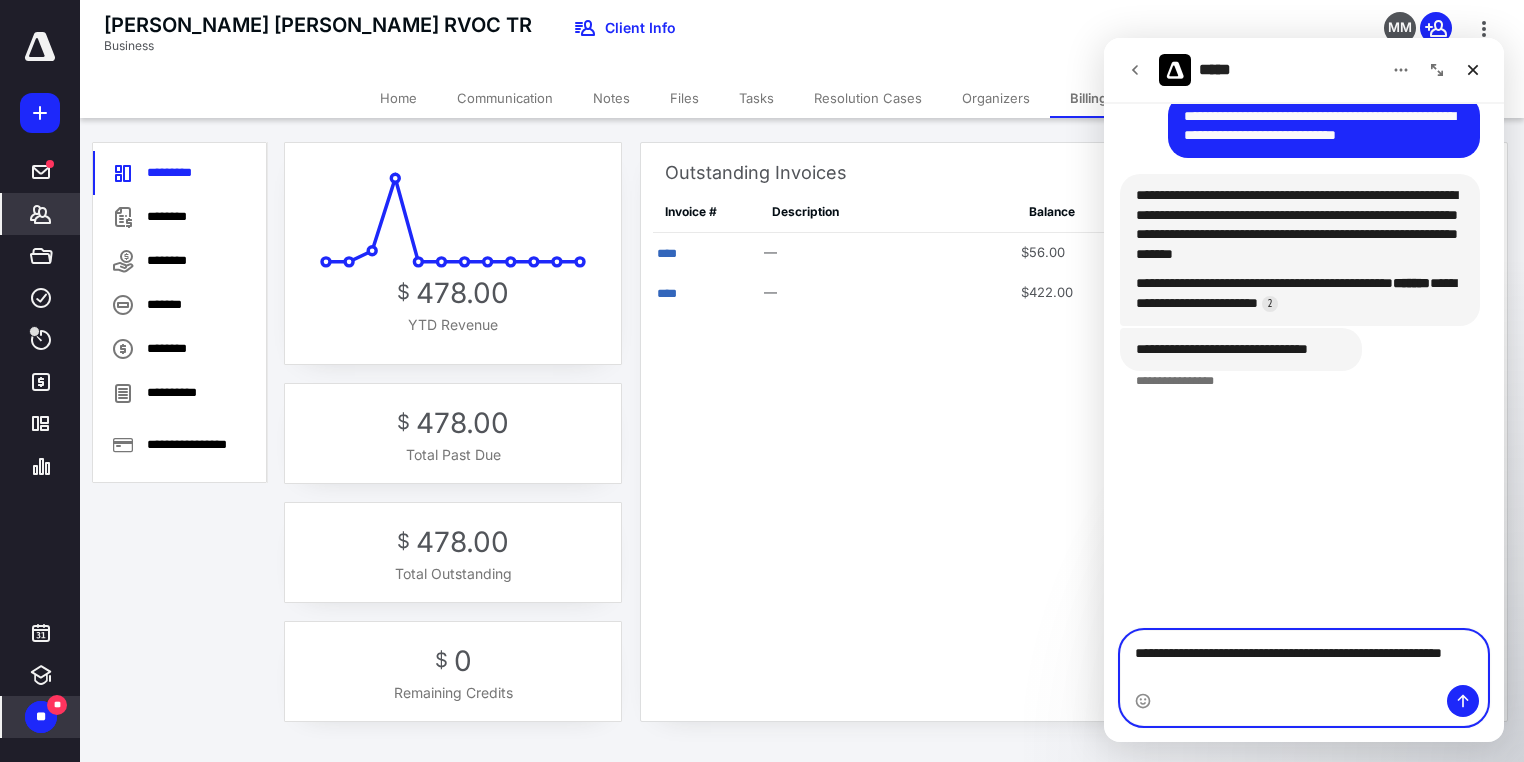 scroll, scrollTop: 1250, scrollLeft: 0, axis: vertical 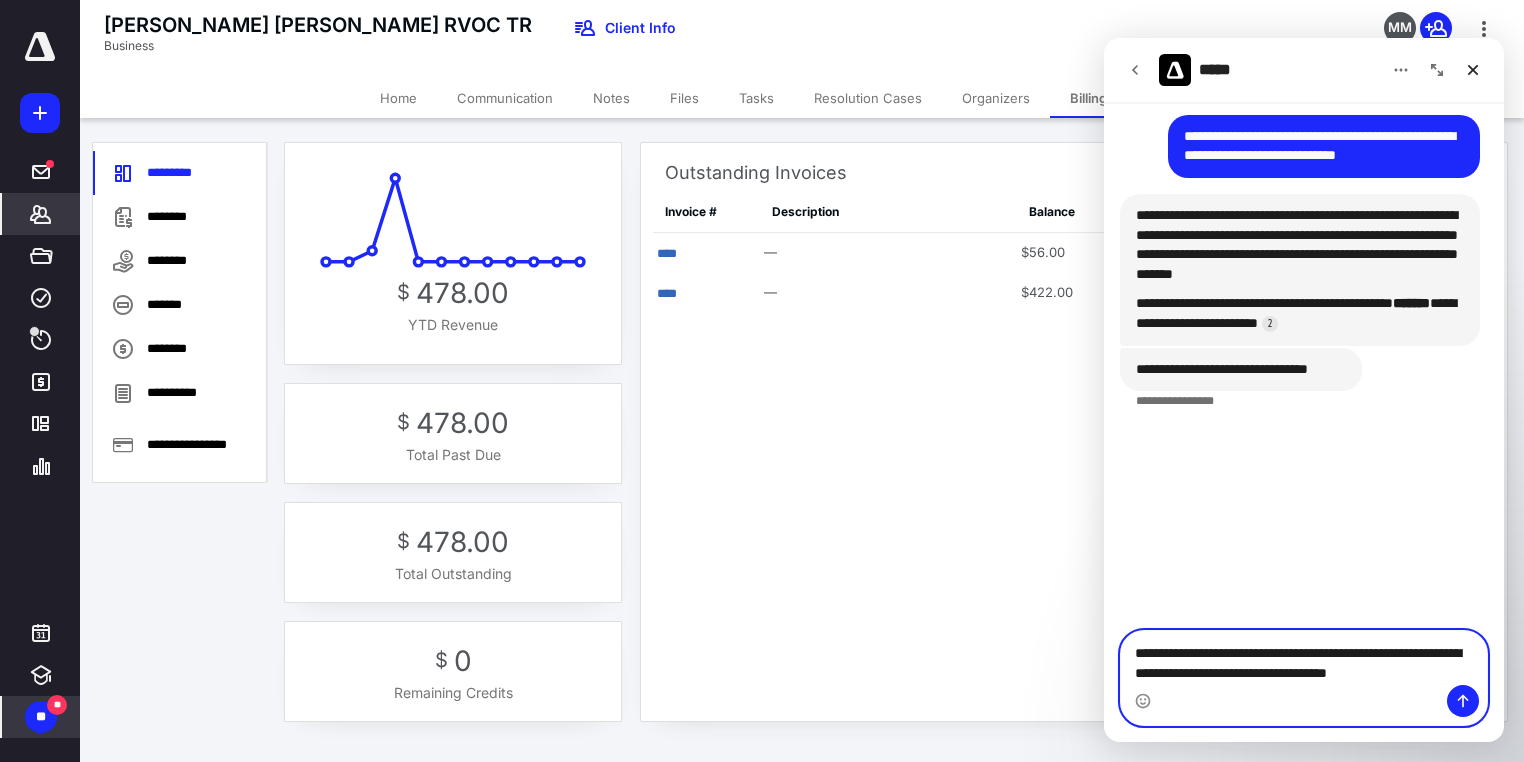 type on "**********" 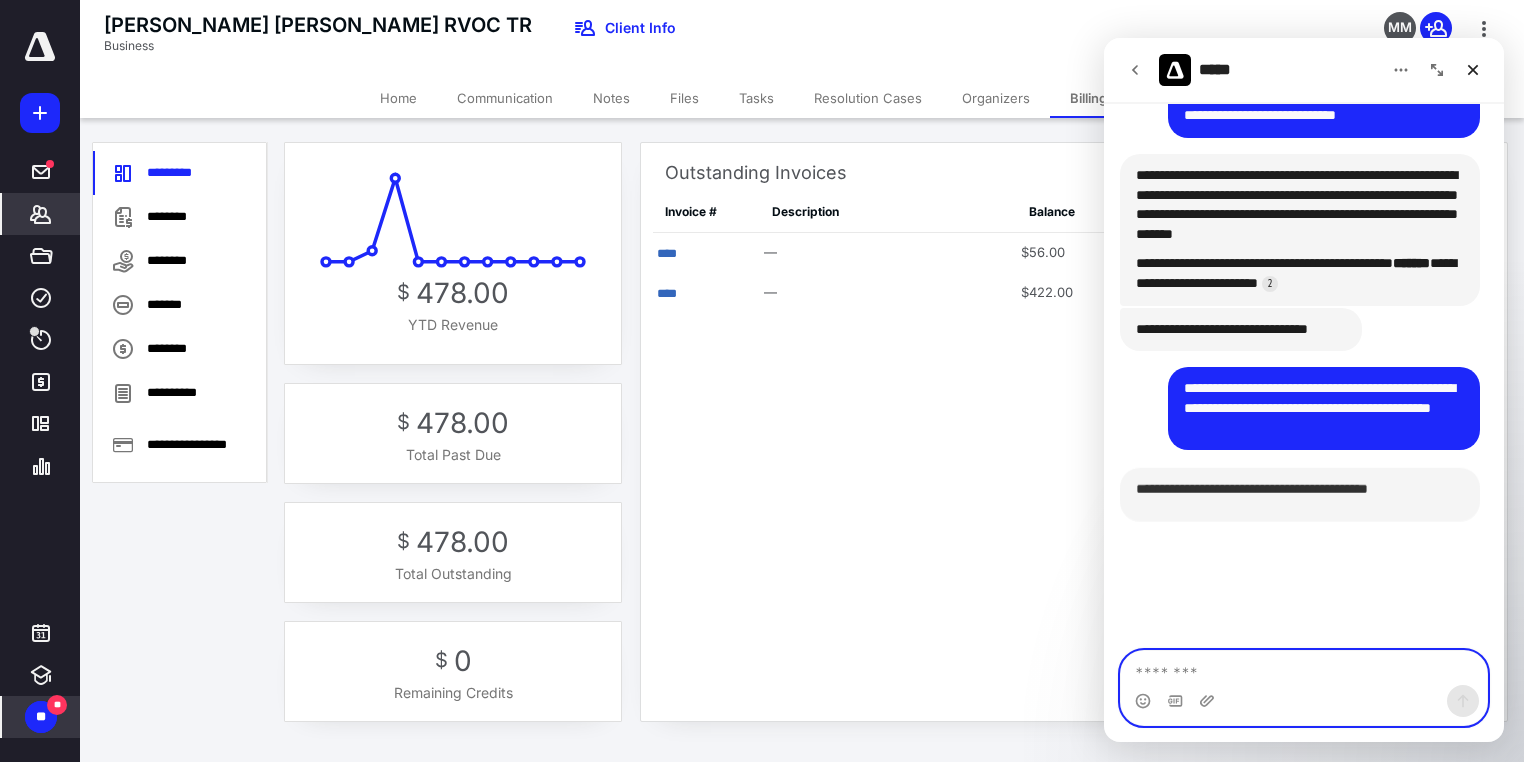 scroll, scrollTop: 1562, scrollLeft: 0, axis: vertical 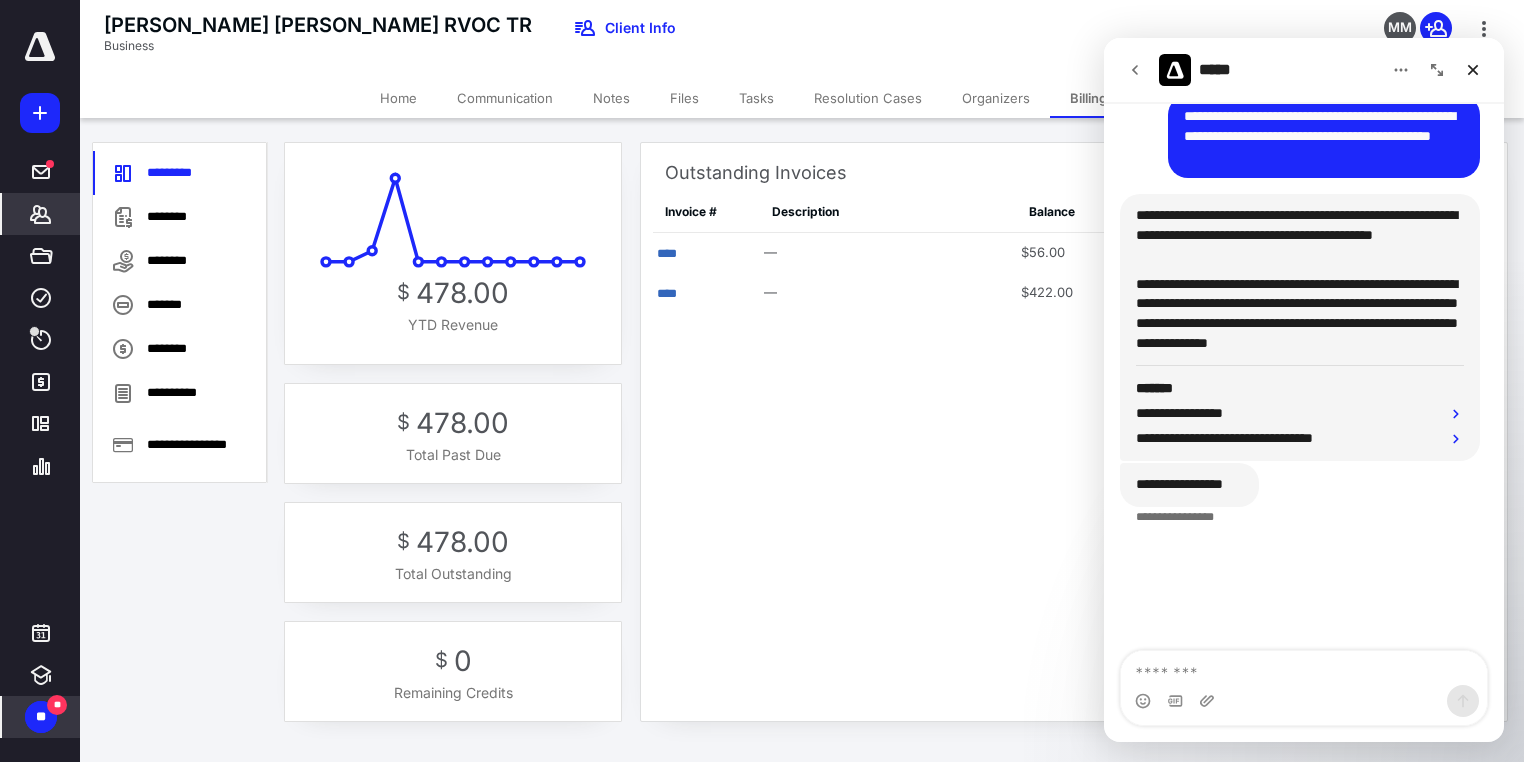 click on "**********" at bounding box center (1300, 235) 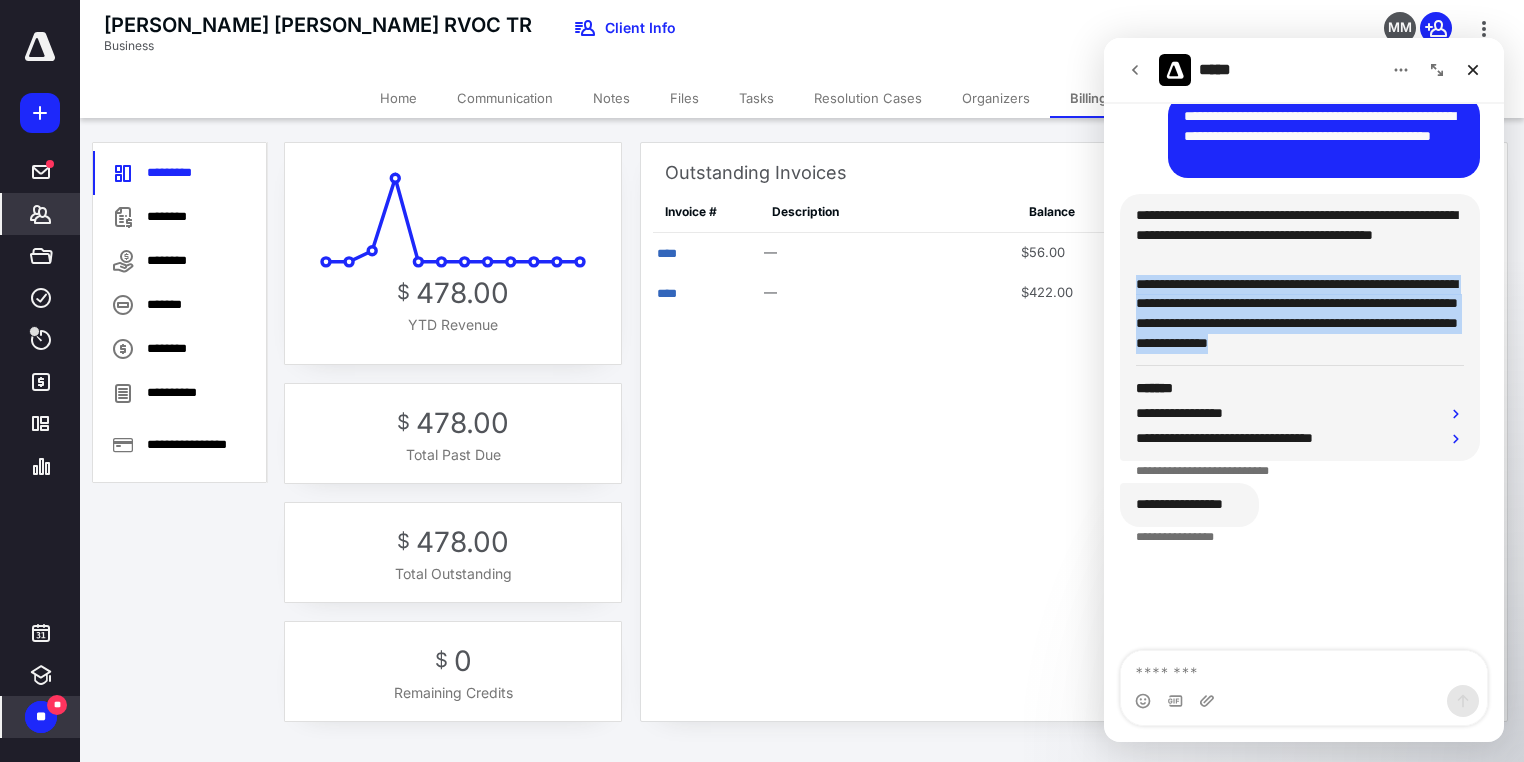 drag, startPoint x: 1136, startPoint y: 282, endPoint x: 1411, endPoint y: 357, distance: 285.04385 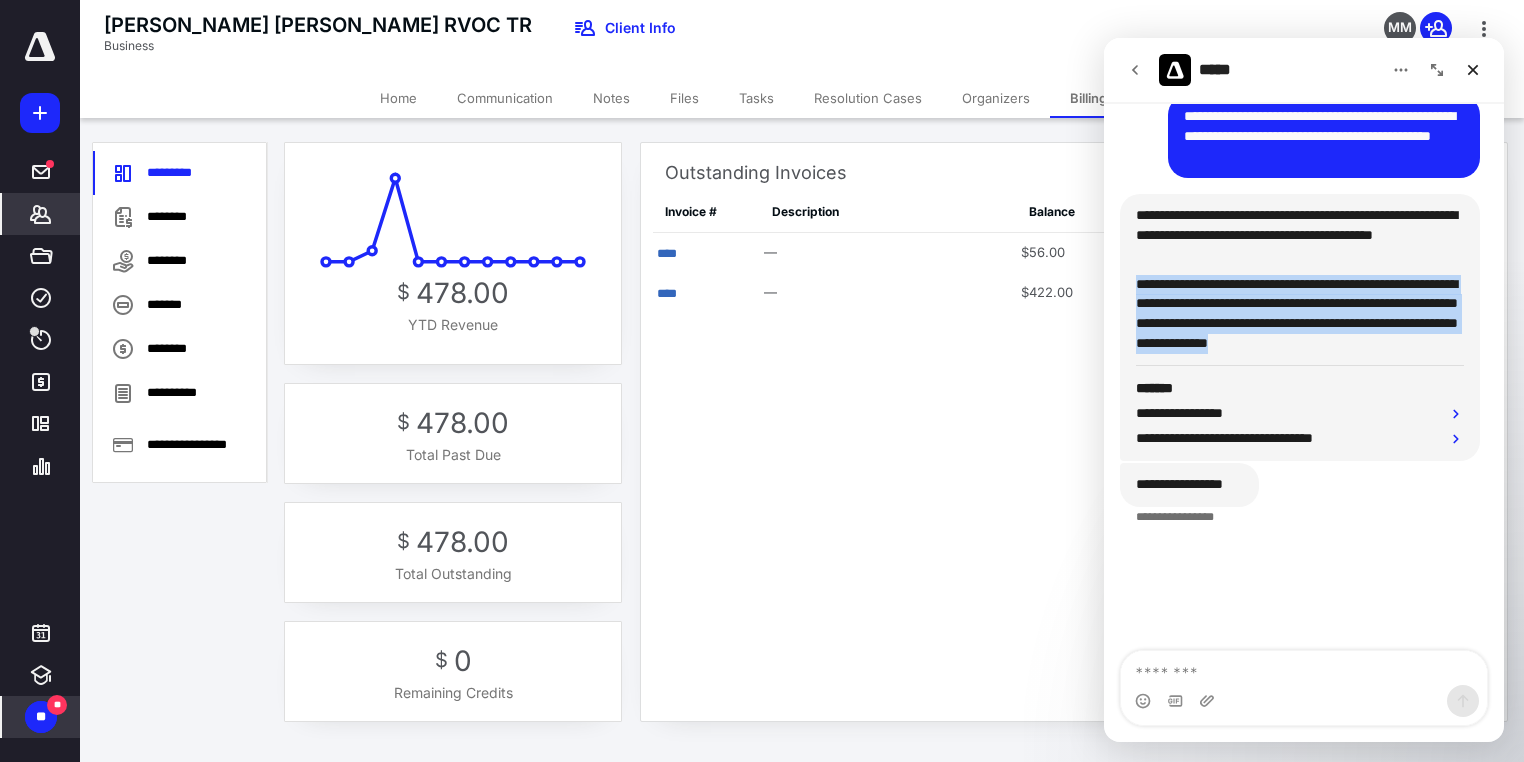 copy on "**********" 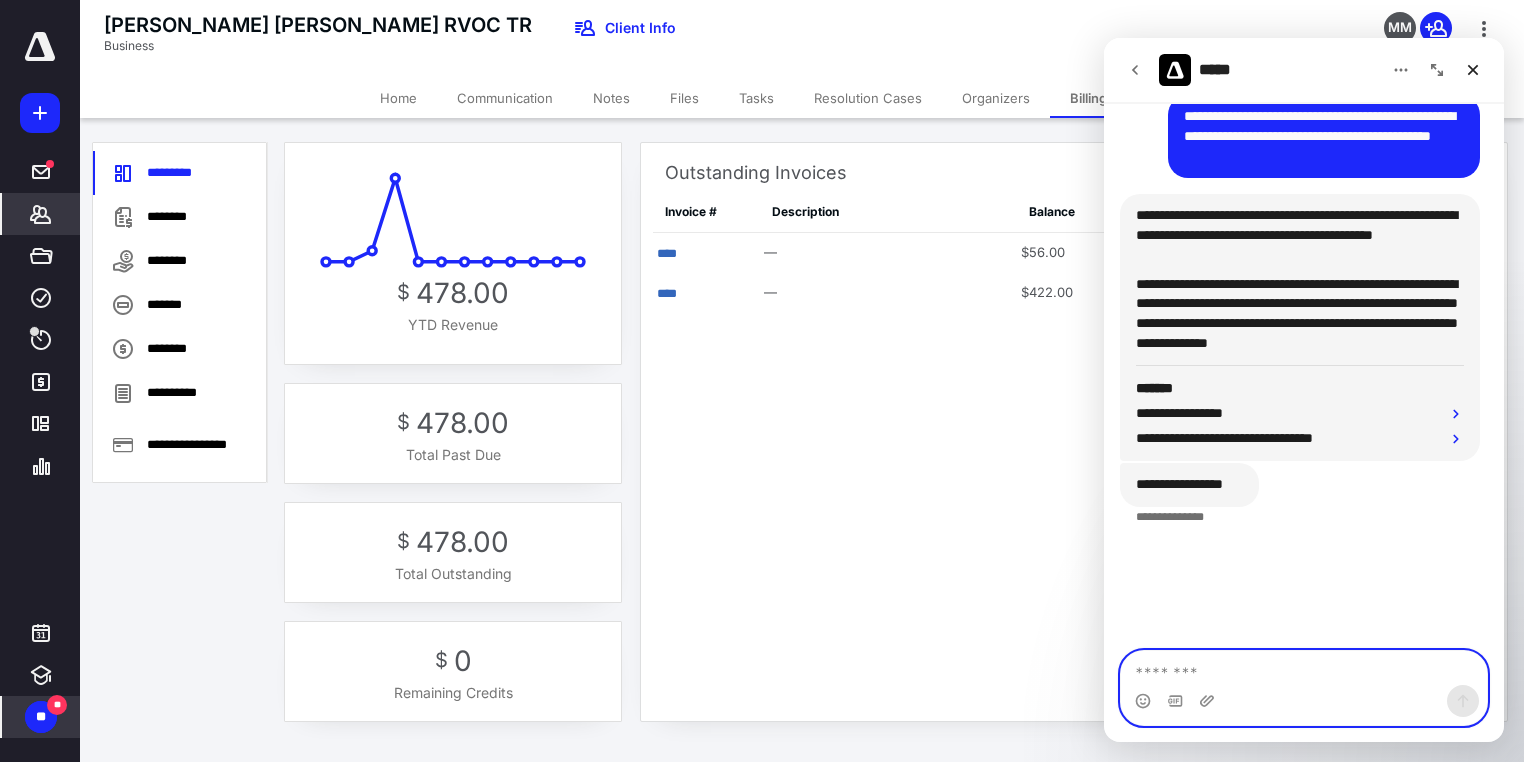 click at bounding box center (1304, 668) 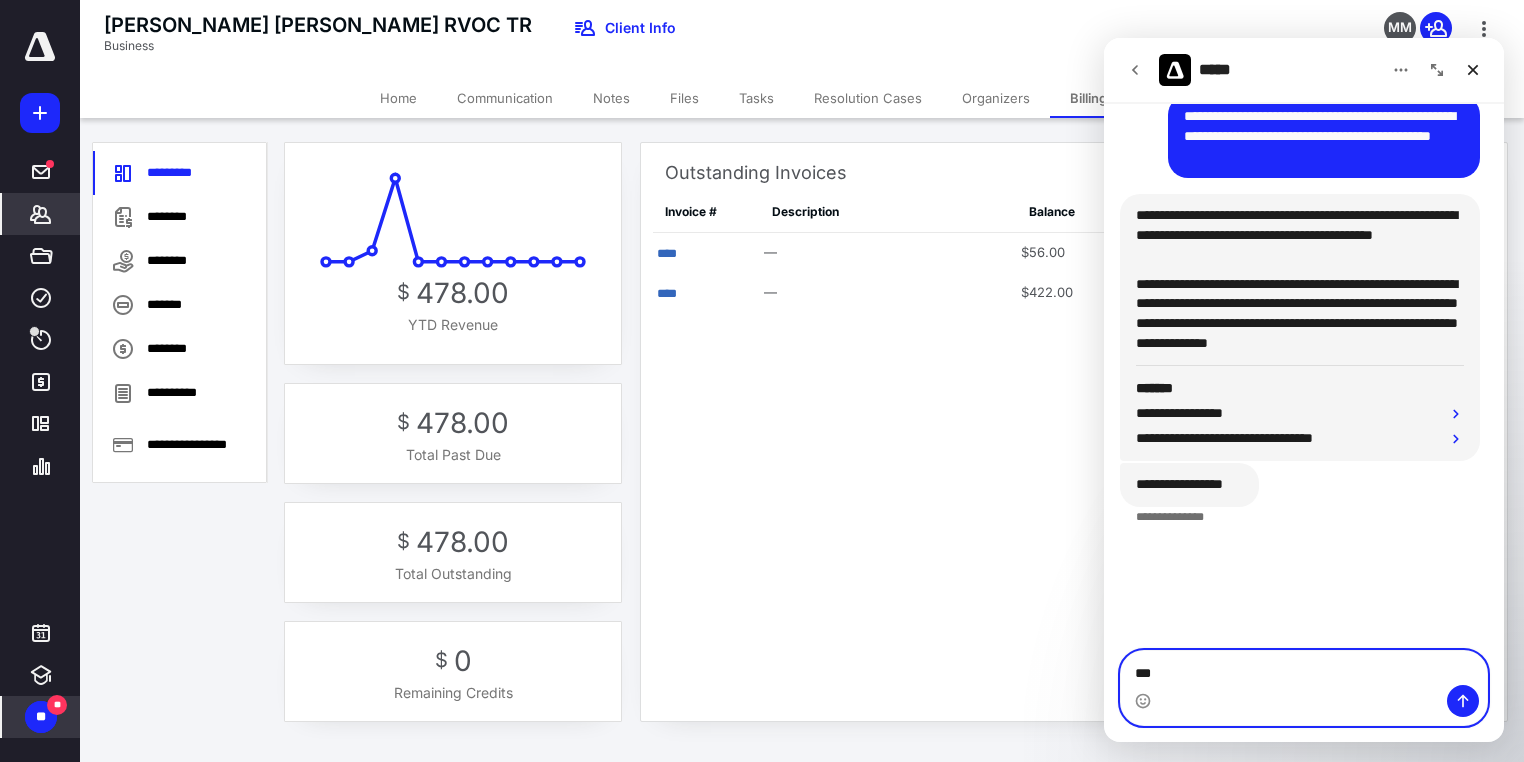 type on "***" 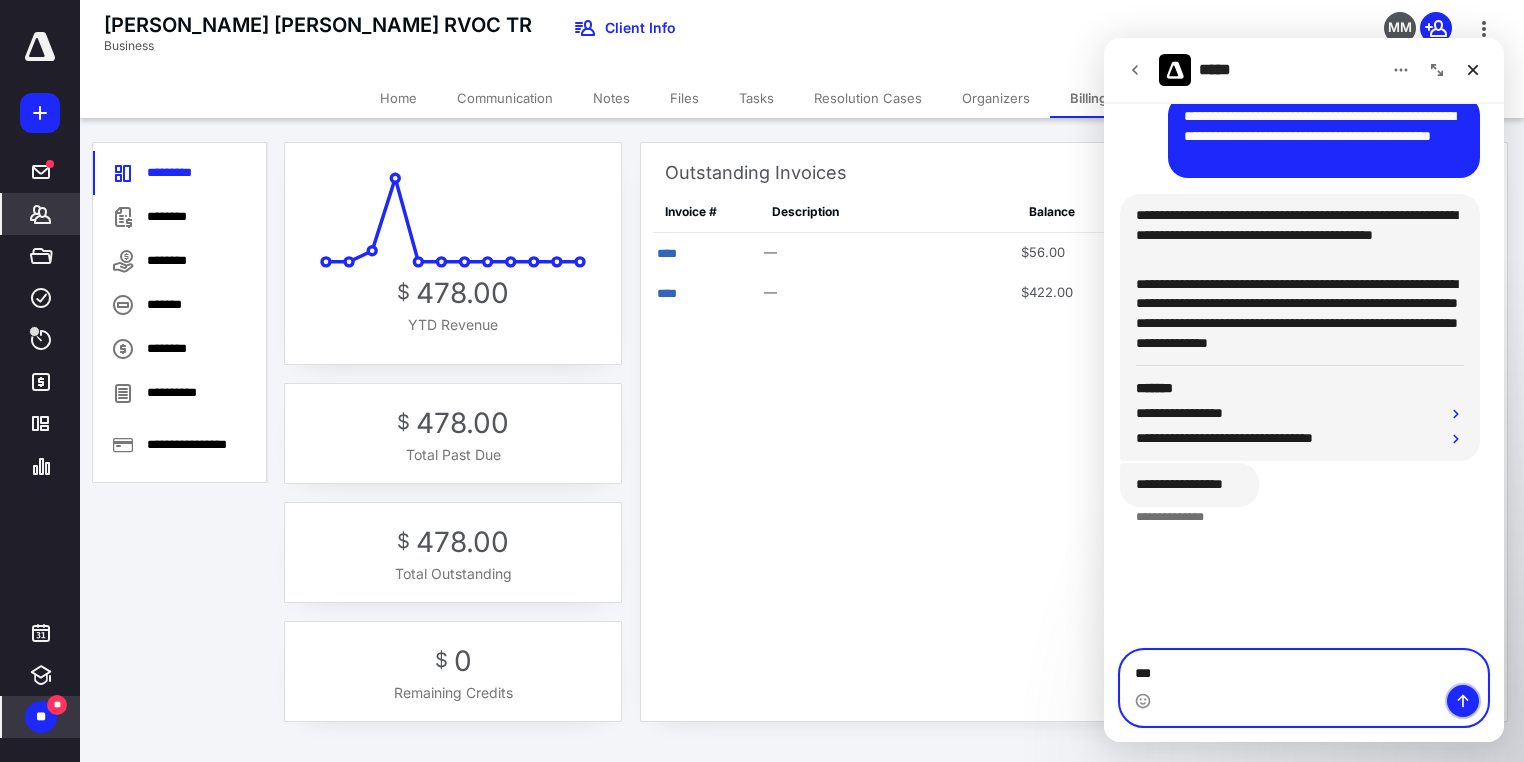 click 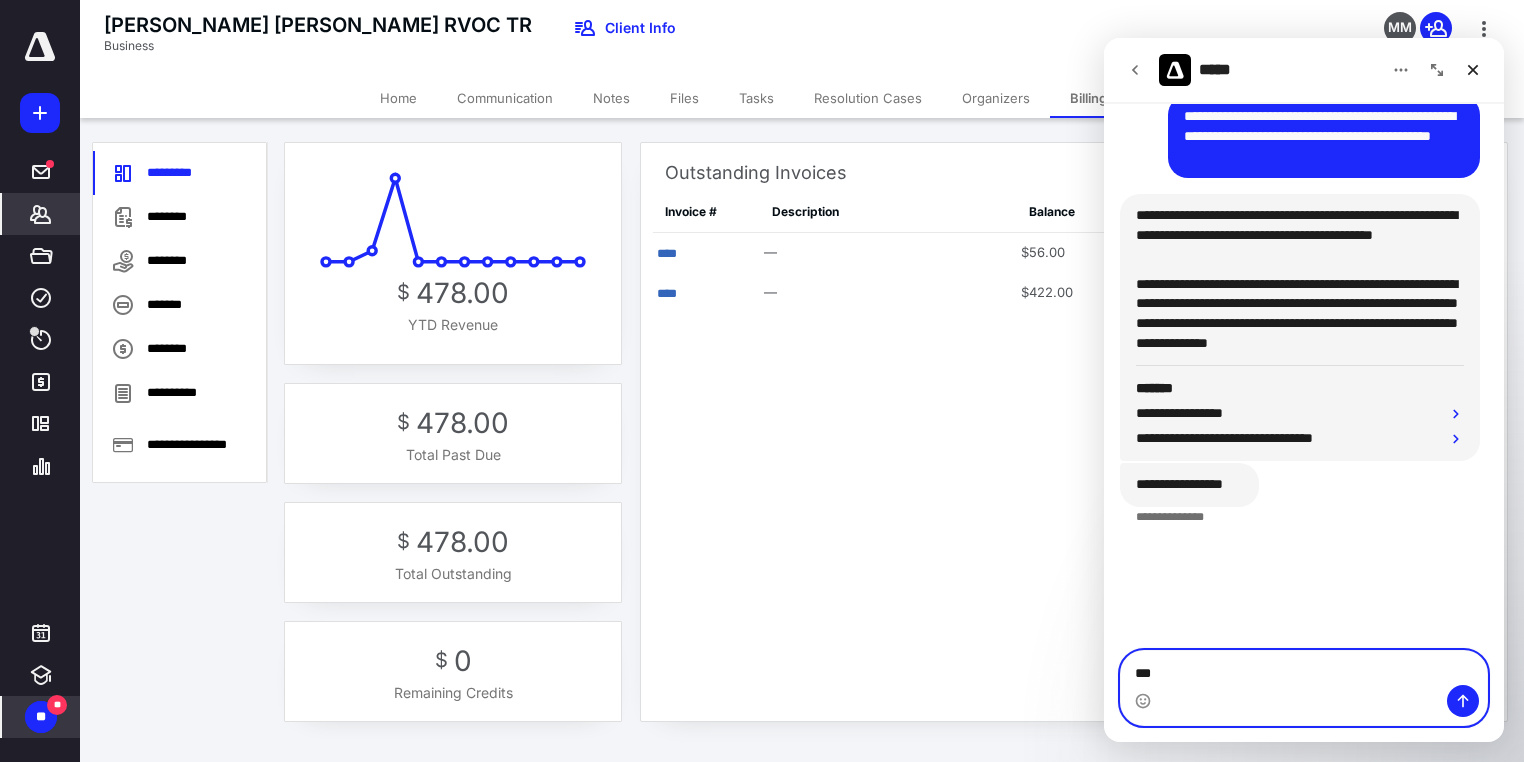 type 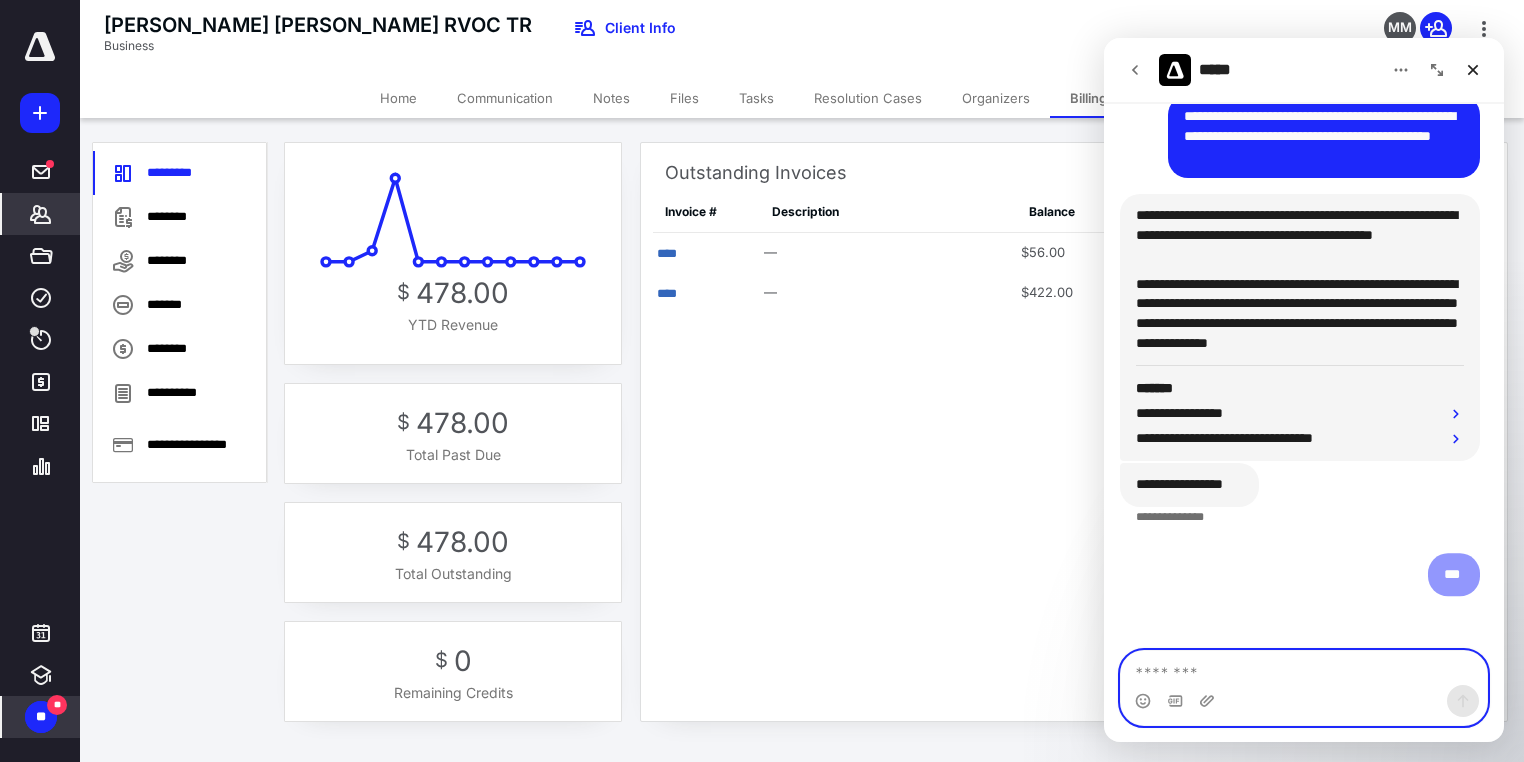 scroll, scrollTop: 1586, scrollLeft: 0, axis: vertical 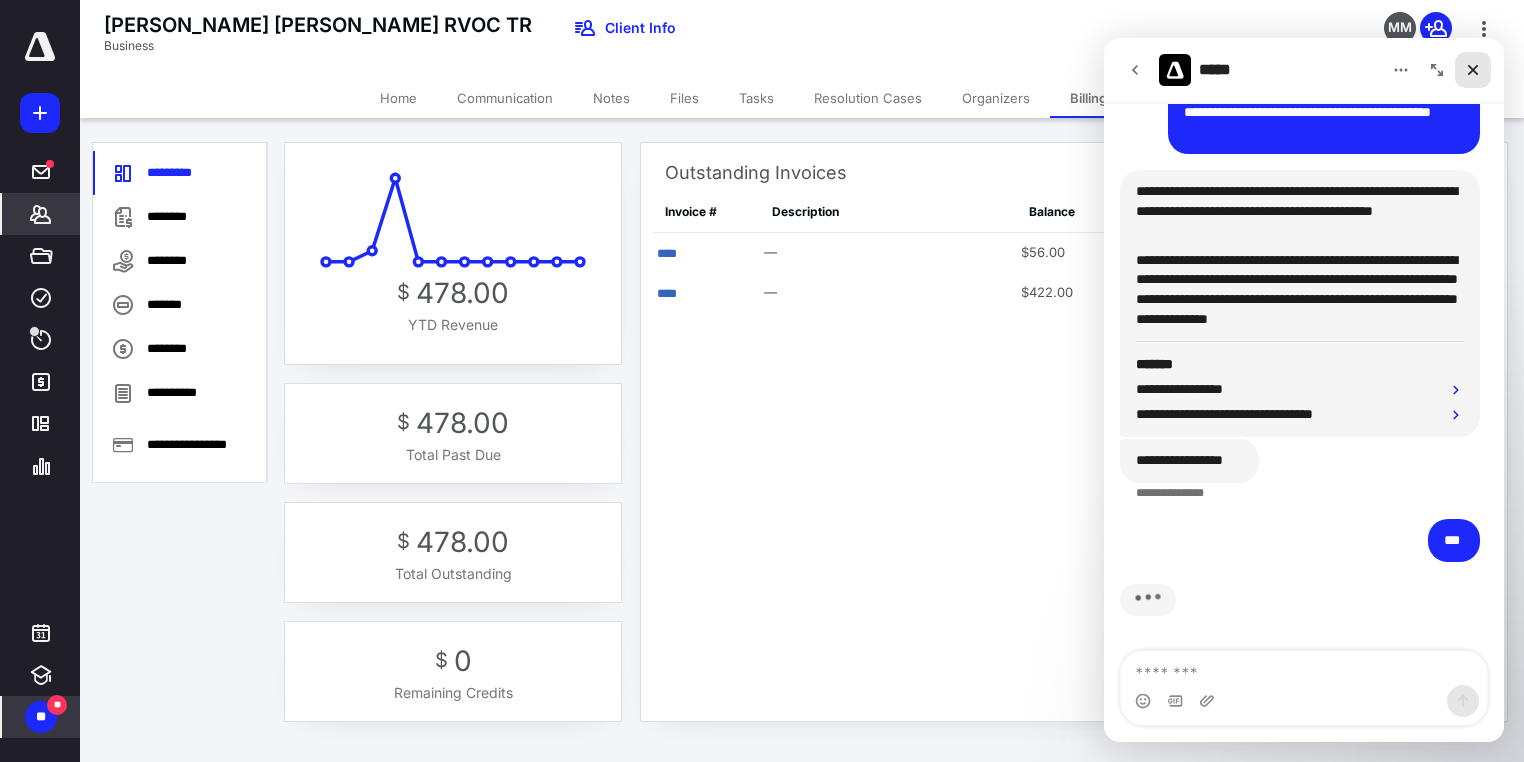 click 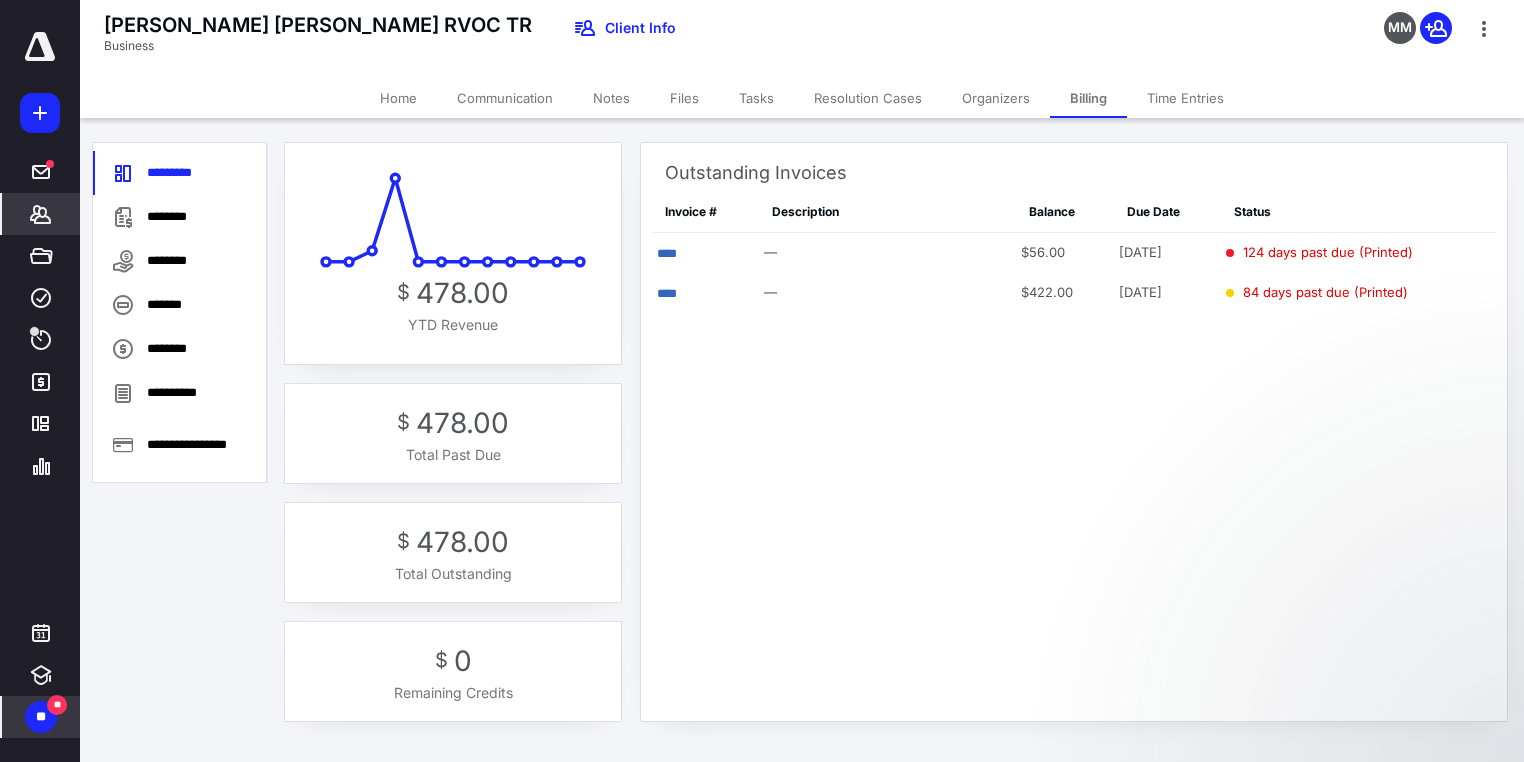 scroll, scrollTop: 0, scrollLeft: 0, axis: both 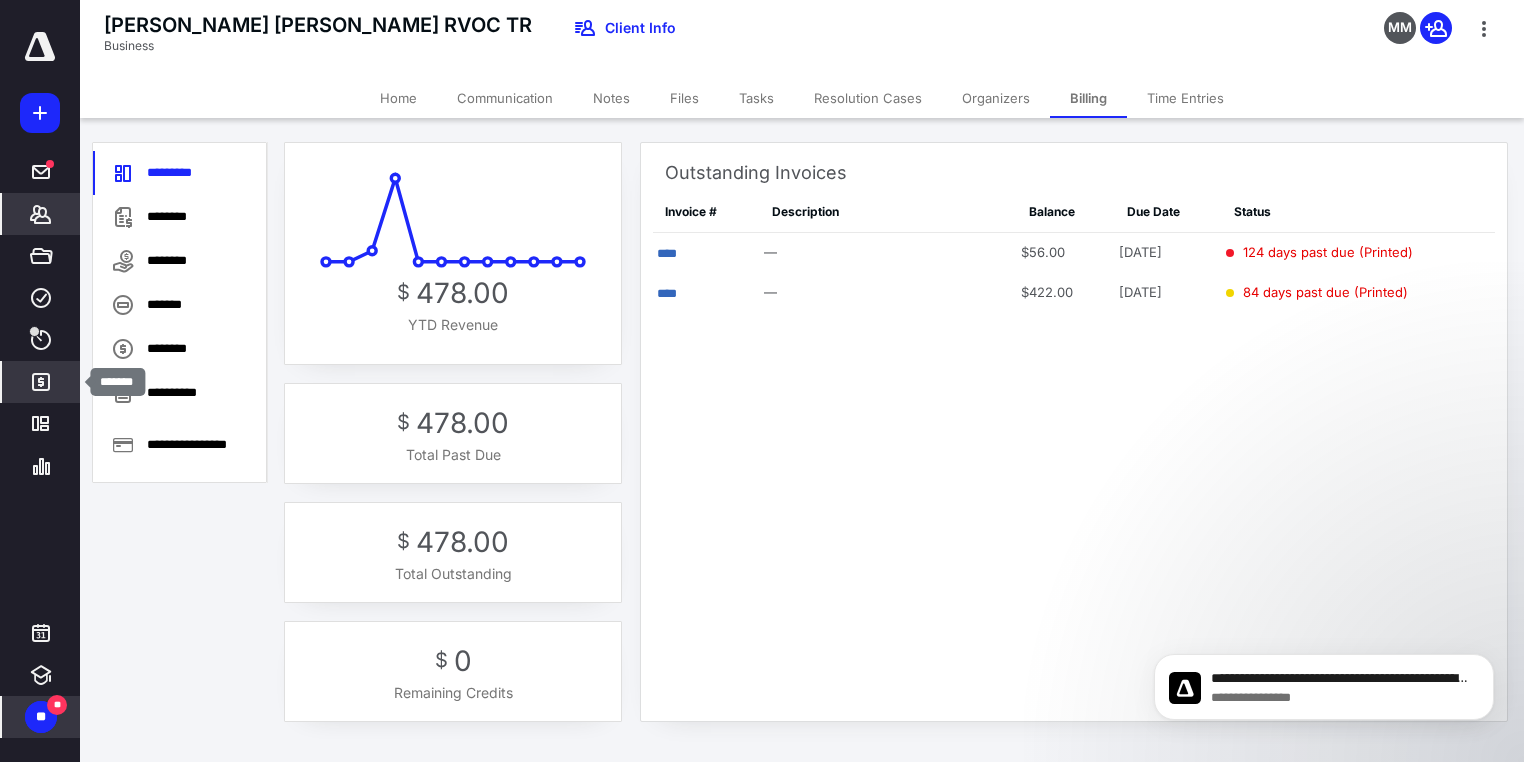 click 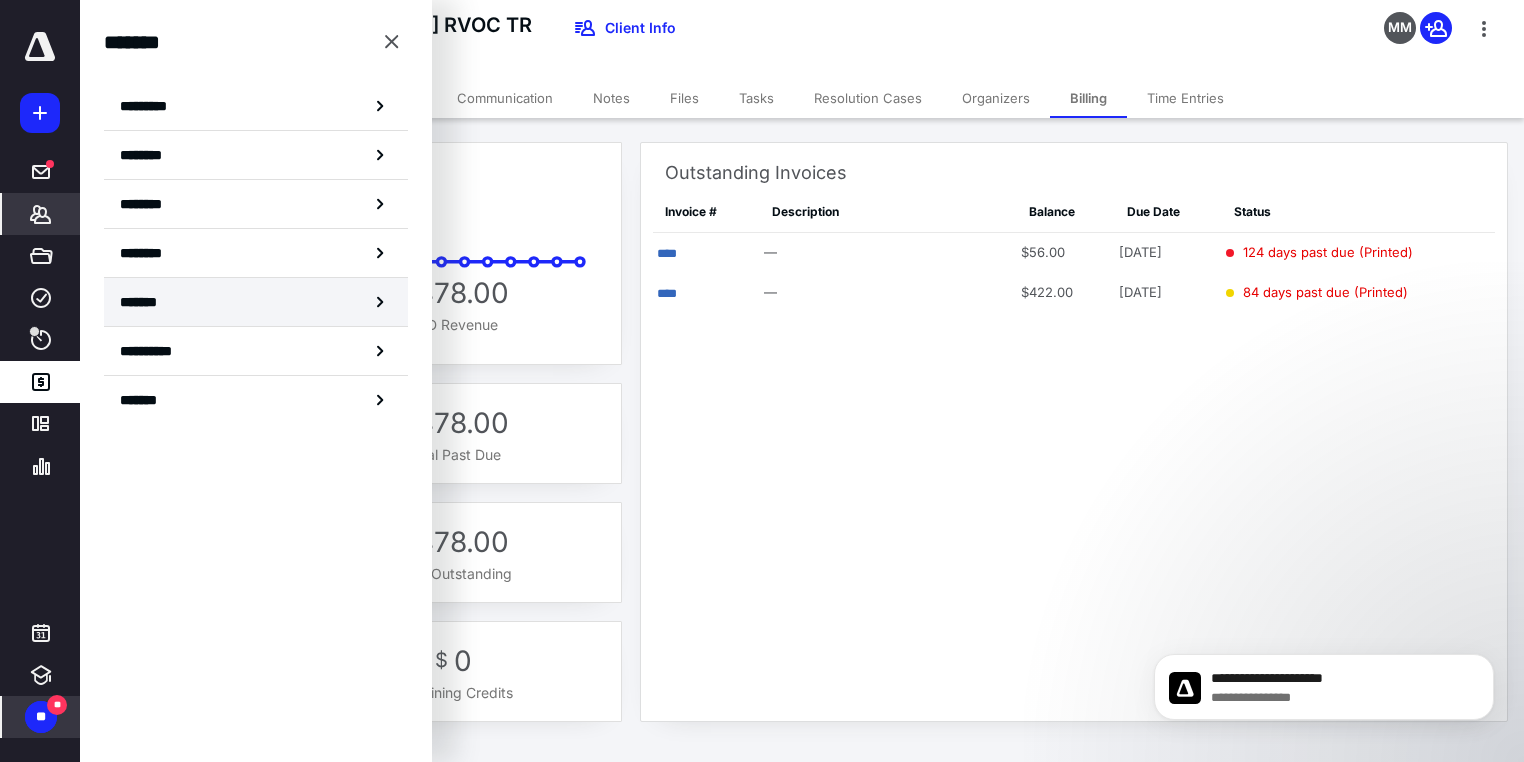 click on "*******" at bounding box center [144, 302] 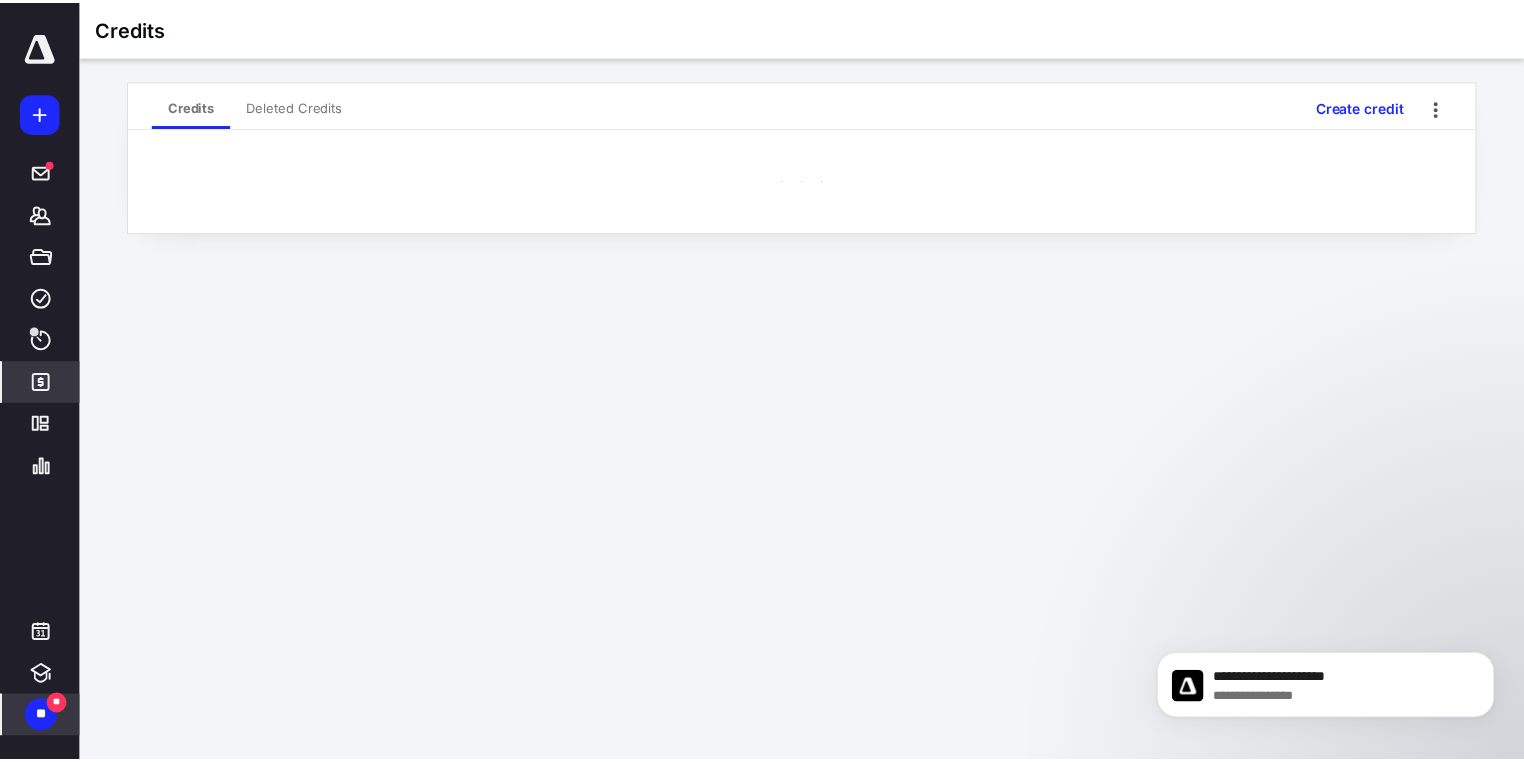 scroll, scrollTop: 1746, scrollLeft: 0, axis: vertical 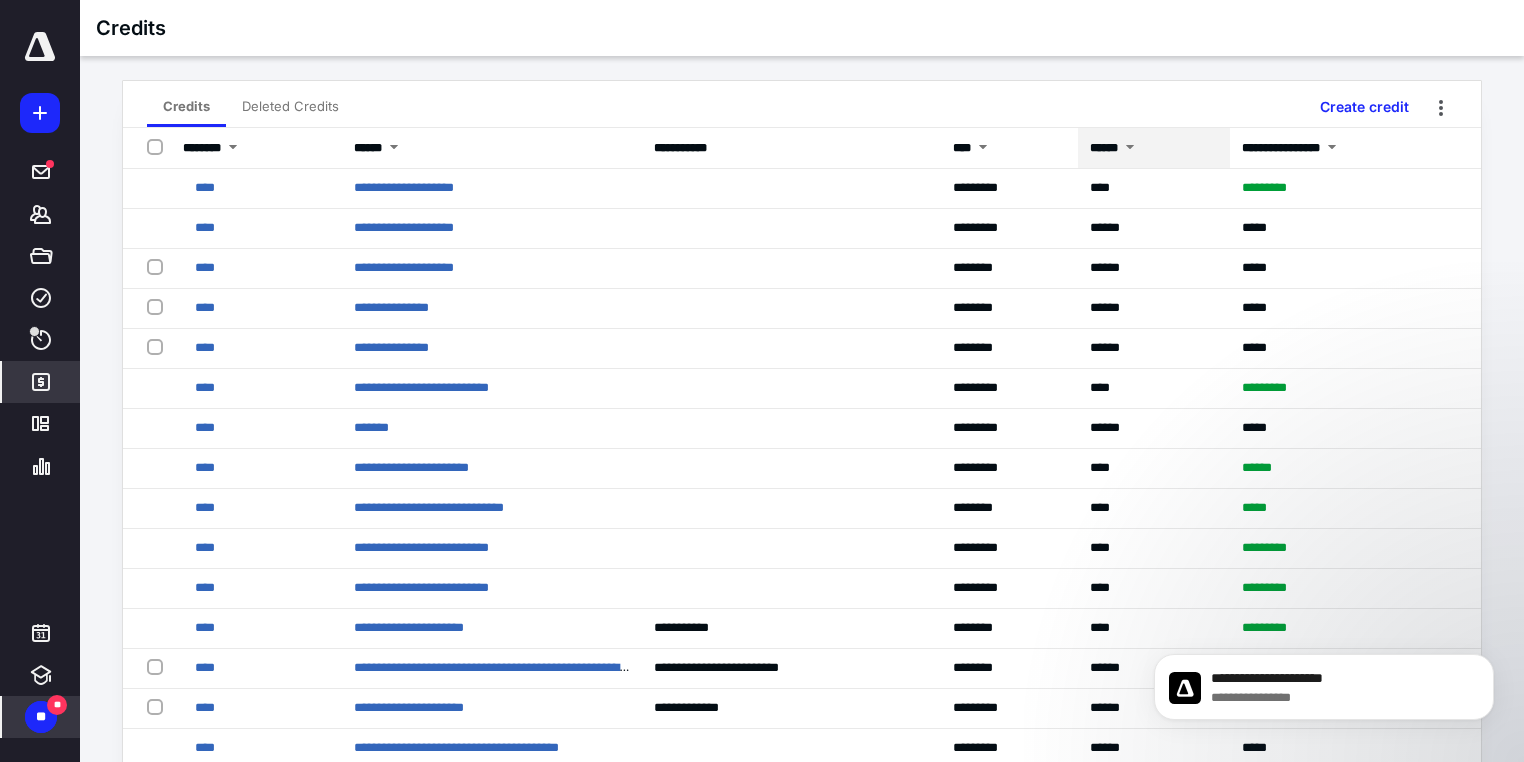 click on "******" at bounding box center [1104, 148] 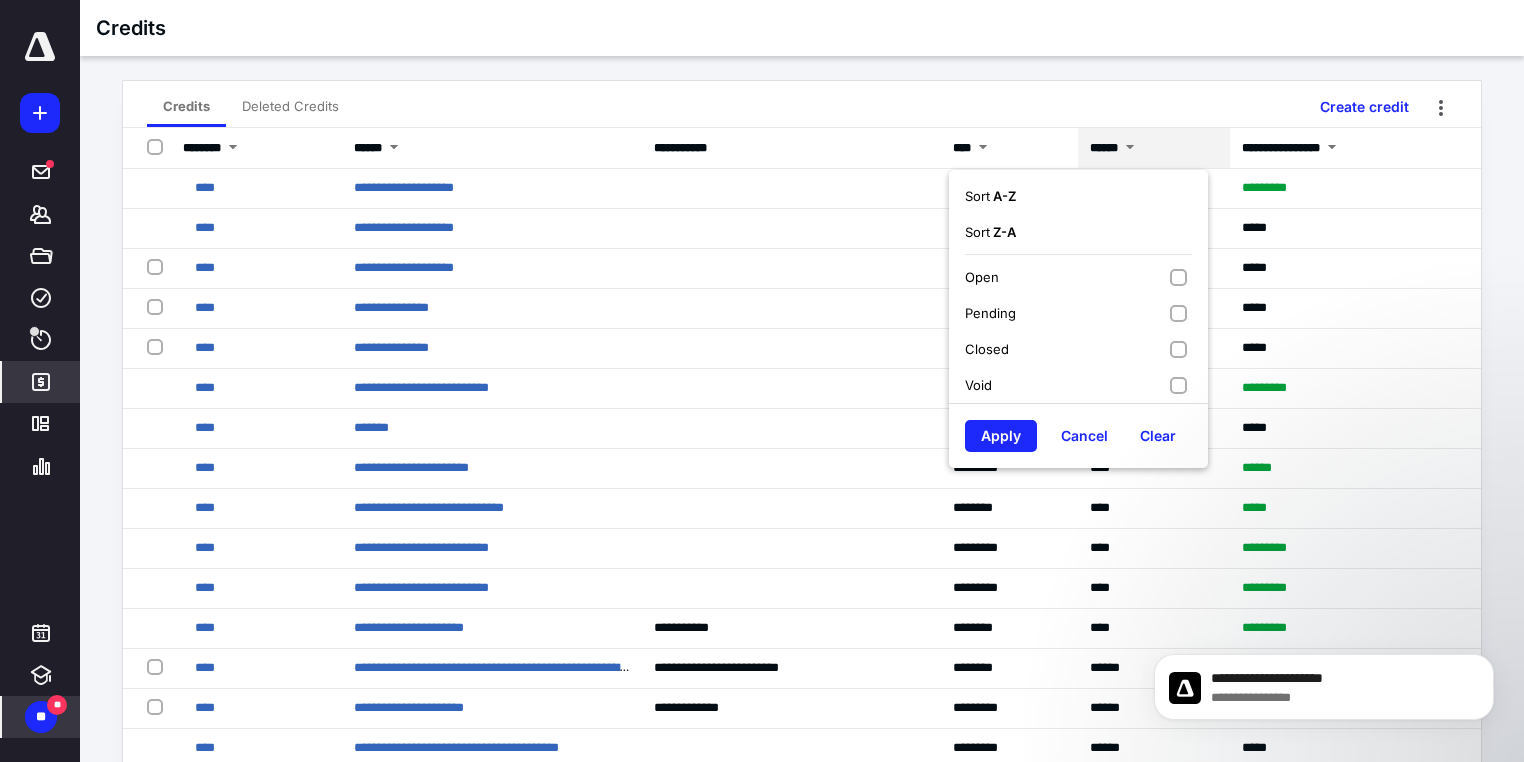 click on "Closed" at bounding box center [1078, 349] 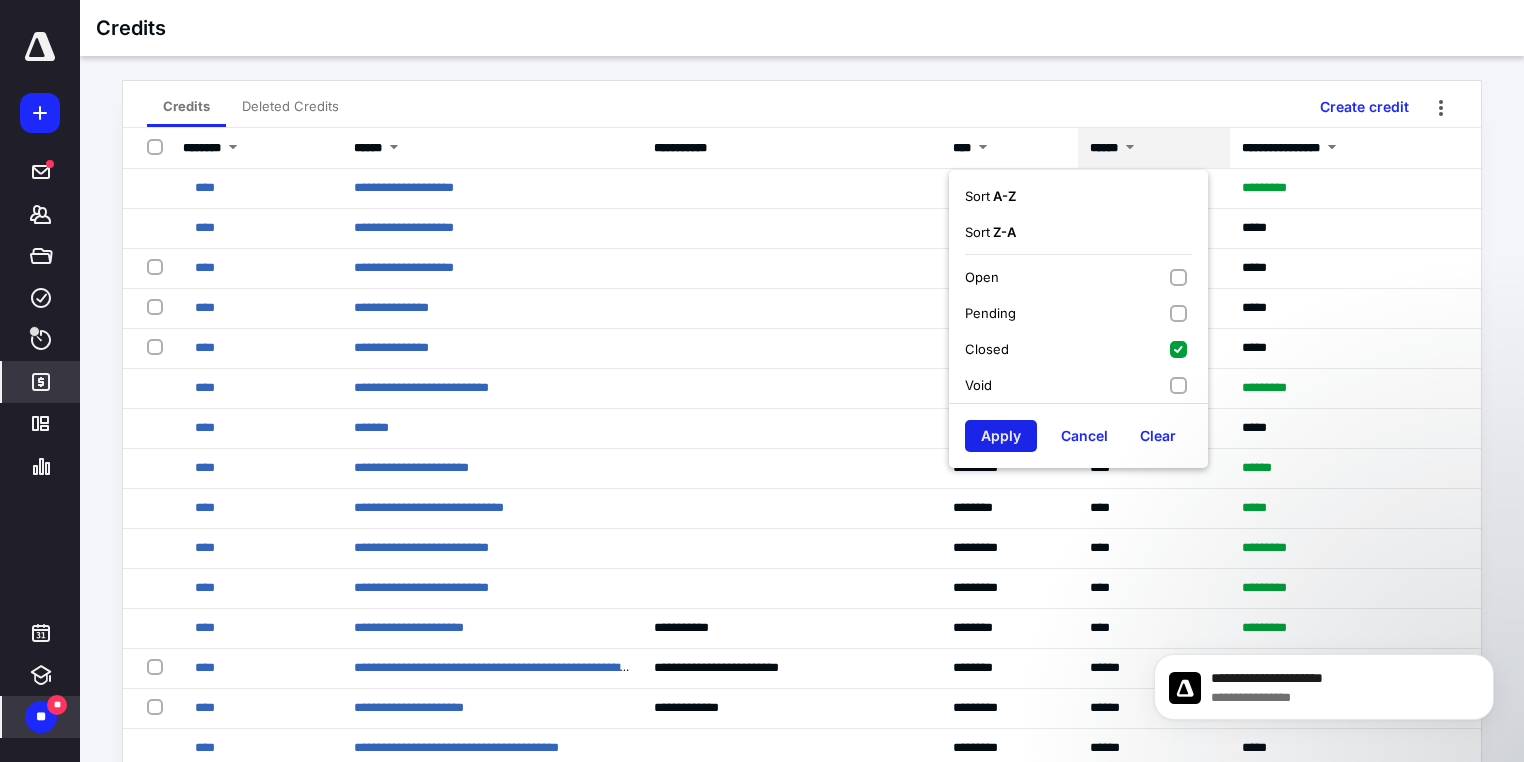 click on "Apply" at bounding box center (1001, 436) 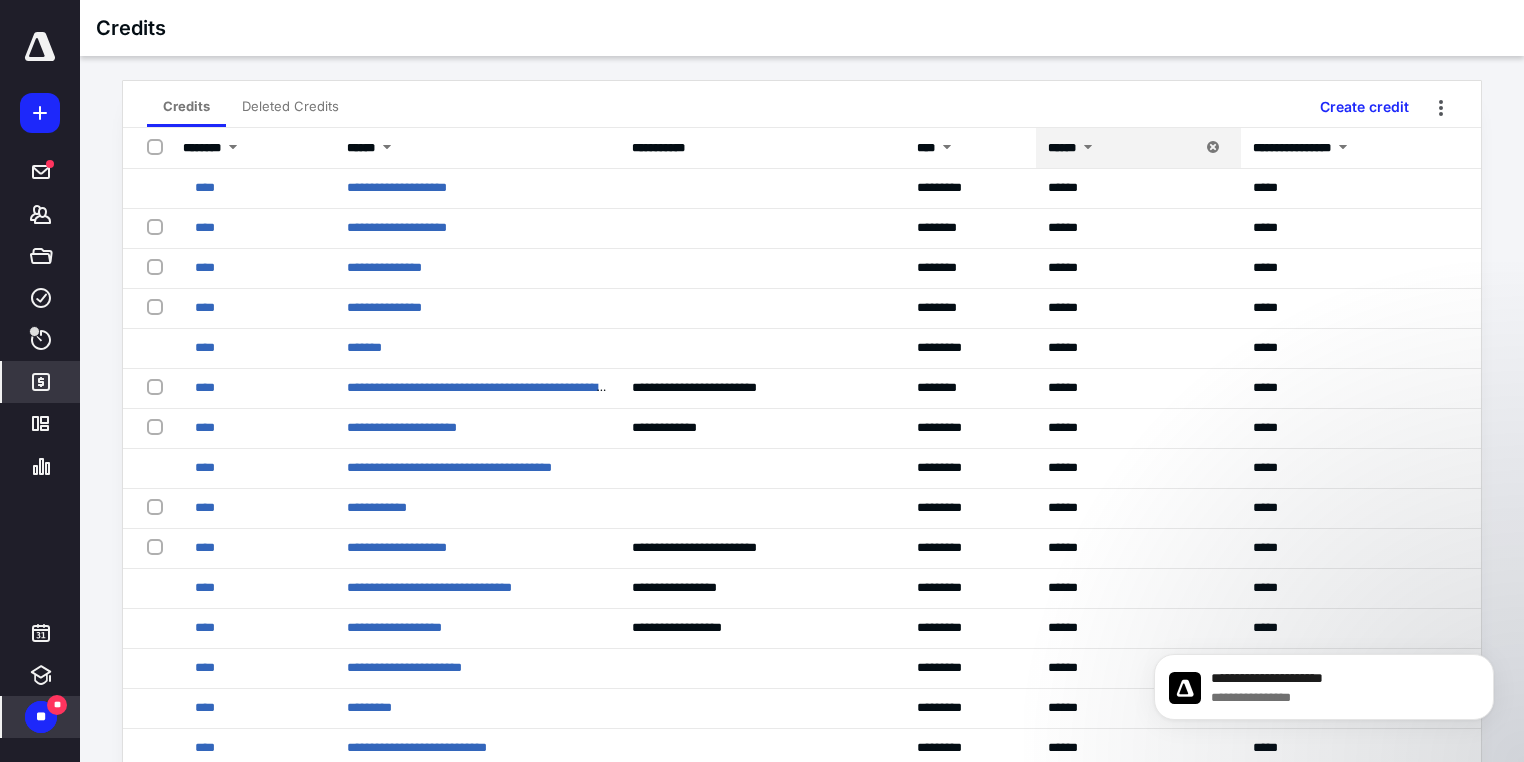 click at bounding box center (1088, 149) 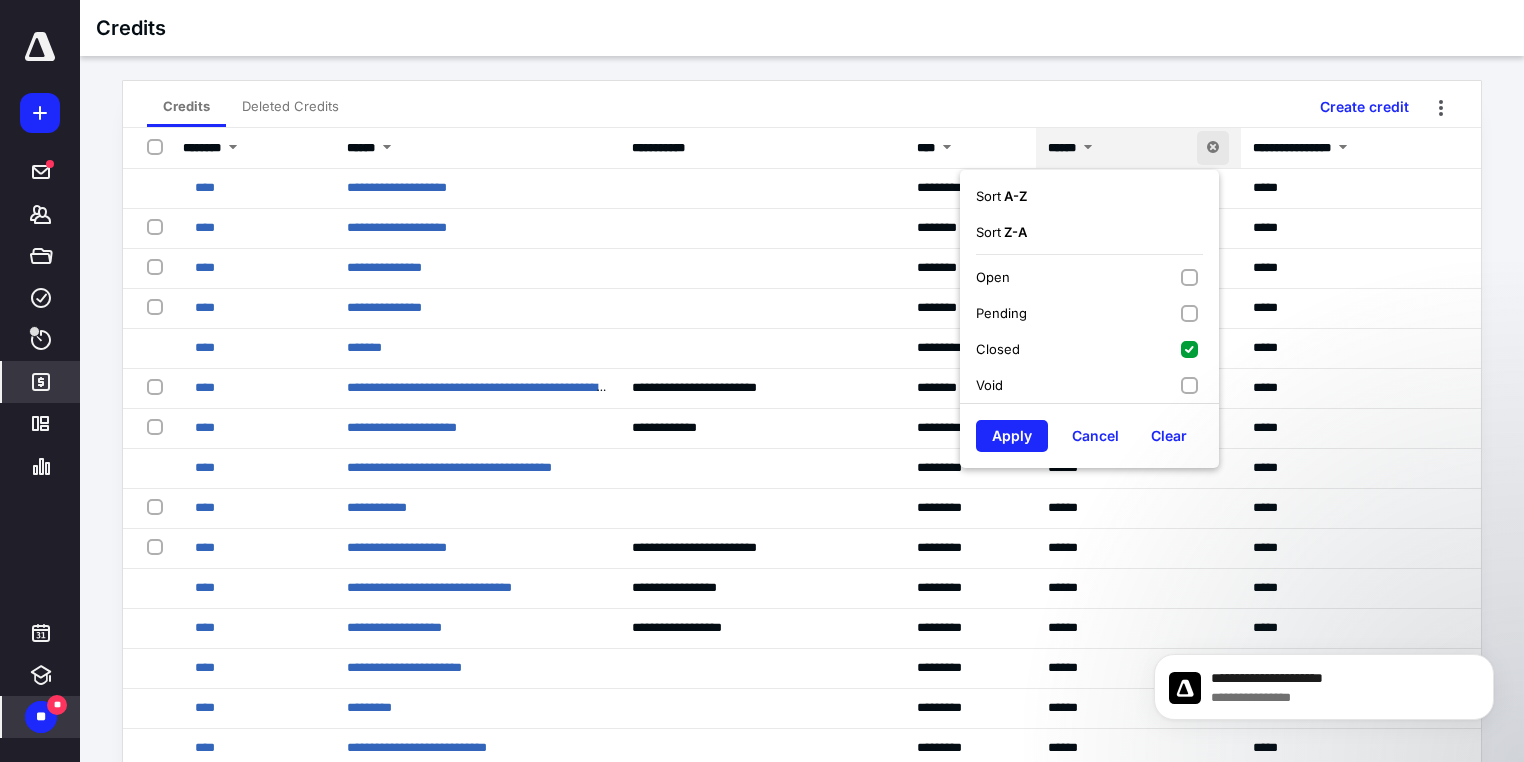 click on "Closed" at bounding box center [1089, 349] 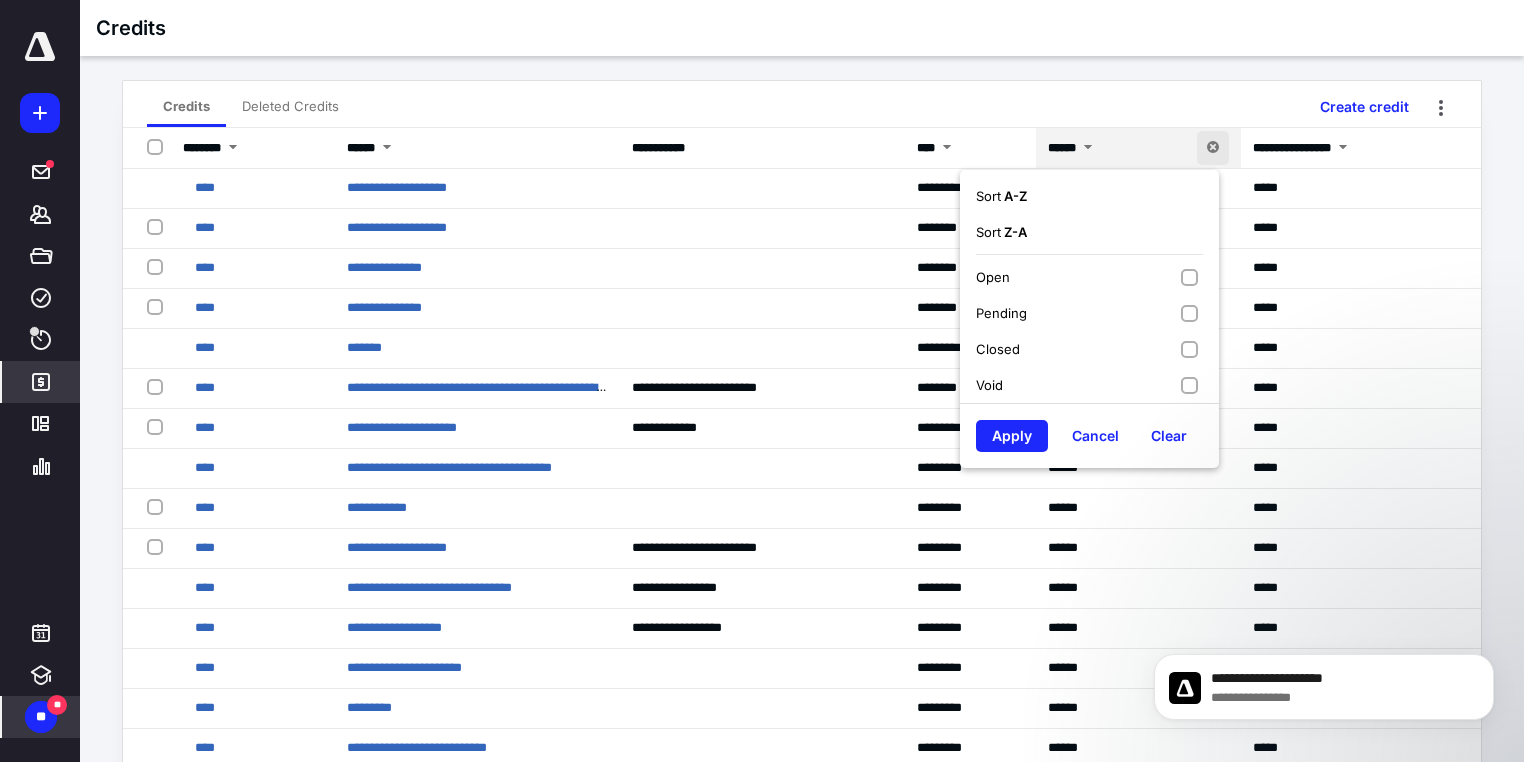 click on "Open" at bounding box center [1089, 277] 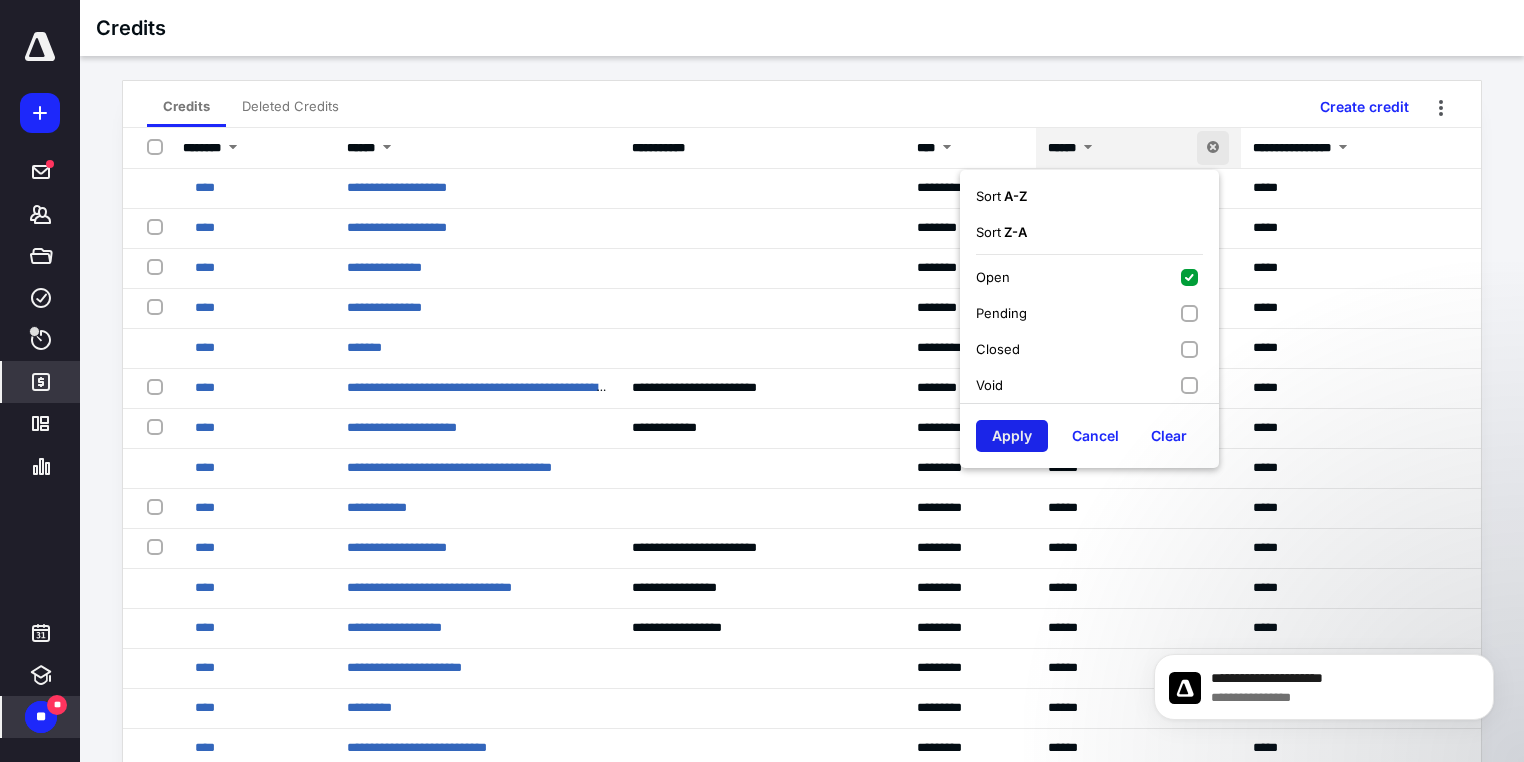 click on "Apply" at bounding box center [1012, 436] 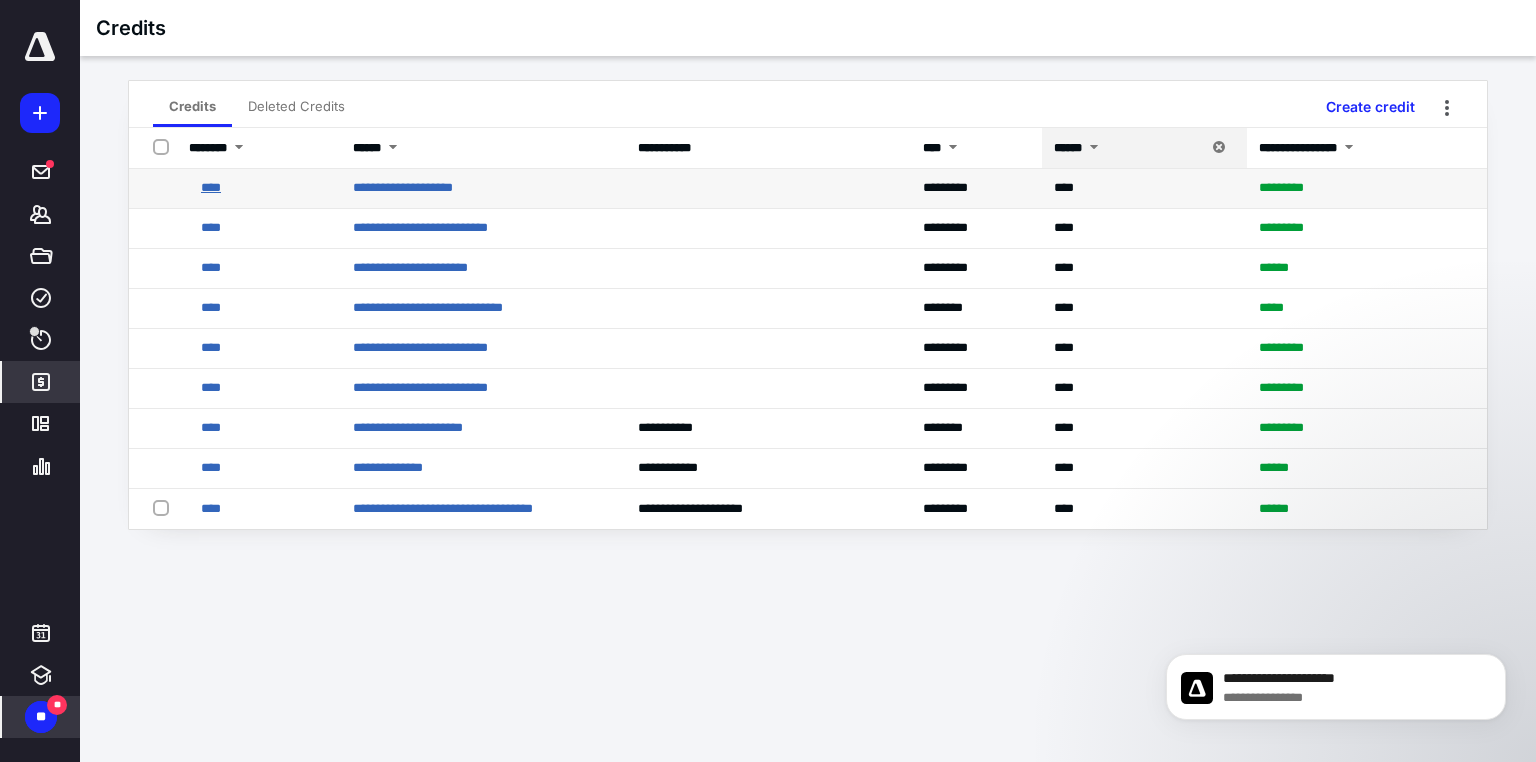 click on "****" at bounding box center [211, 187] 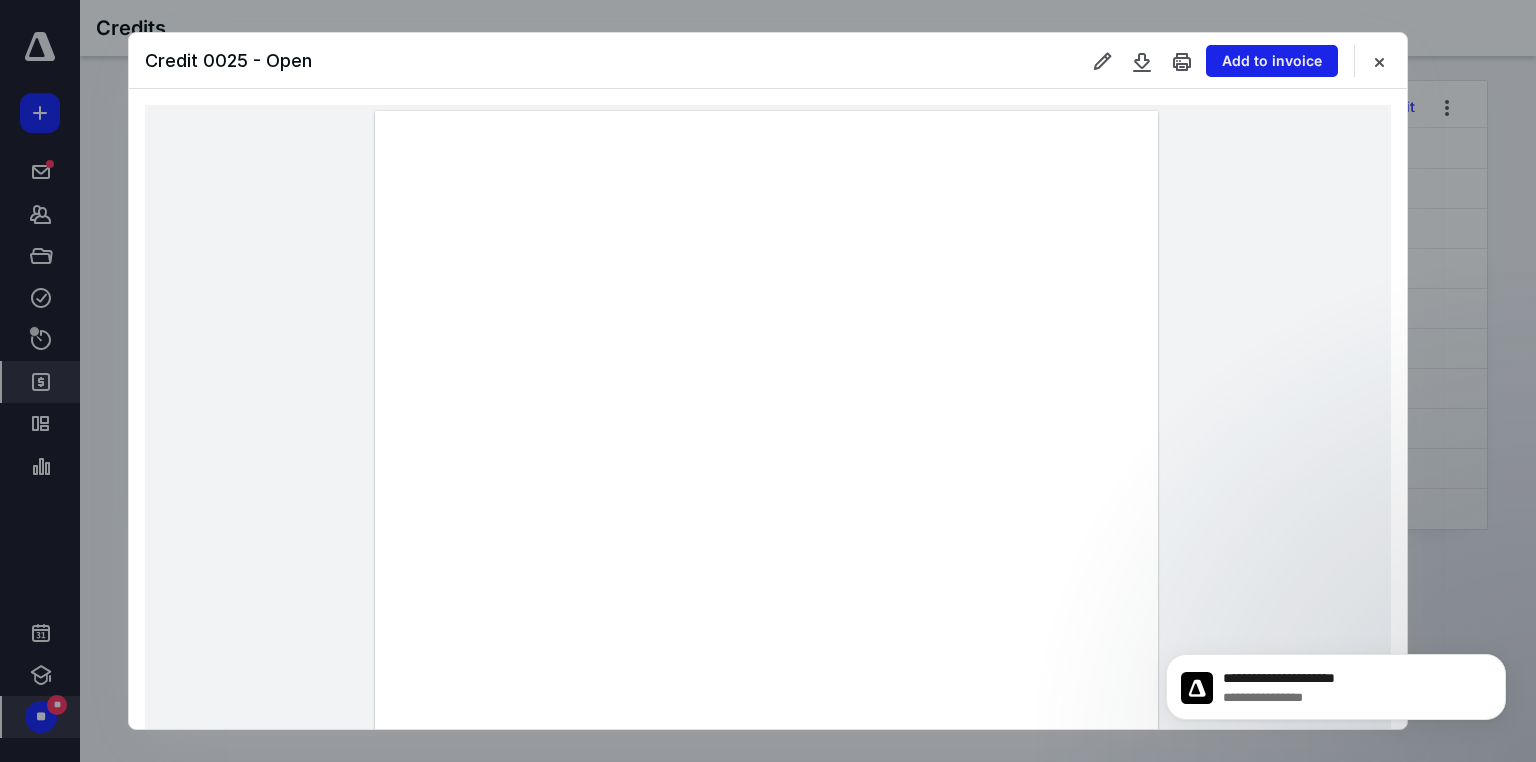 click on "Add to invoice" at bounding box center (1272, 61) 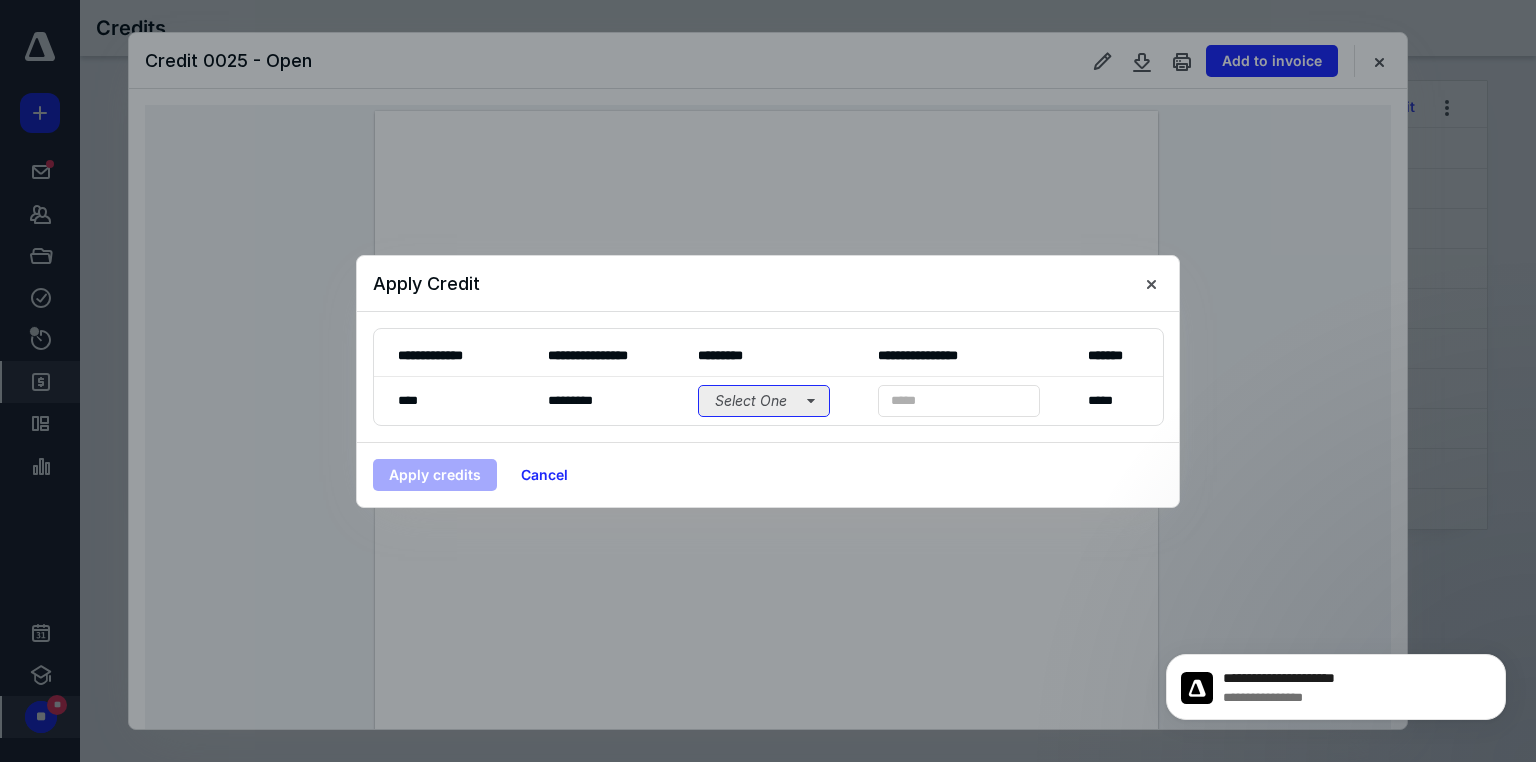 click on "Select One" at bounding box center [764, 401] 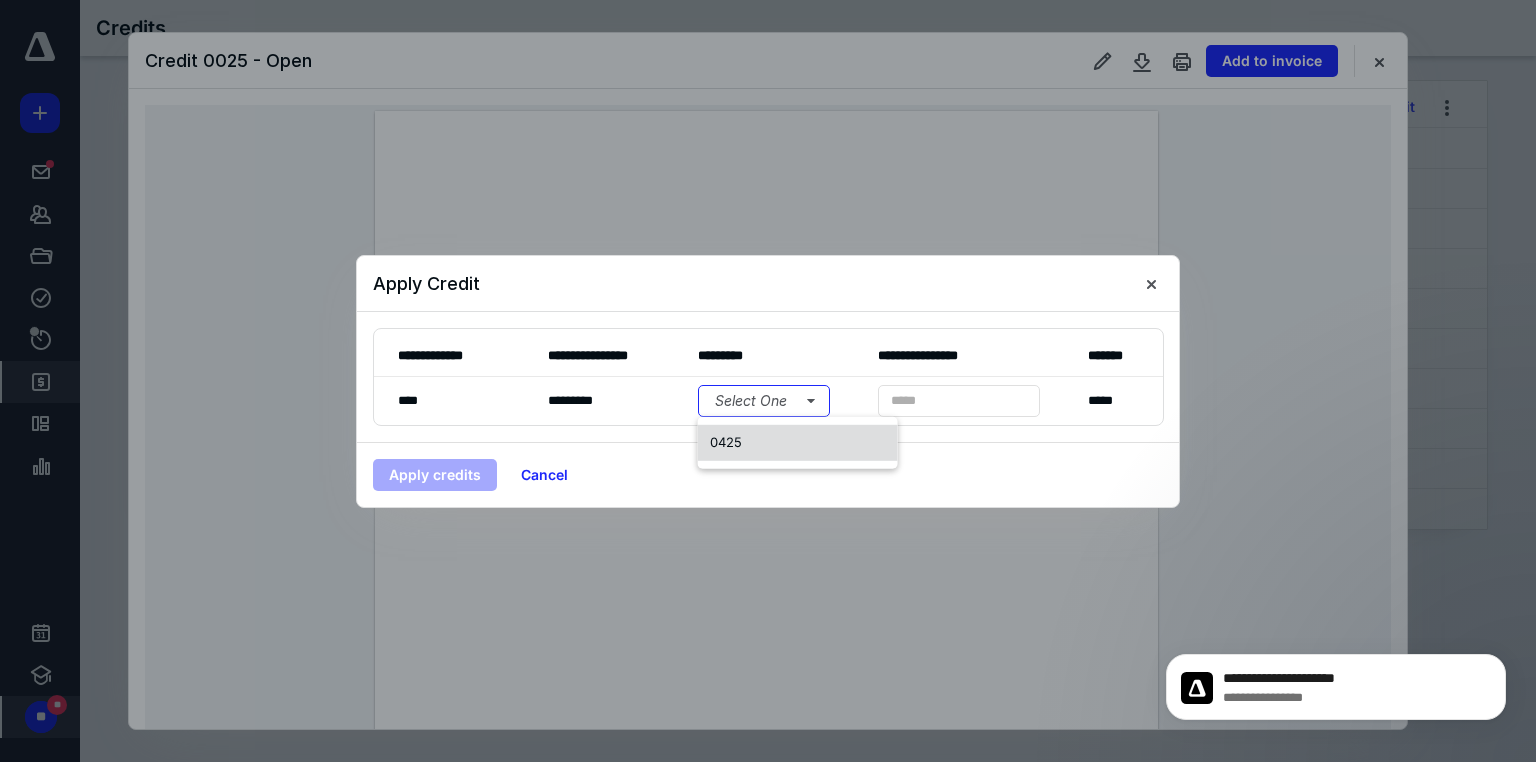 click on "0425" at bounding box center (726, 442) 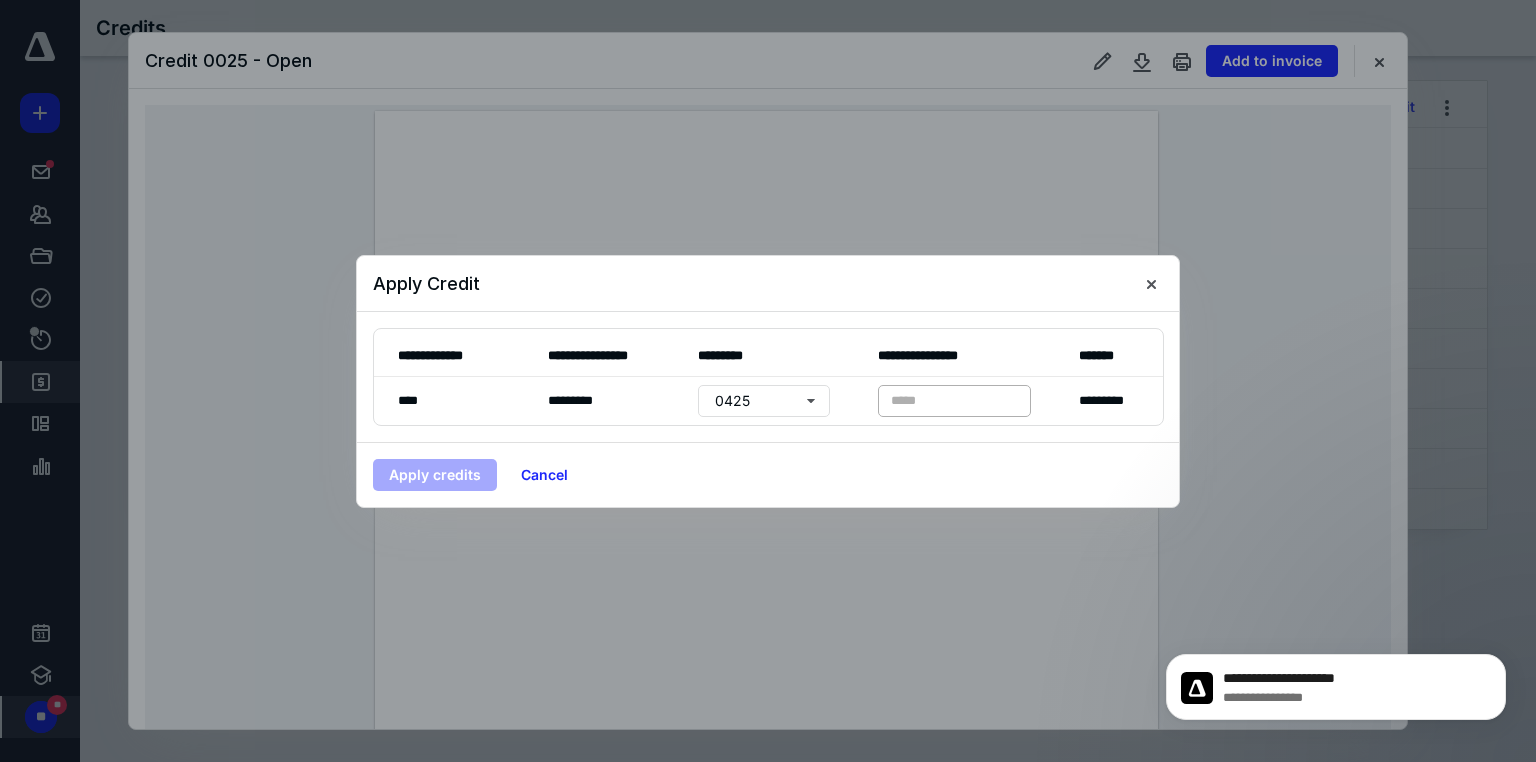 click on "* *****" at bounding box center (954, 401) 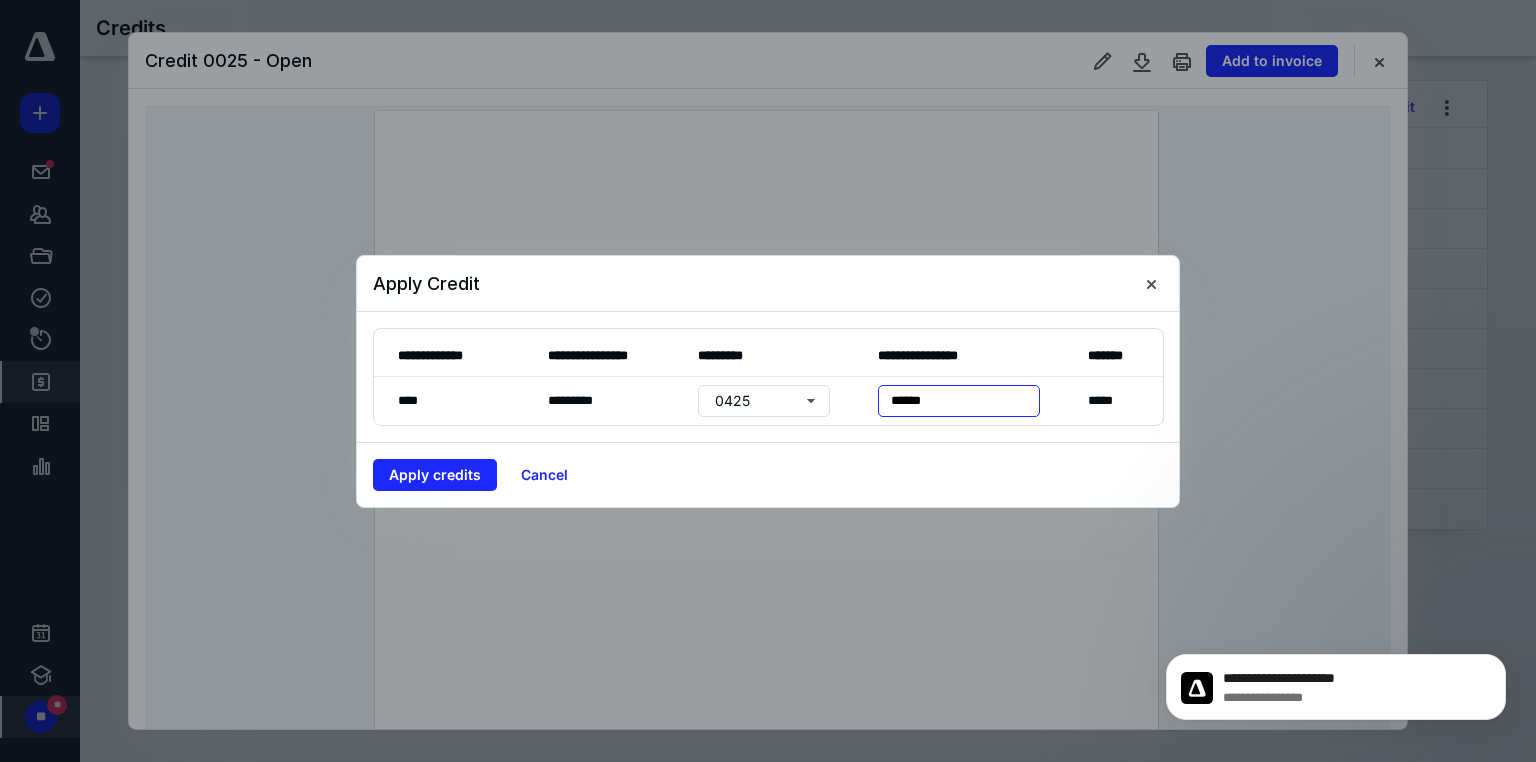 type on "*******" 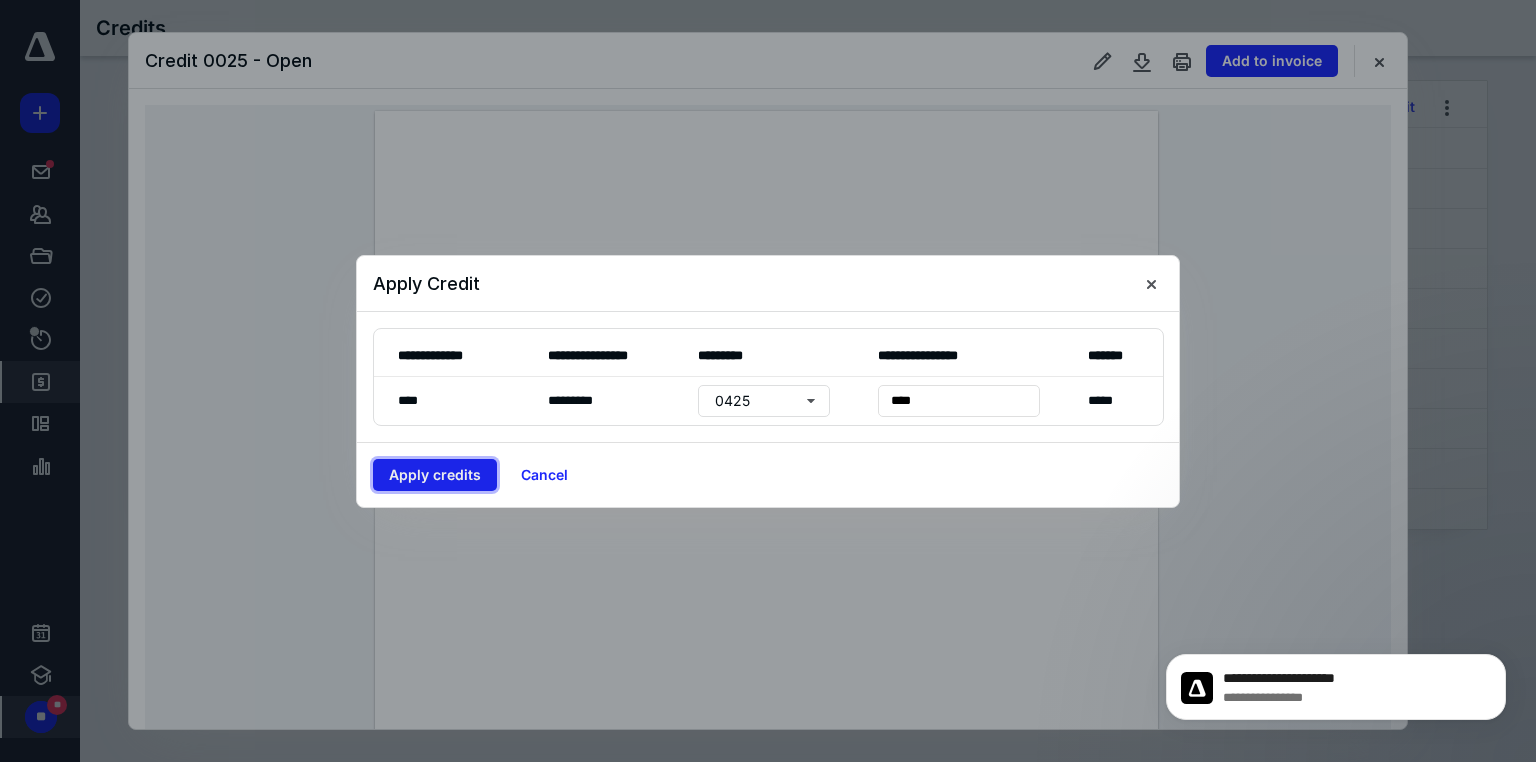 click on "Apply credits" at bounding box center (435, 475) 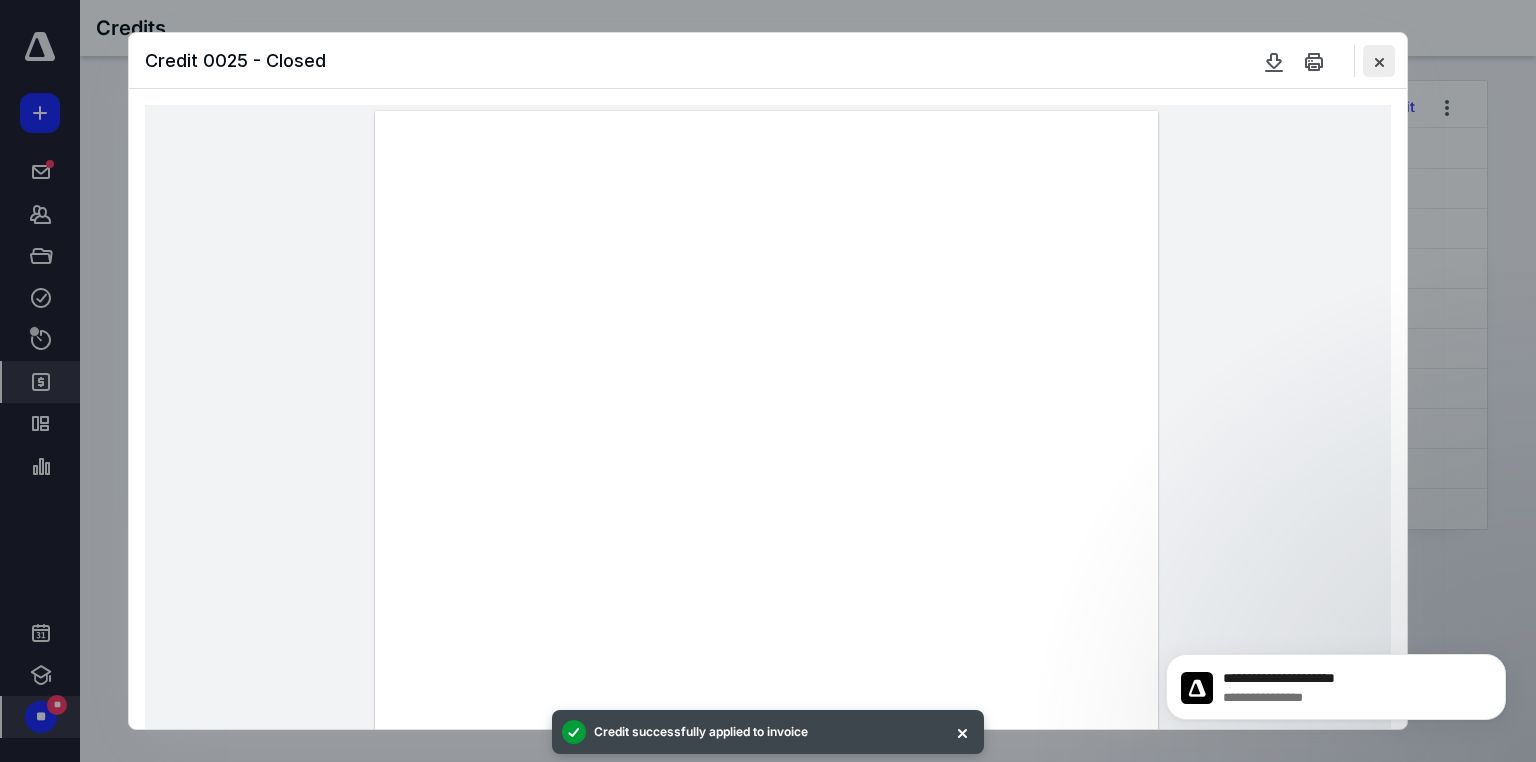 click at bounding box center [1379, 61] 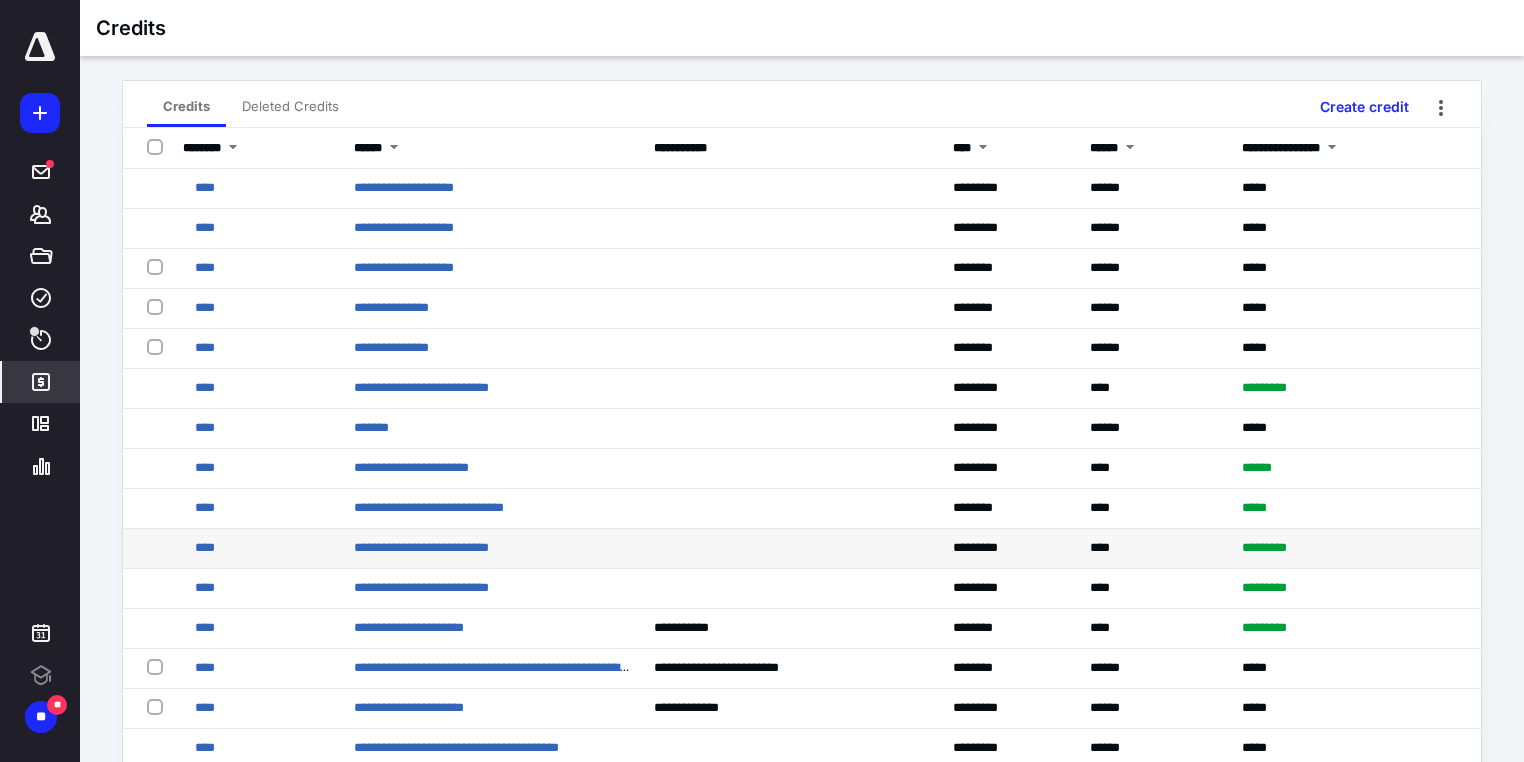 scroll, scrollTop: 0, scrollLeft: 0, axis: both 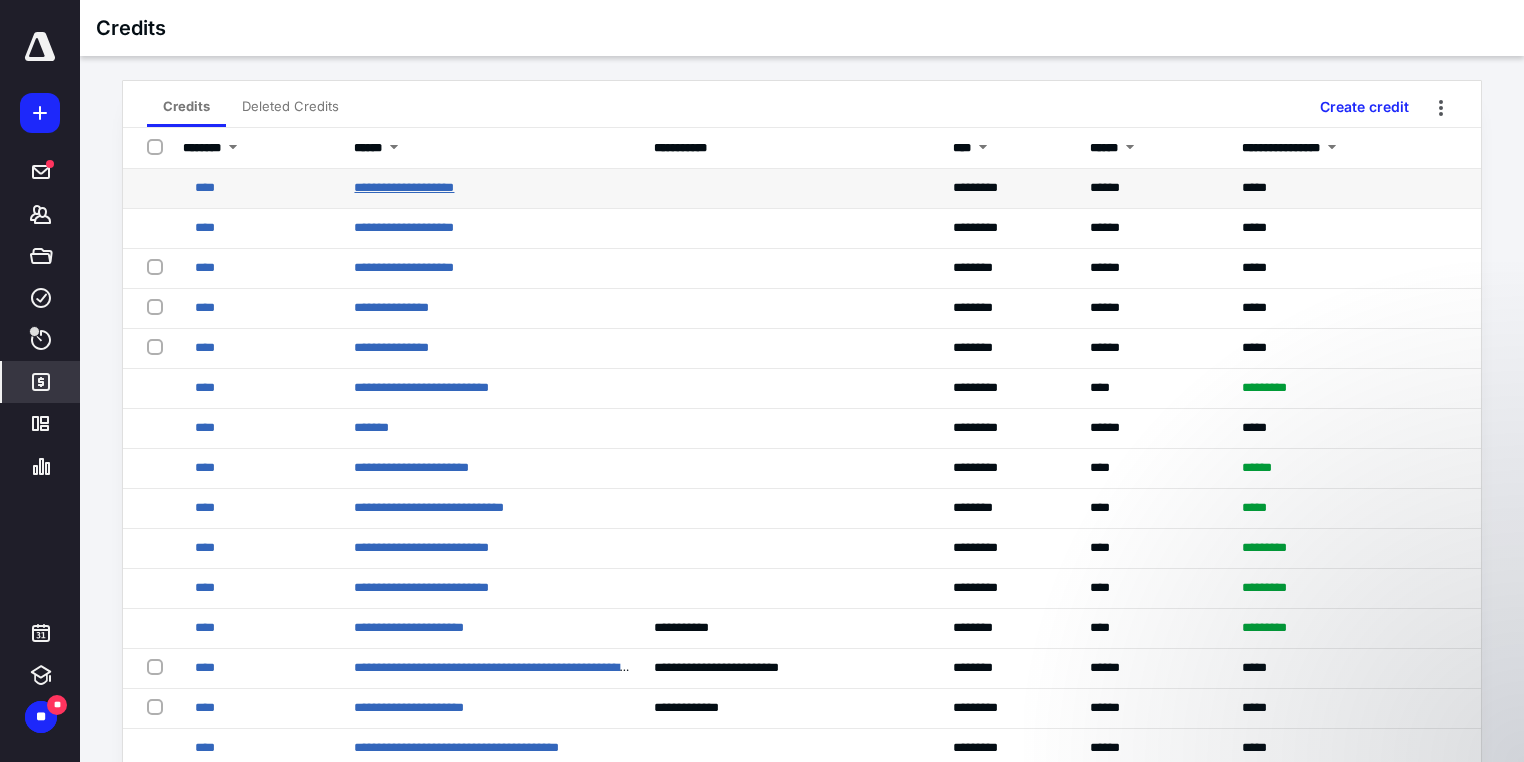 click on "**********" at bounding box center [404, 187] 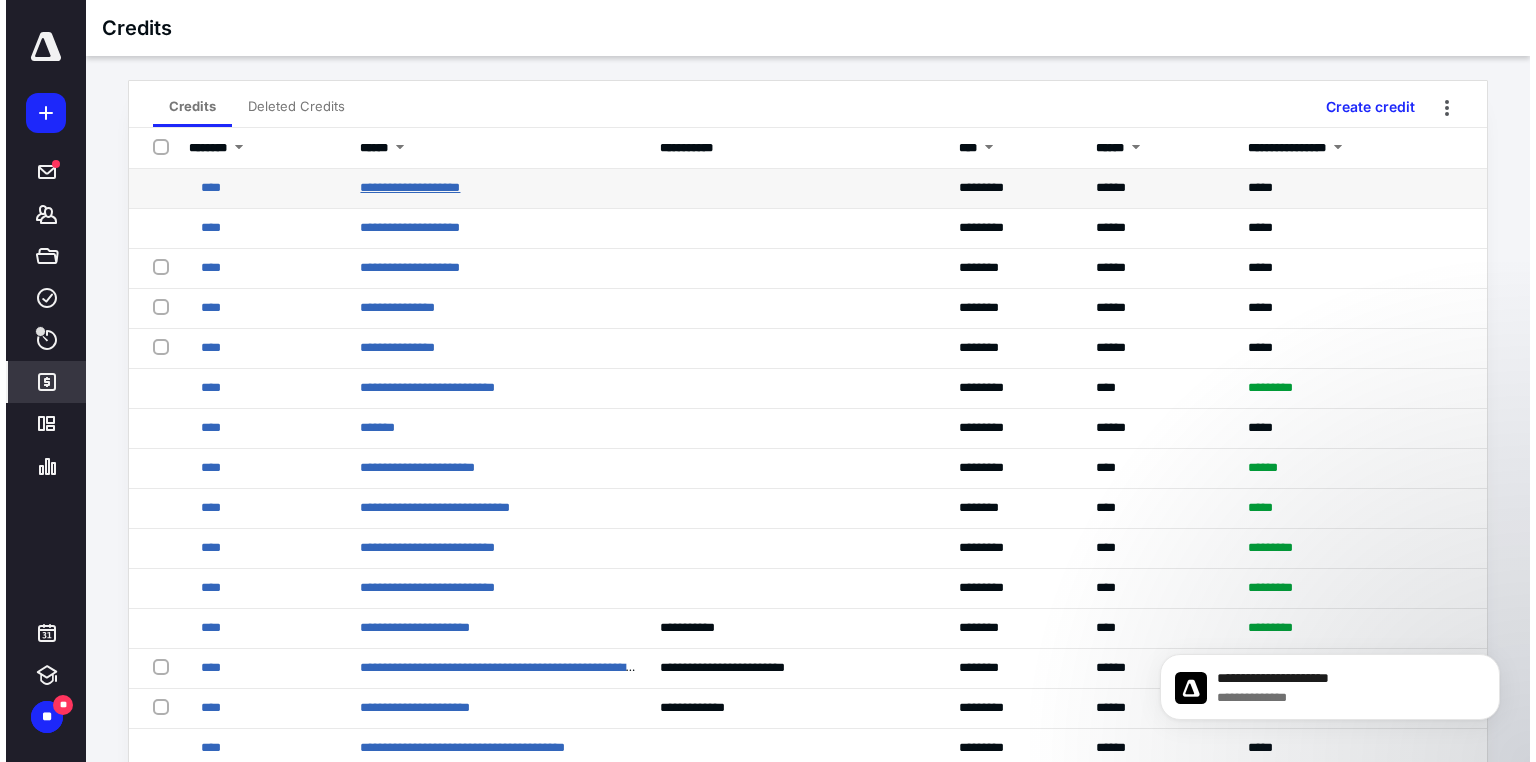 scroll, scrollTop: 0, scrollLeft: 0, axis: both 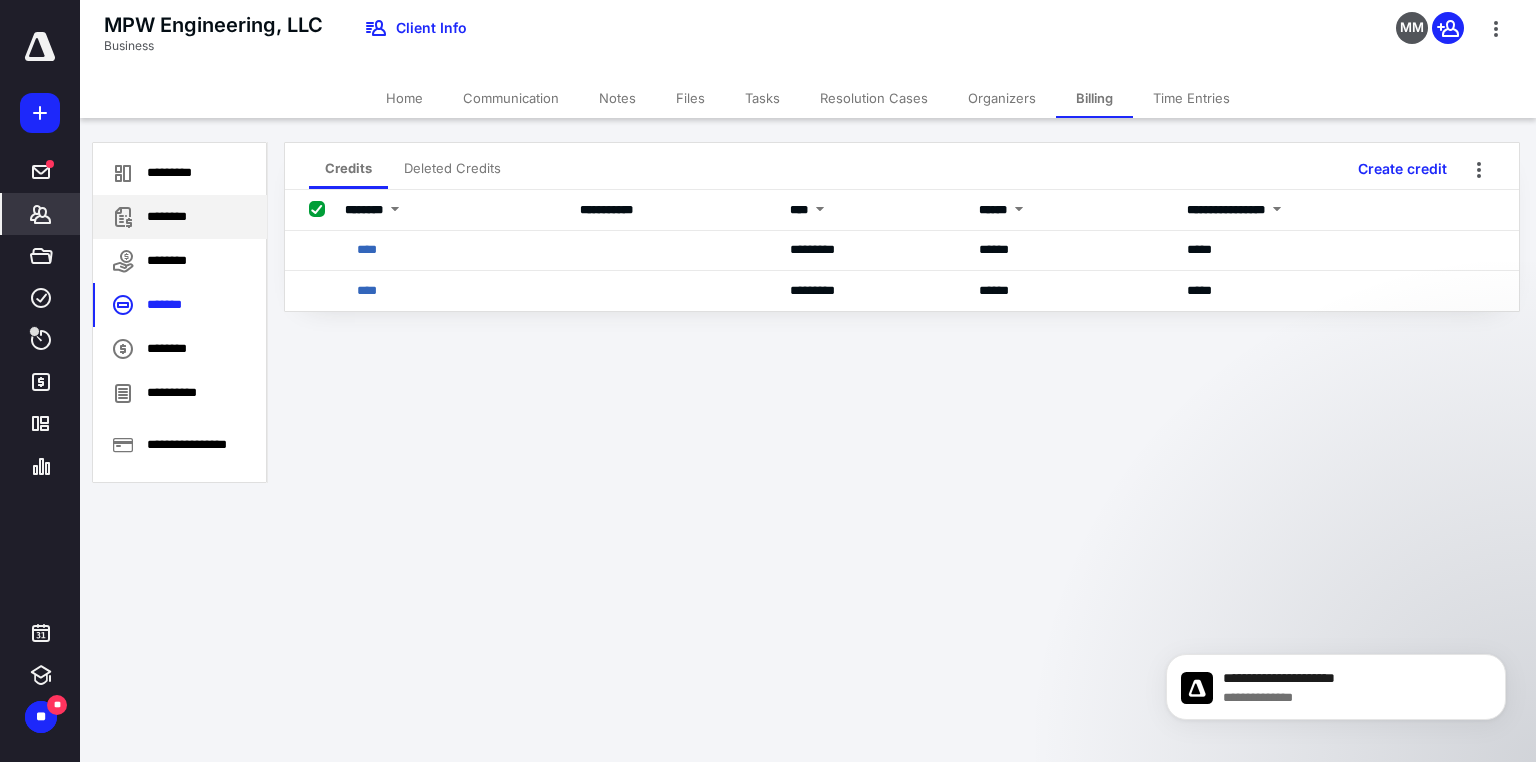click on "********" at bounding box center (180, 217) 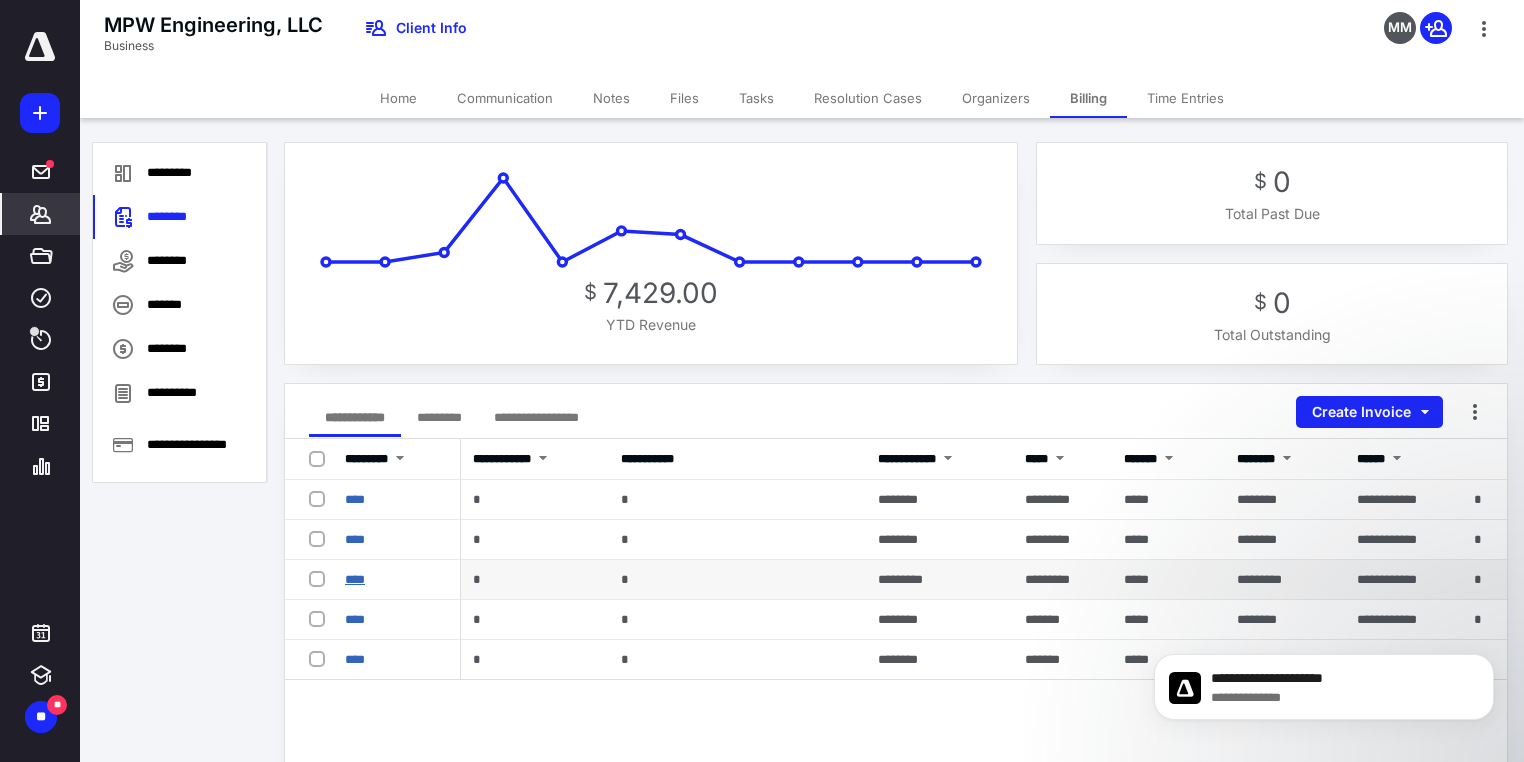 click on "****" at bounding box center [355, 579] 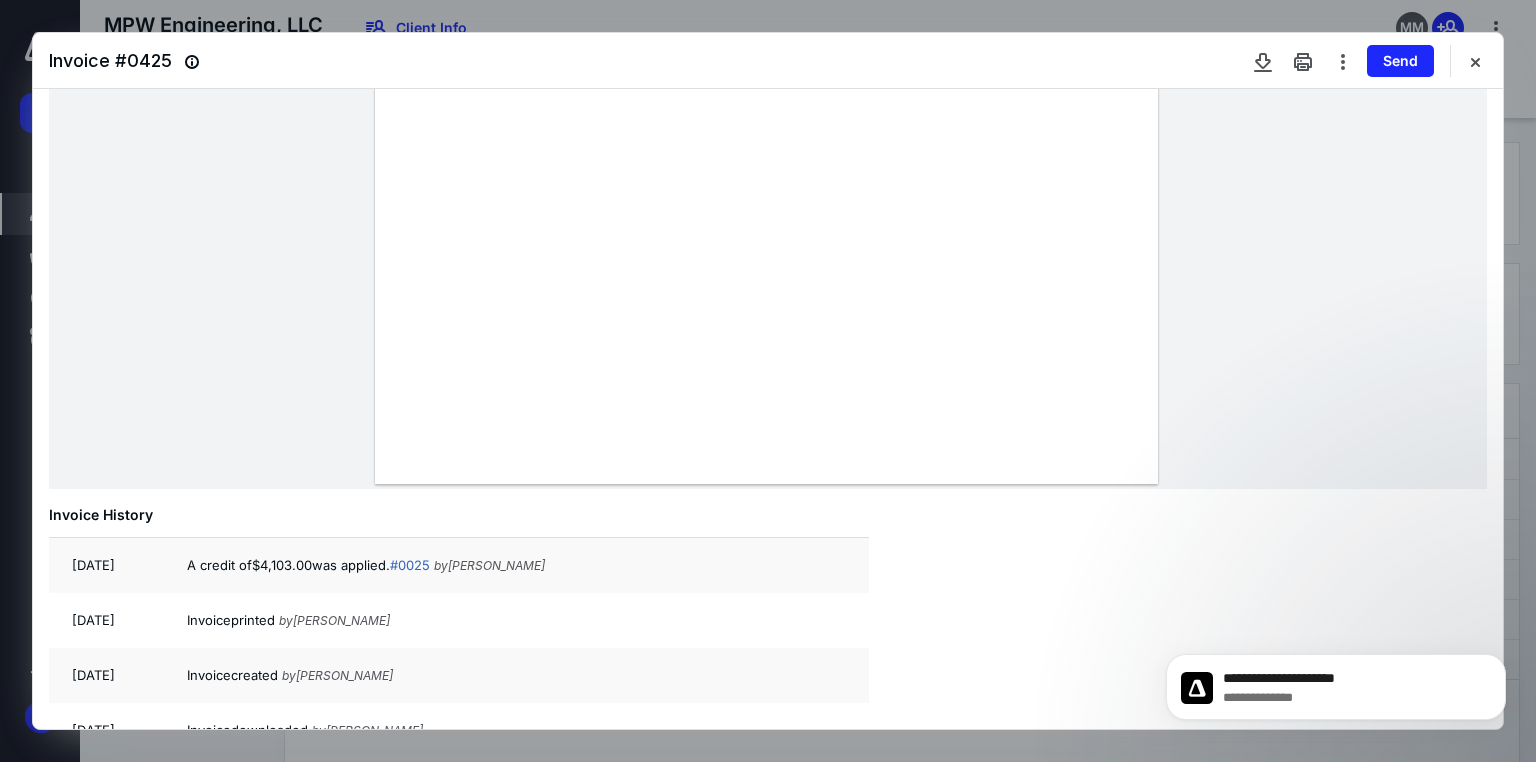 scroll, scrollTop: 684, scrollLeft: 0, axis: vertical 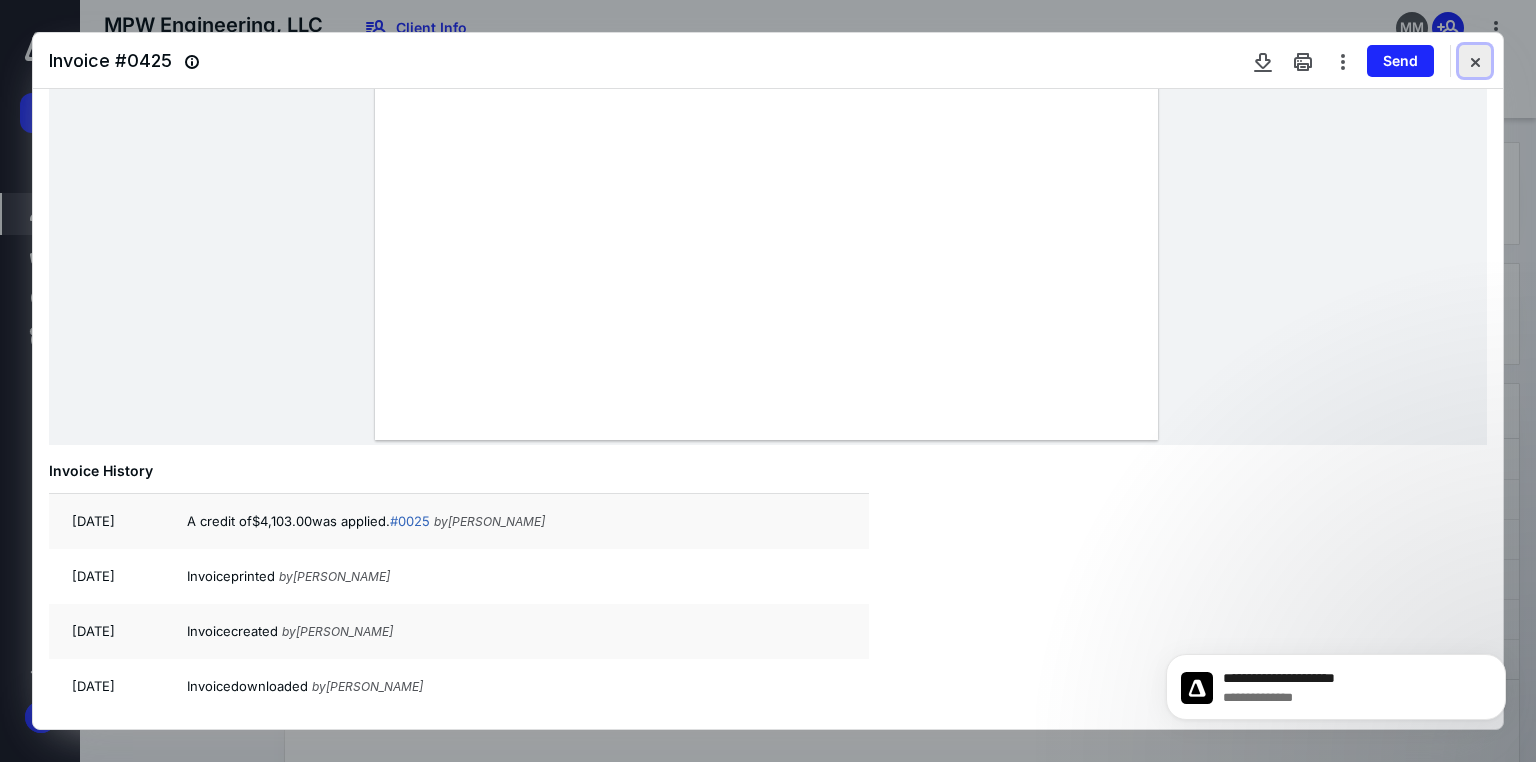 click at bounding box center (1475, 61) 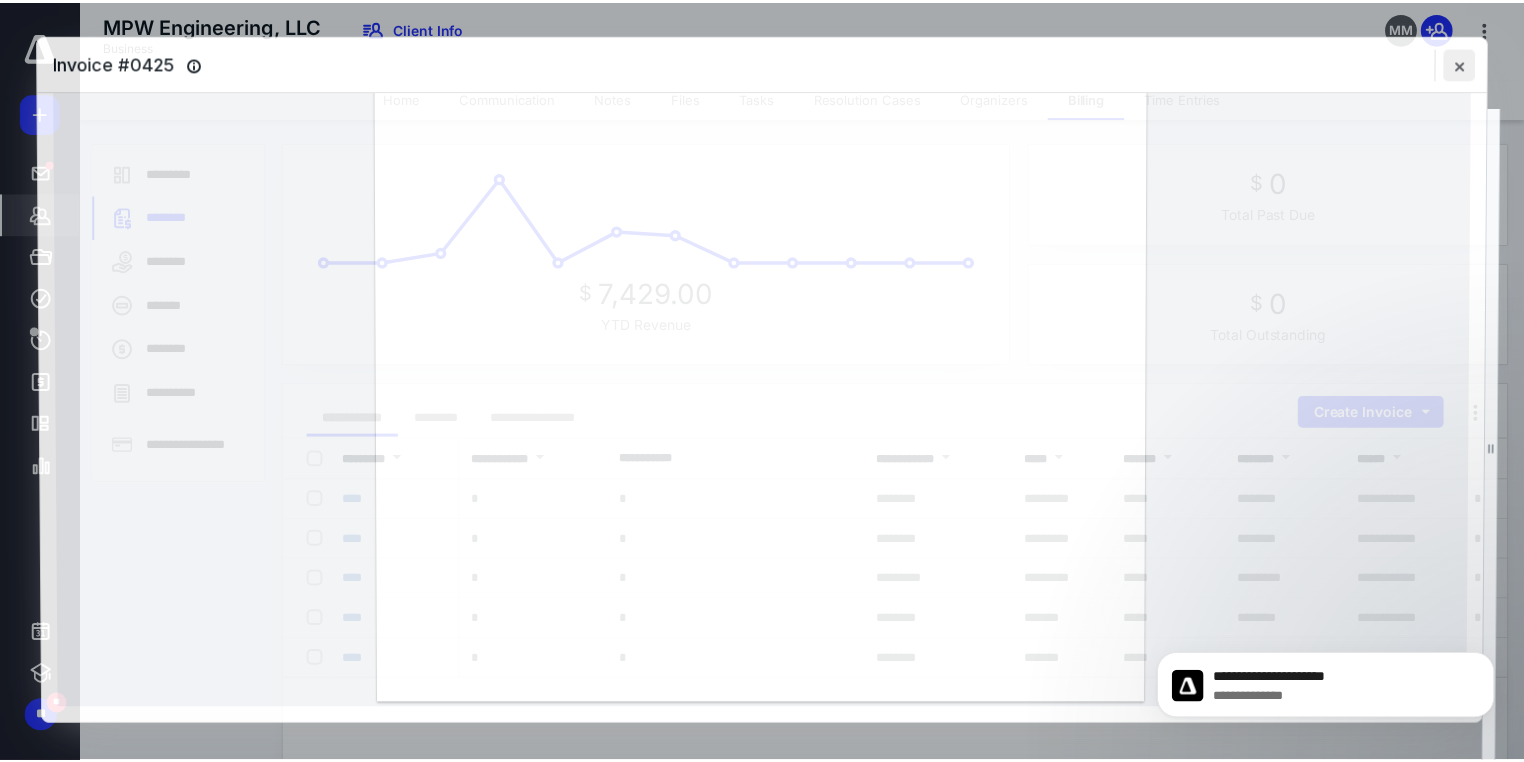 scroll, scrollTop: 415, scrollLeft: 0, axis: vertical 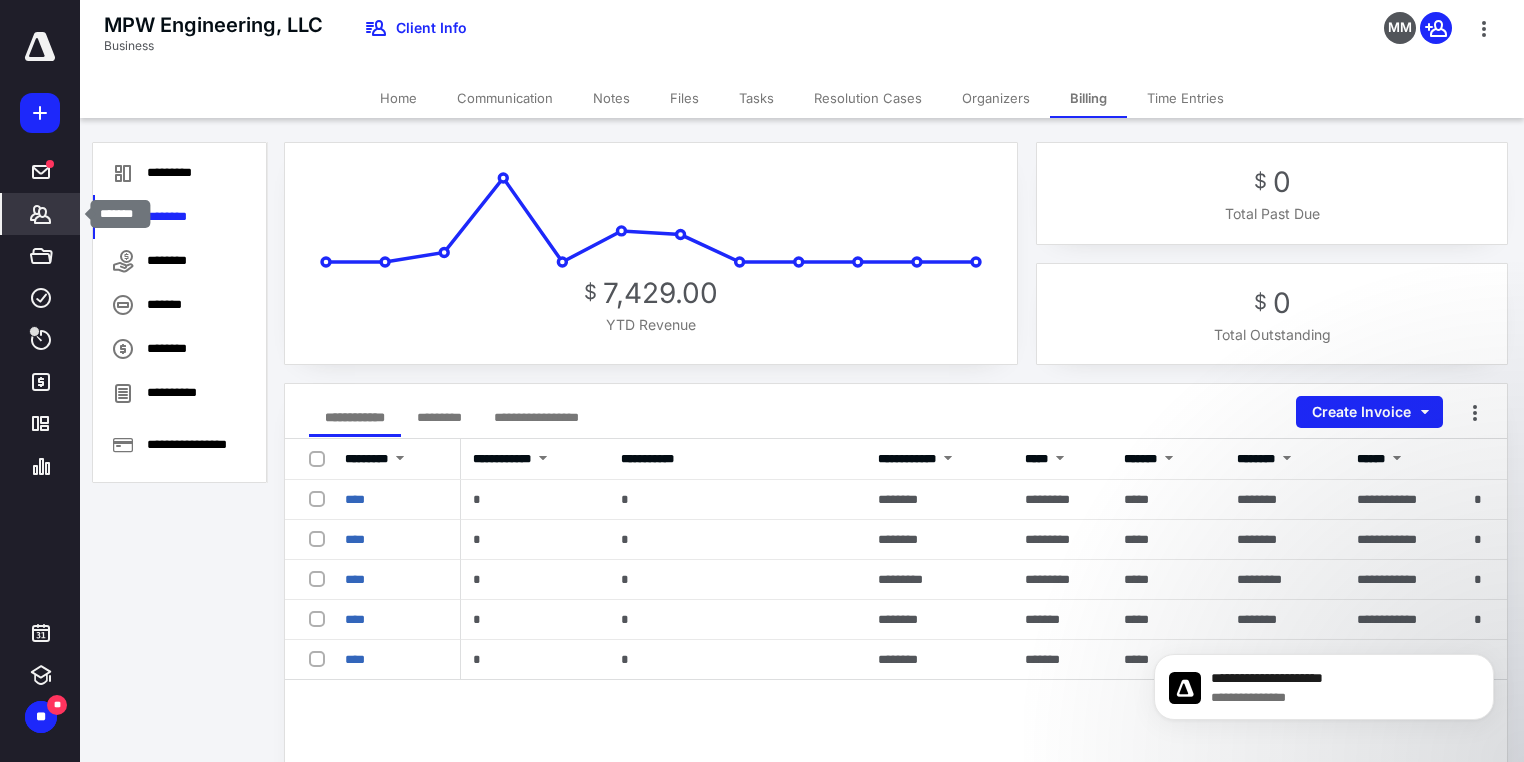 click 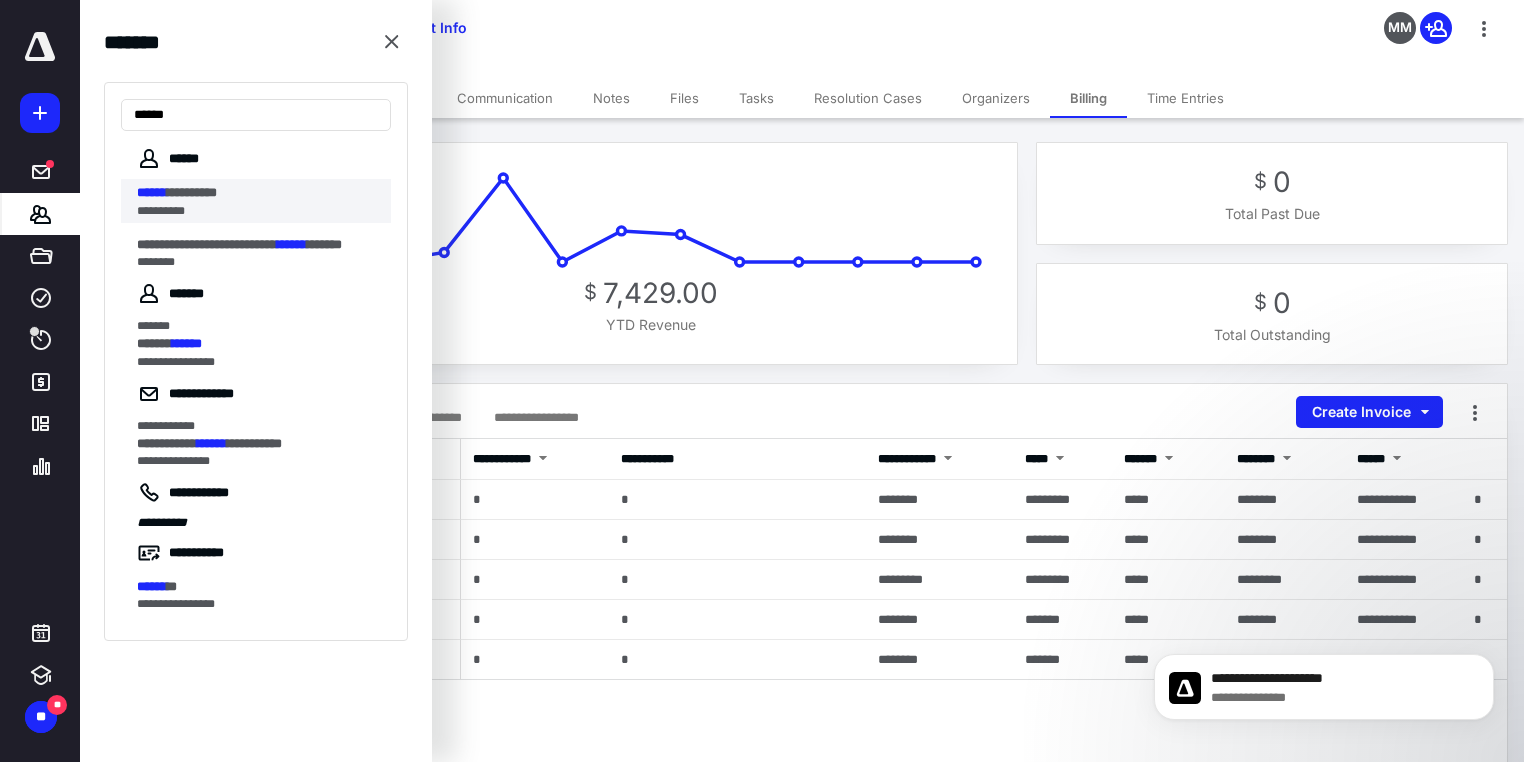 type on "******" 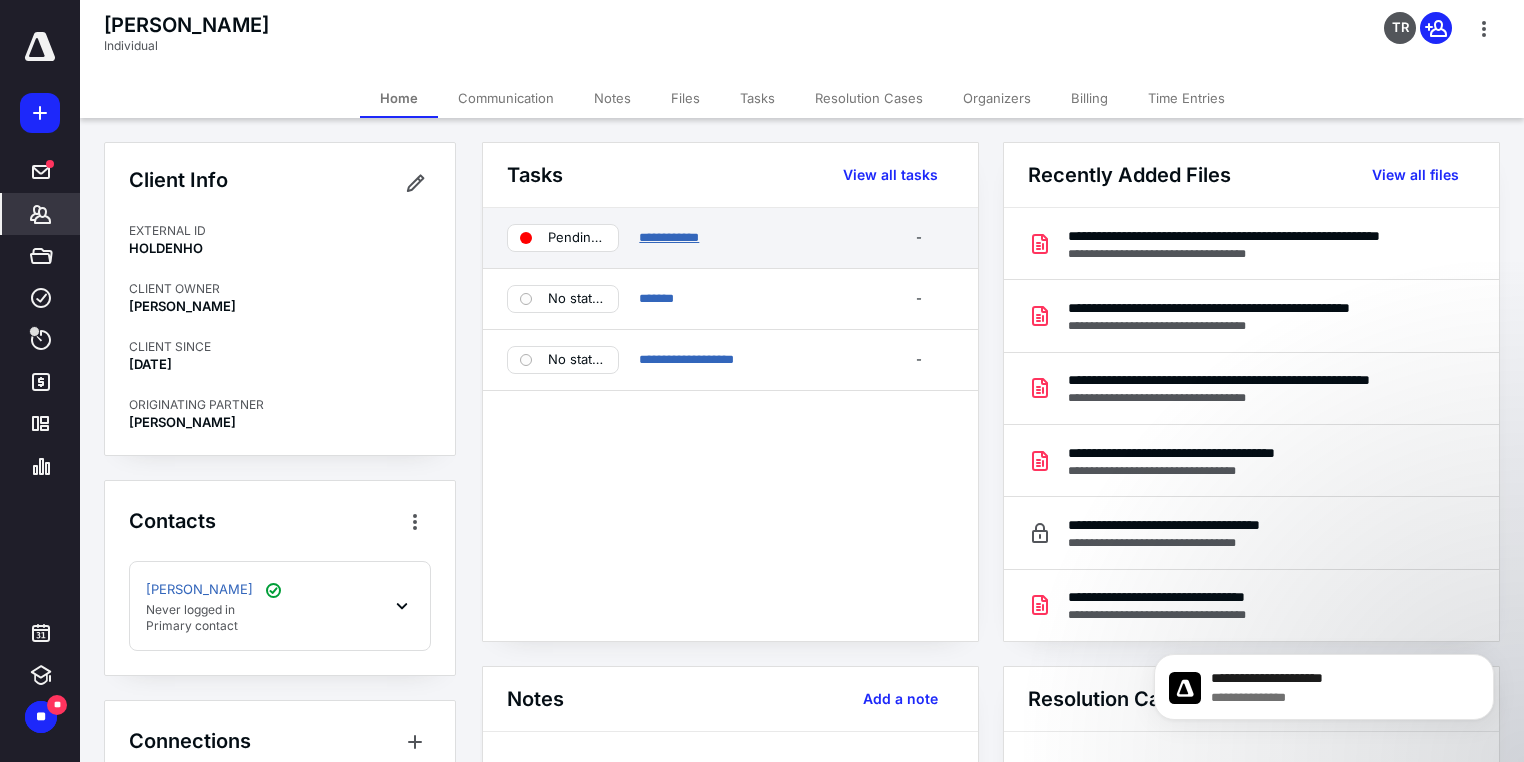 click on "**********" at bounding box center [669, 237] 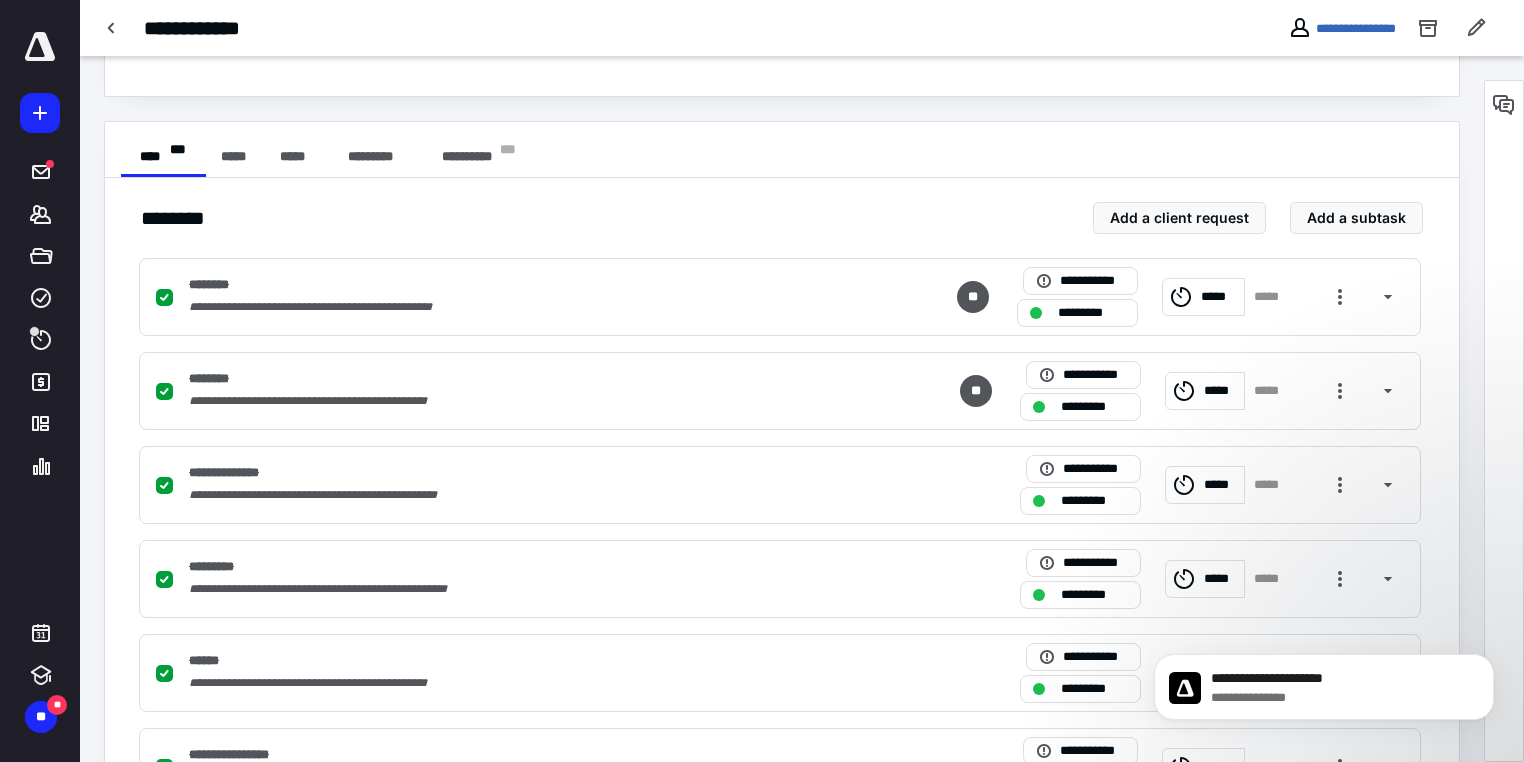 scroll, scrollTop: 620, scrollLeft: 0, axis: vertical 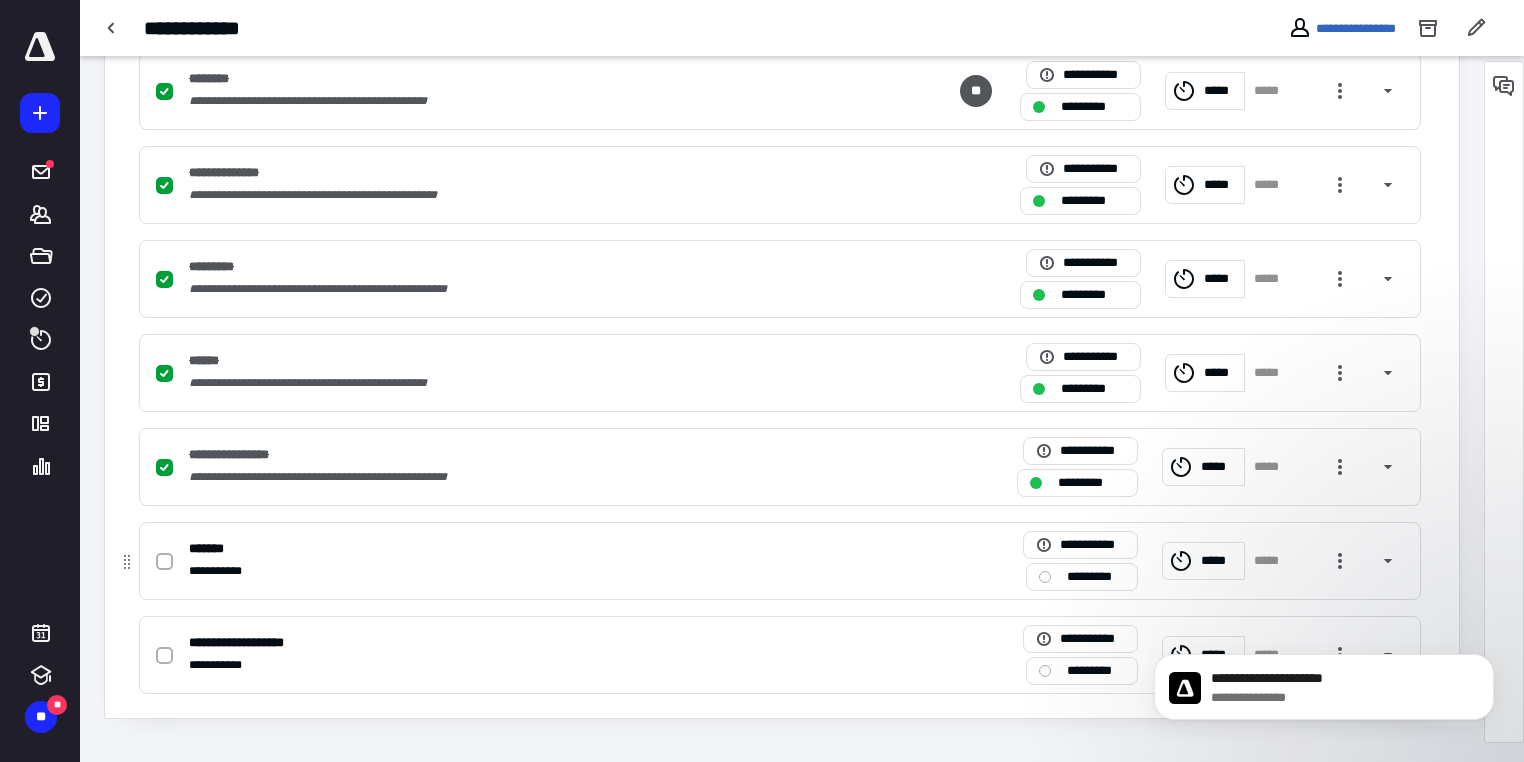 drag, startPoint x: 167, startPoint y: 562, endPoint x: 185, endPoint y: 562, distance: 18 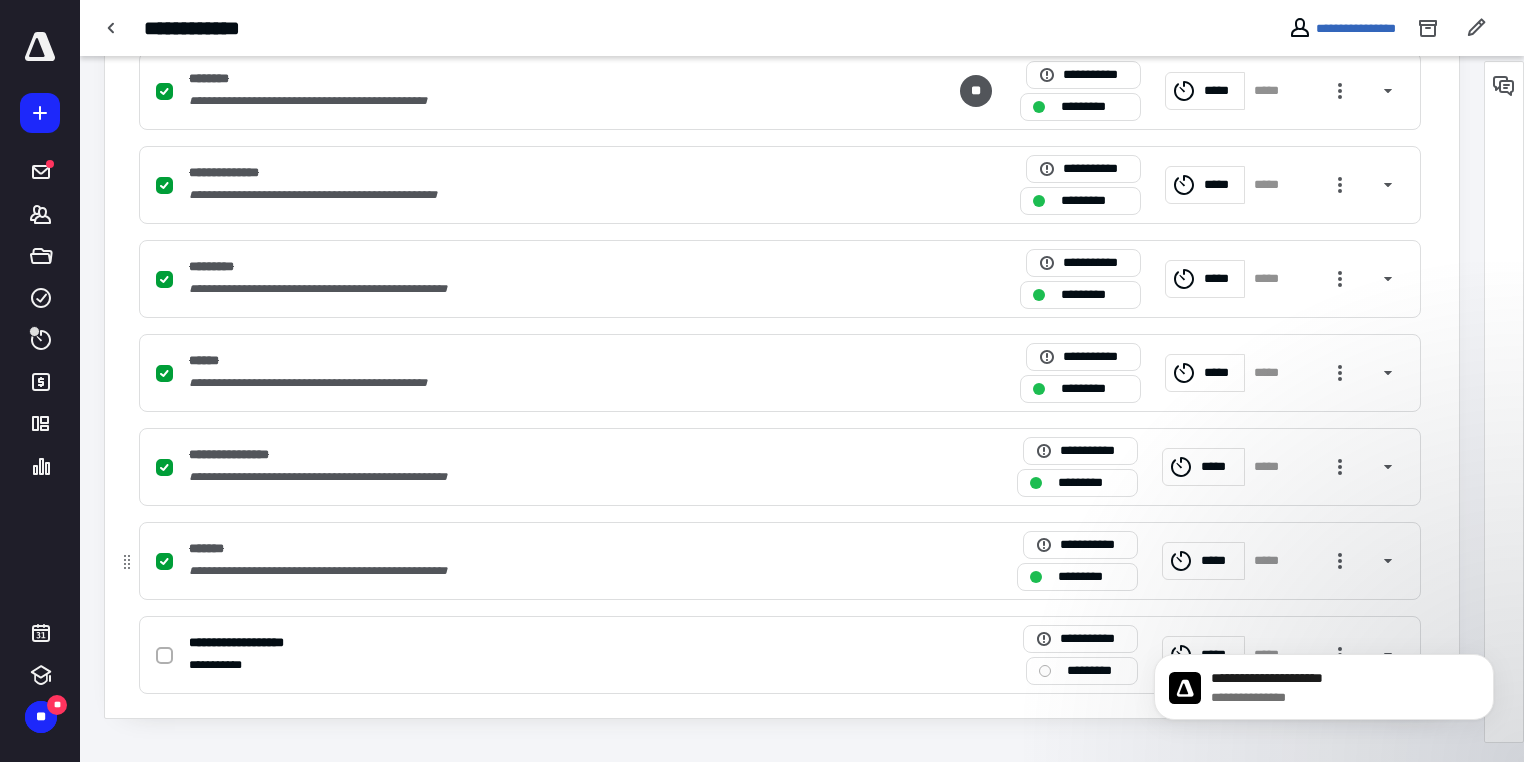 click 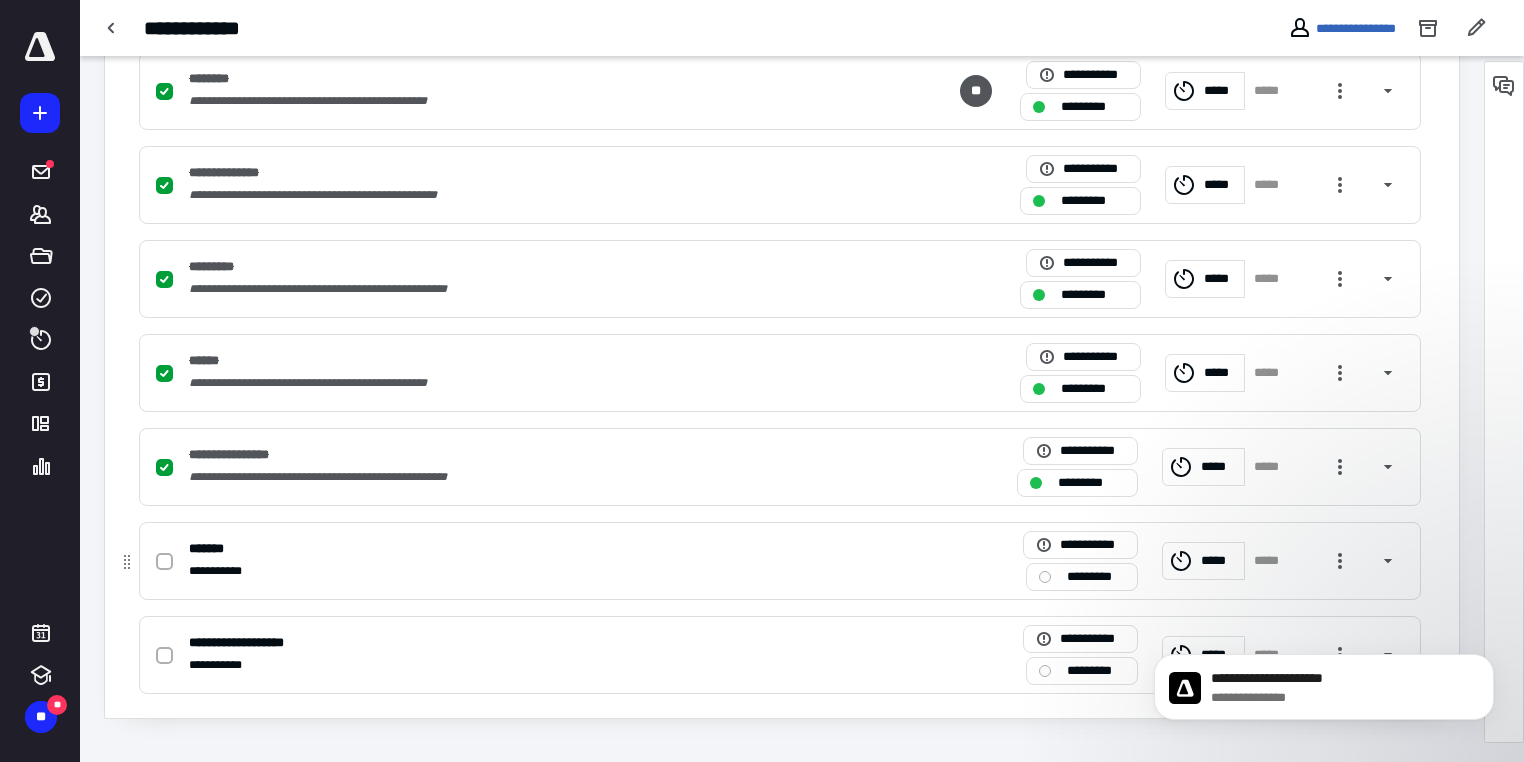 click 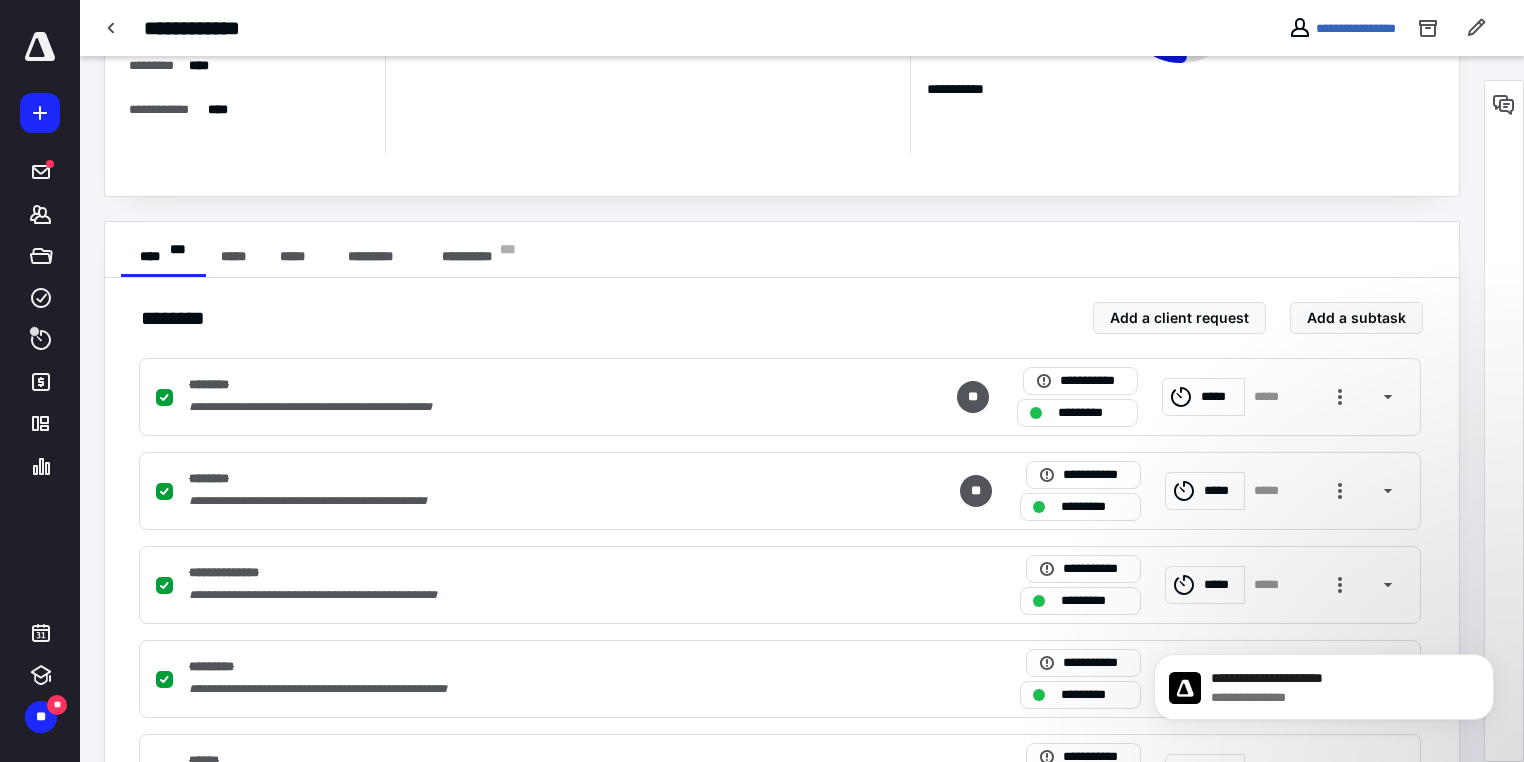 scroll, scrollTop: 0, scrollLeft: 0, axis: both 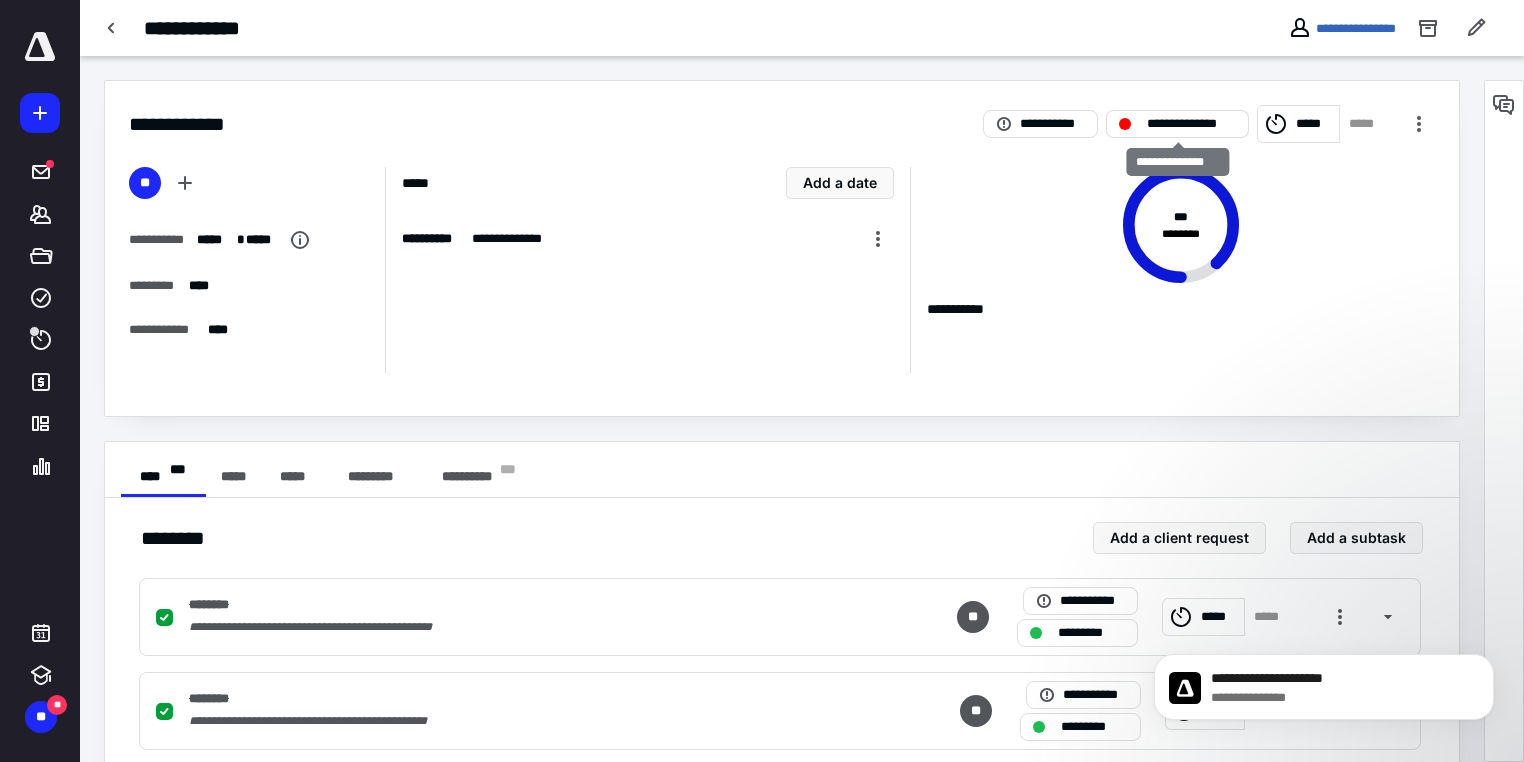 click on "**********" at bounding box center [1191, 124] 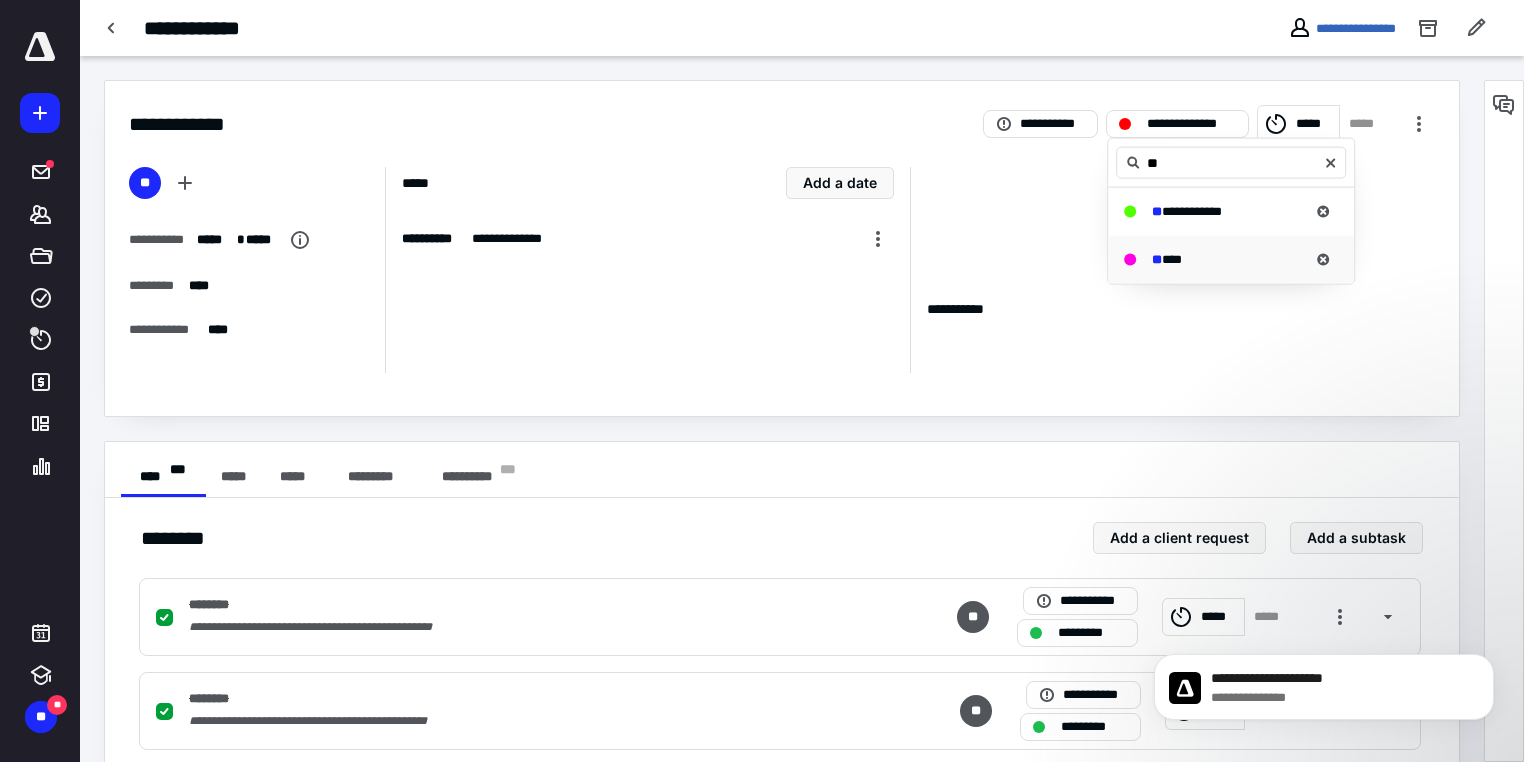 type on "**" 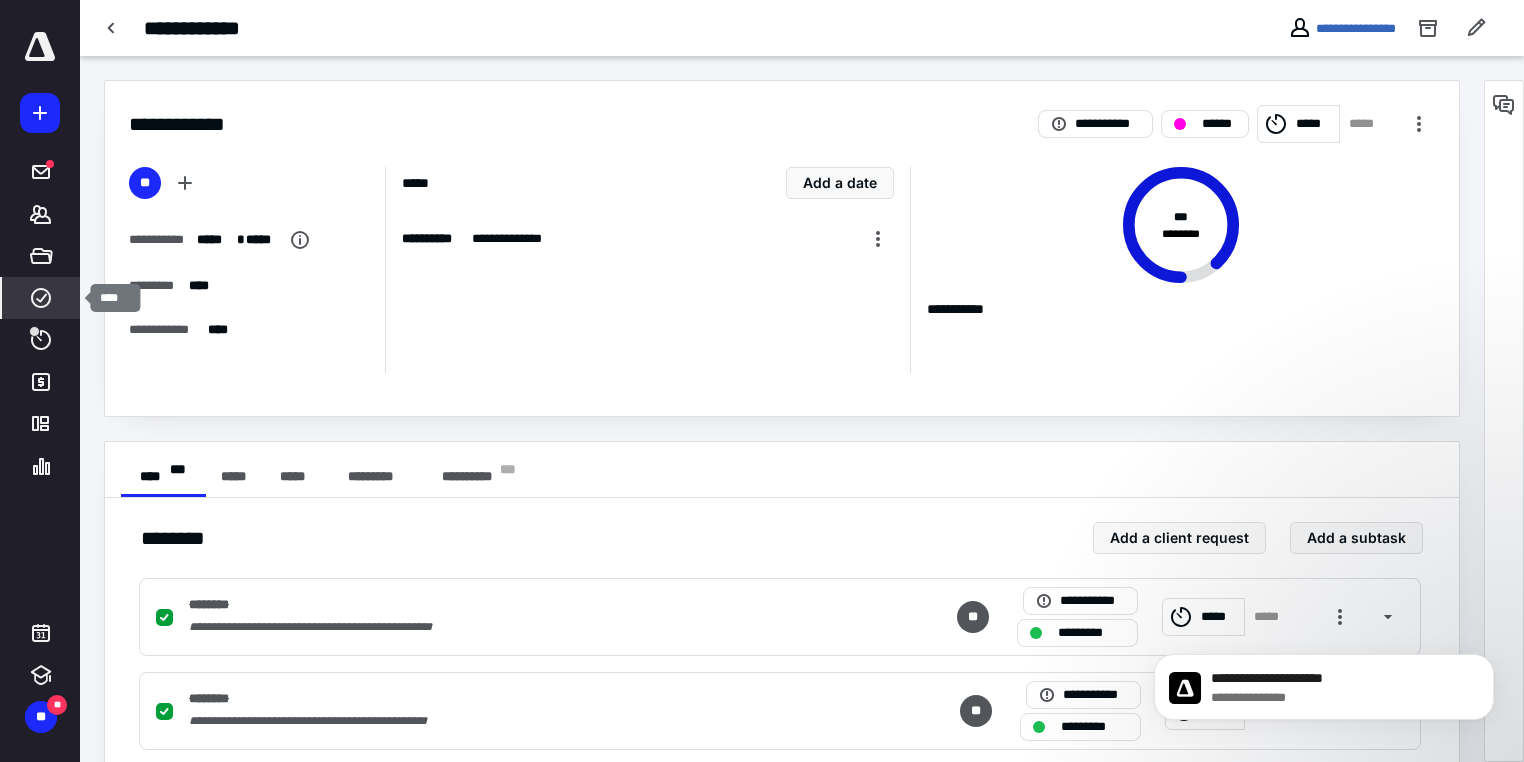 click 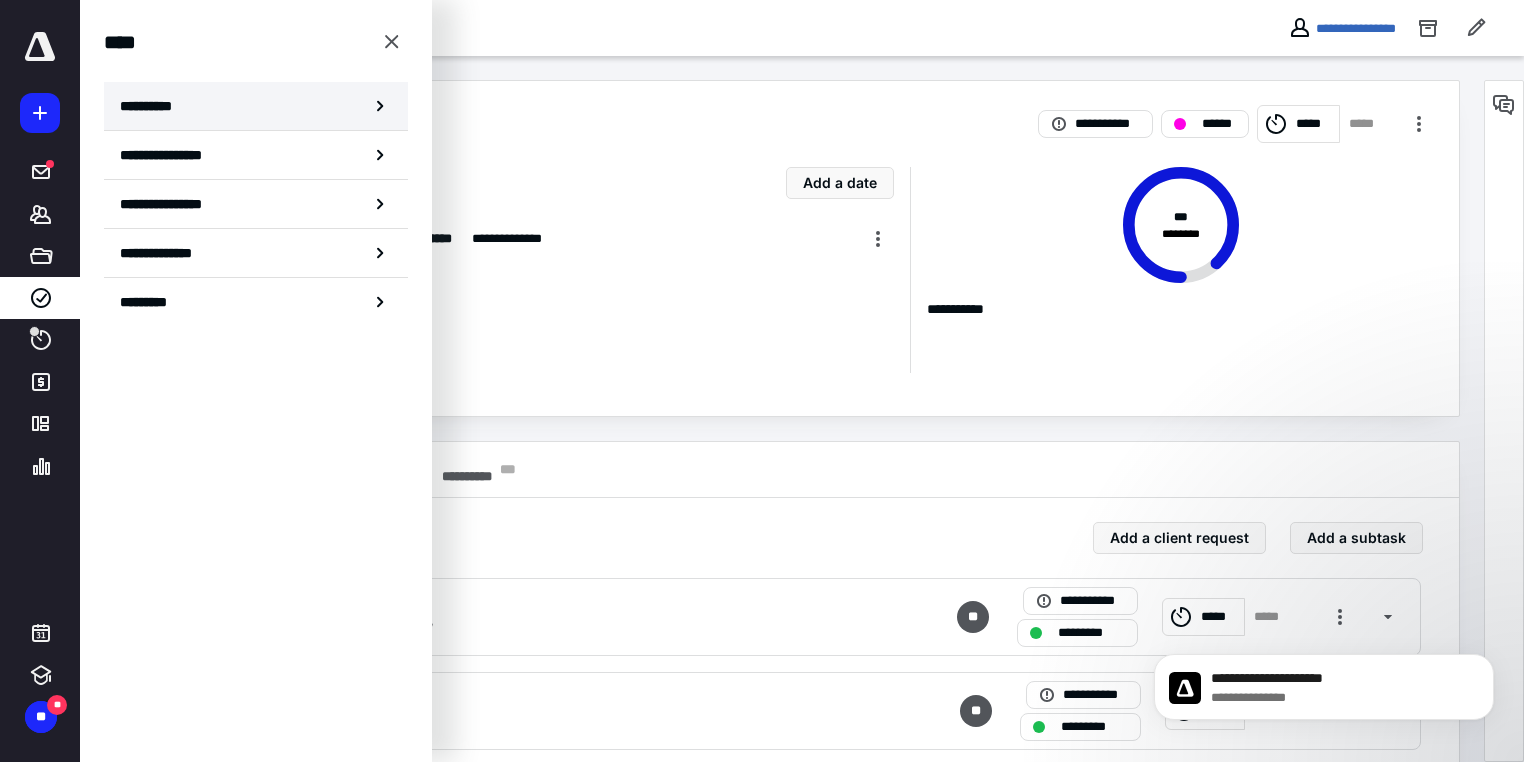 click on "**********" at bounding box center [153, 106] 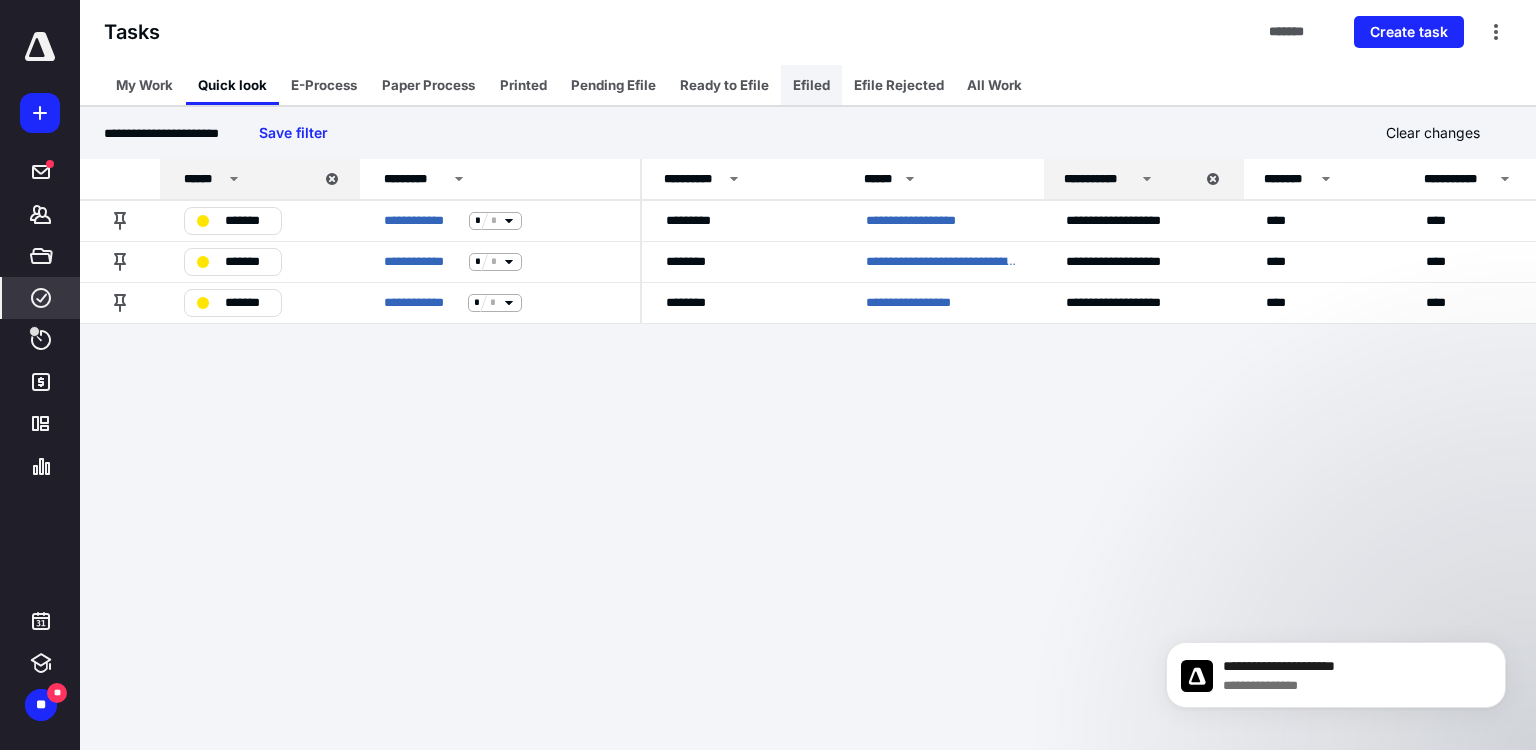 click on "Efiled" at bounding box center (811, 85) 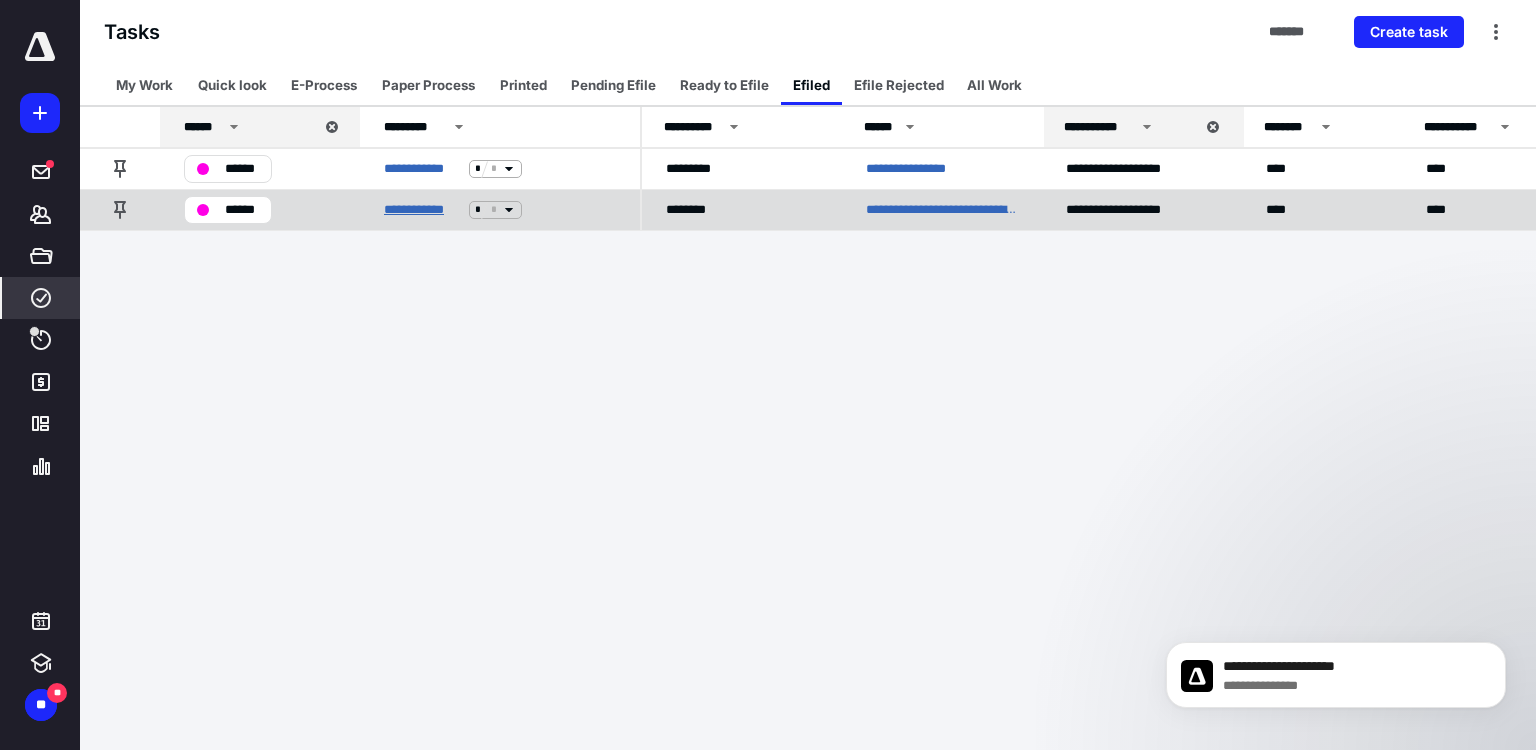 click on "**********" at bounding box center (422, 210) 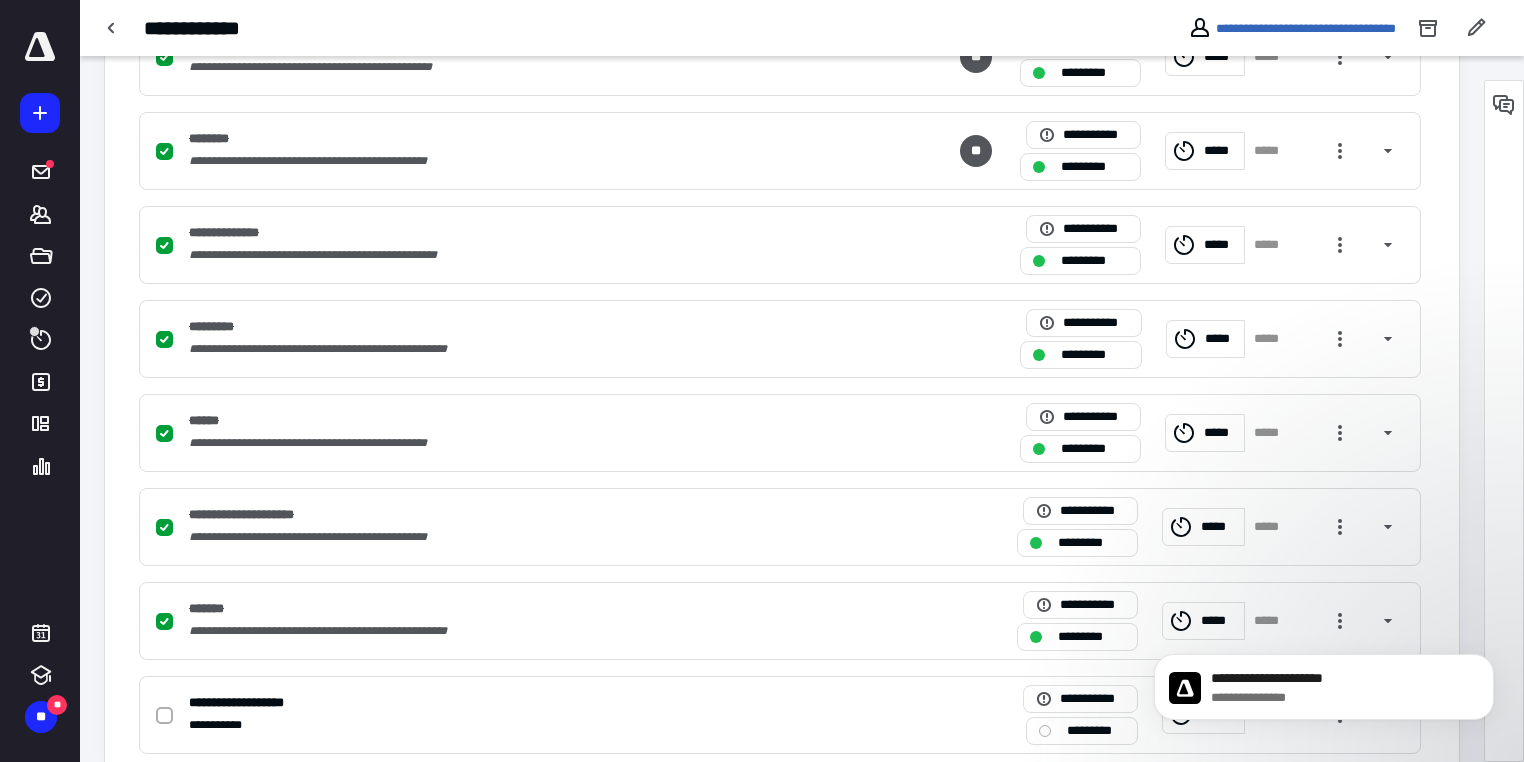 scroll, scrollTop: 620, scrollLeft: 0, axis: vertical 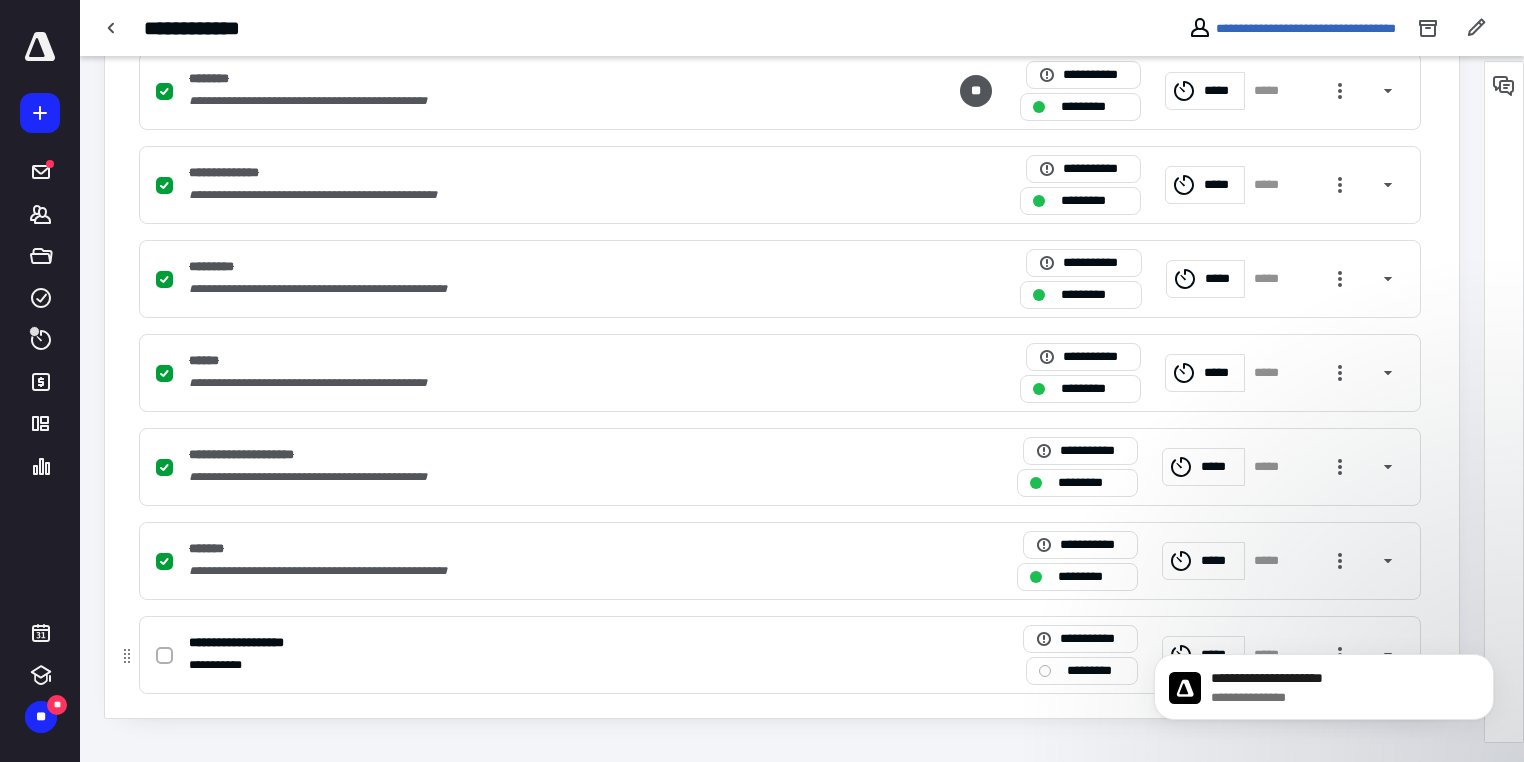click on "**********" at bounding box center [780, 655] 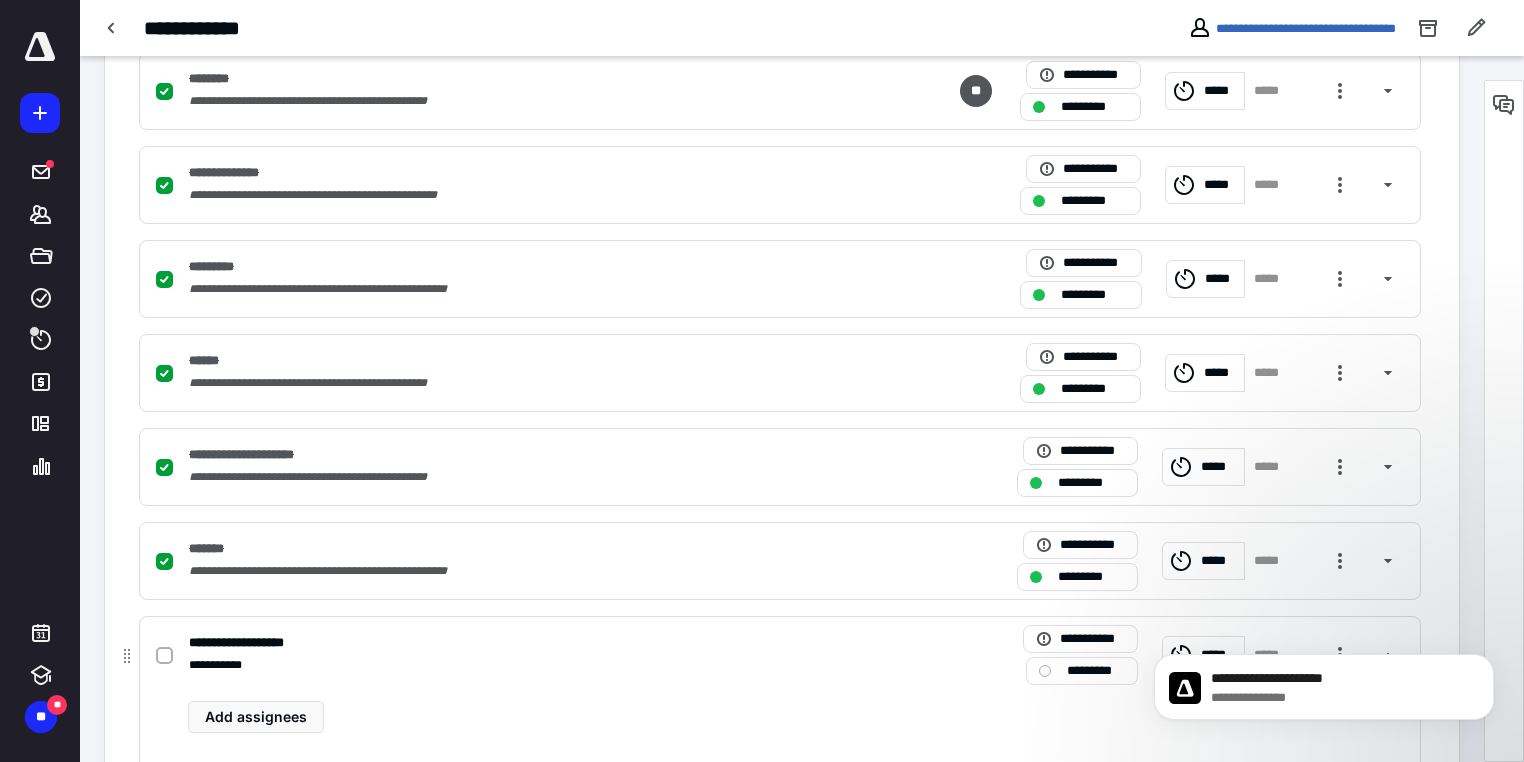 scroll, scrollTop: 861, scrollLeft: 0, axis: vertical 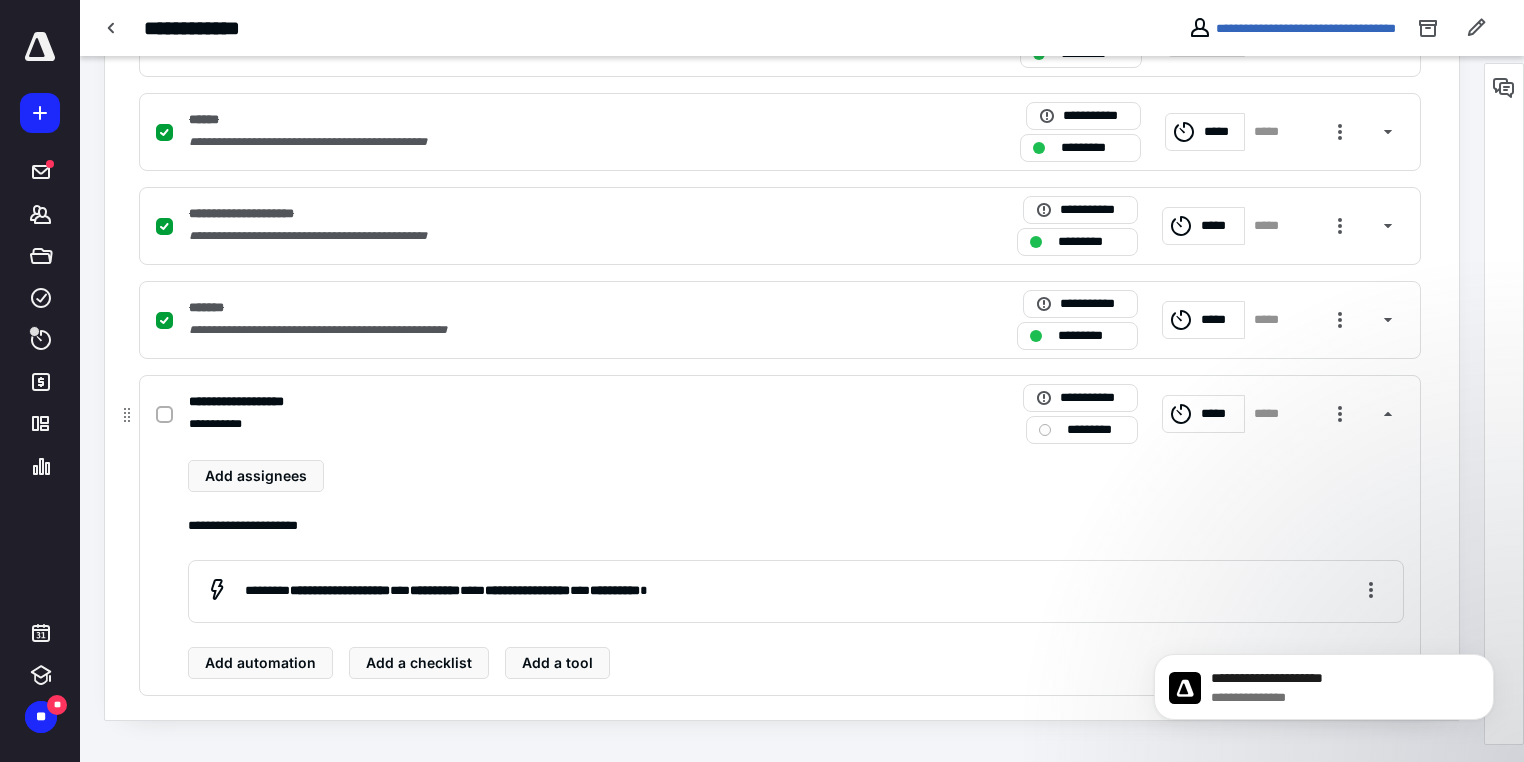 click 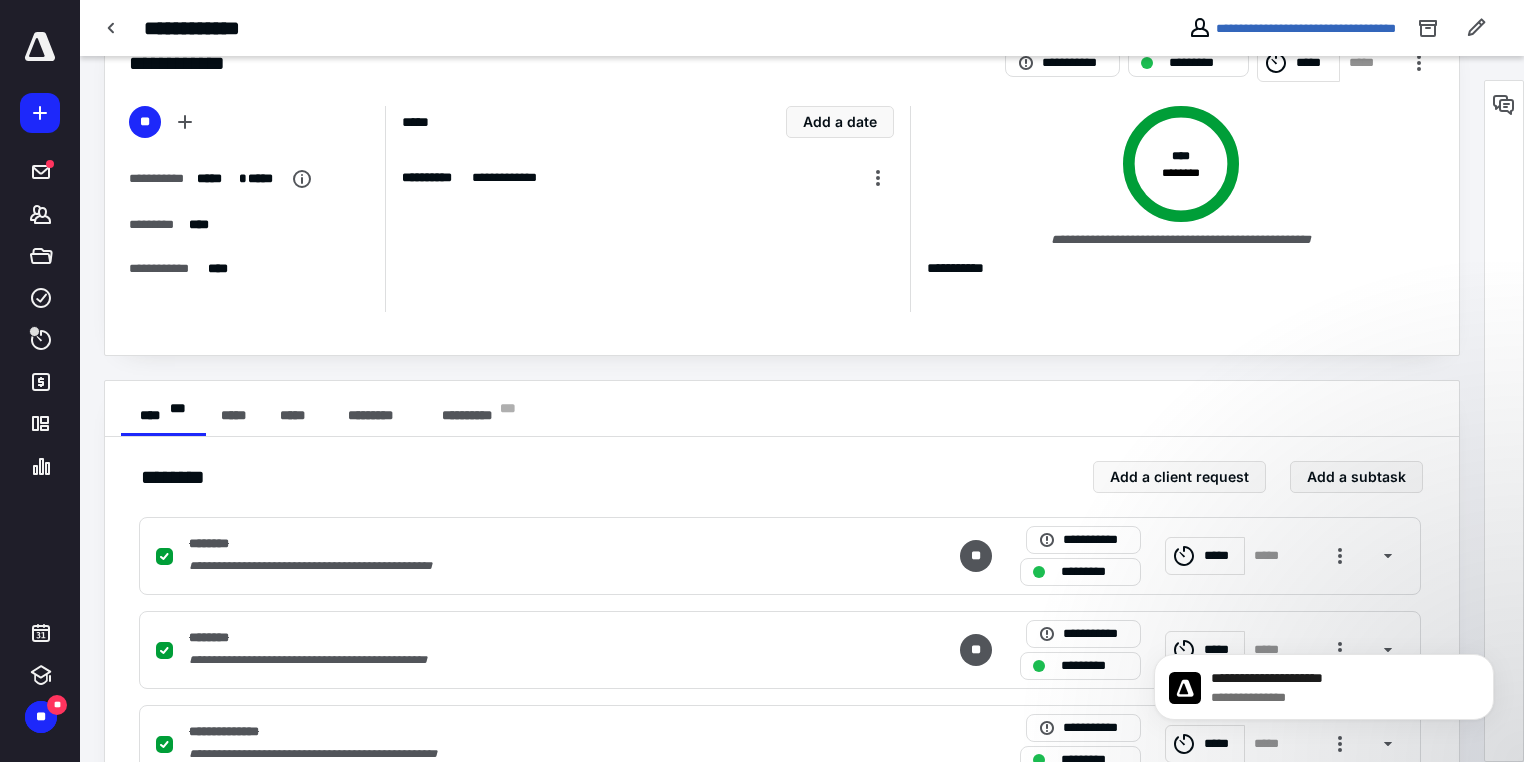 scroll, scrollTop: 0, scrollLeft: 0, axis: both 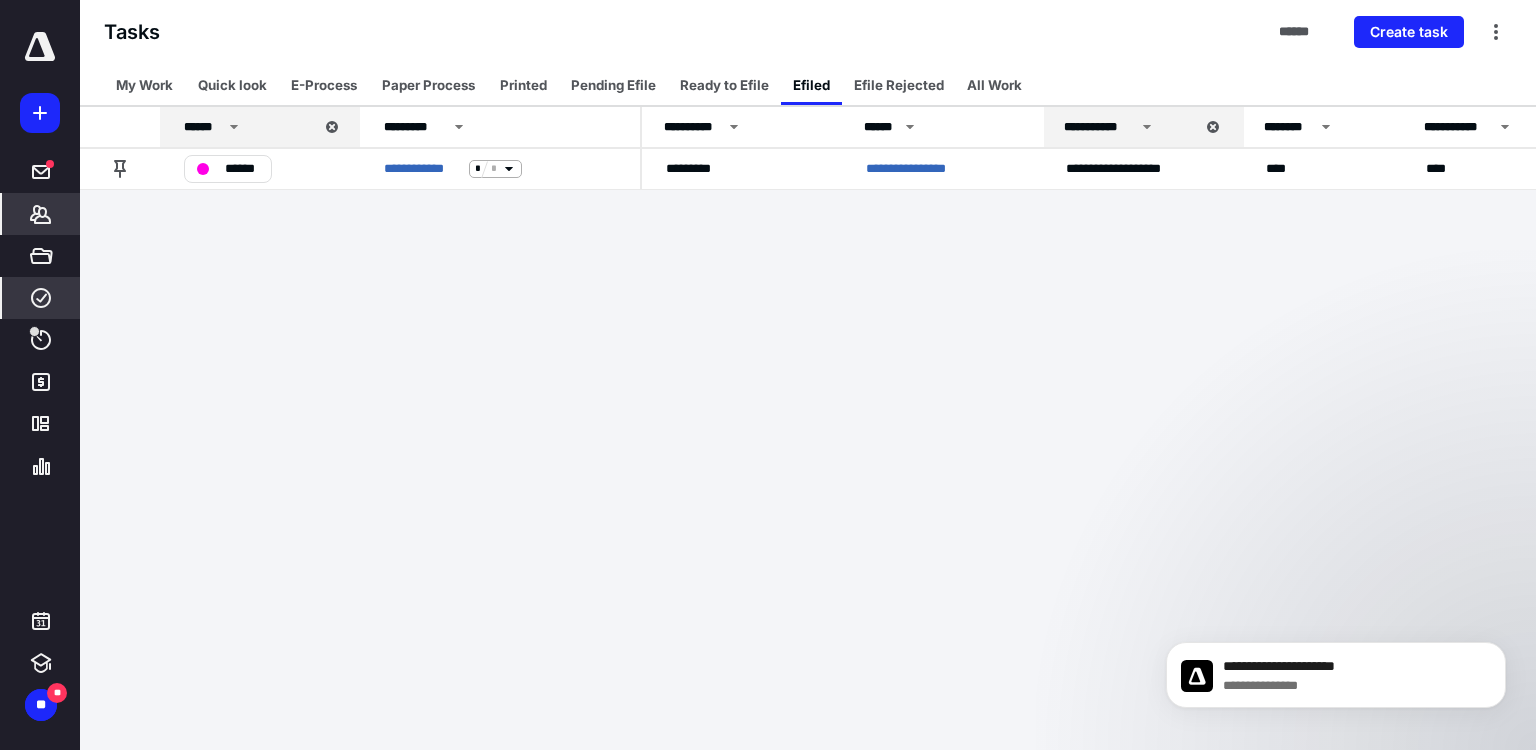 click 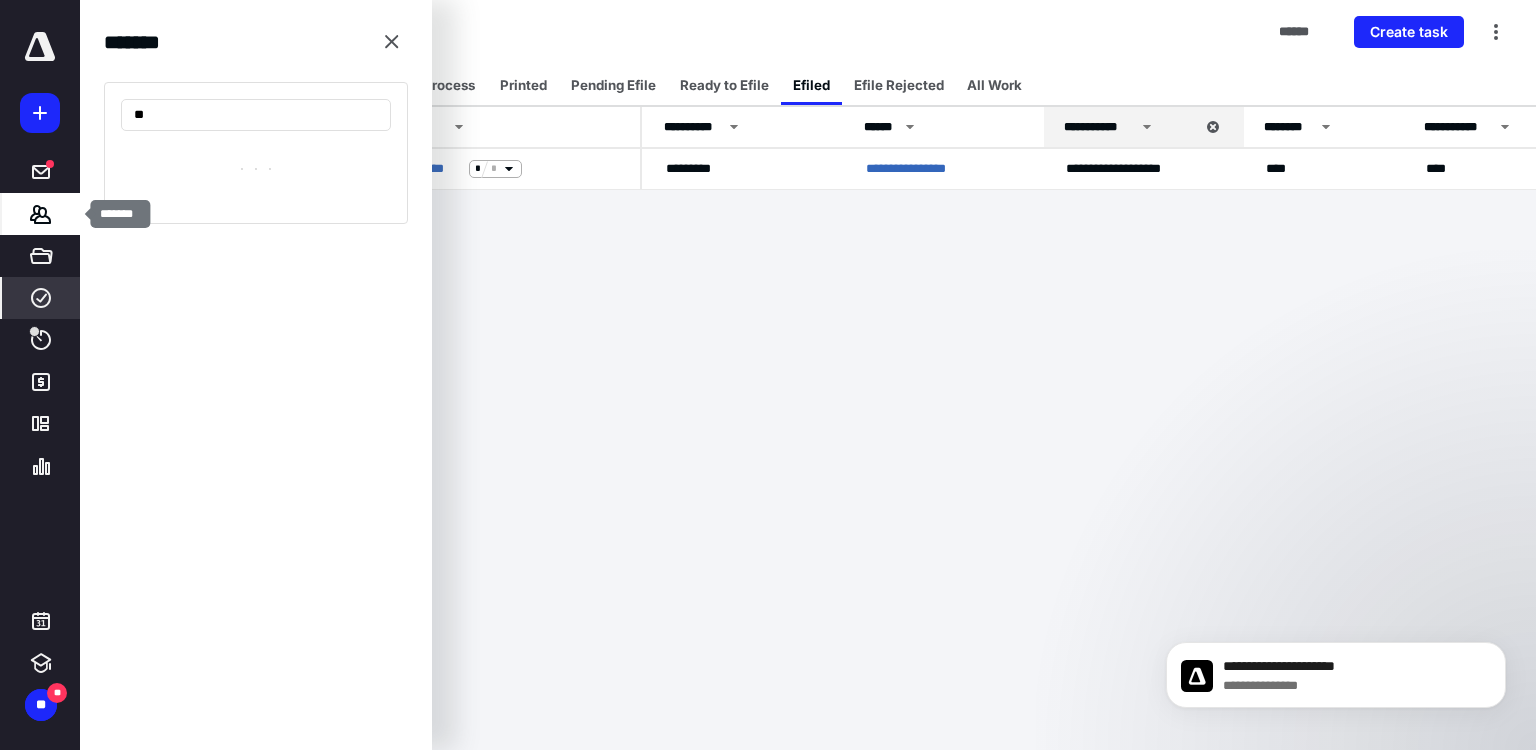 type on "*" 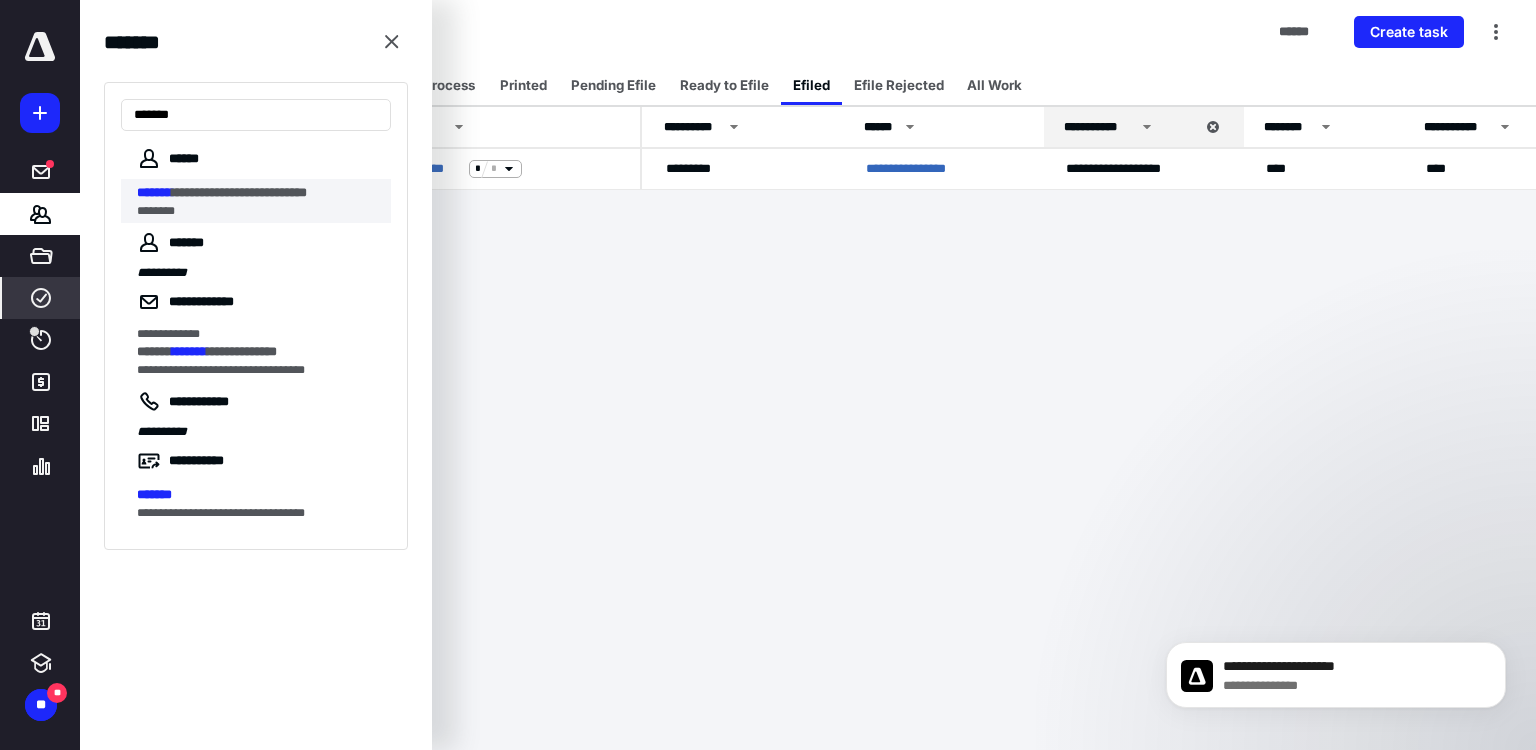 type on "*******" 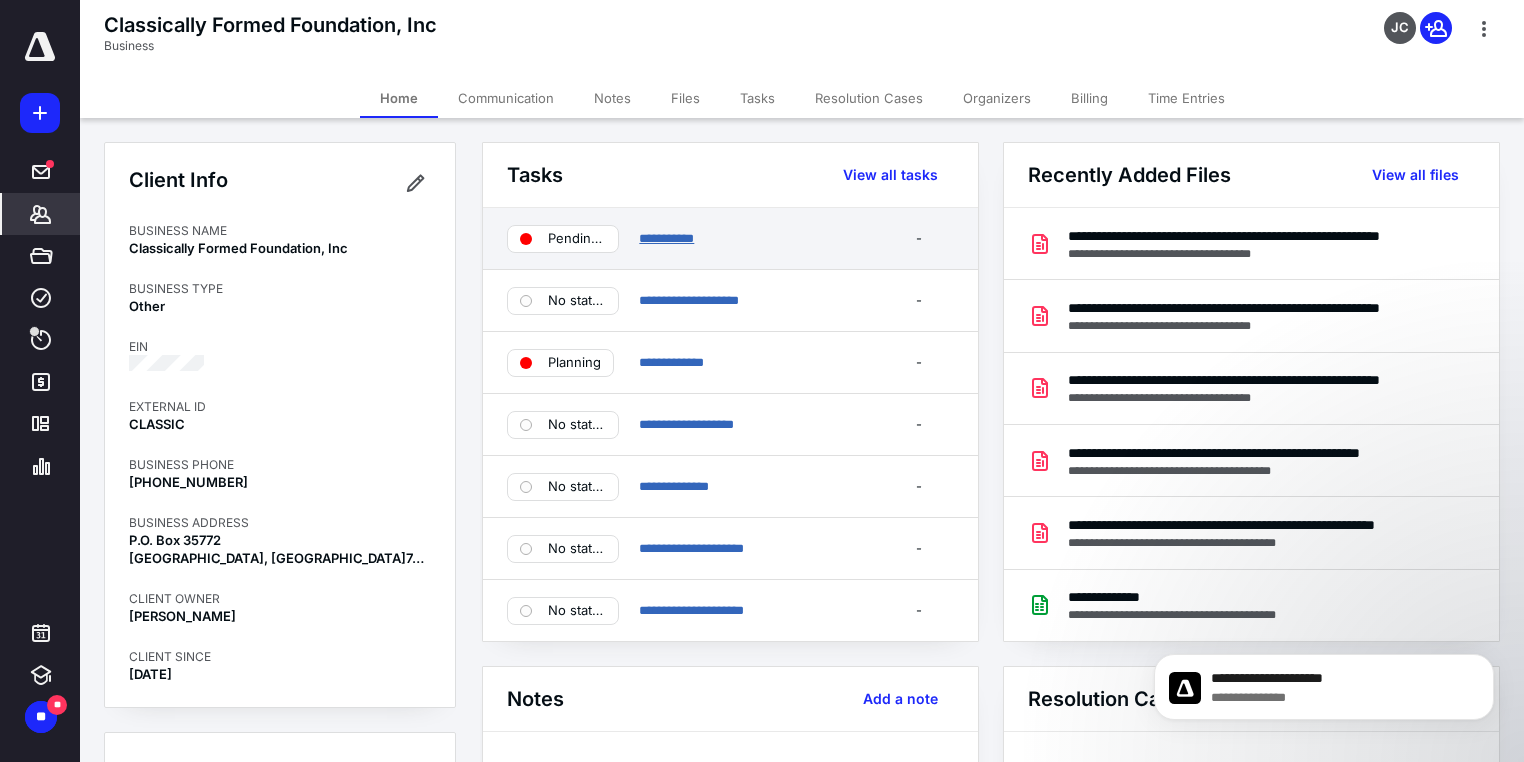 click on "**********" at bounding box center (666, 238) 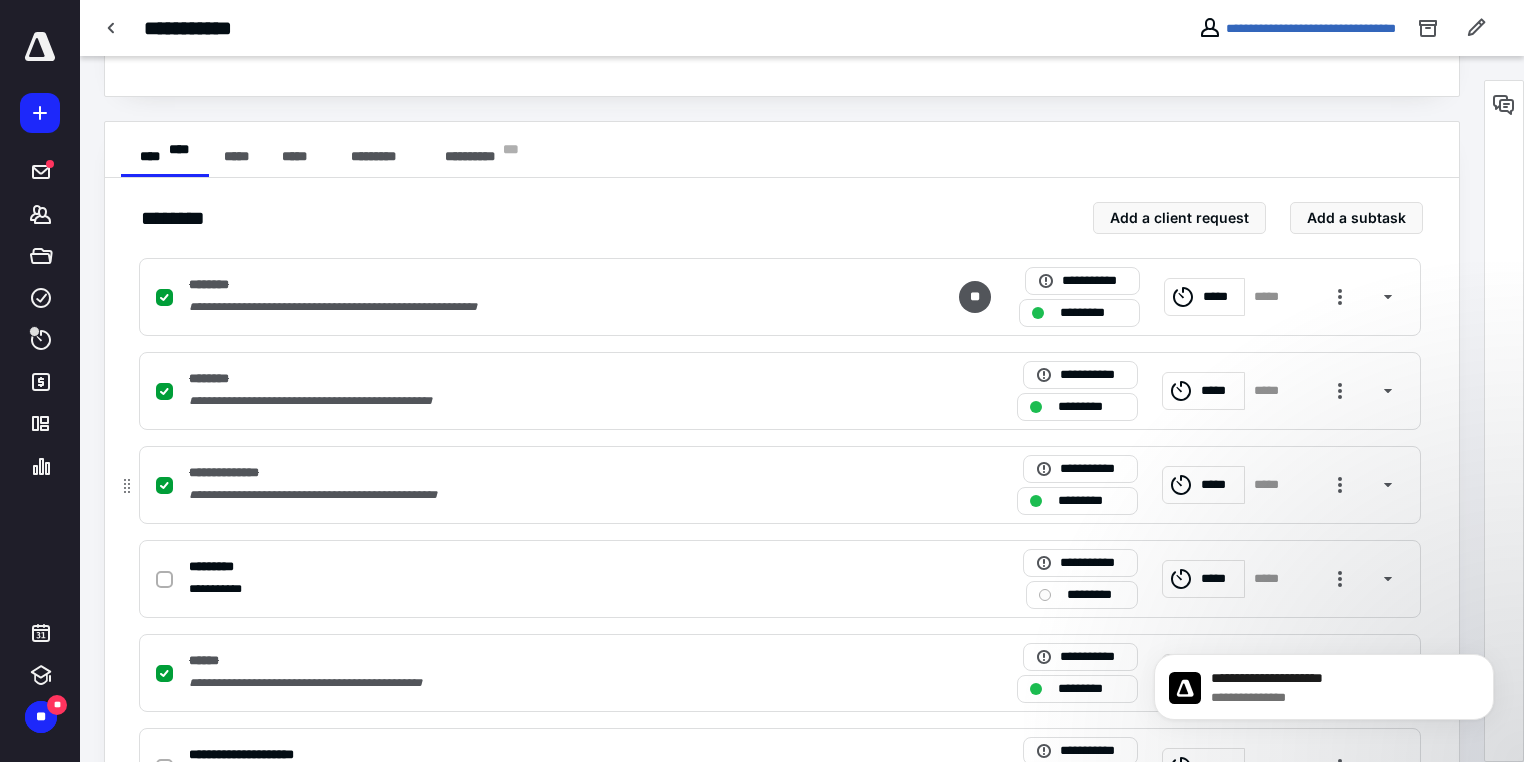 scroll, scrollTop: 400, scrollLeft: 0, axis: vertical 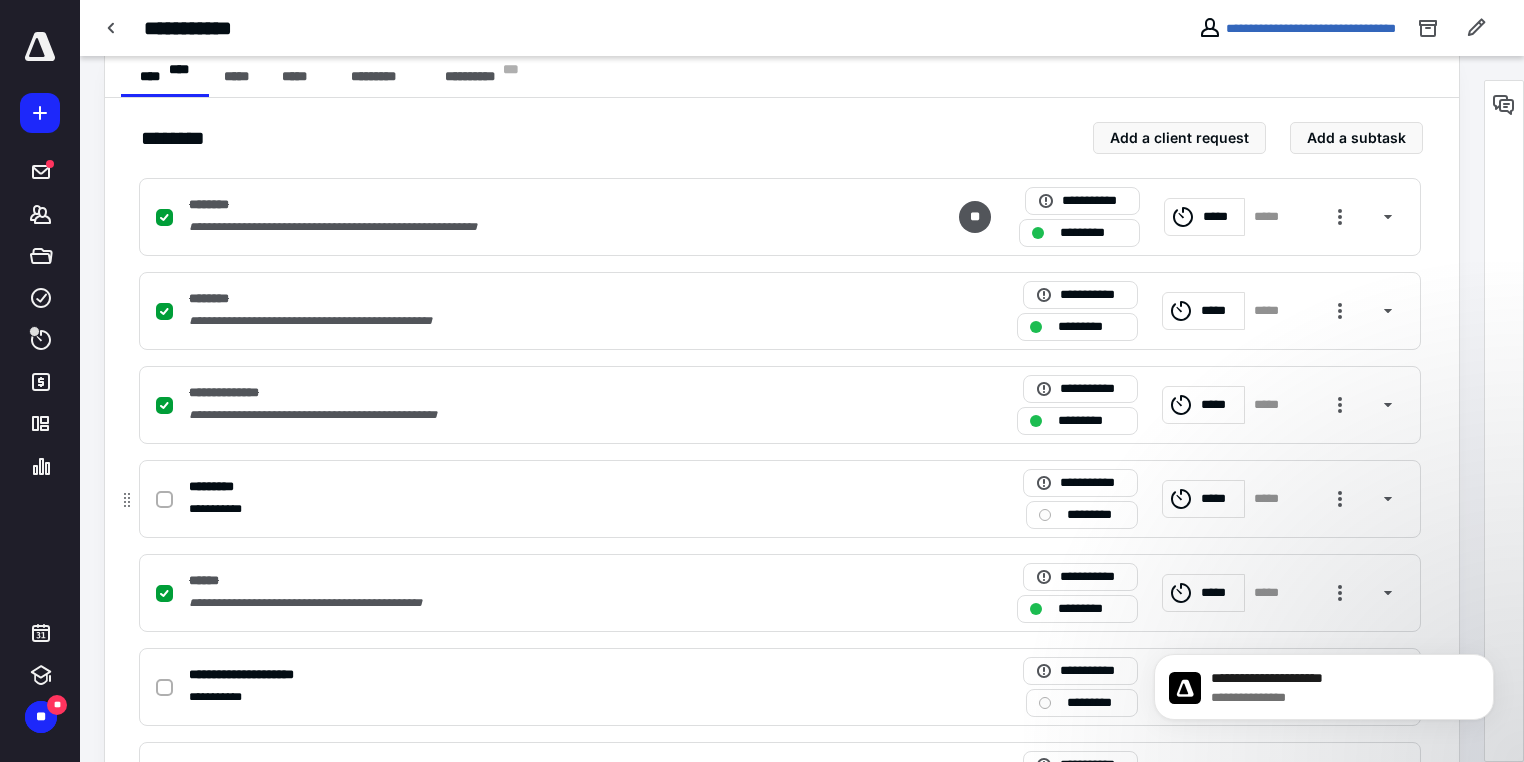 click on "*****" at bounding box center [1203, 499] 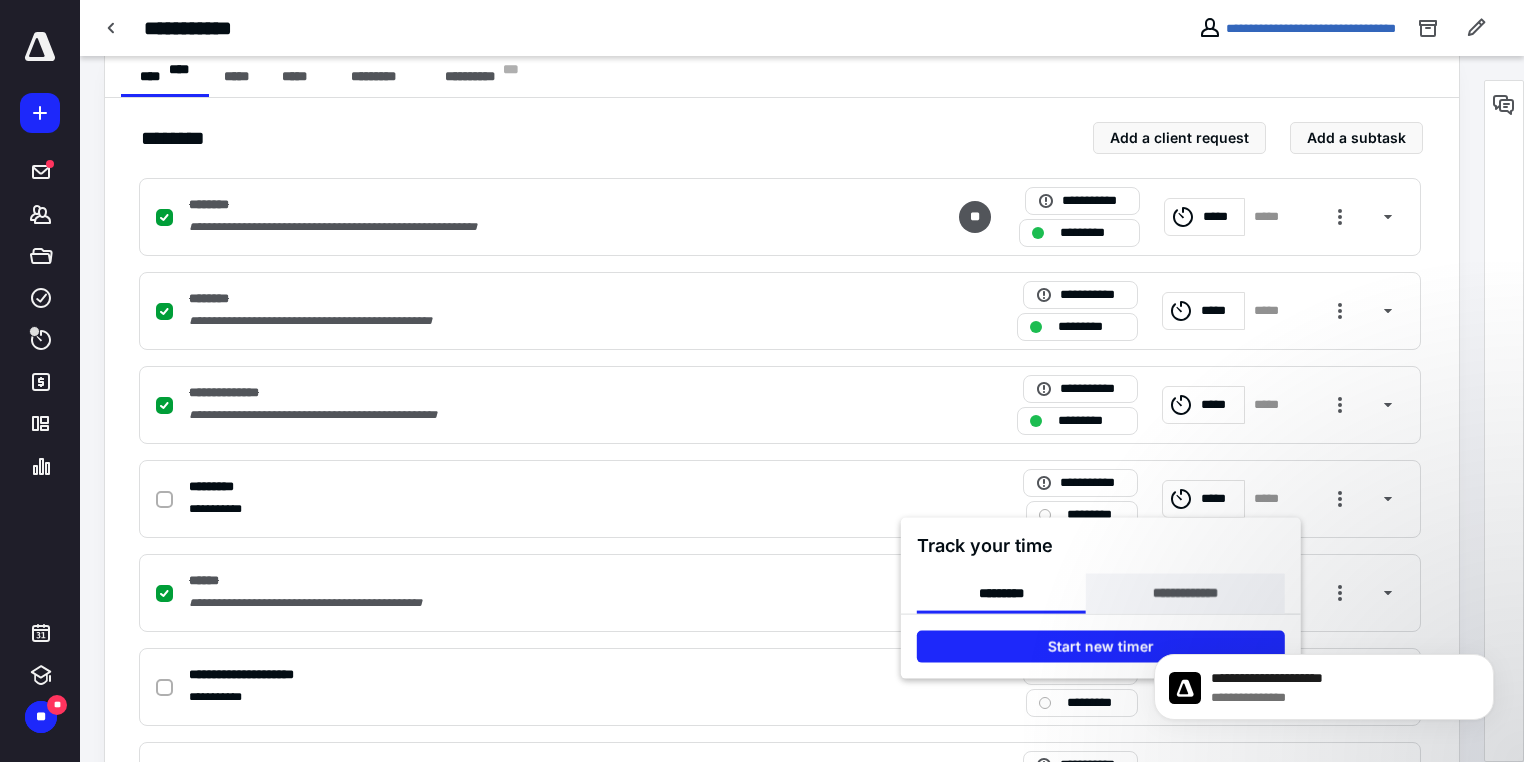 click on "**********" at bounding box center [1184, 594] 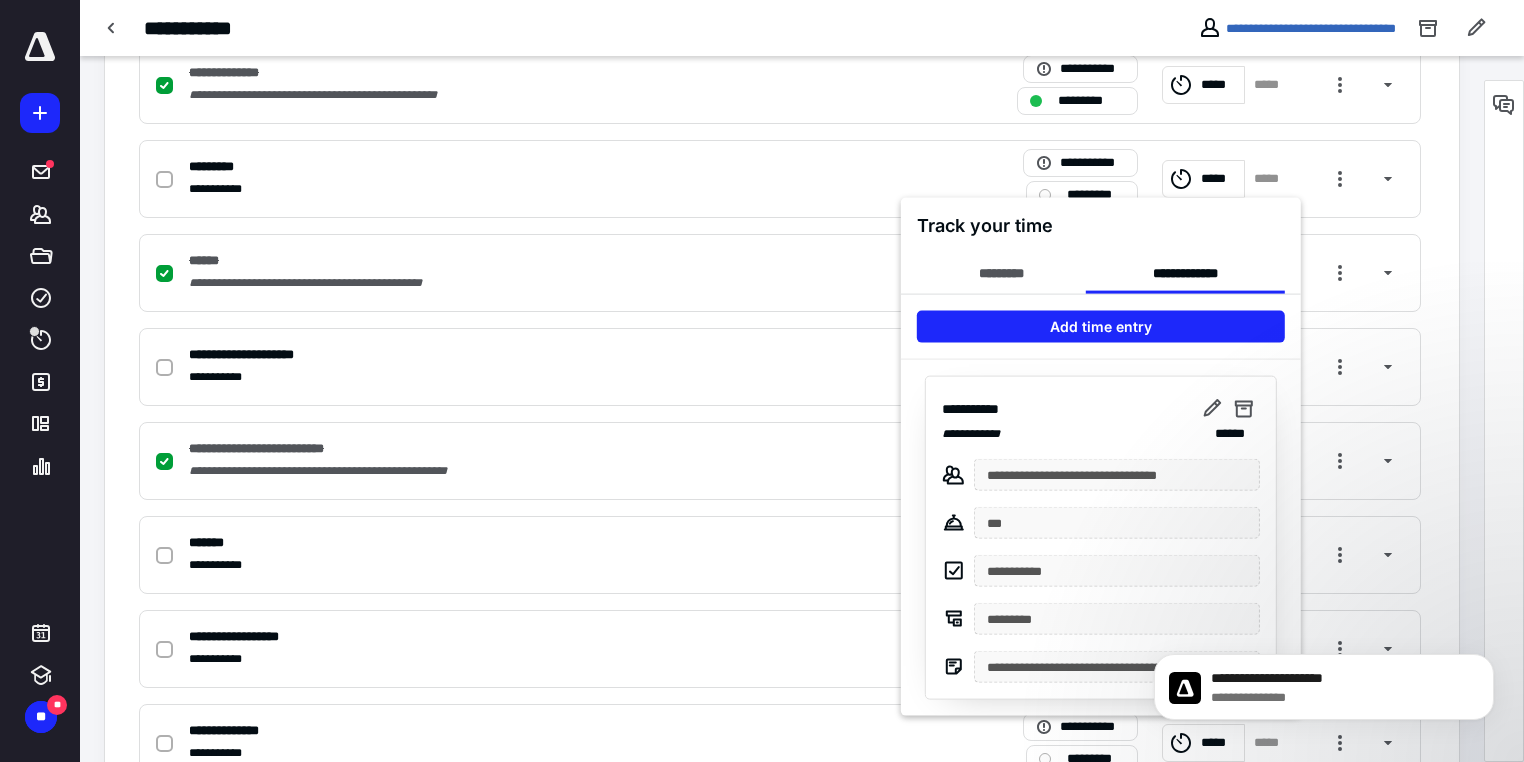 scroll, scrollTop: 640, scrollLeft: 0, axis: vertical 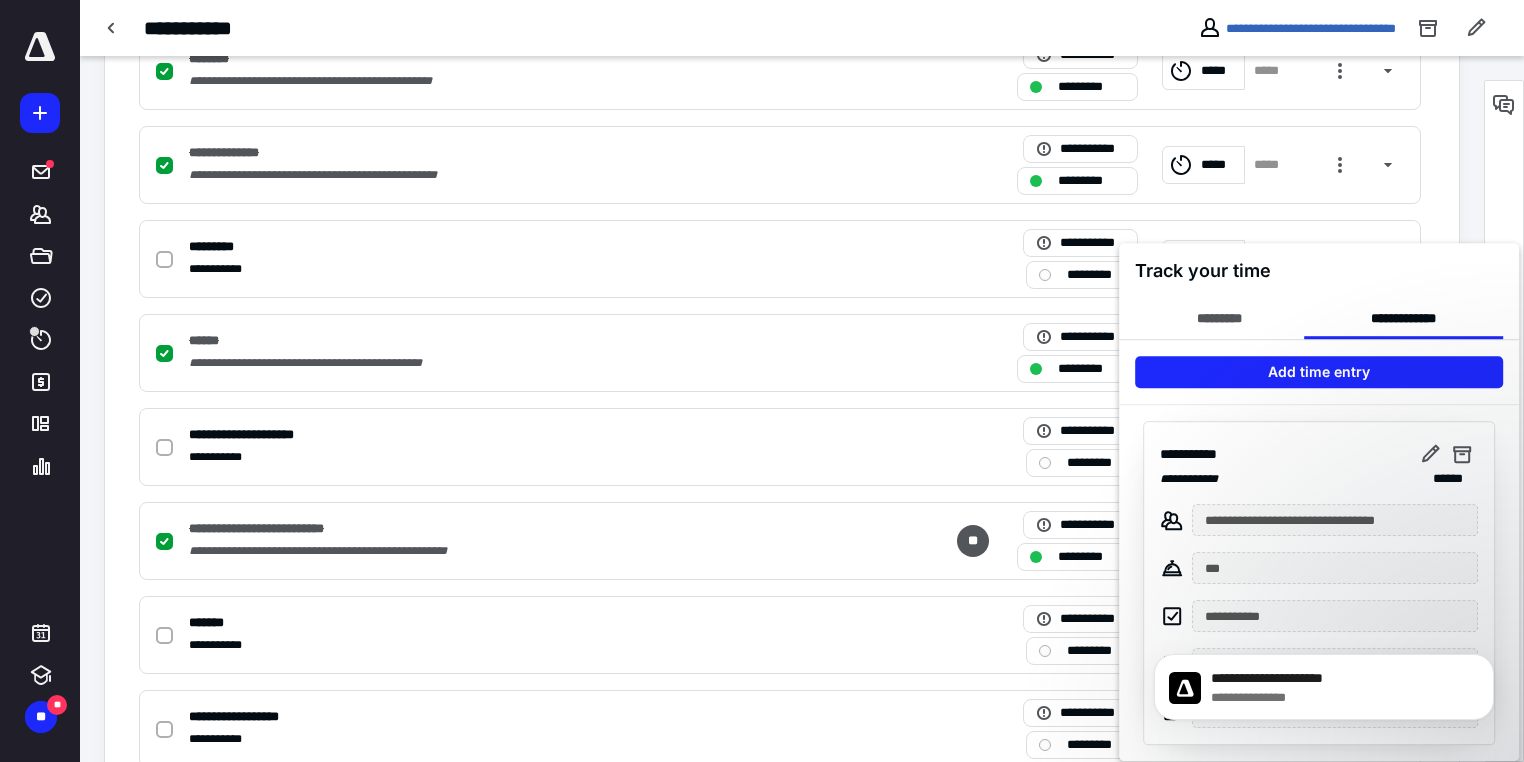 click at bounding box center (762, 381) 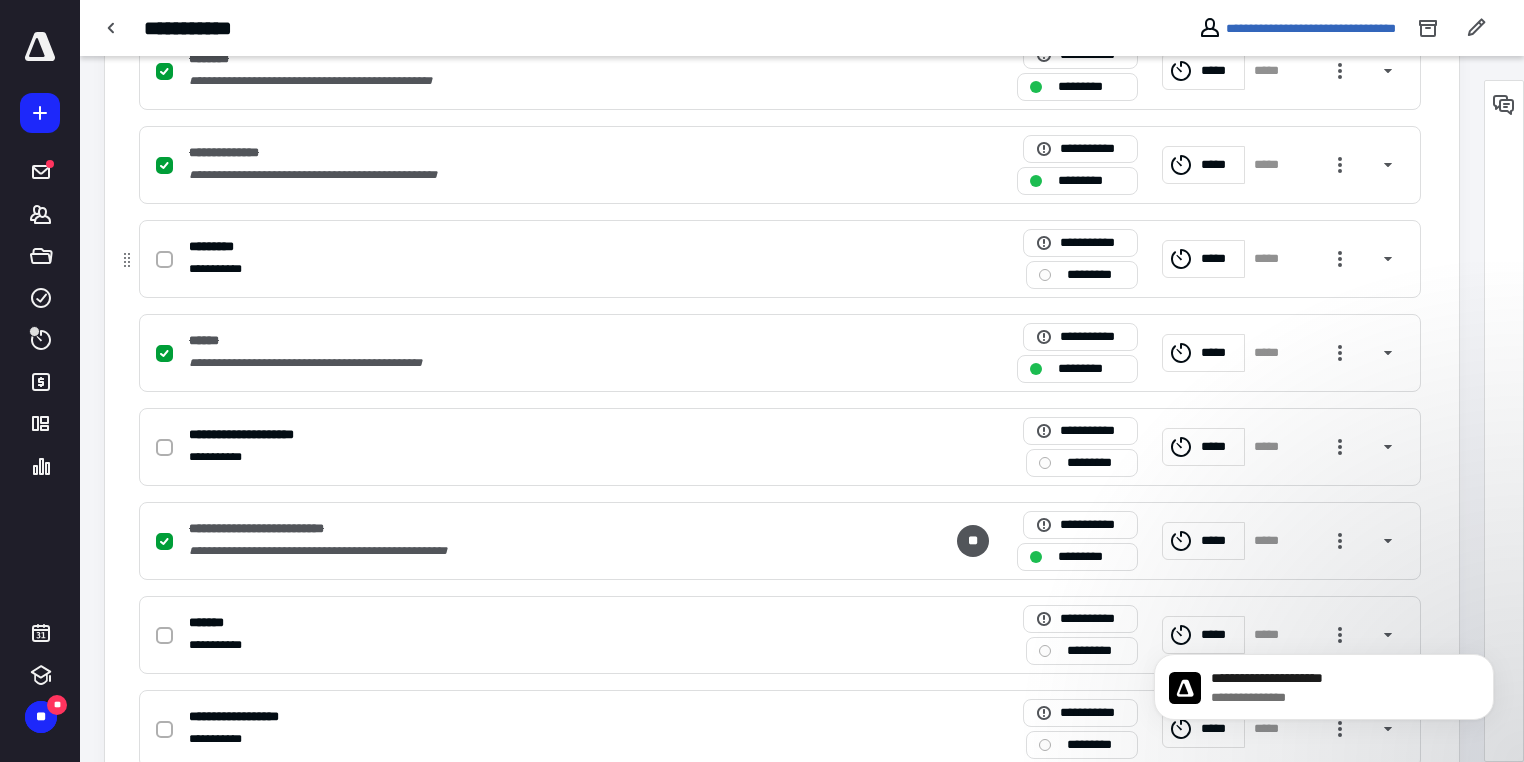 click 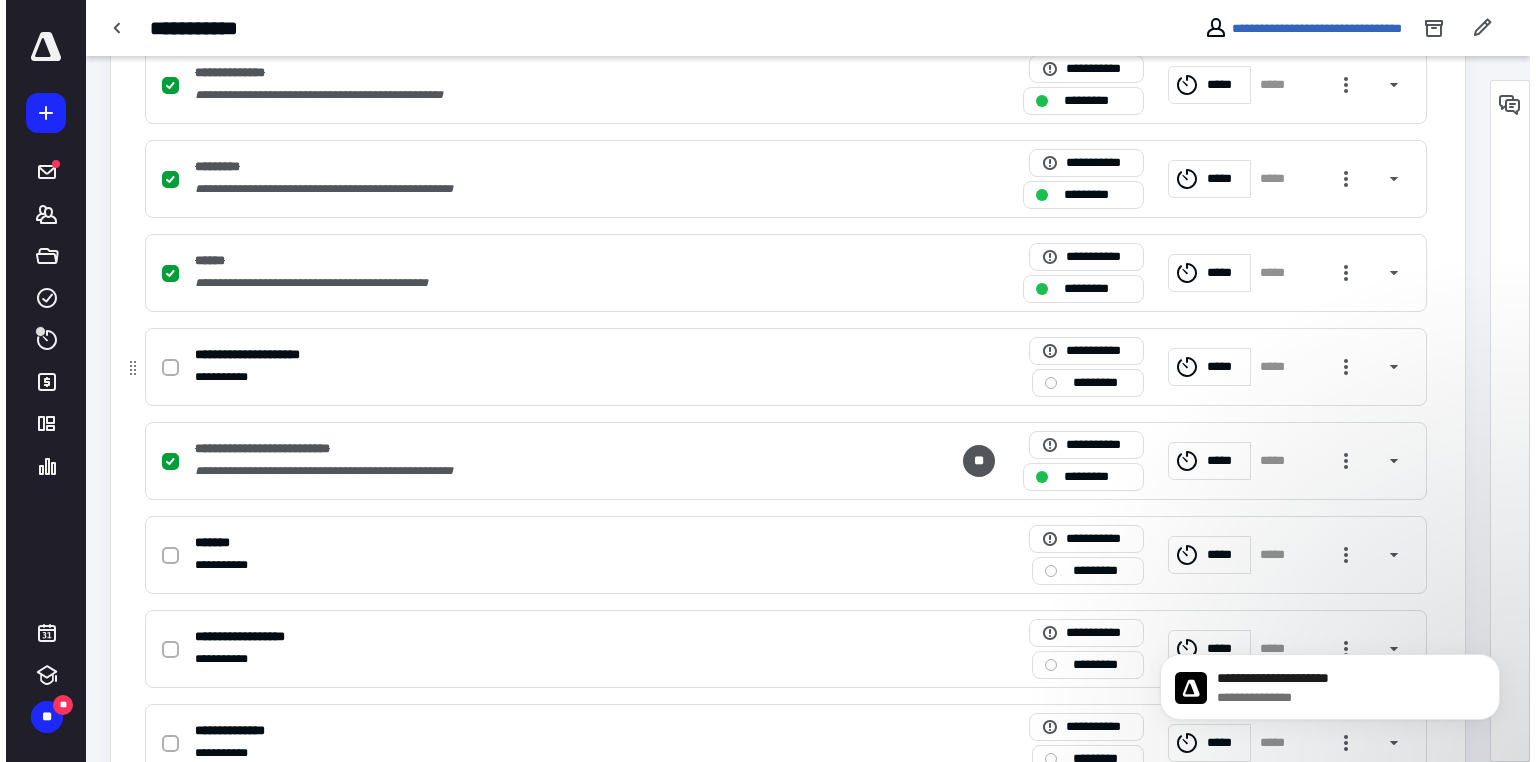 scroll, scrollTop: 800, scrollLeft: 0, axis: vertical 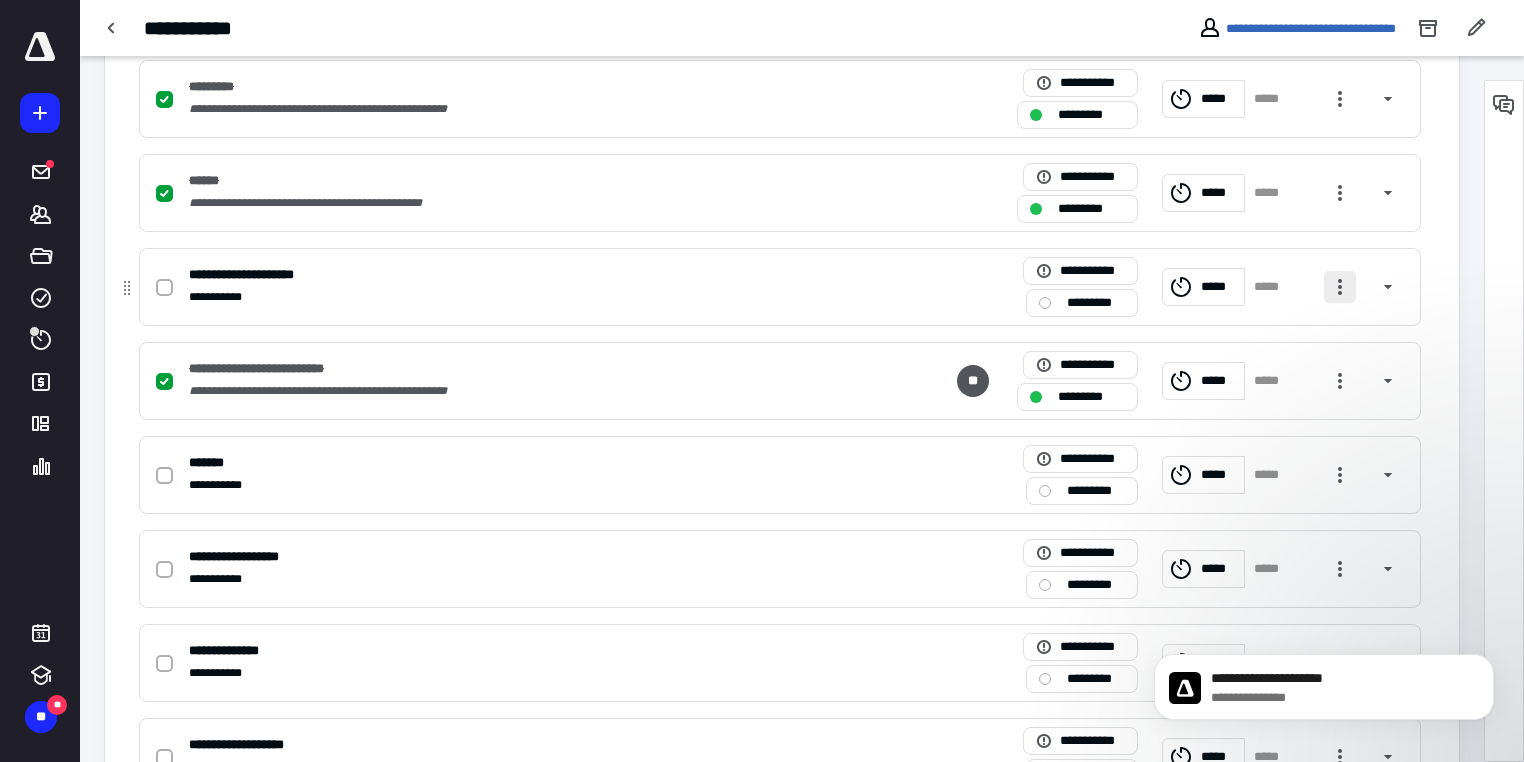 click at bounding box center (1340, 287) 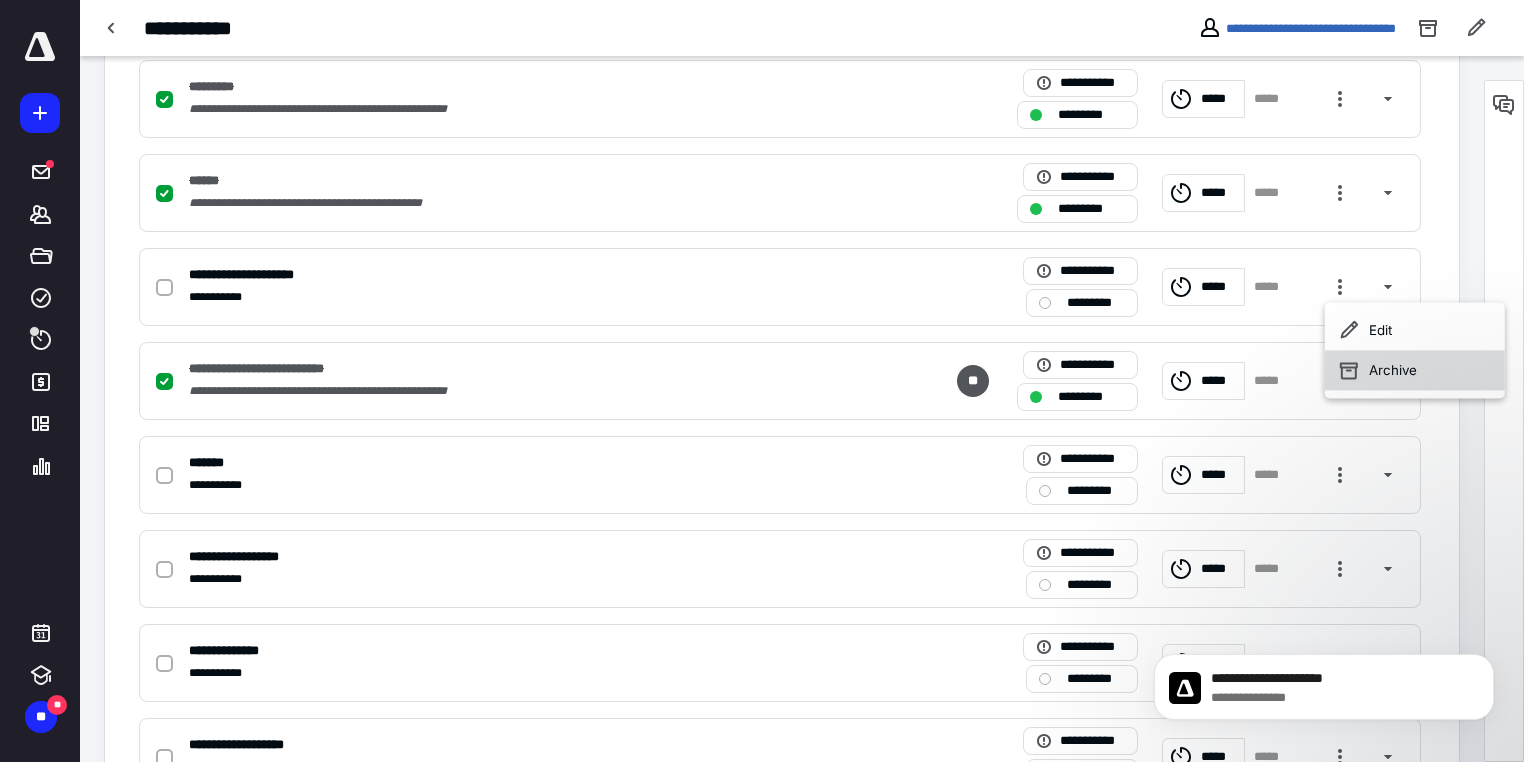 click on "Archive" at bounding box center [1415, 370] 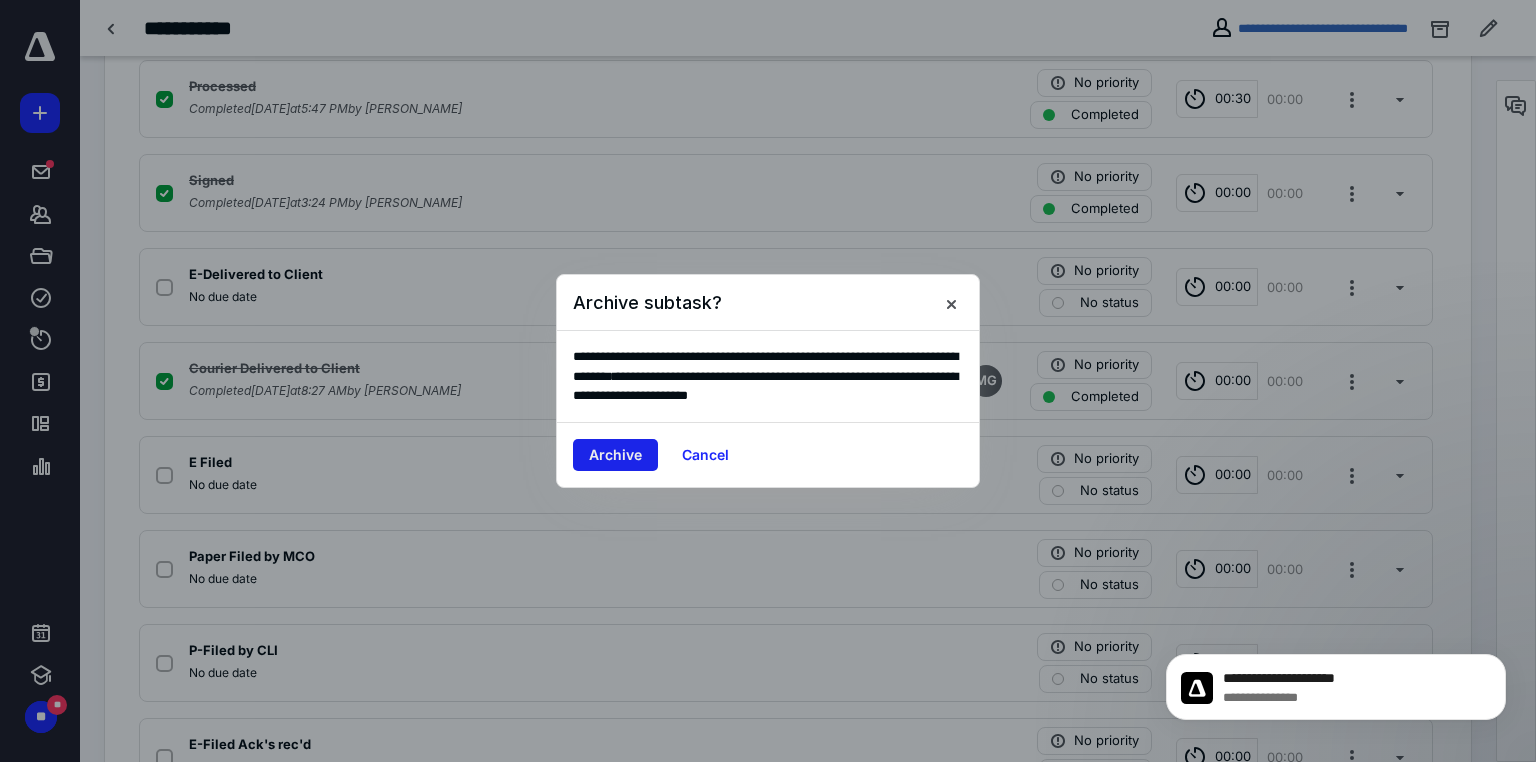 click on "Archive" at bounding box center (615, 455) 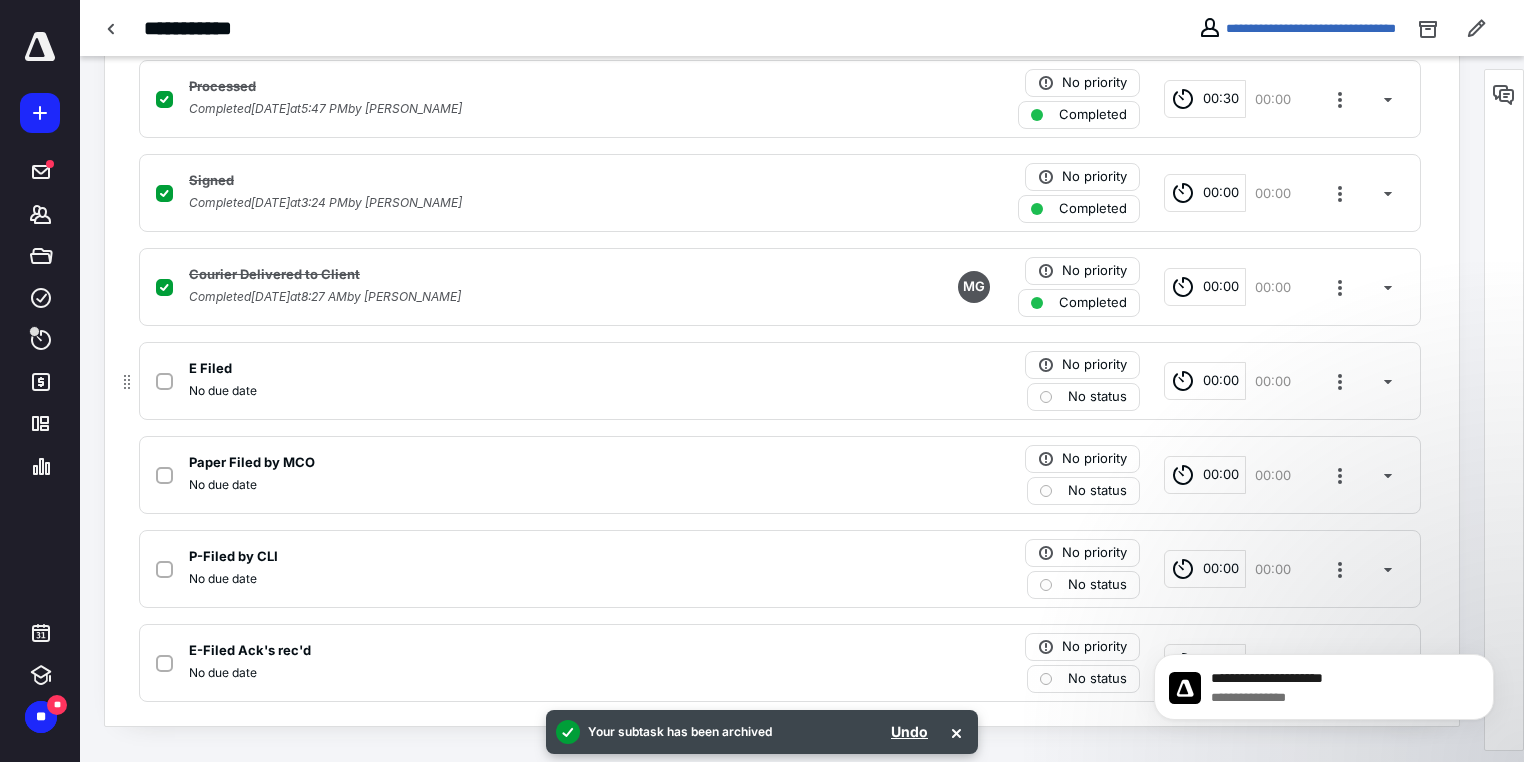 click 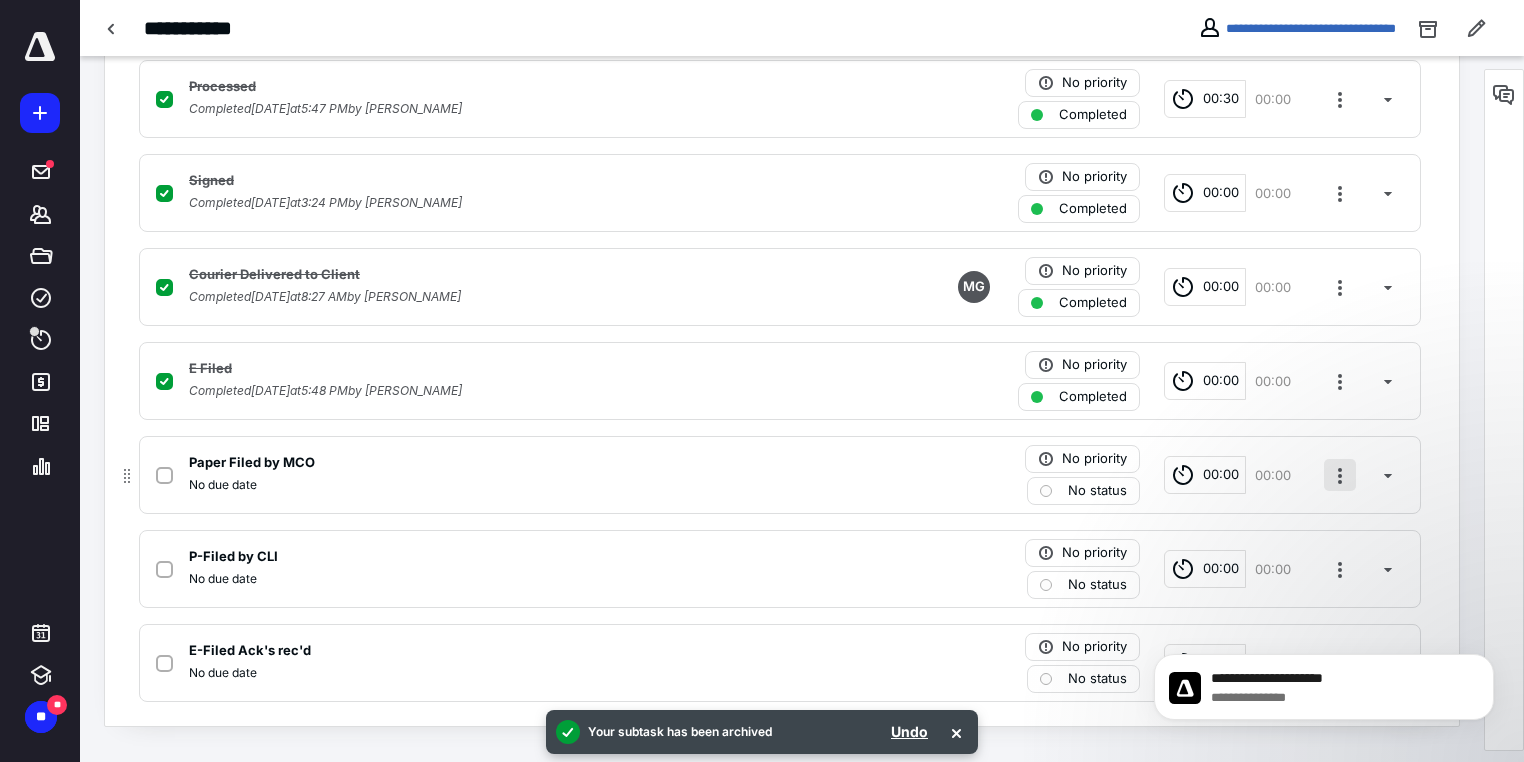 click at bounding box center (1340, 475) 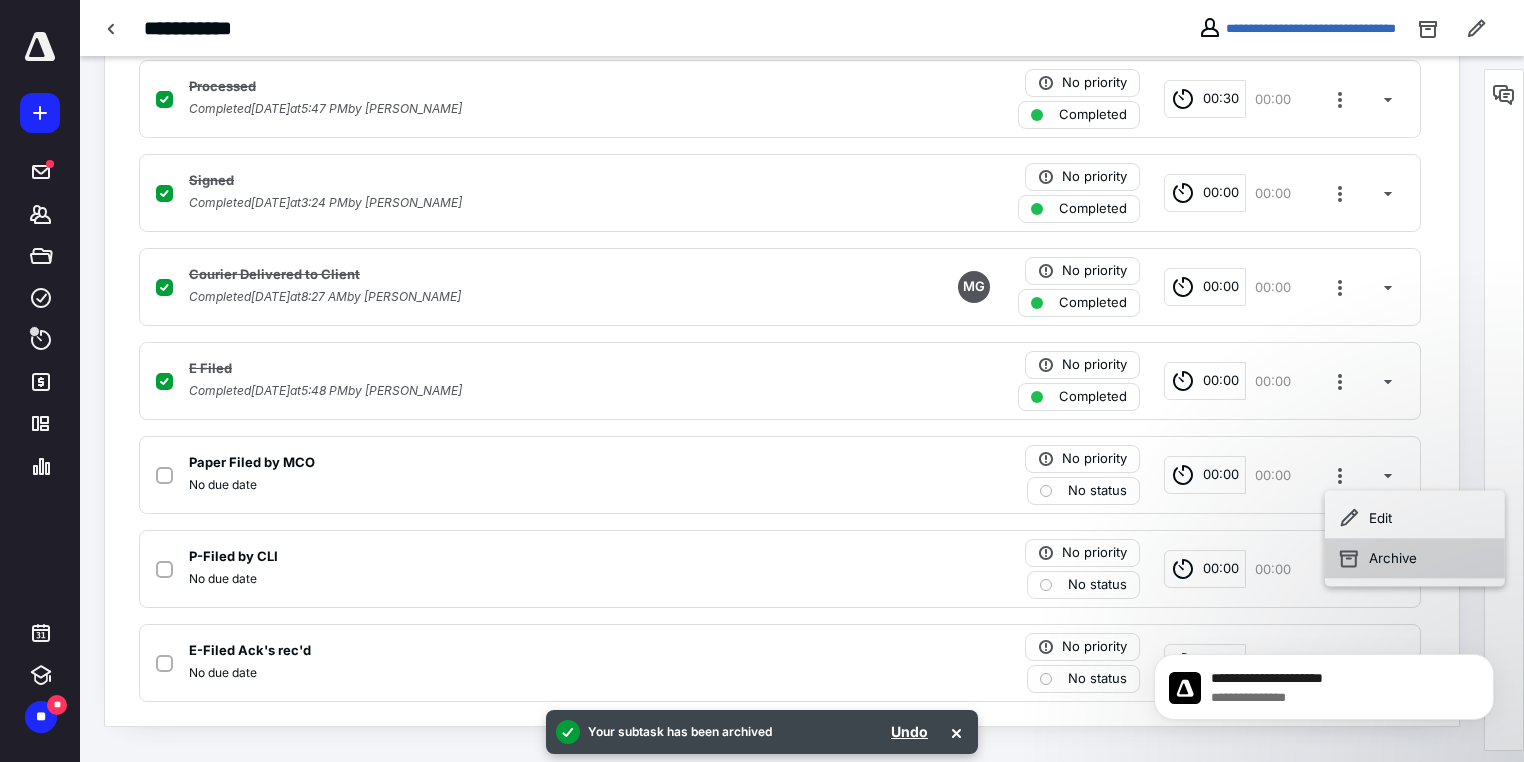 click on "Archive" at bounding box center (1415, 558) 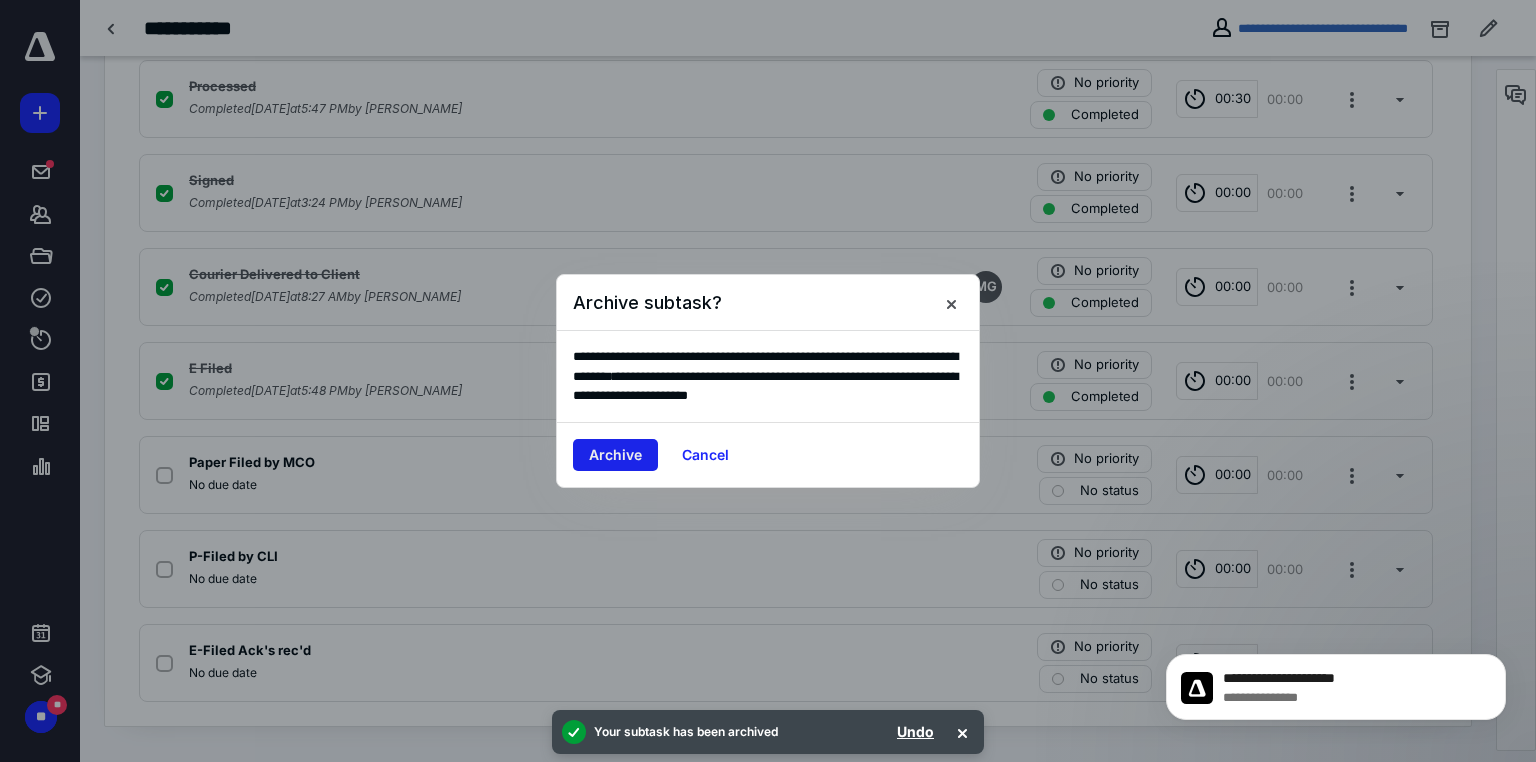 click on "Archive" at bounding box center (615, 455) 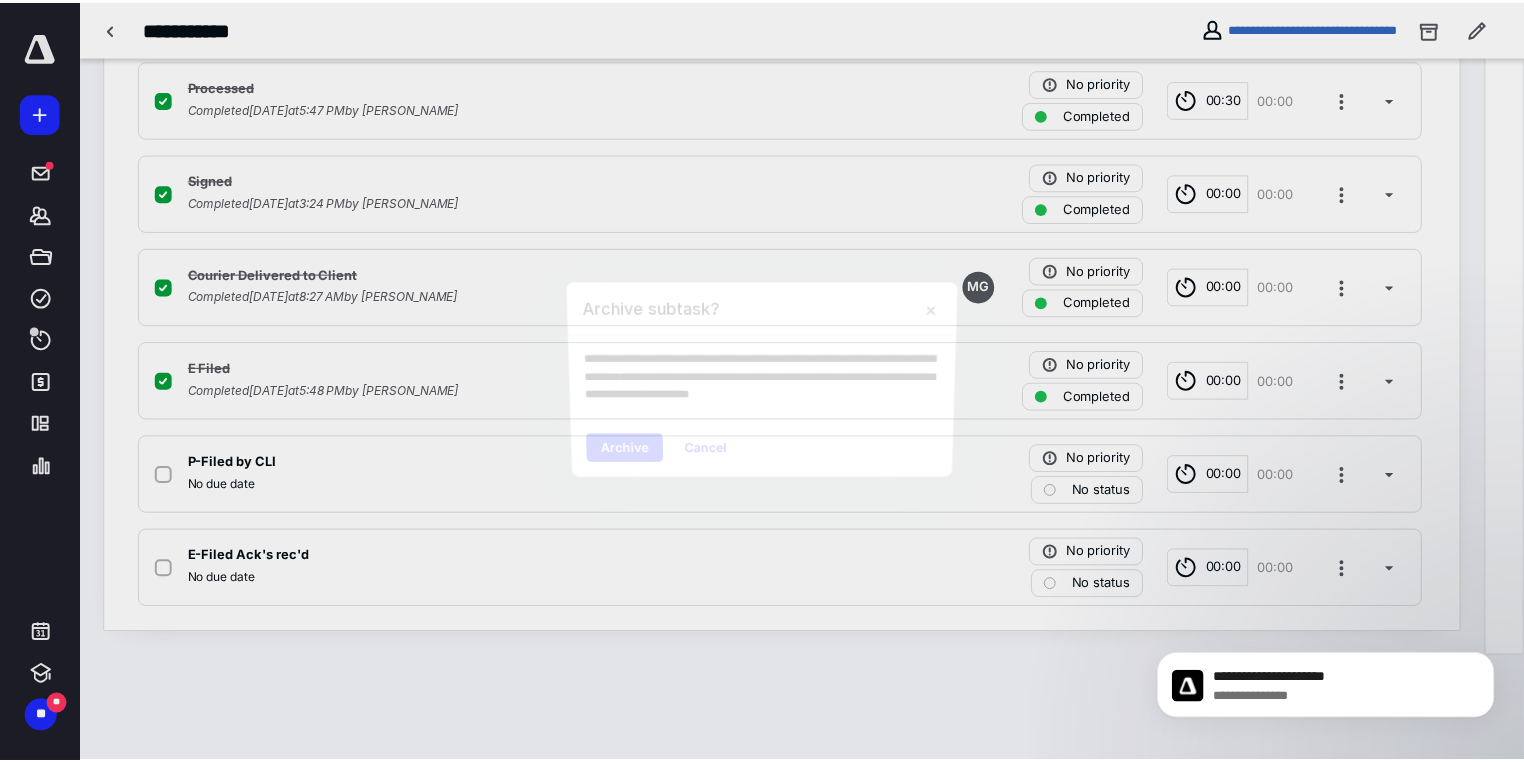 scroll, scrollTop: 713, scrollLeft: 0, axis: vertical 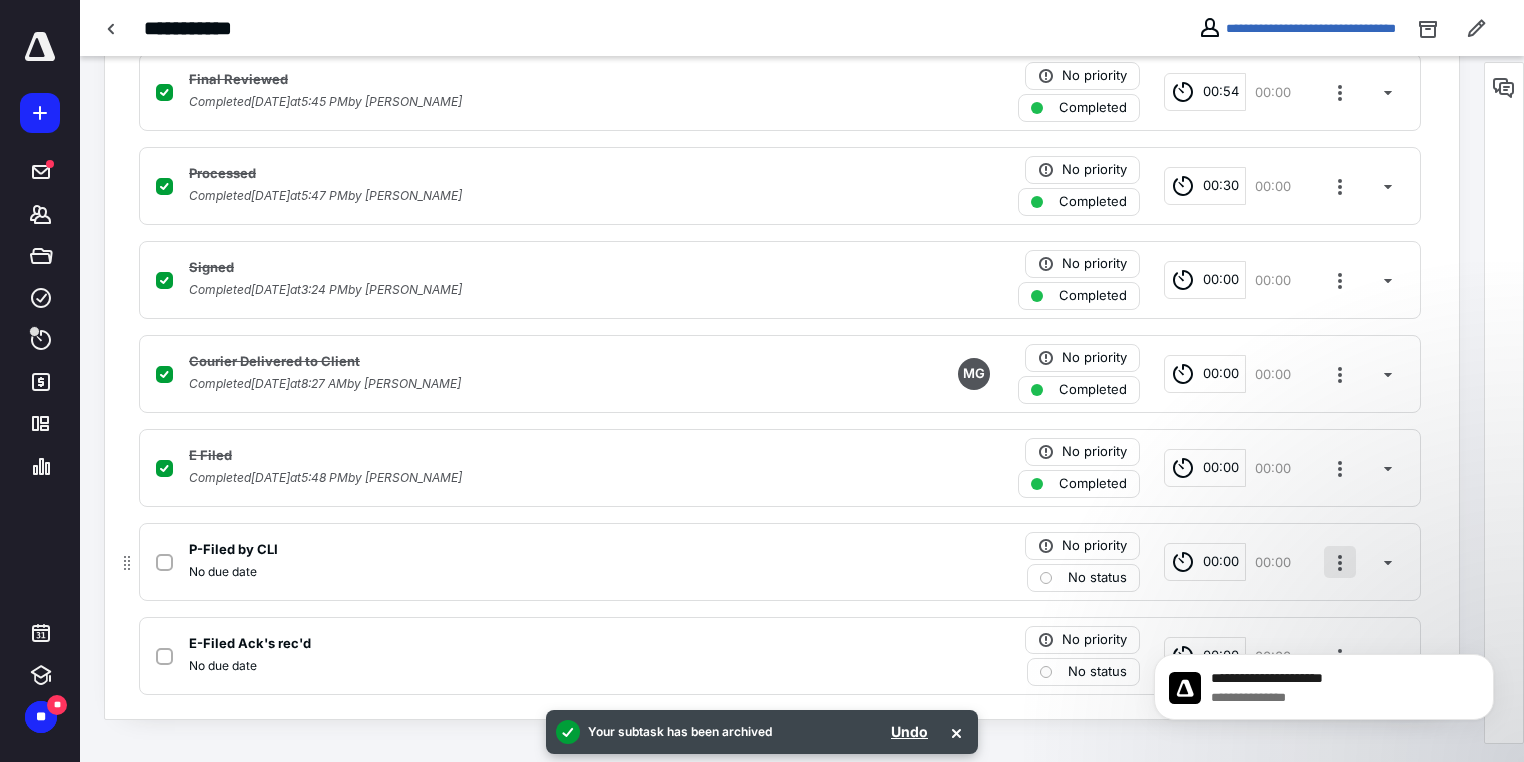 click at bounding box center (1340, 562) 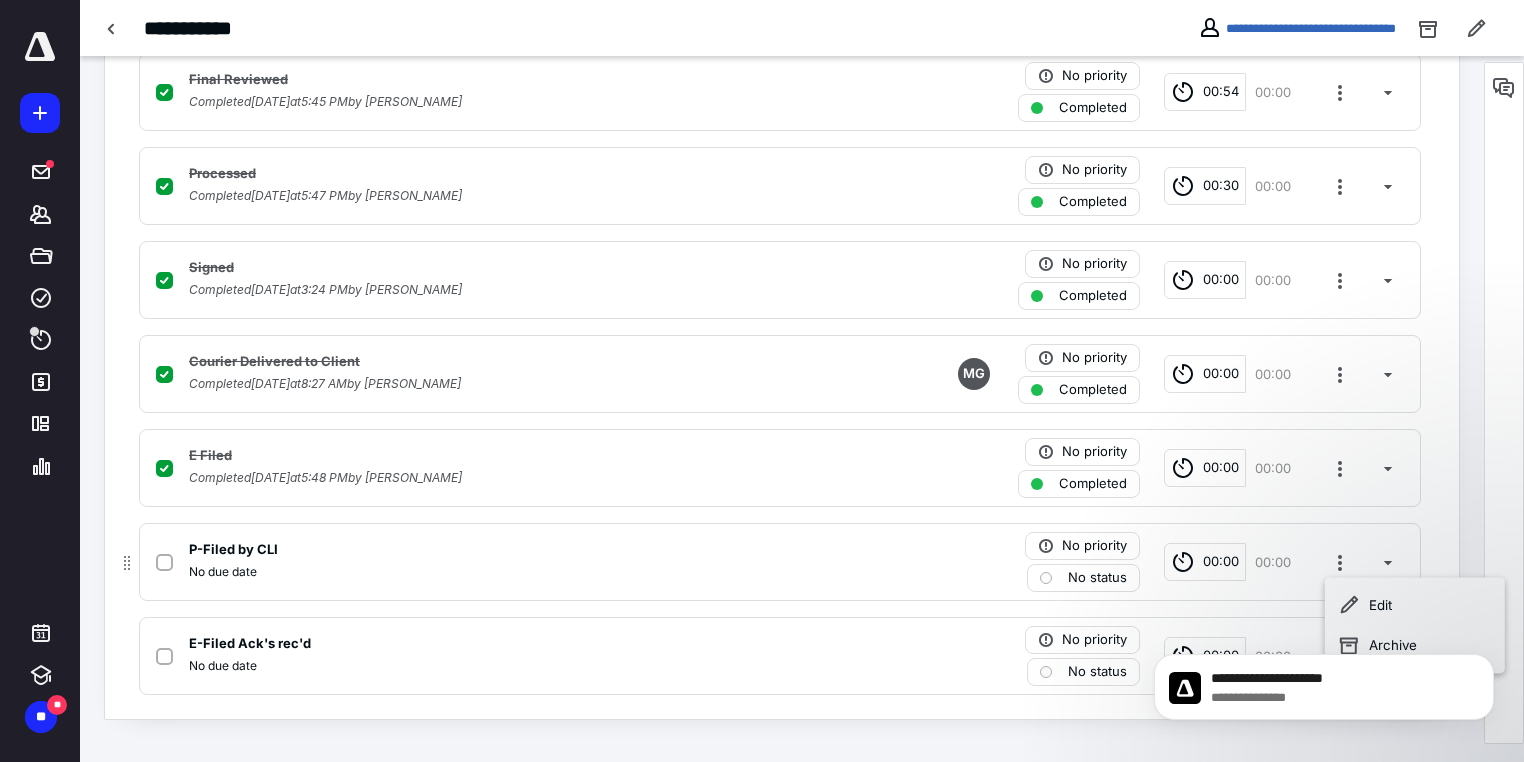 click on "P-Filed by CLI No due date No priority No status 00:00 00:00" at bounding box center (780, 562) 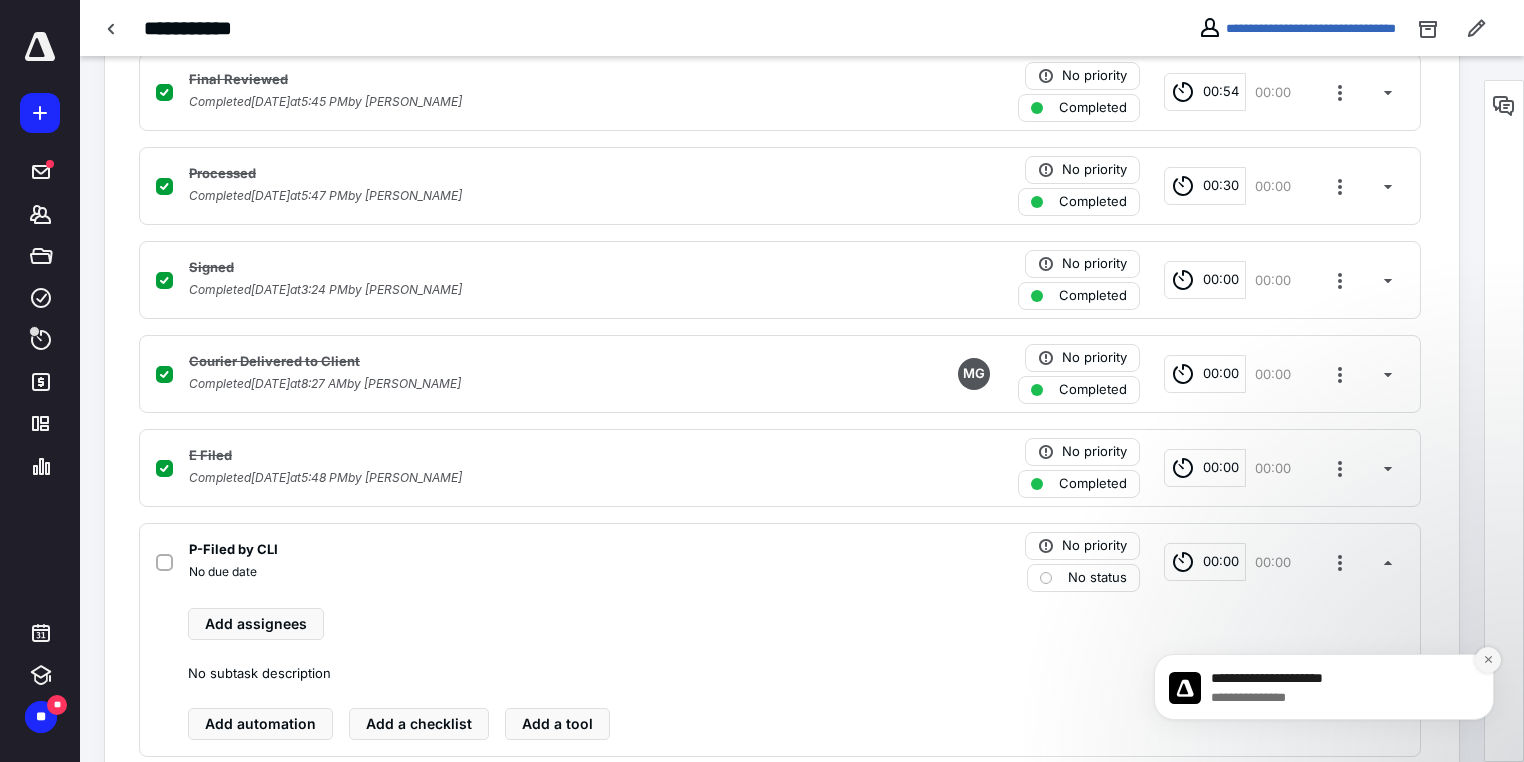 click 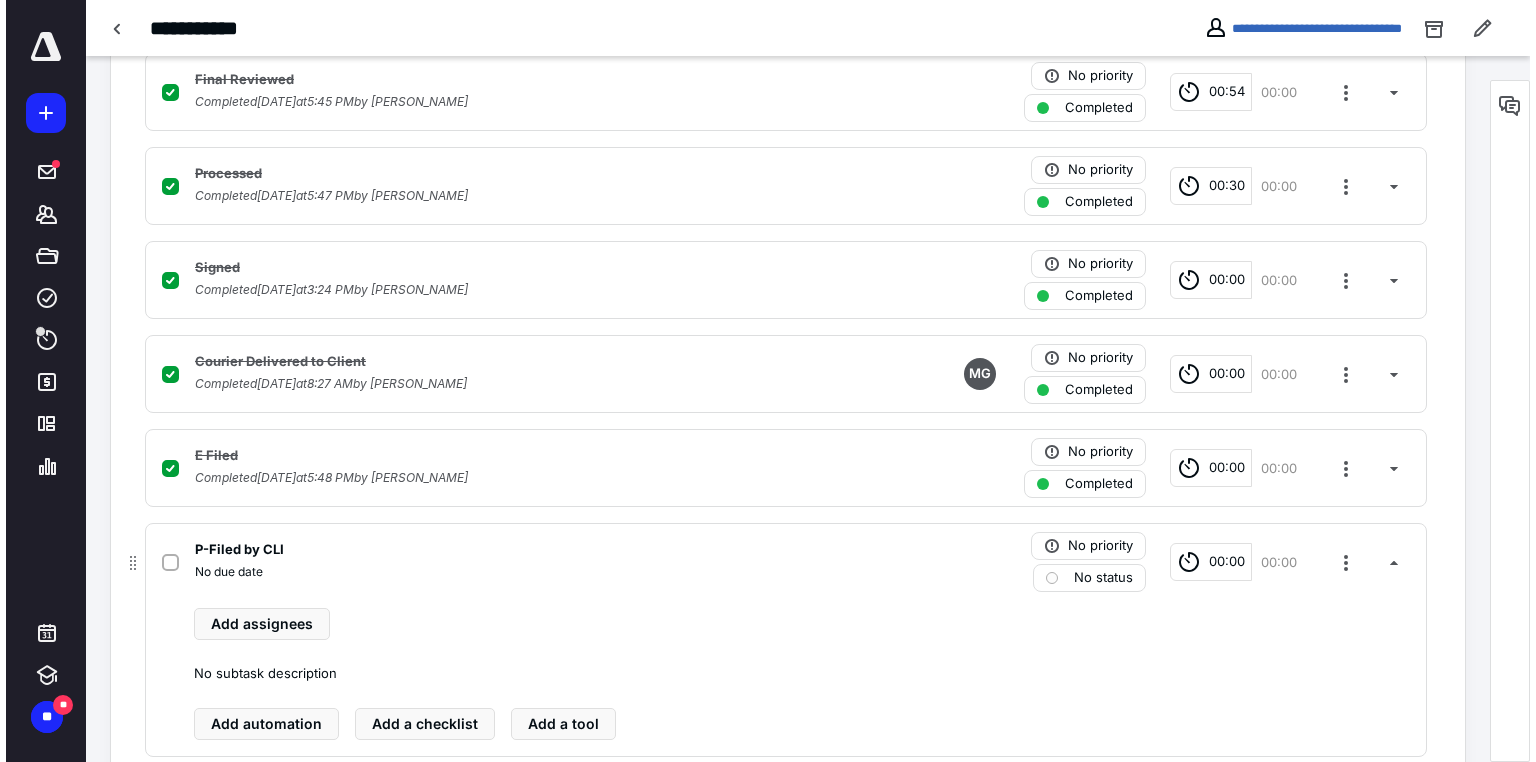 scroll, scrollTop: 793, scrollLeft: 0, axis: vertical 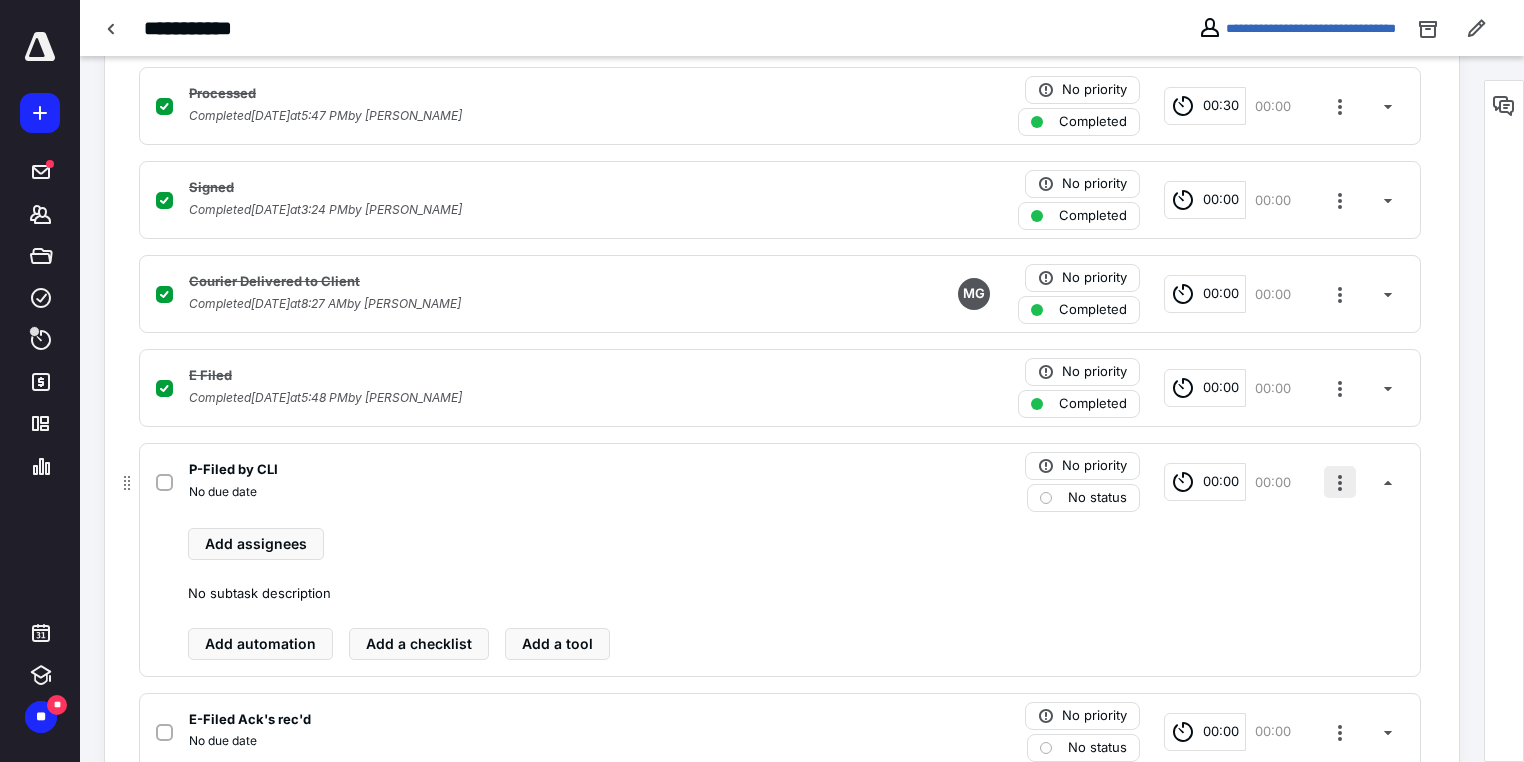click at bounding box center (1340, 482) 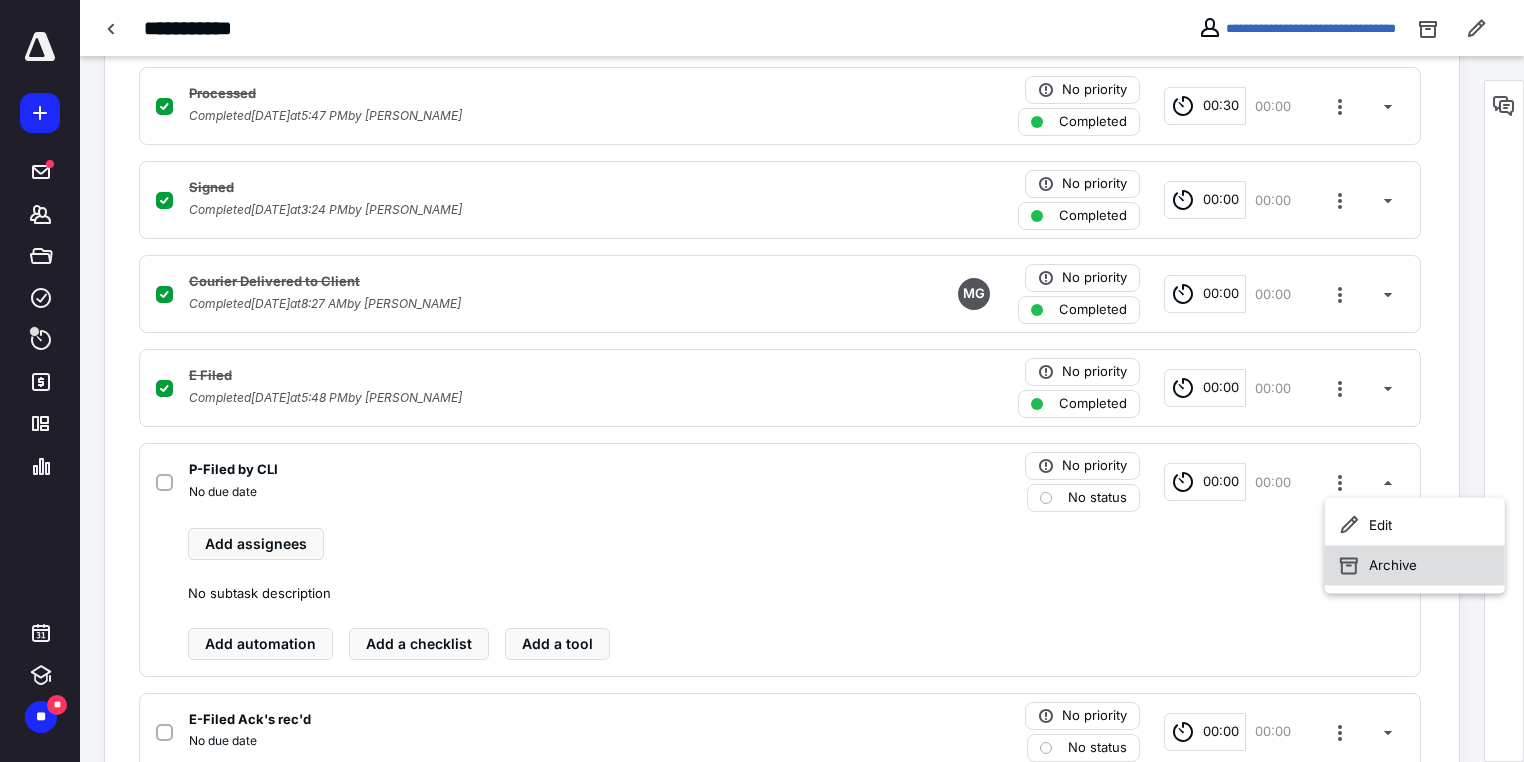 click on "Archive" at bounding box center [1415, 565] 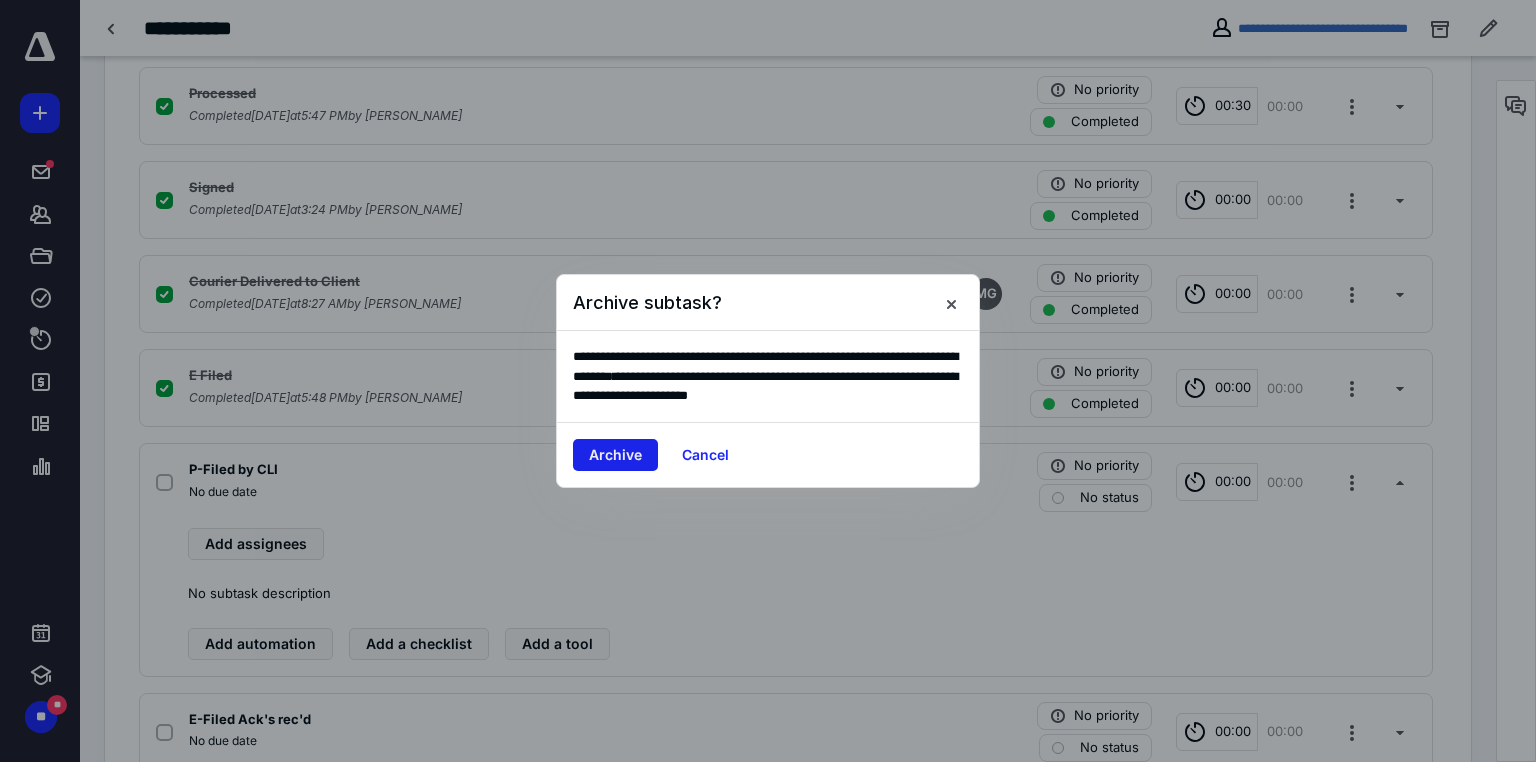 click on "Archive" at bounding box center (615, 455) 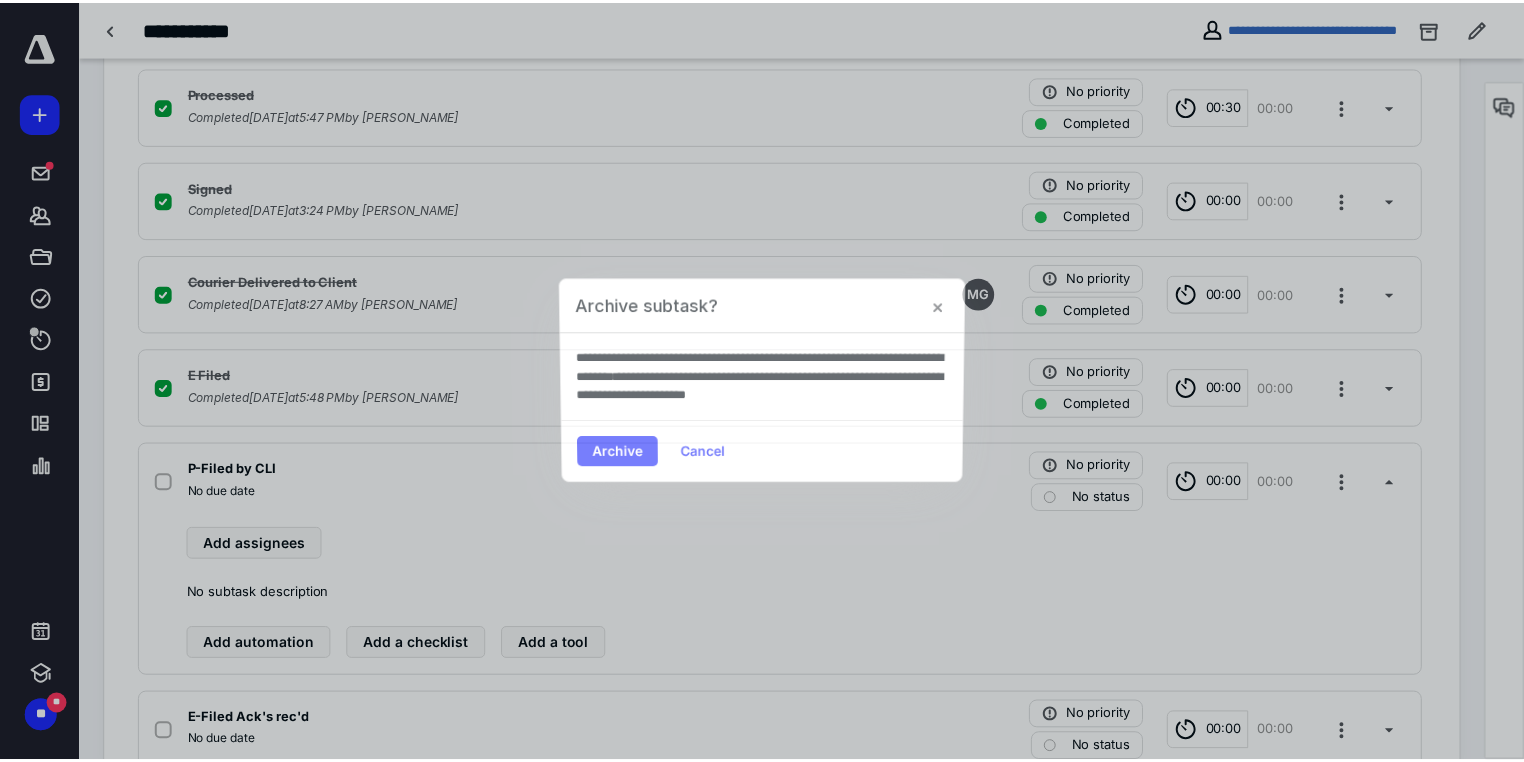 scroll, scrollTop: 620, scrollLeft: 0, axis: vertical 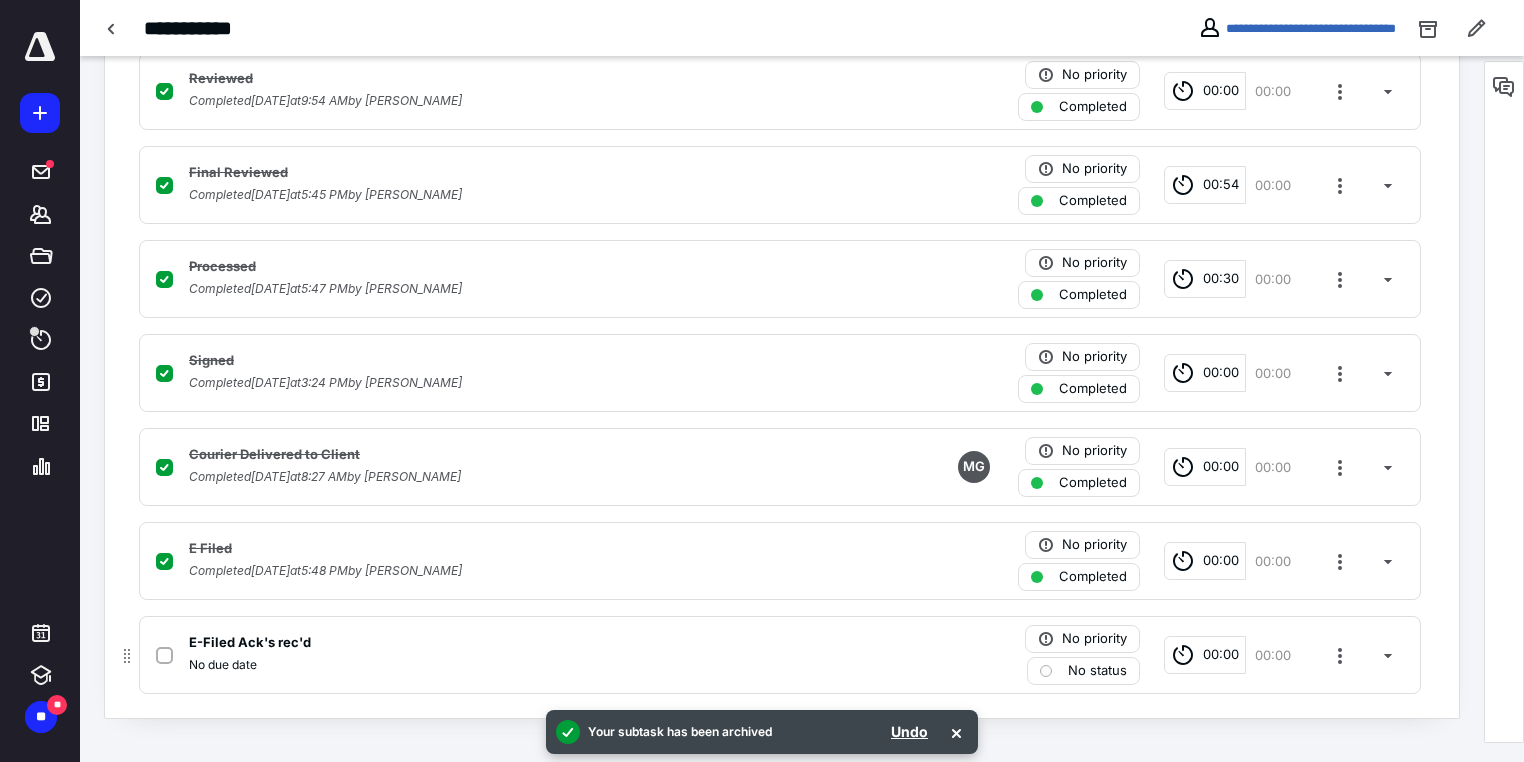 drag, startPoint x: 460, startPoint y: 647, endPoint x: 428, endPoint y: 648, distance: 32.01562 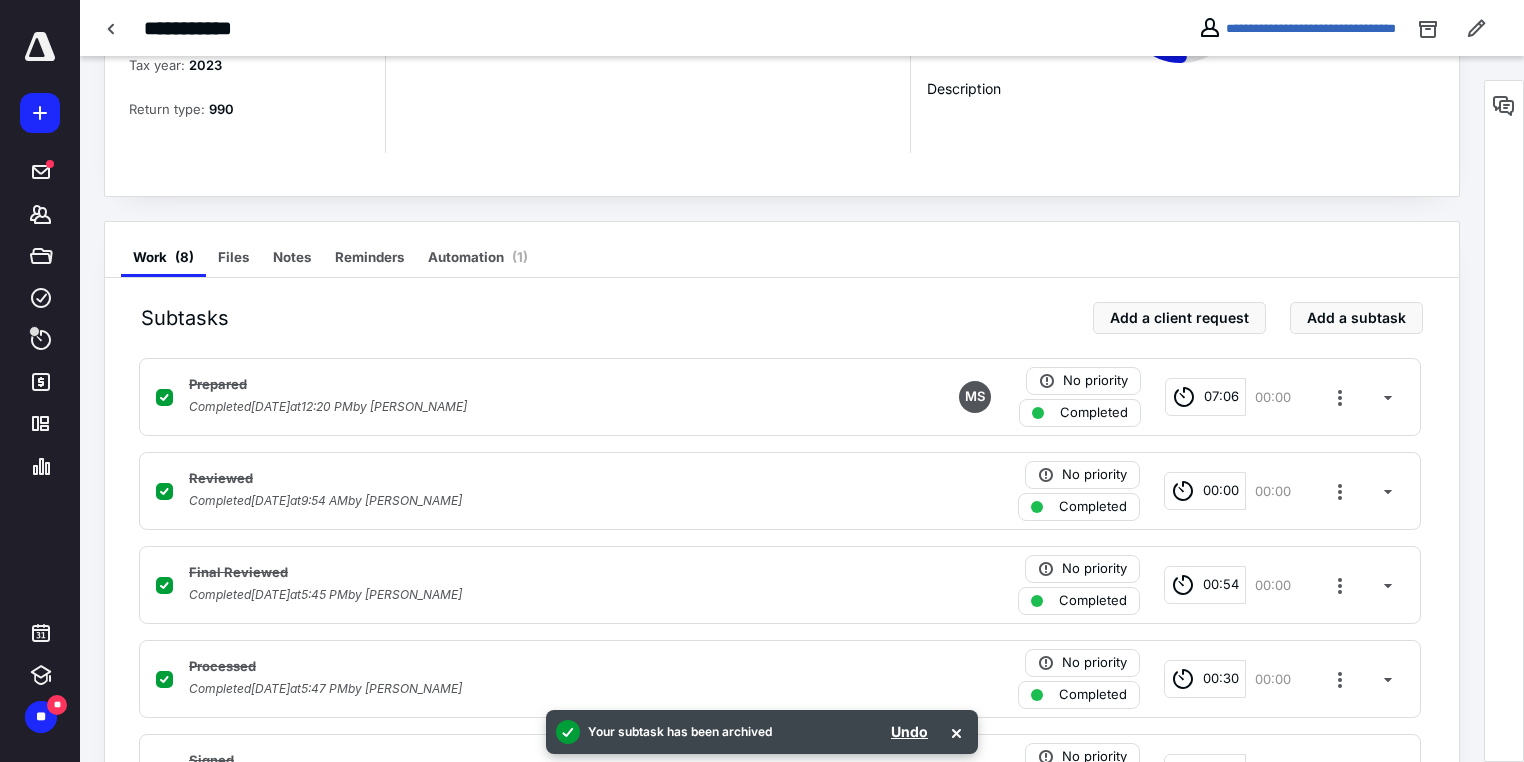scroll, scrollTop: 0, scrollLeft: 0, axis: both 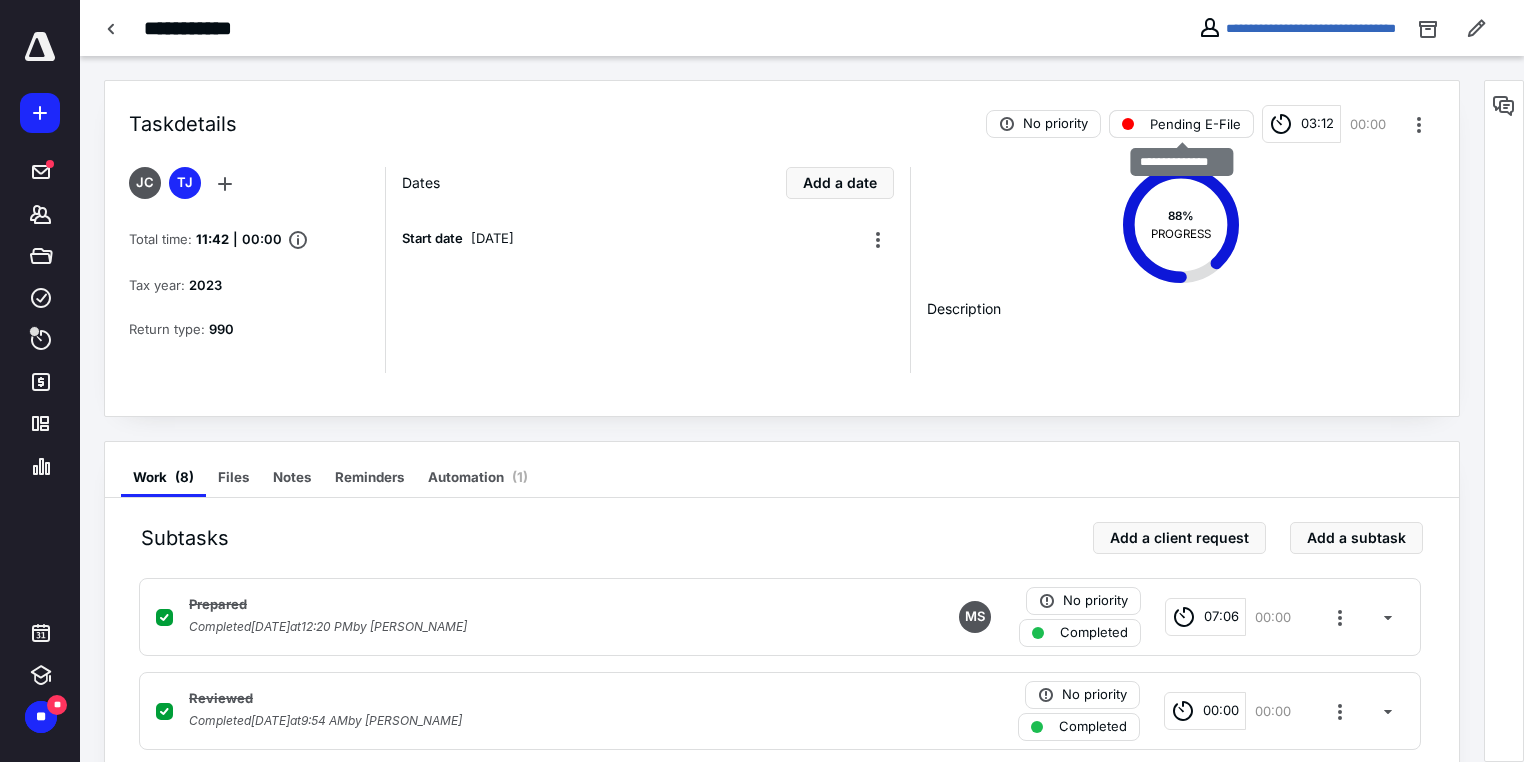 click on "Pending E-File" at bounding box center [1195, 124] 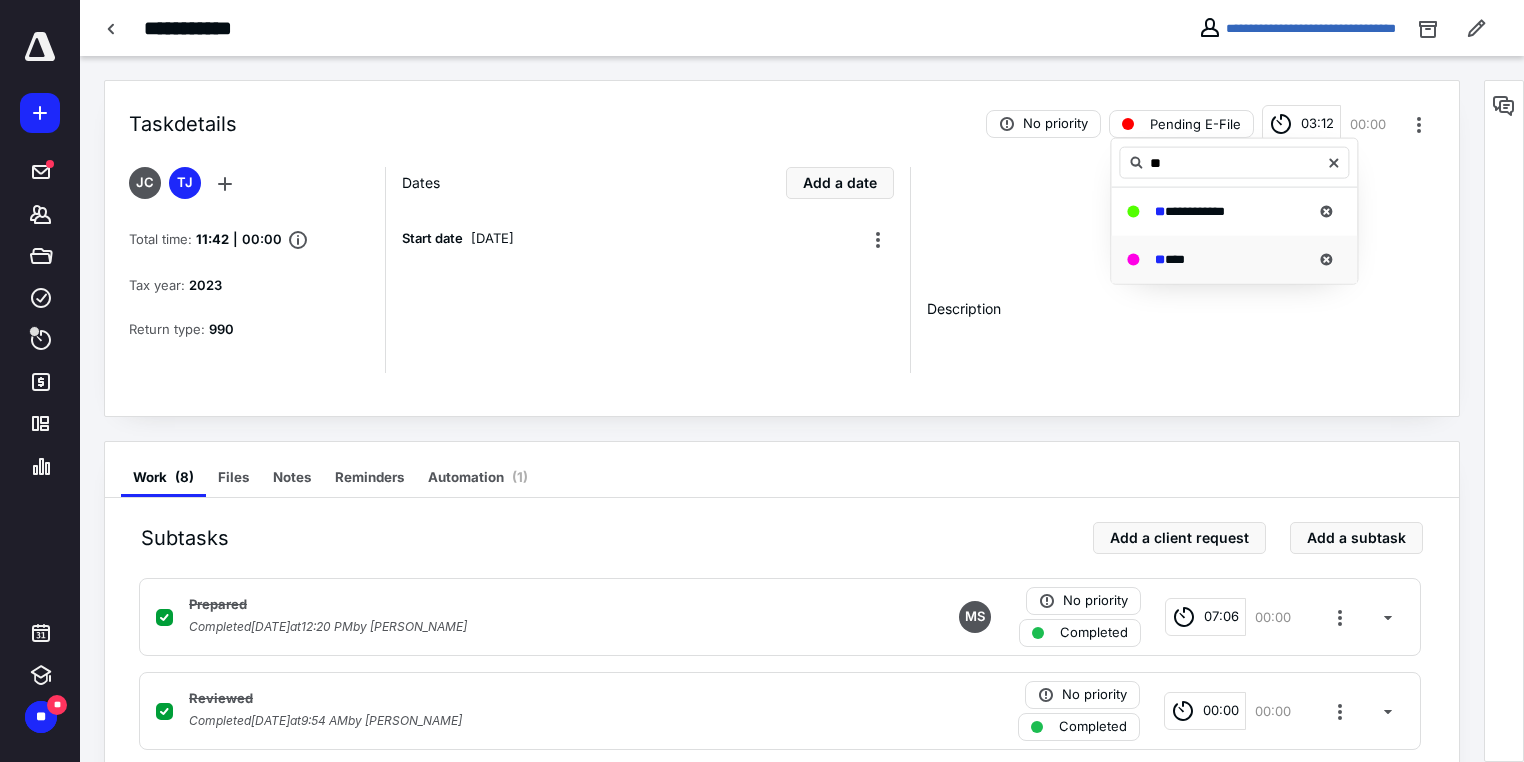 type on "**" 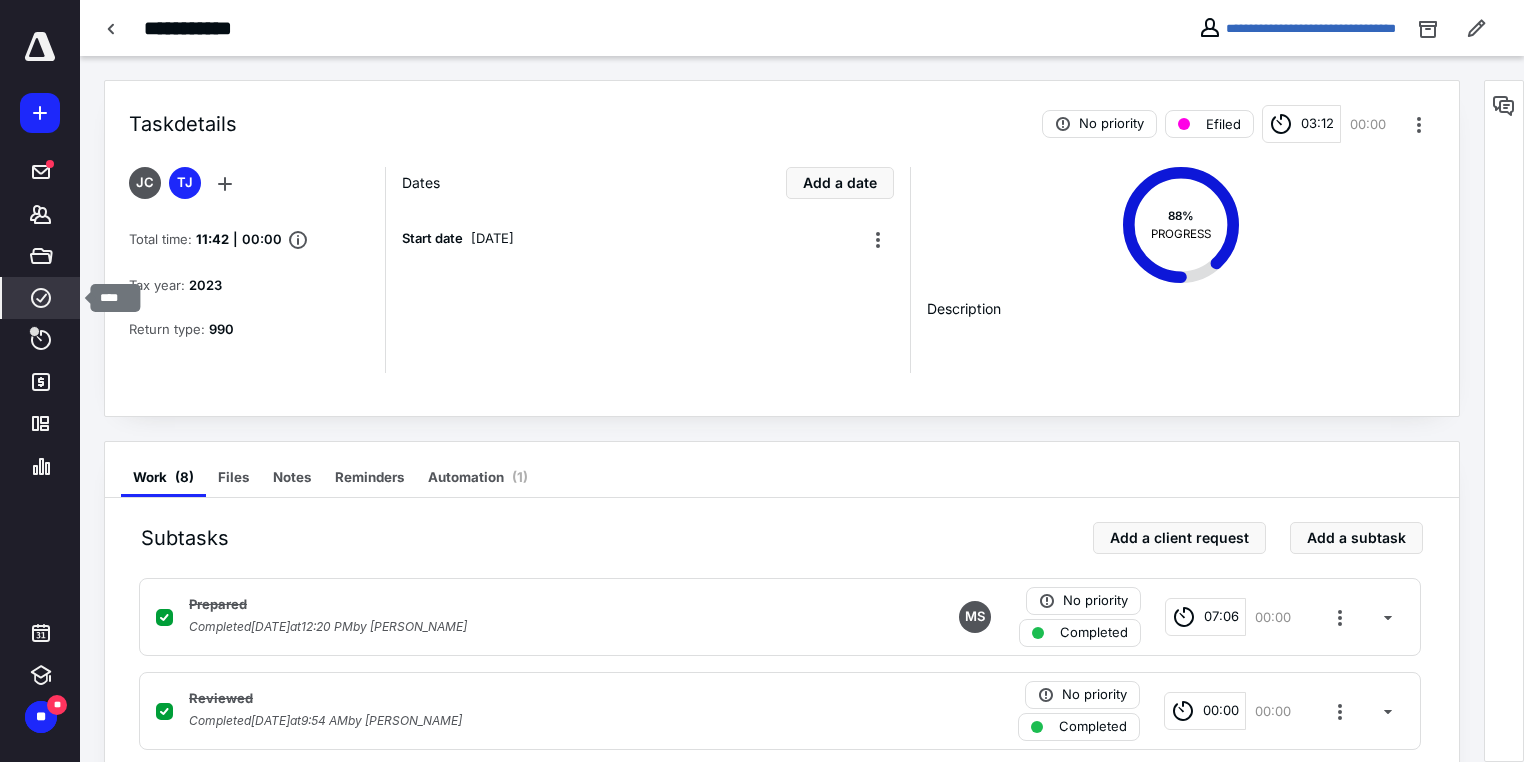 click 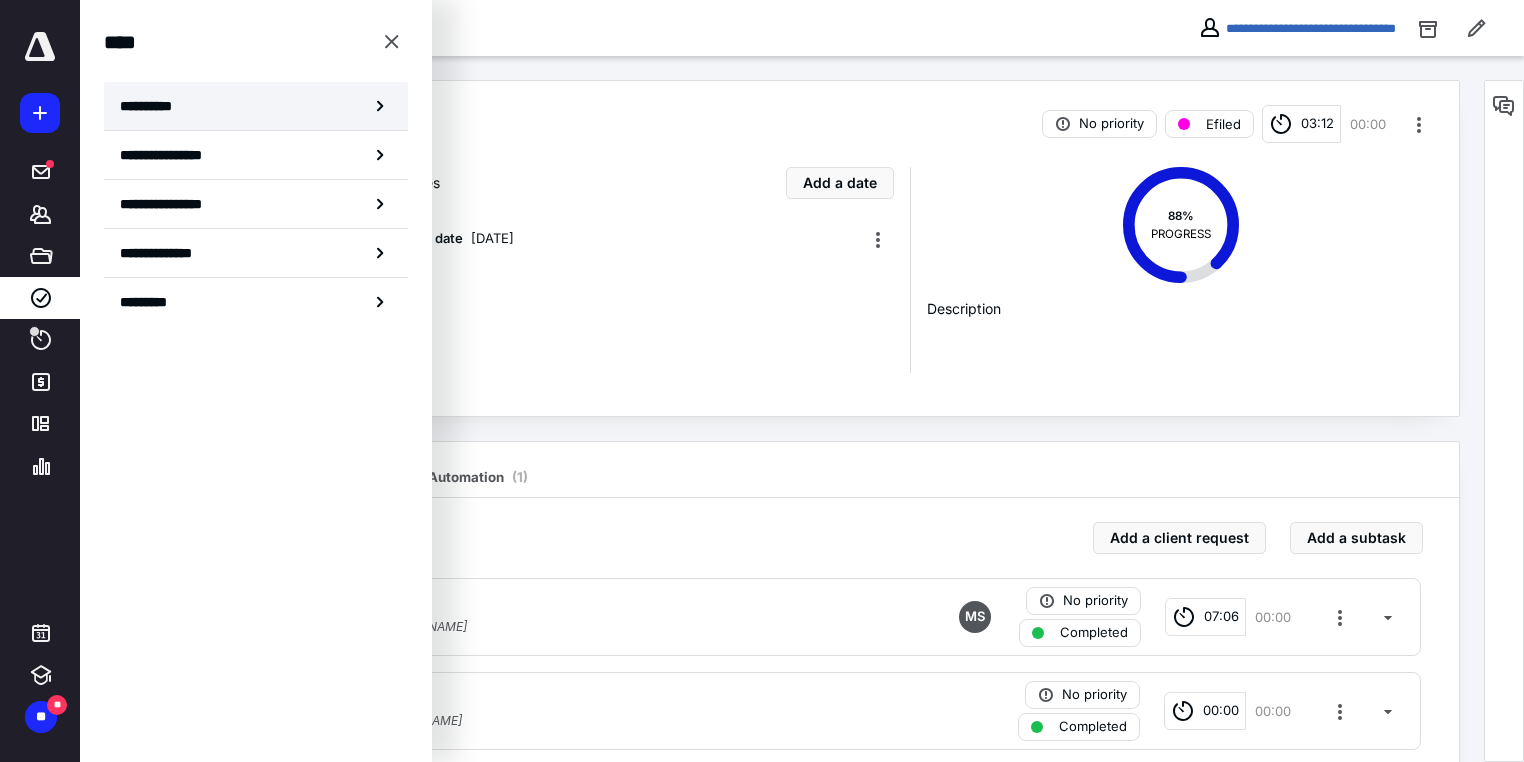 click on "**********" at bounding box center (153, 106) 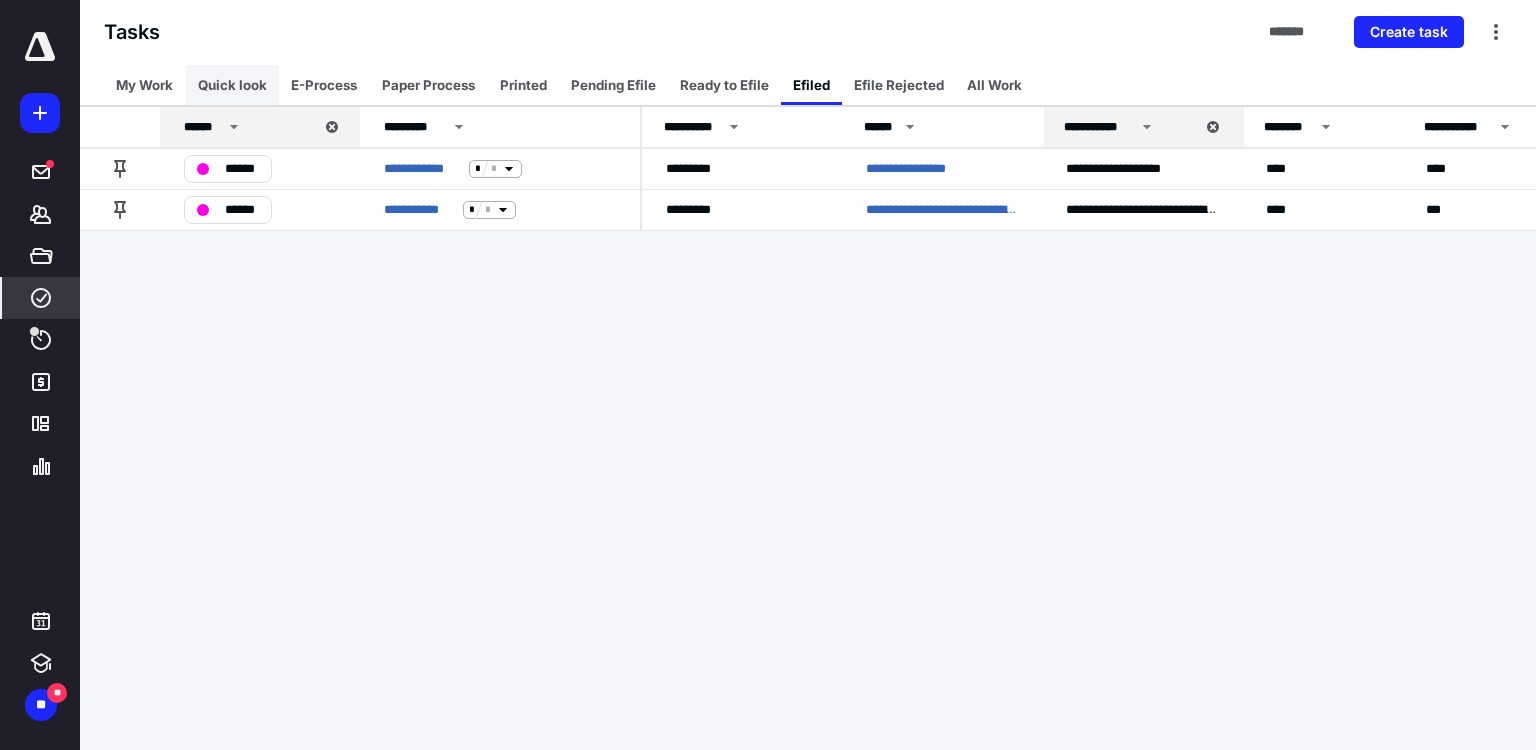 click on "Quick look" at bounding box center [232, 85] 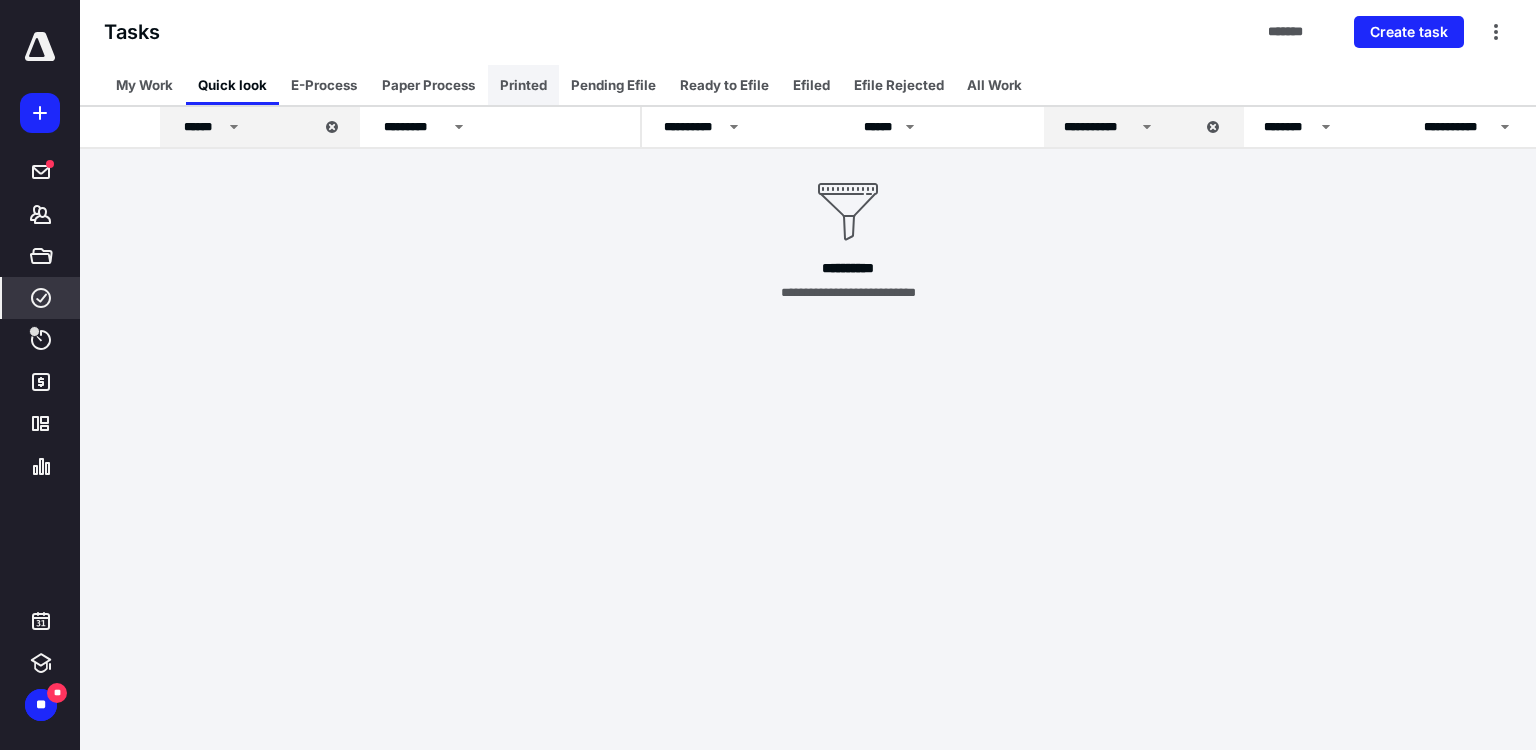 click on "Printed" at bounding box center [523, 85] 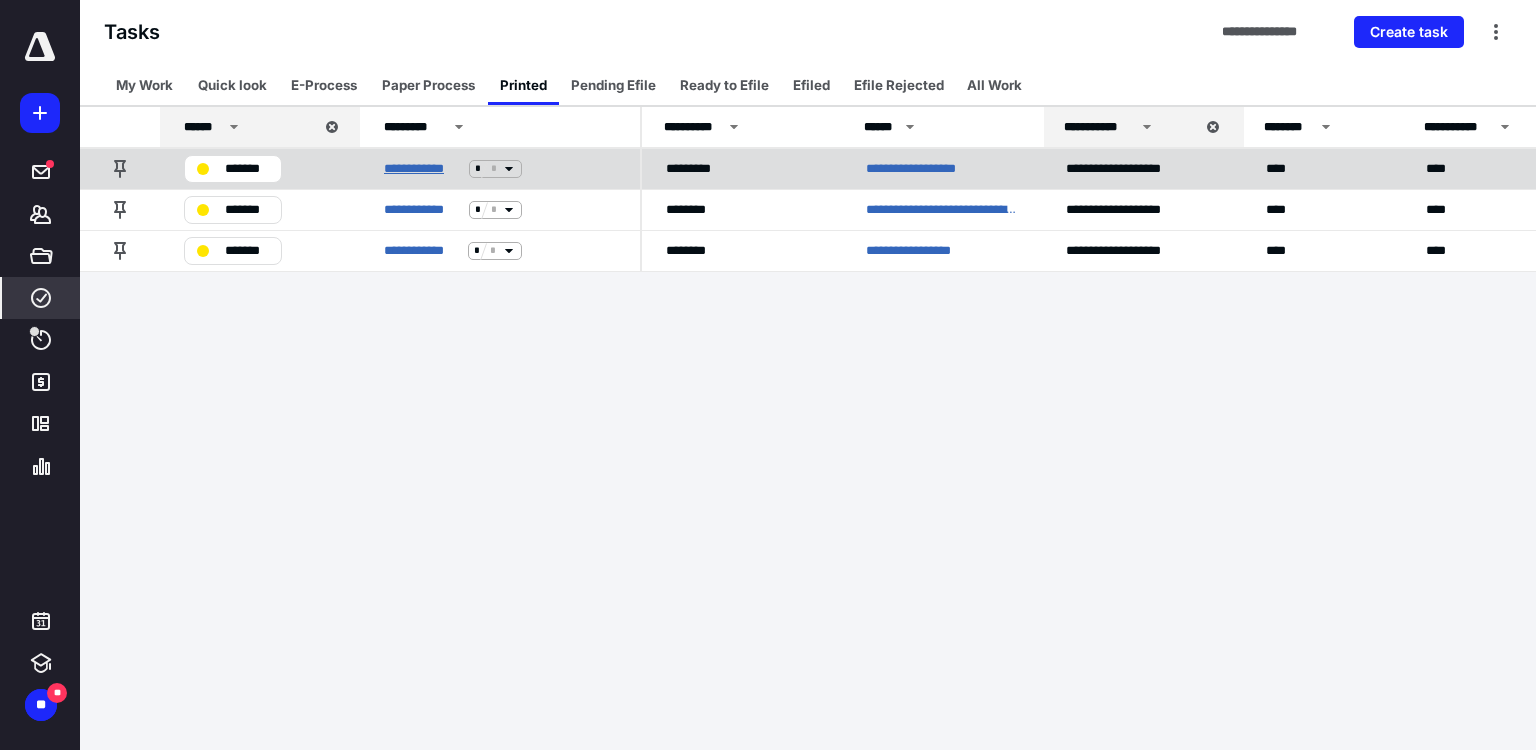 click on "**********" at bounding box center [422, 169] 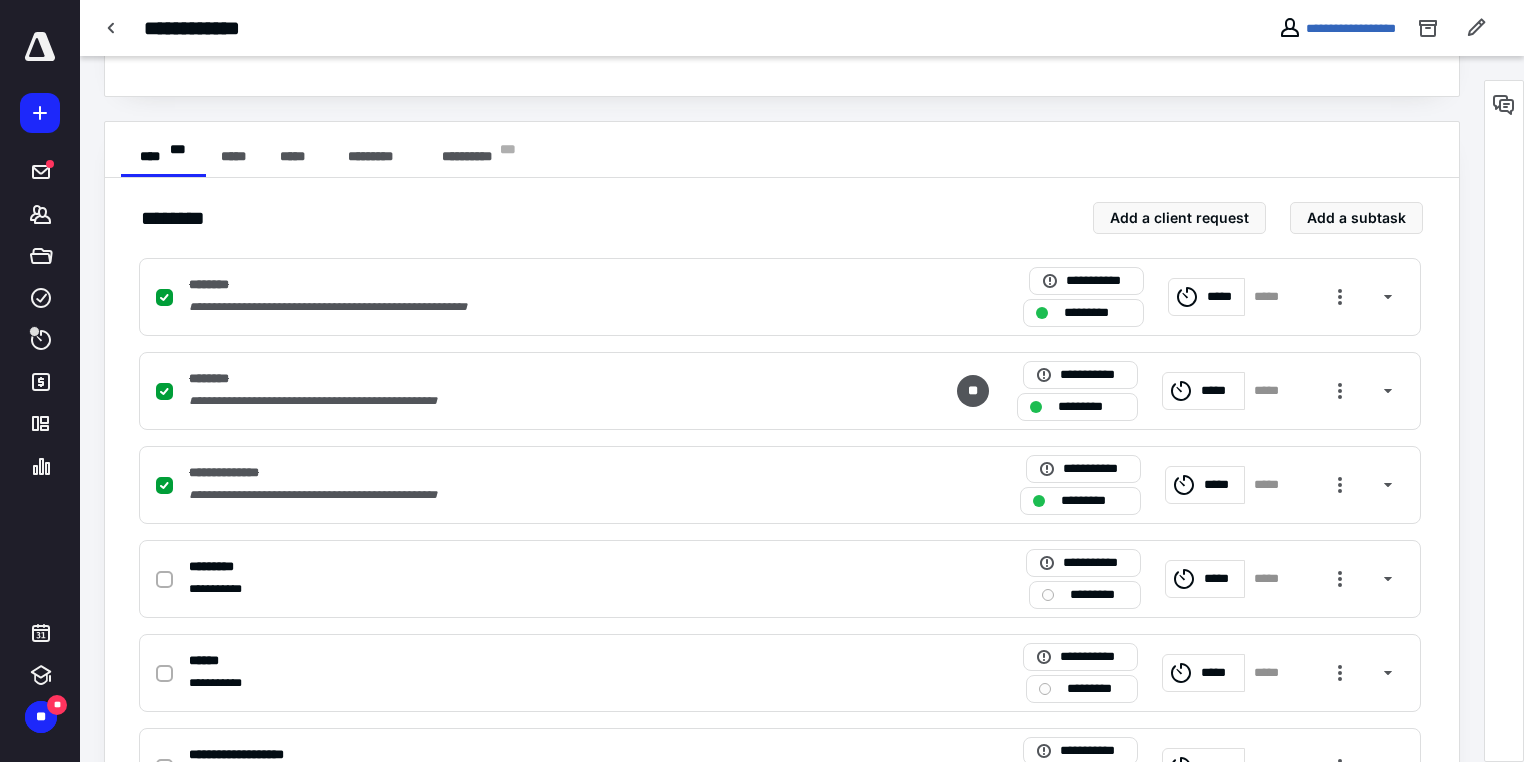 scroll, scrollTop: 560, scrollLeft: 0, axis: vertical 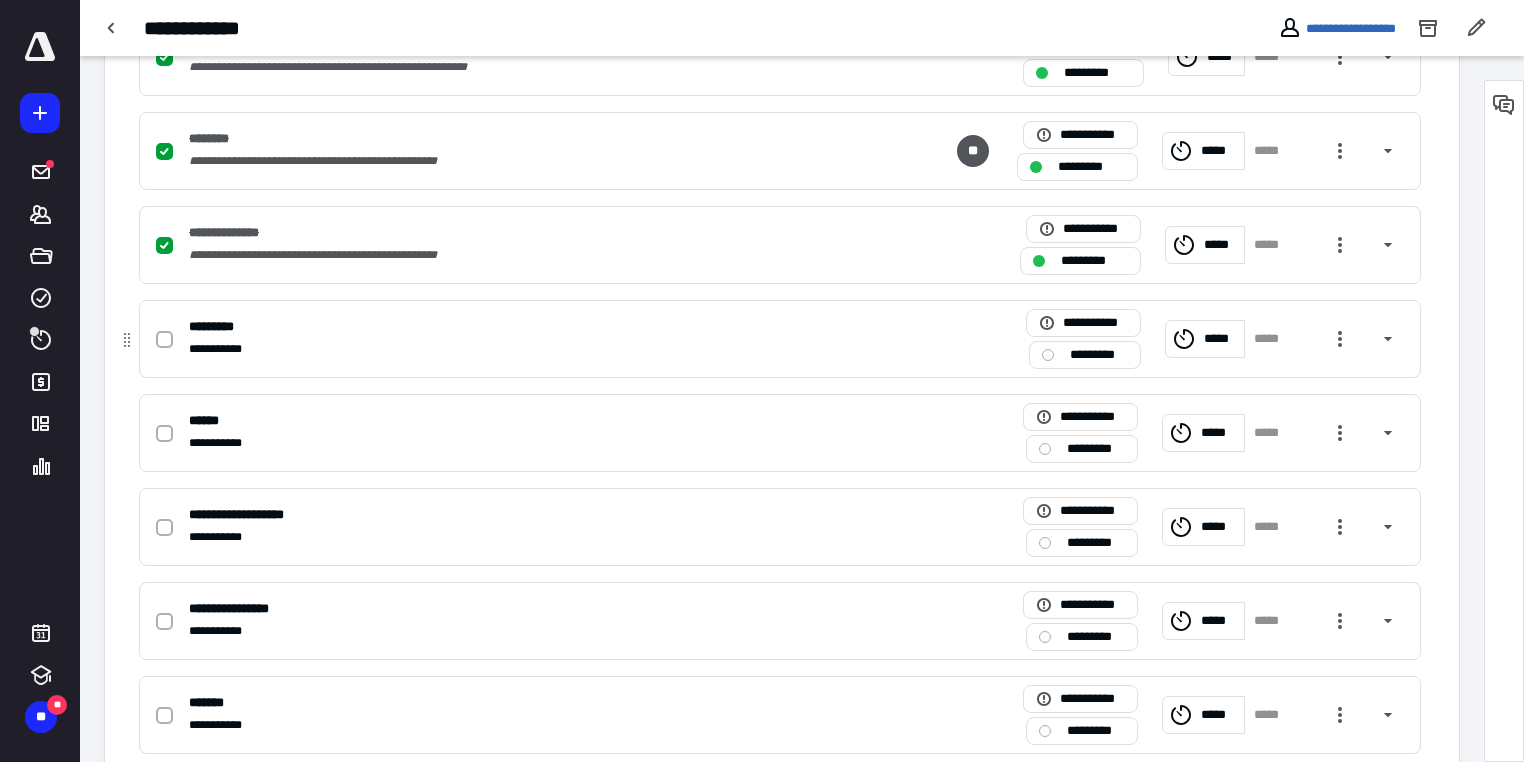 click 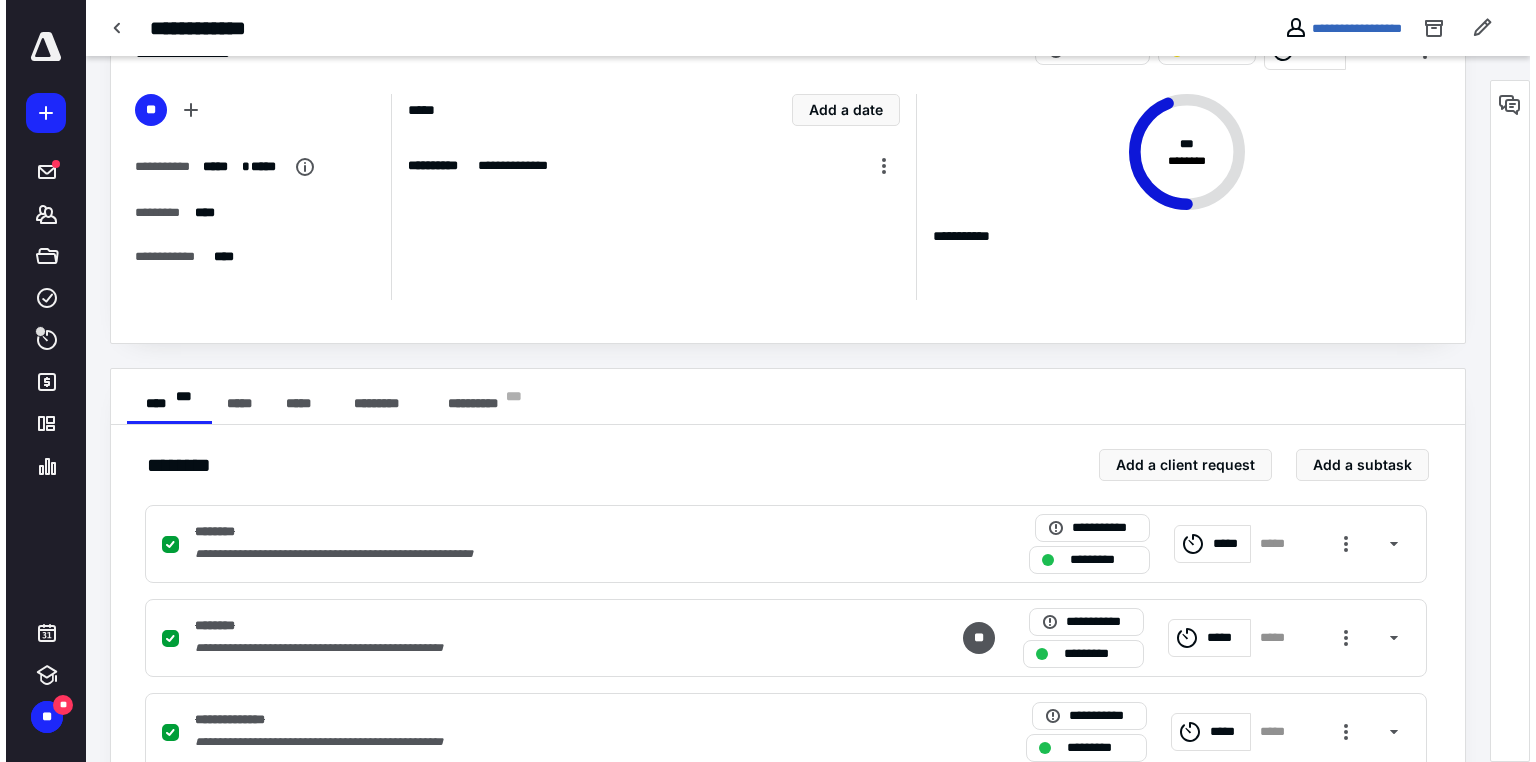 scroll, scrollTop: 0, scrollLeft: 0, axis: both 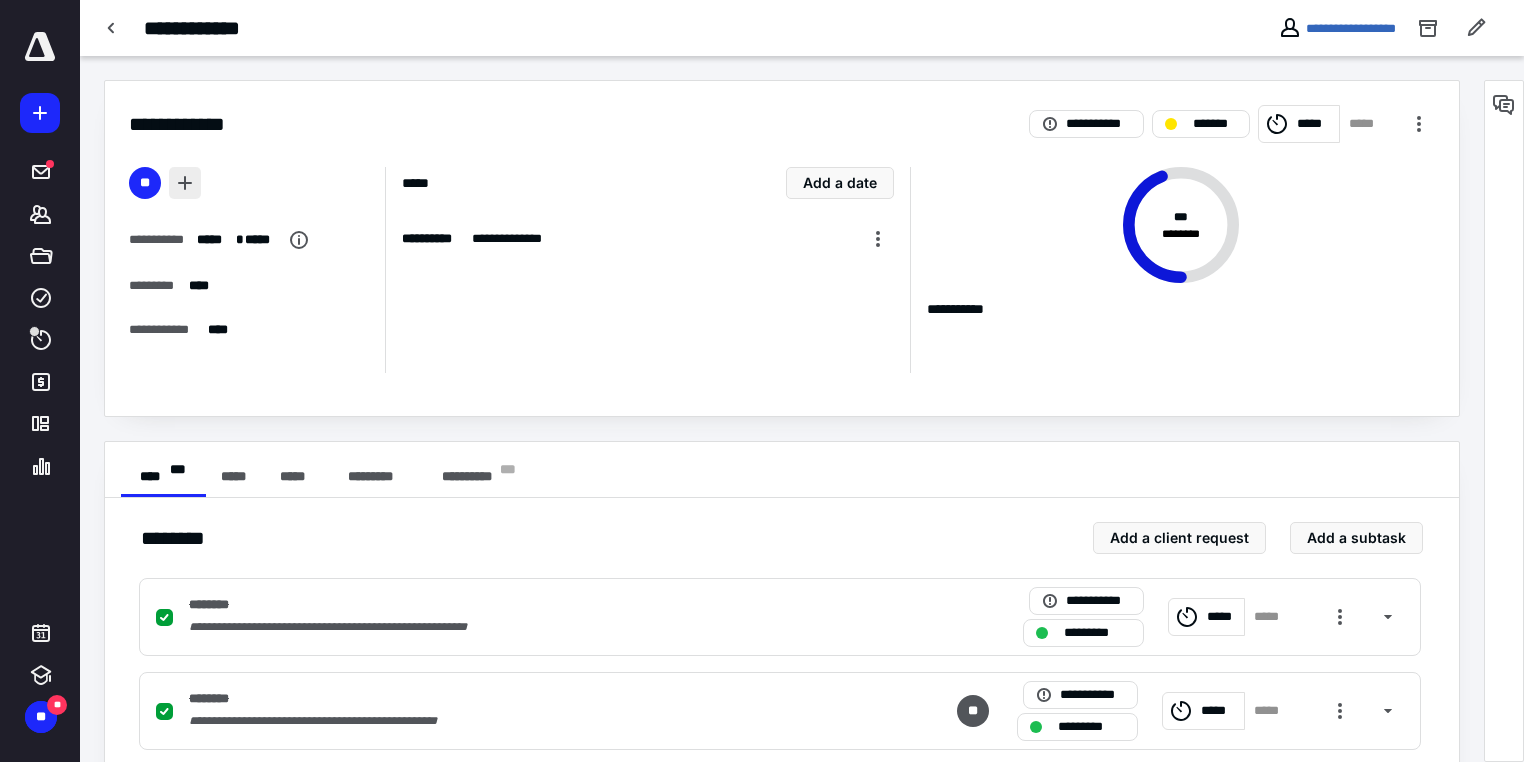 click at bounding box center (185, 183) 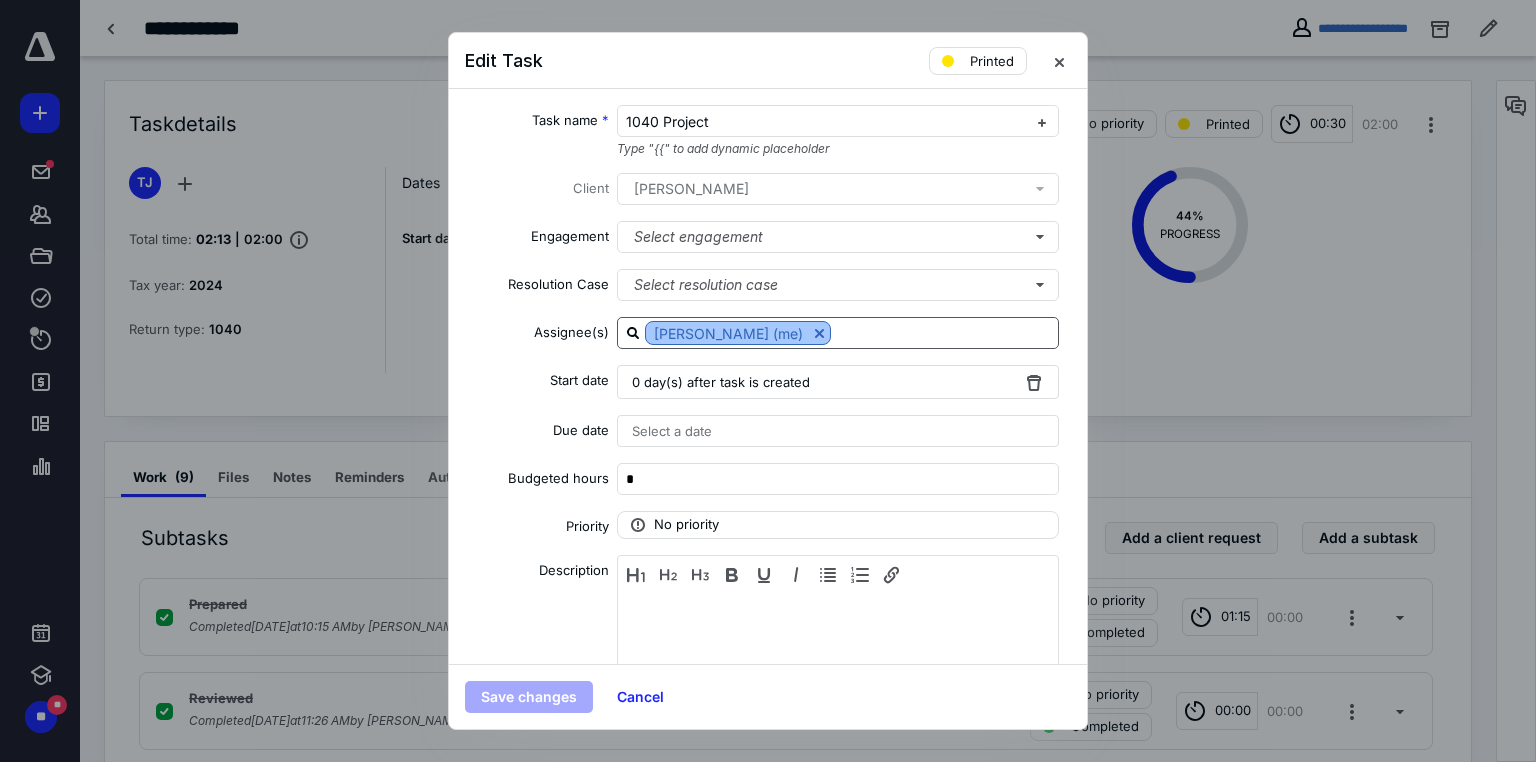 click at bounding box center [819, 333] 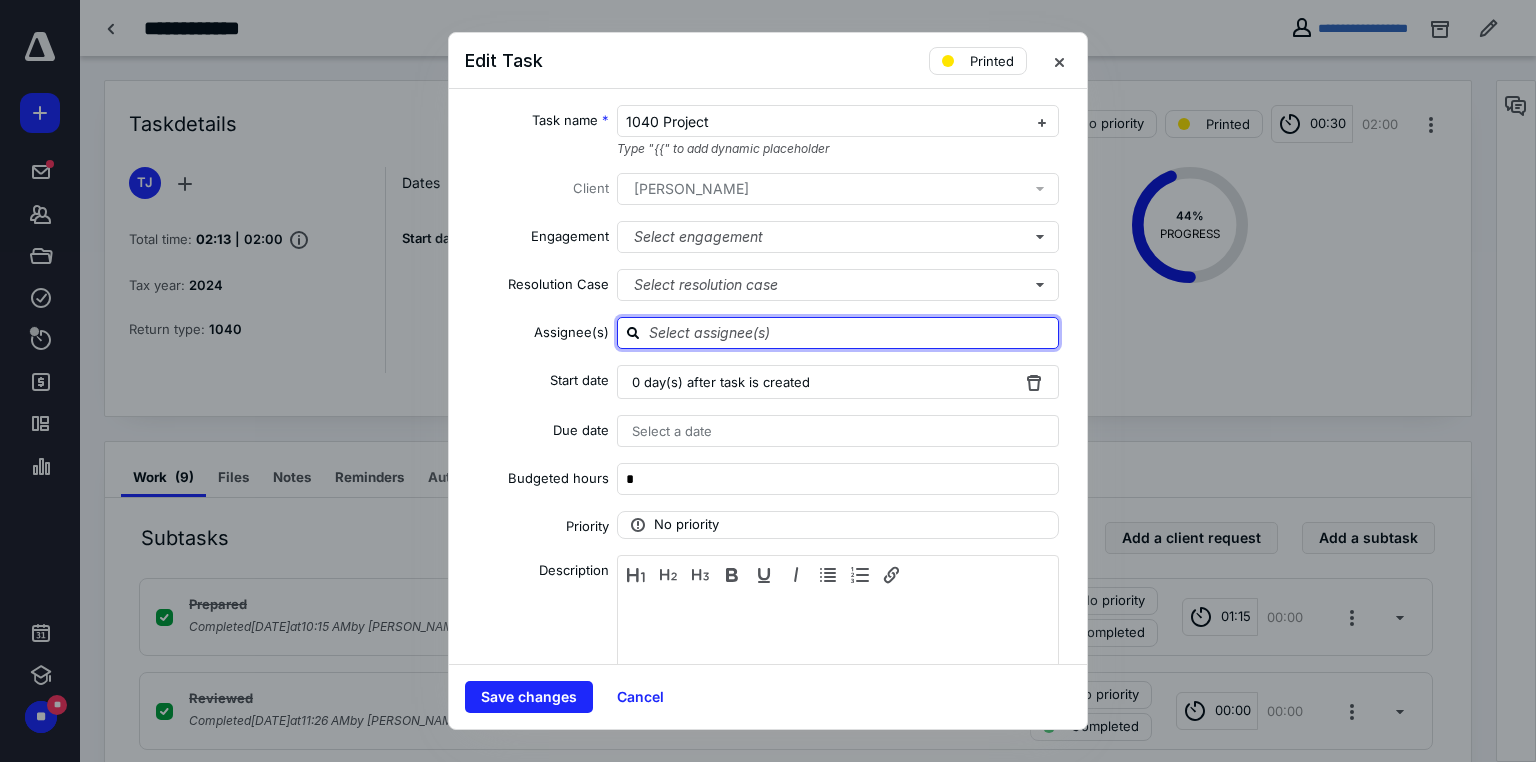 click at bounding box center (850, 332) 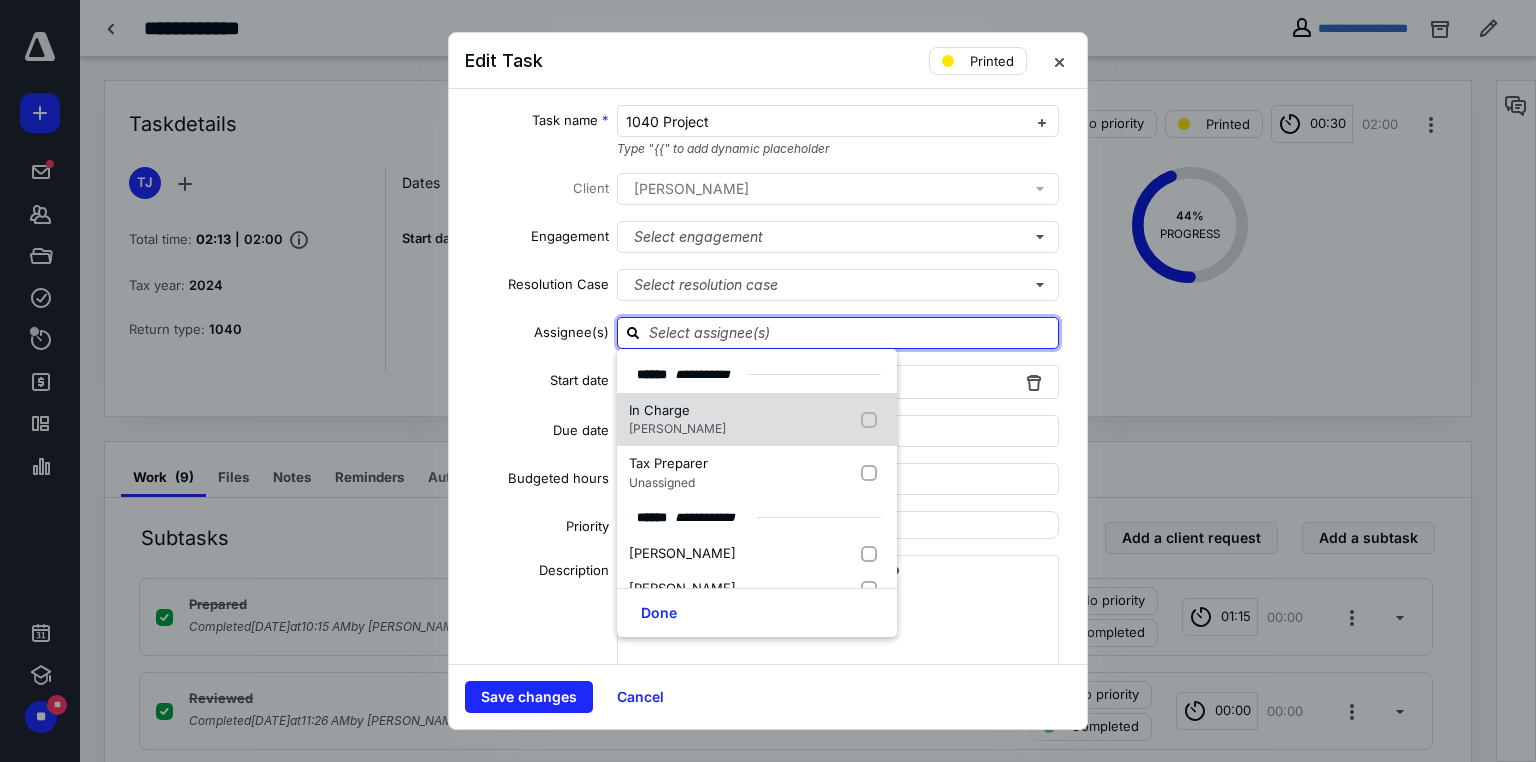 click at bounding box center (873, 420) 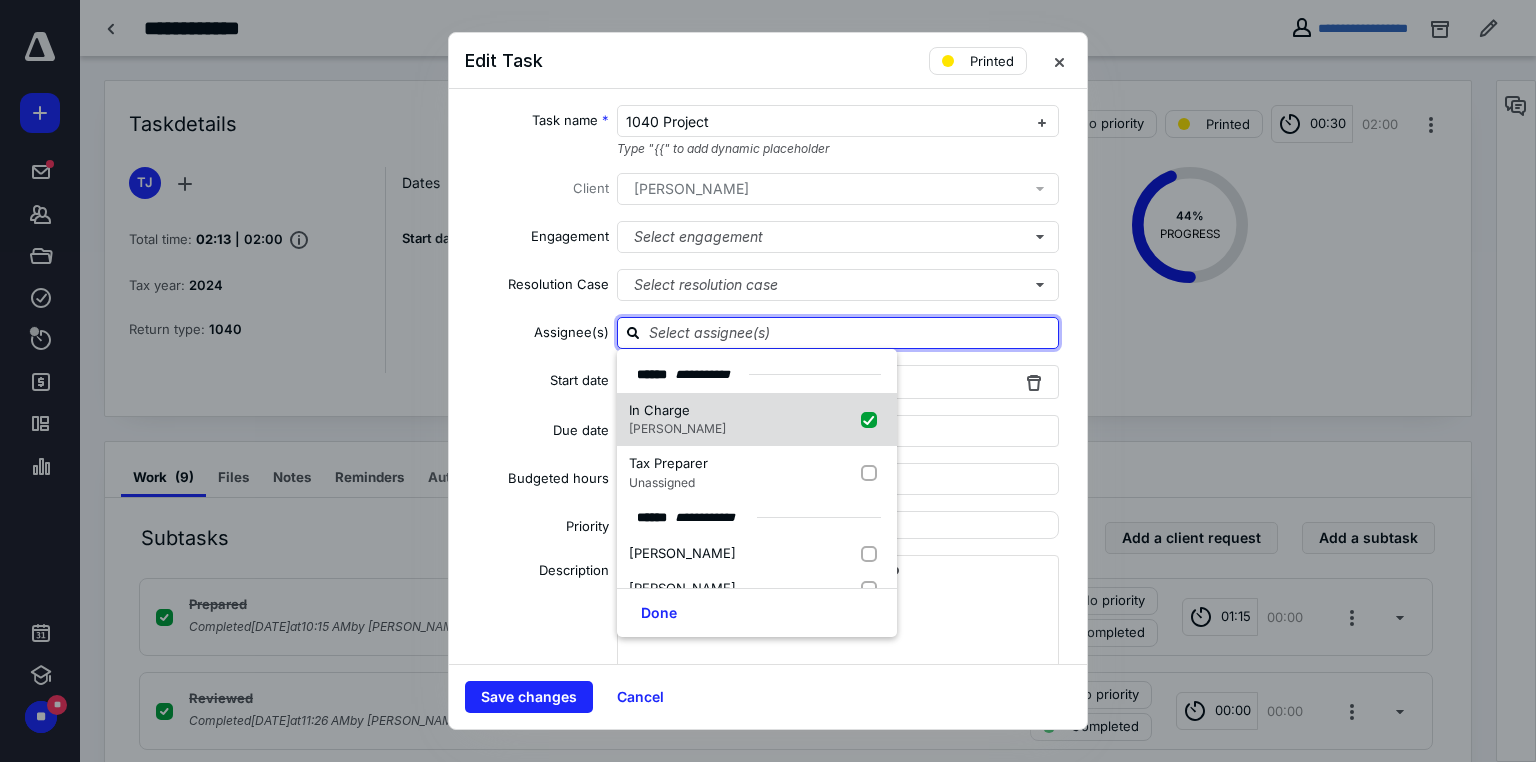 checkbox on "true" 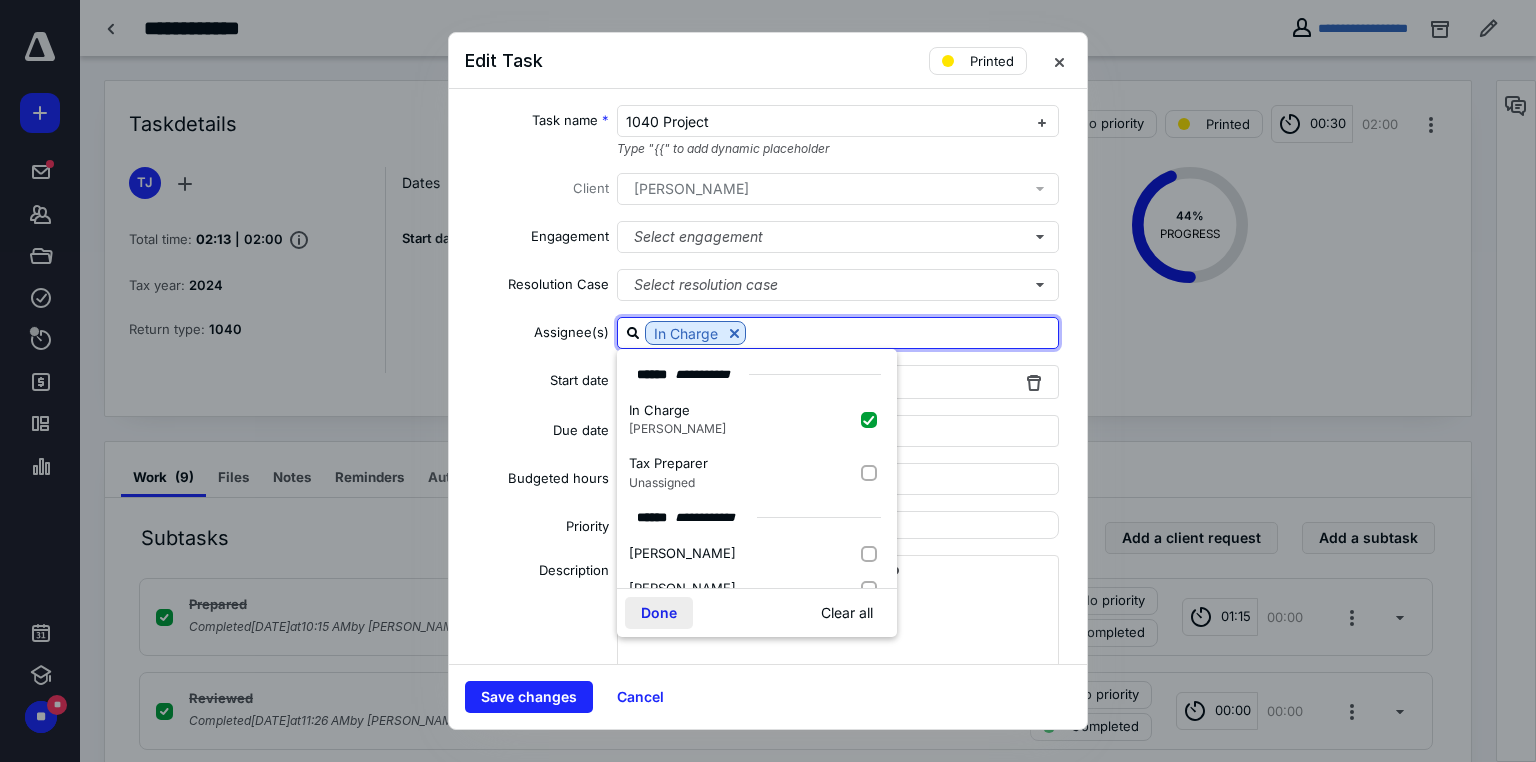 click on "Done" at bounding box center [659, 613] 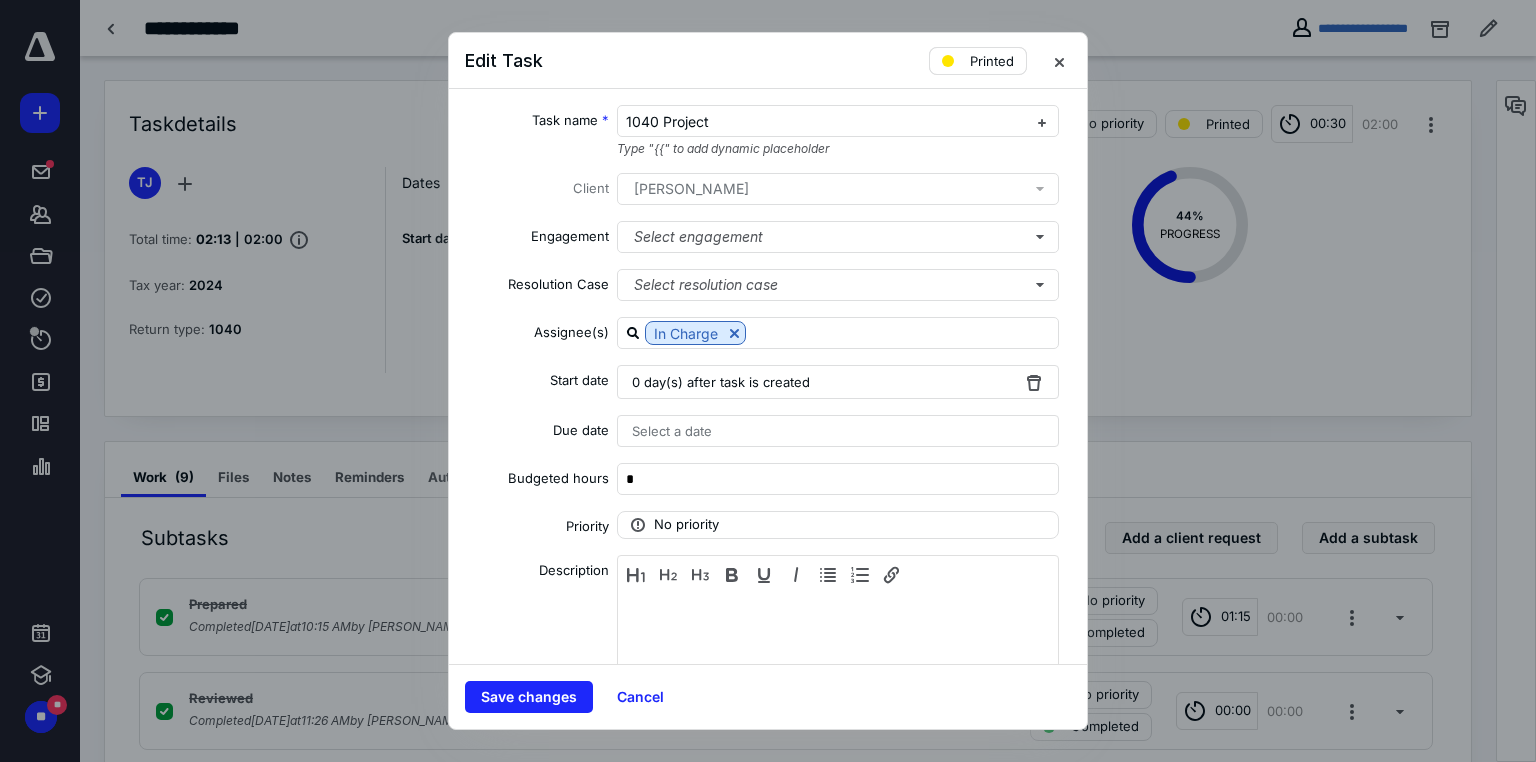 click on "Printed" at bounding box center [978, 61] 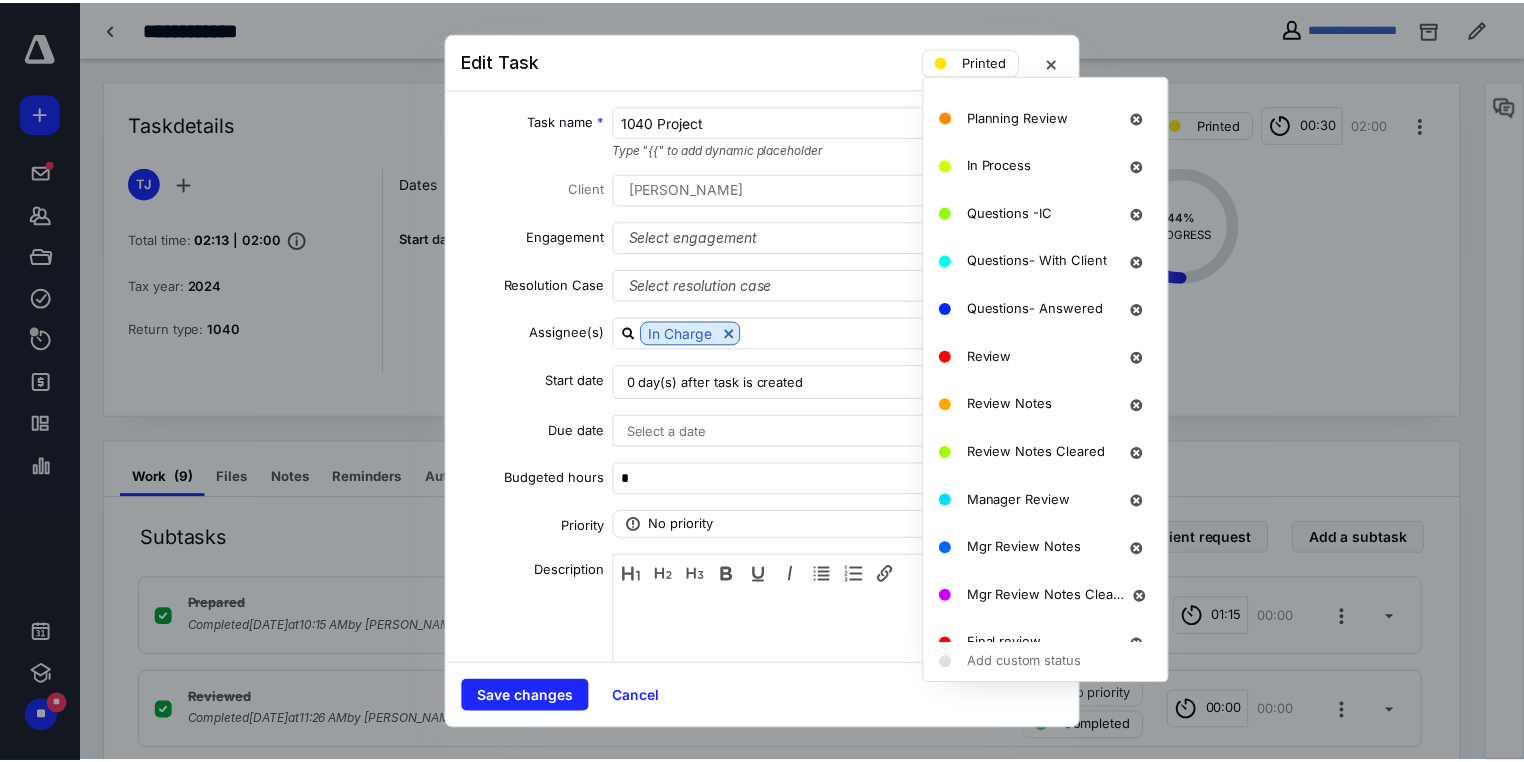 scroll, scrollTop: 0, scrollLeft: 0, axis: both 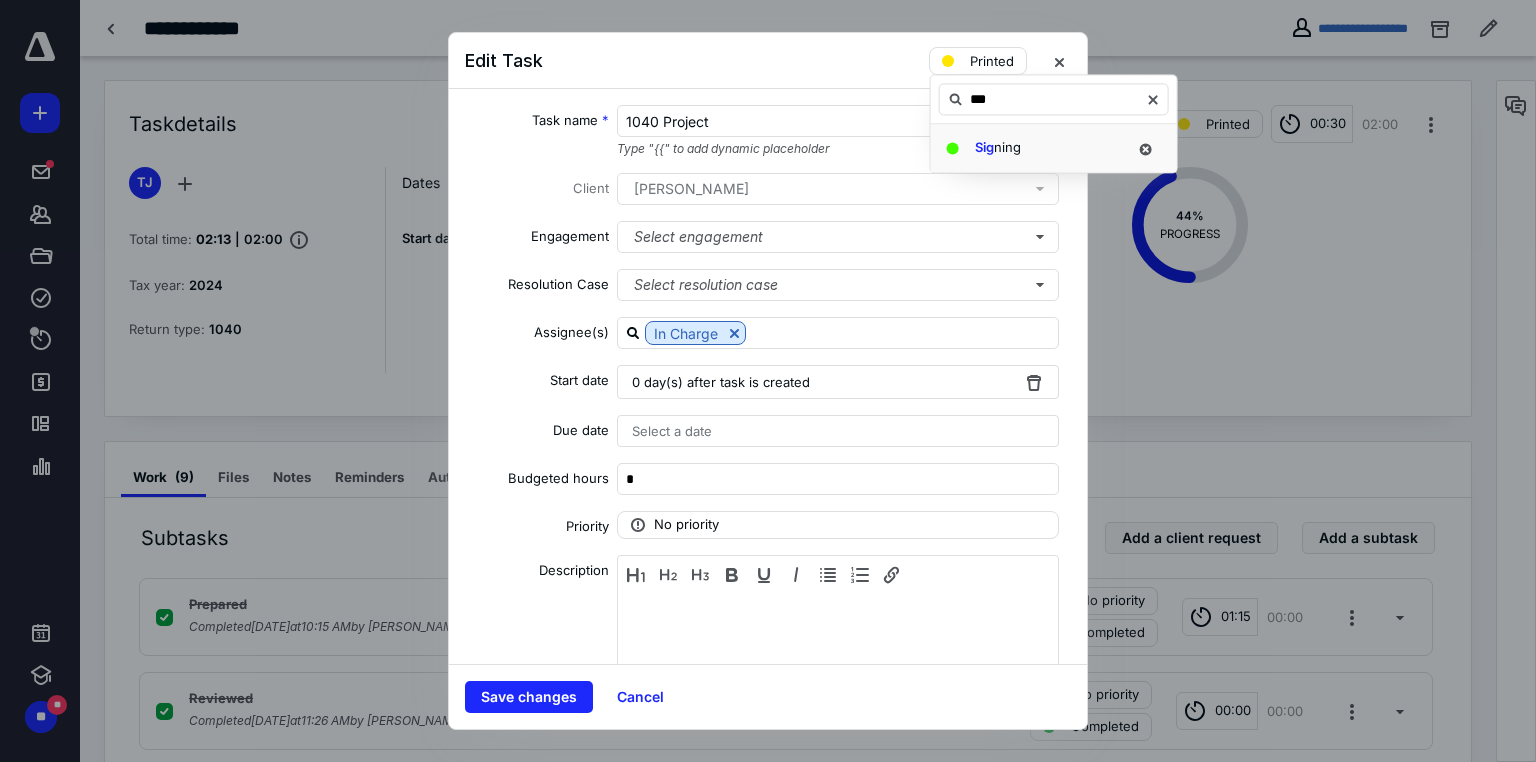type on "***" 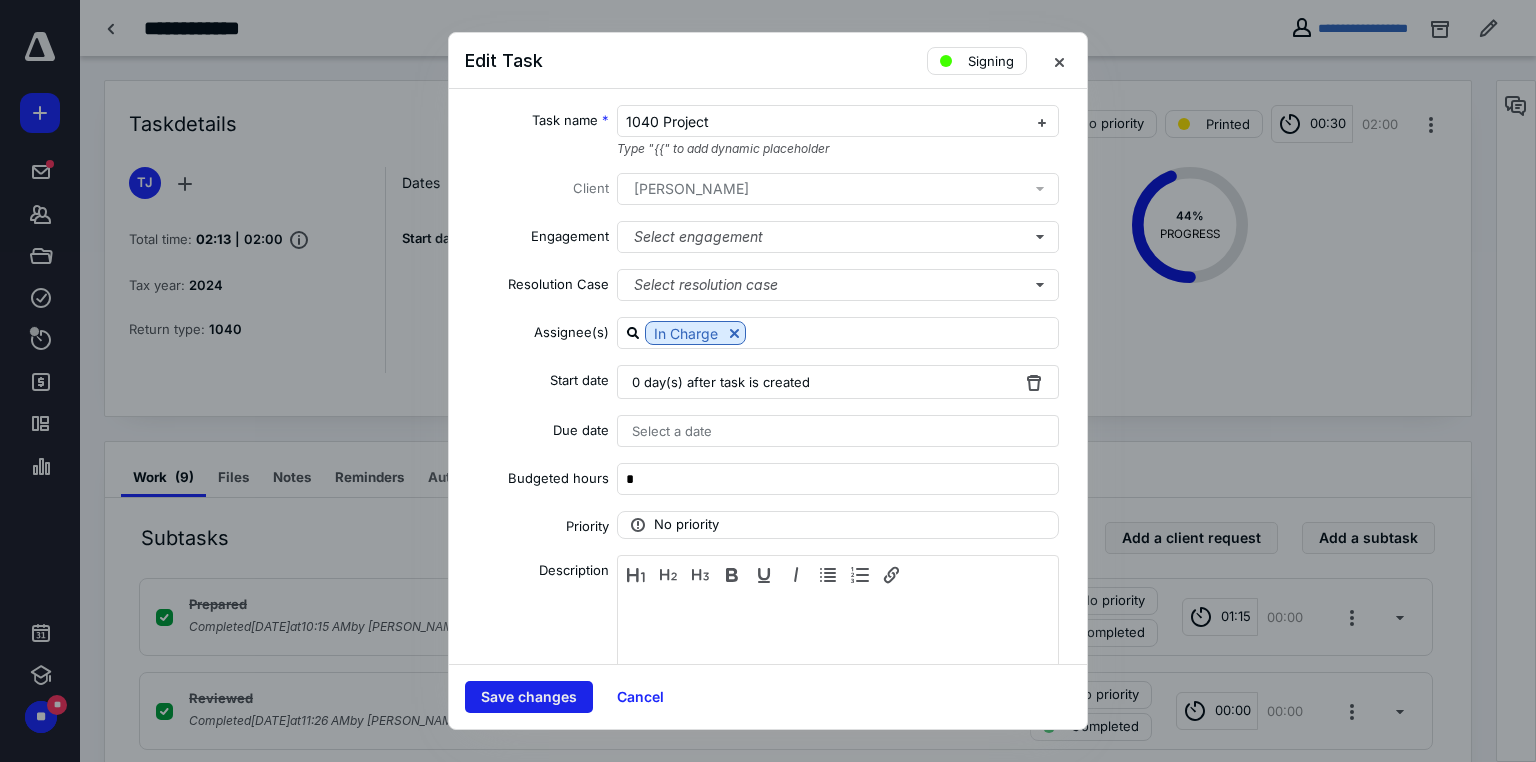 click on "Save changes" at bounding box center [529, 697] 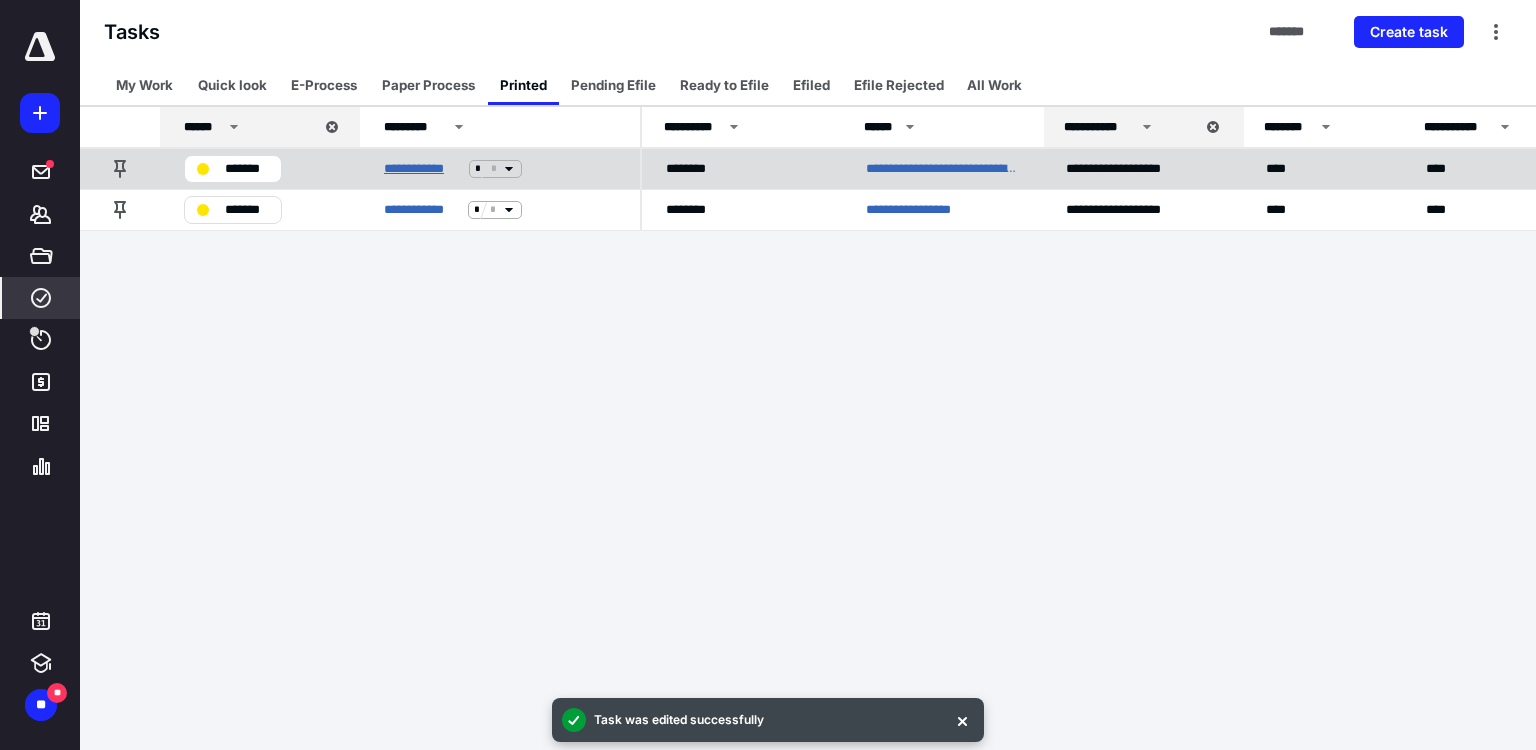 click on "**********" at bounding box center [422, 169] 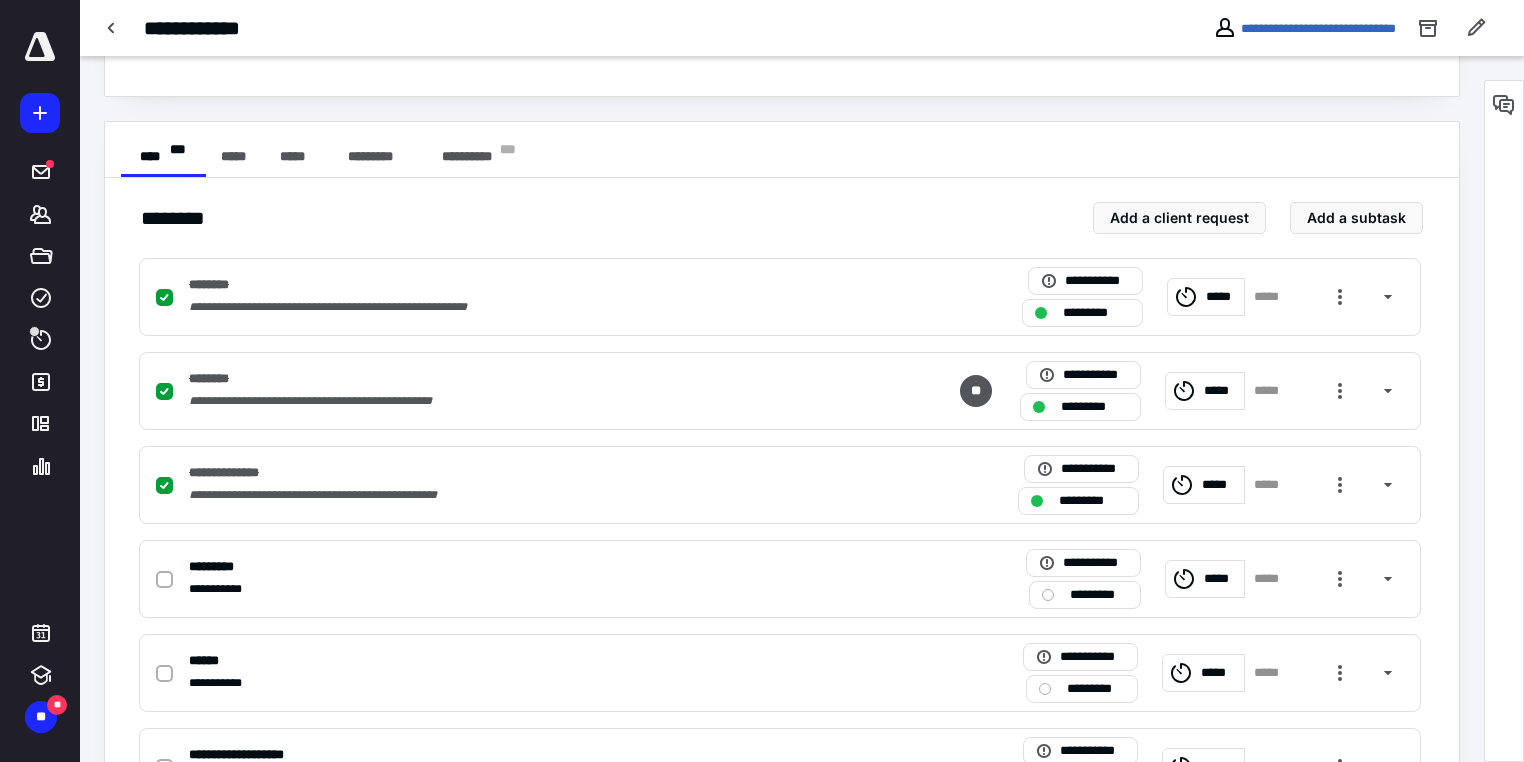 scroll, scrollTop: 640, scrollLeft: 0, axis: vertical 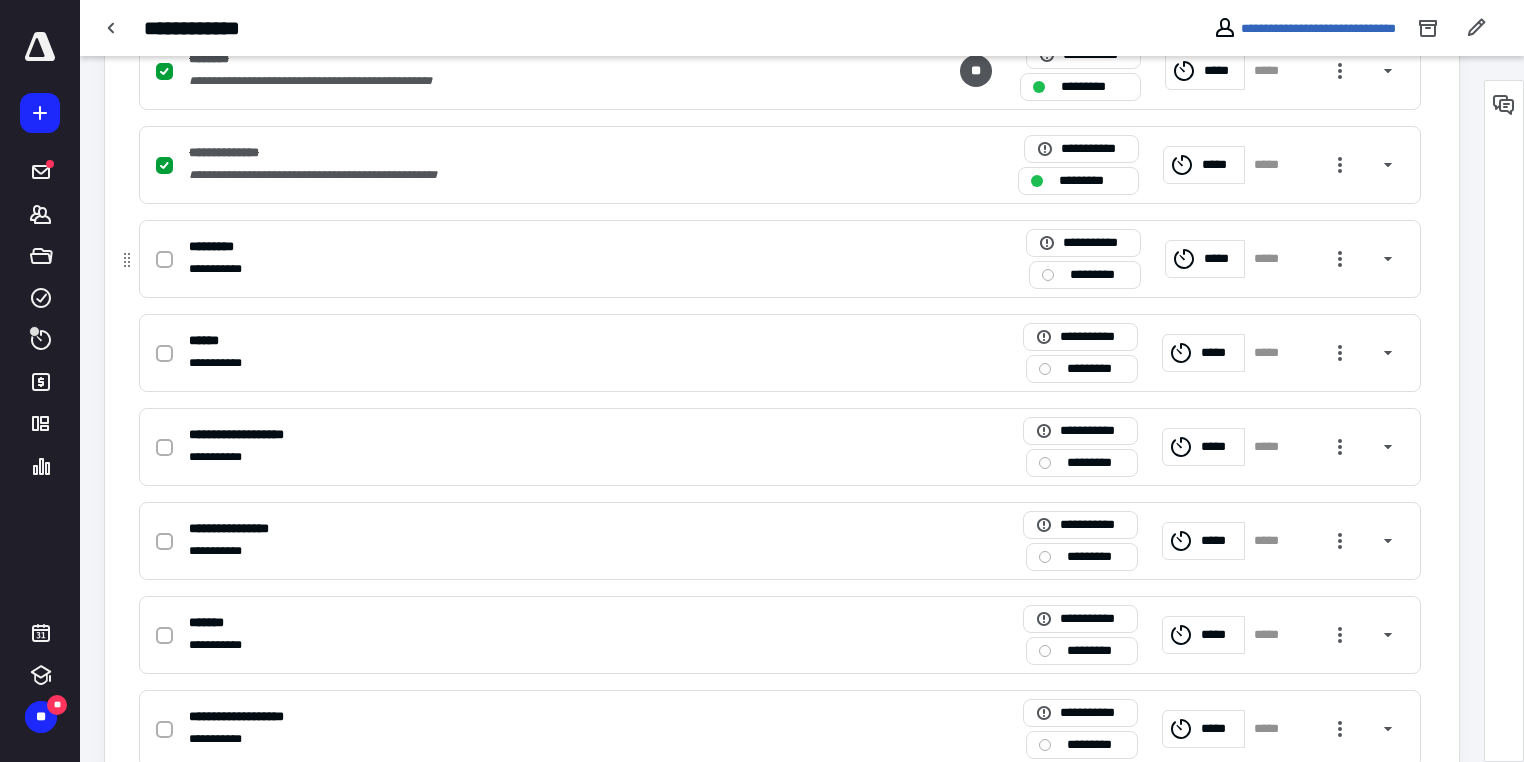 click at bounding box center (164, 260) 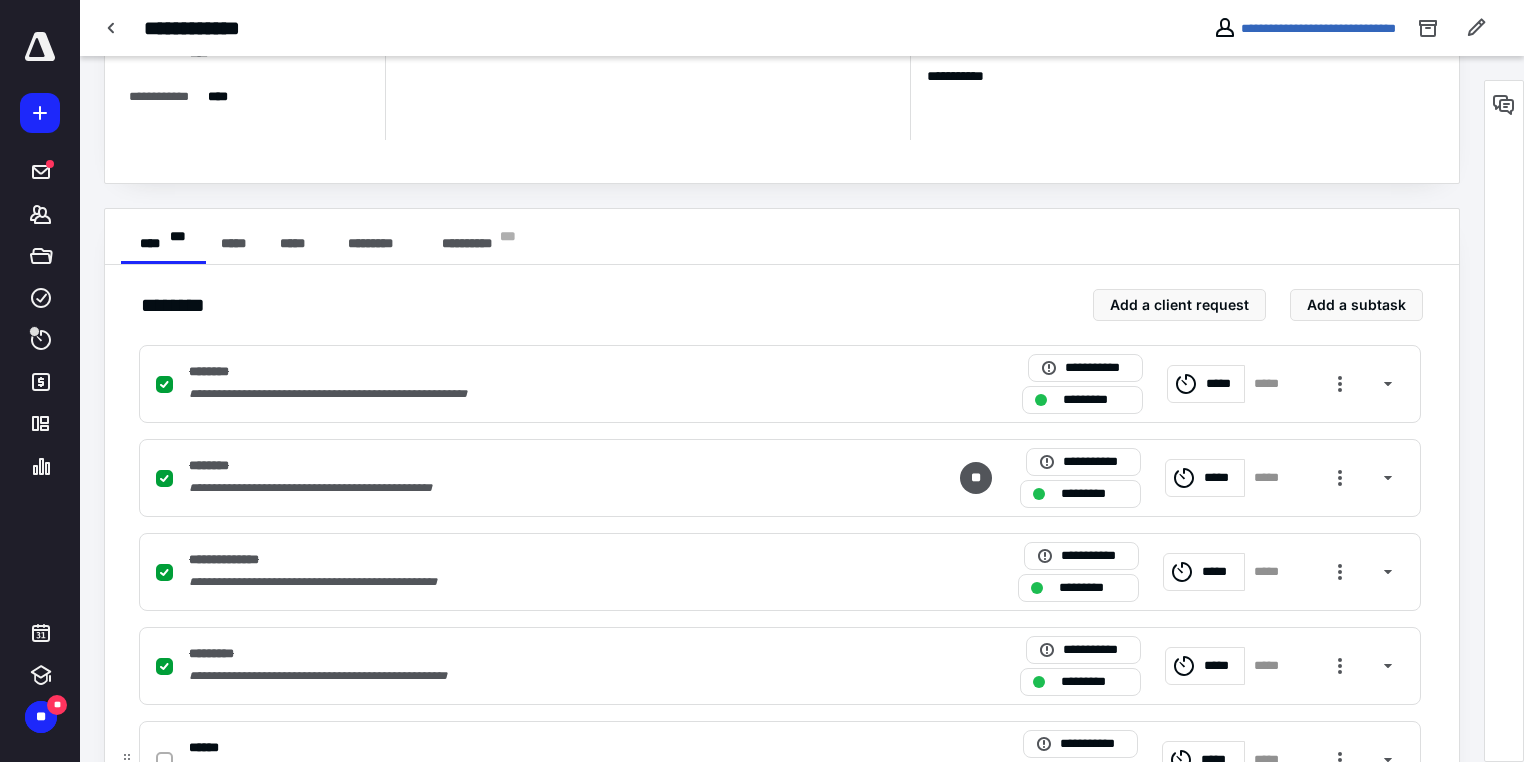 scroll, scrollTop: 0, scrollLeft: 0, axis: both 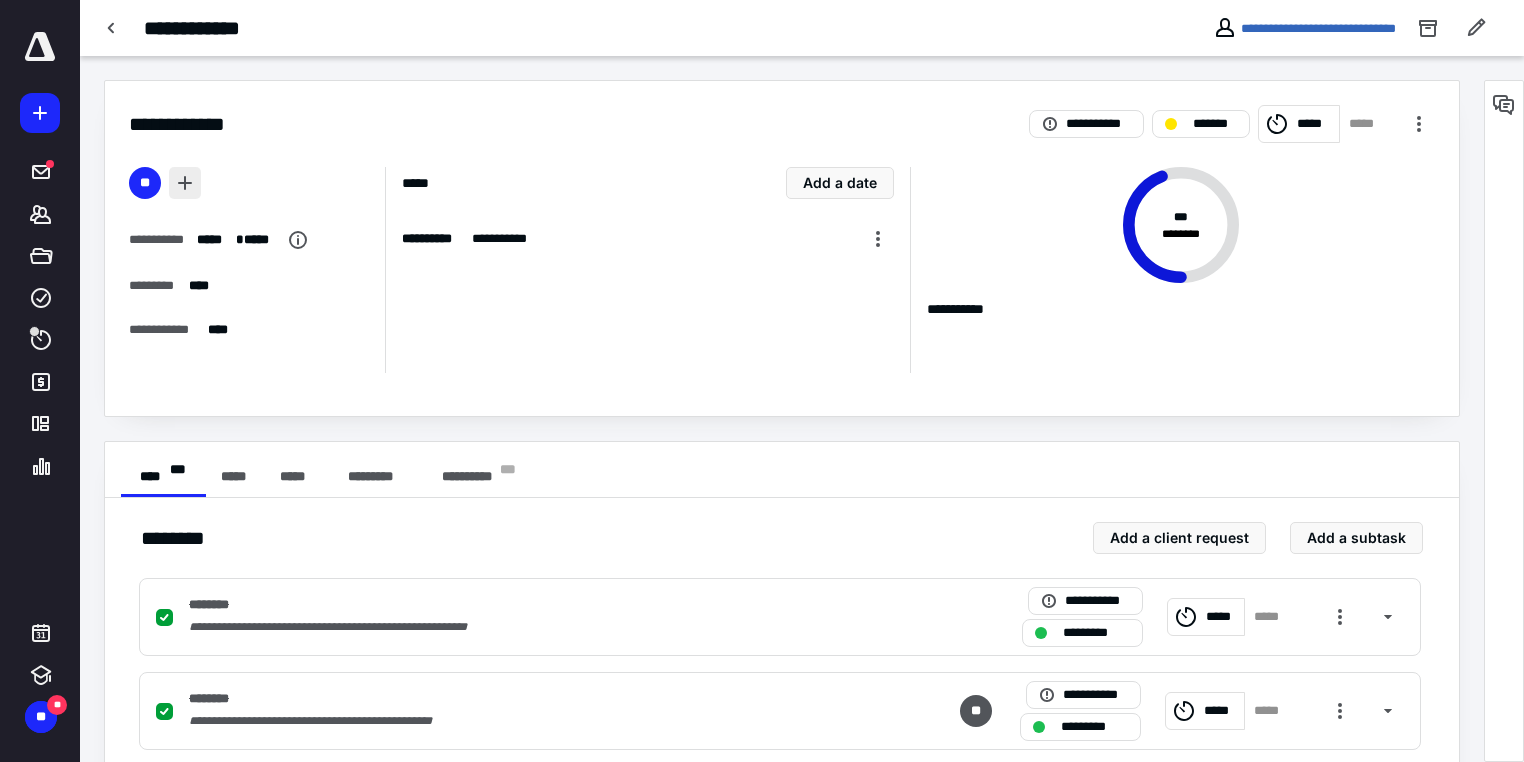 click at bounding box center [185, 183] 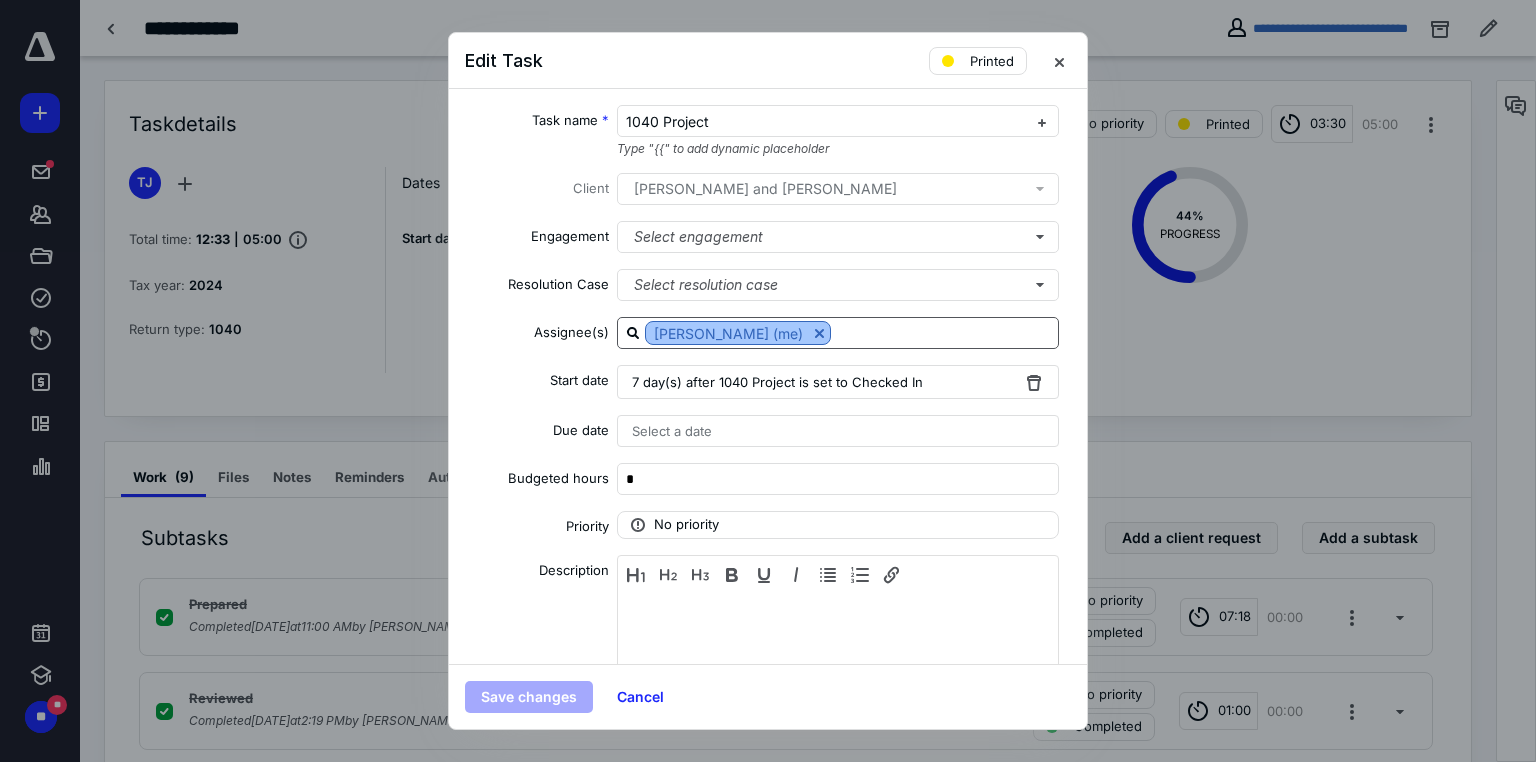 click at bounding box center (819, 333) 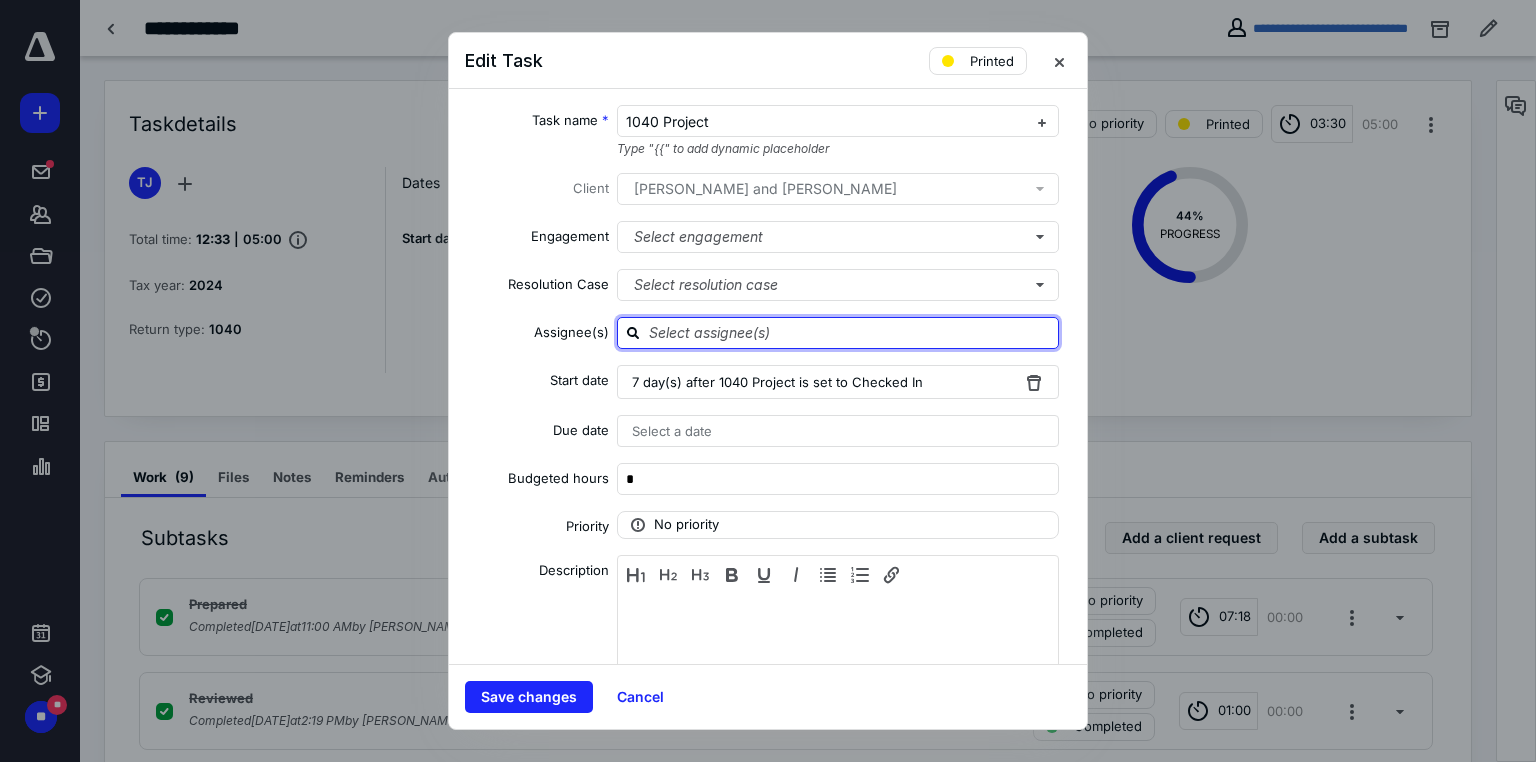 click at bounding box center (850, 332) 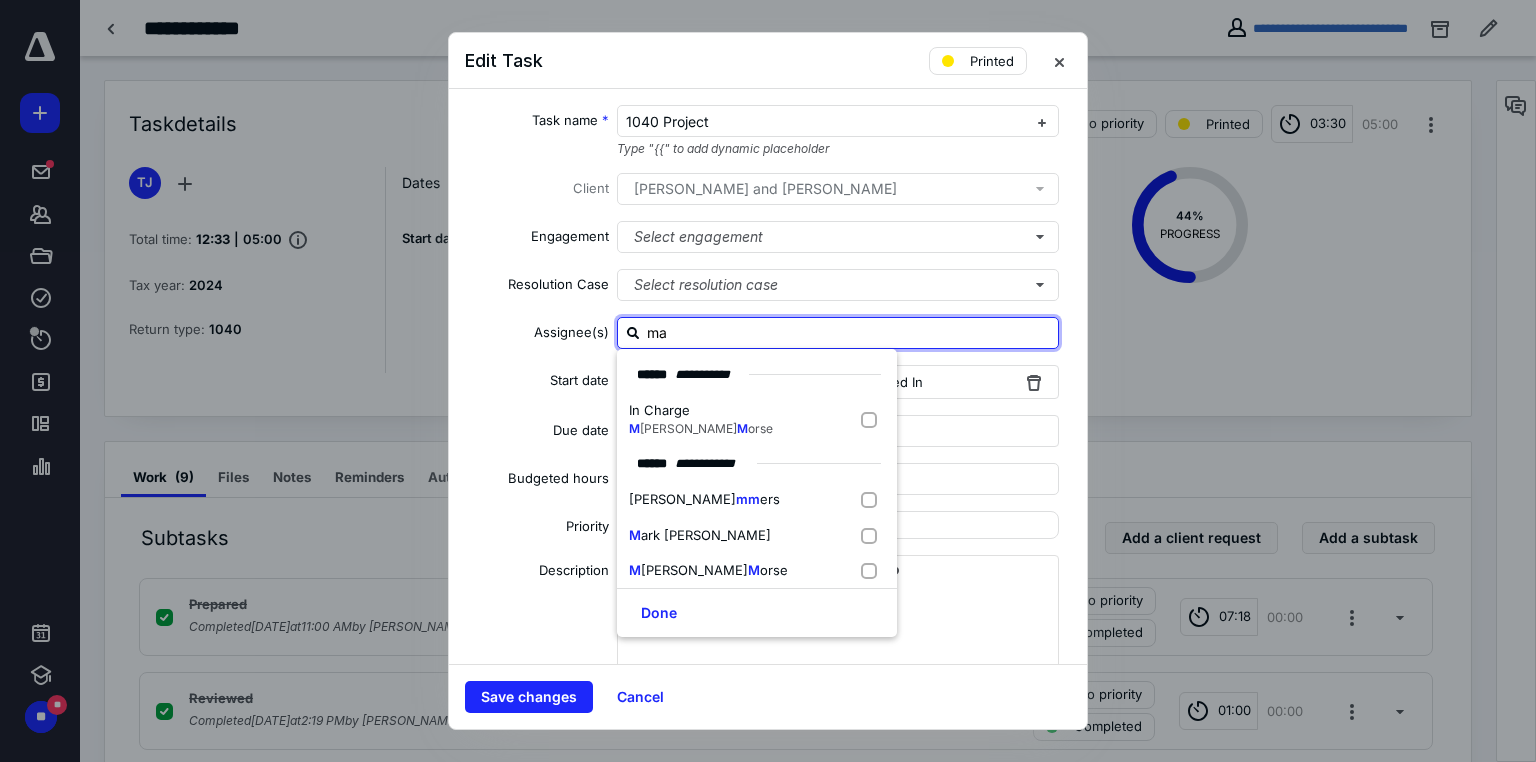 type on "mar" 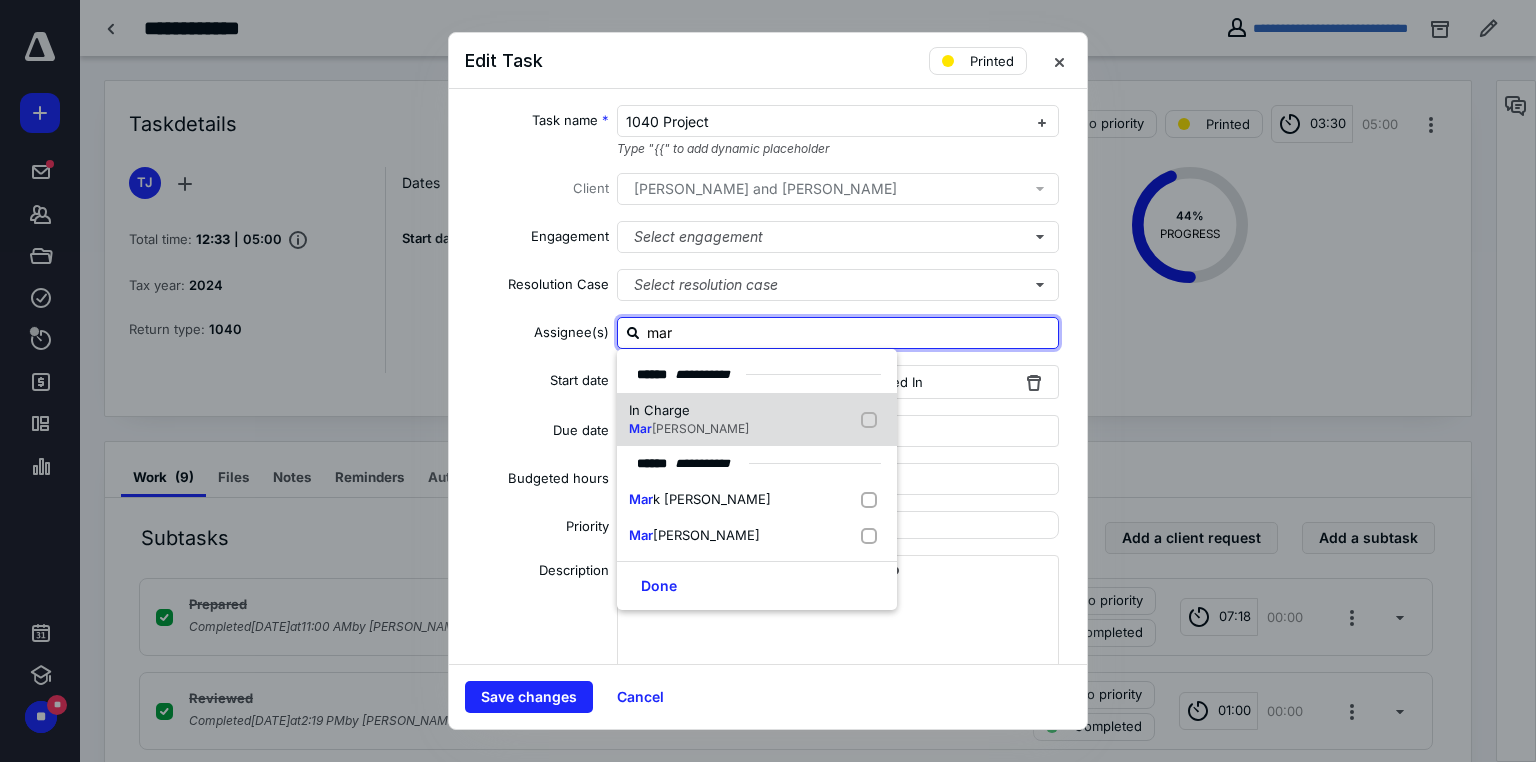 click at bounding box center (873, 420) 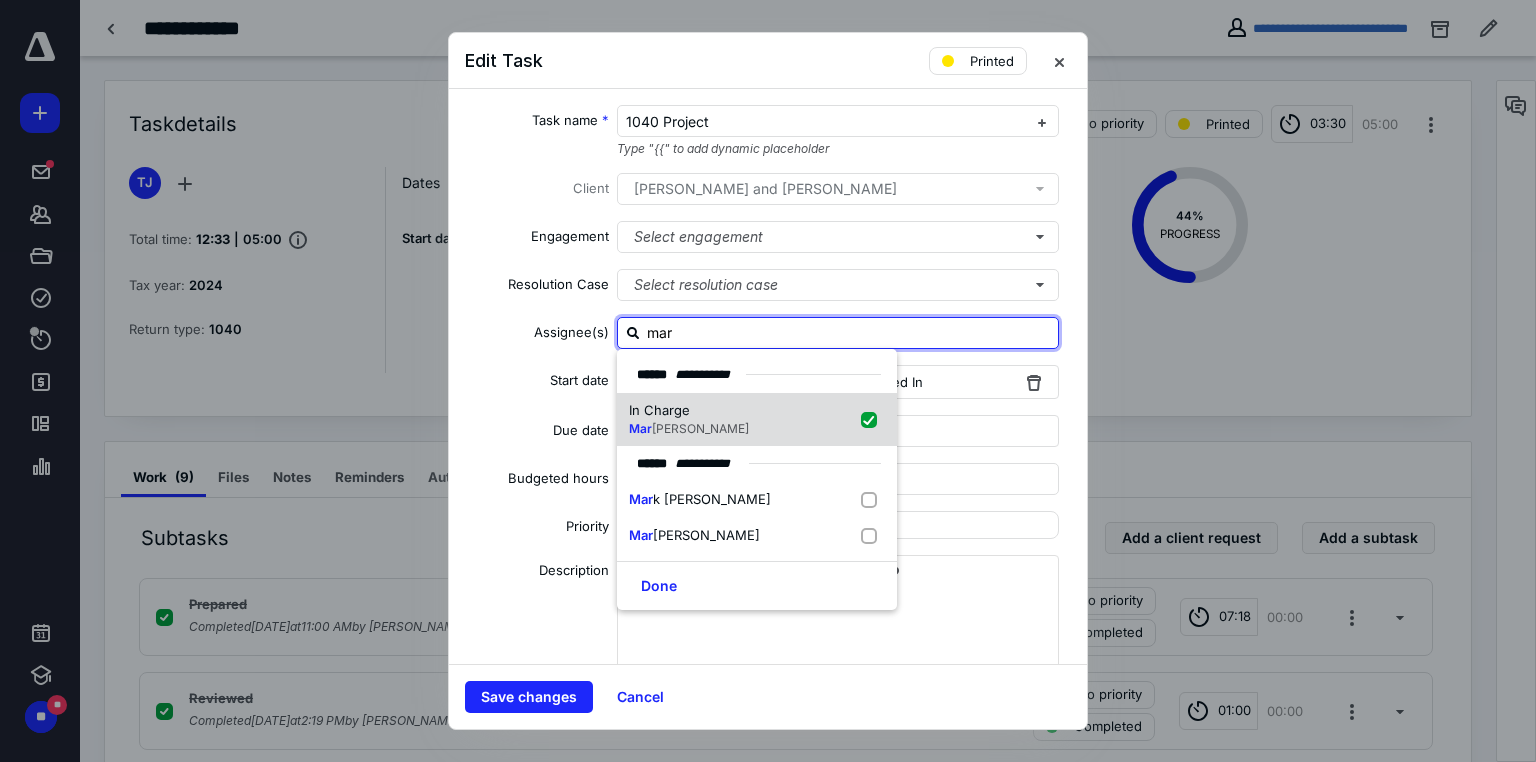 checkbox on "true" 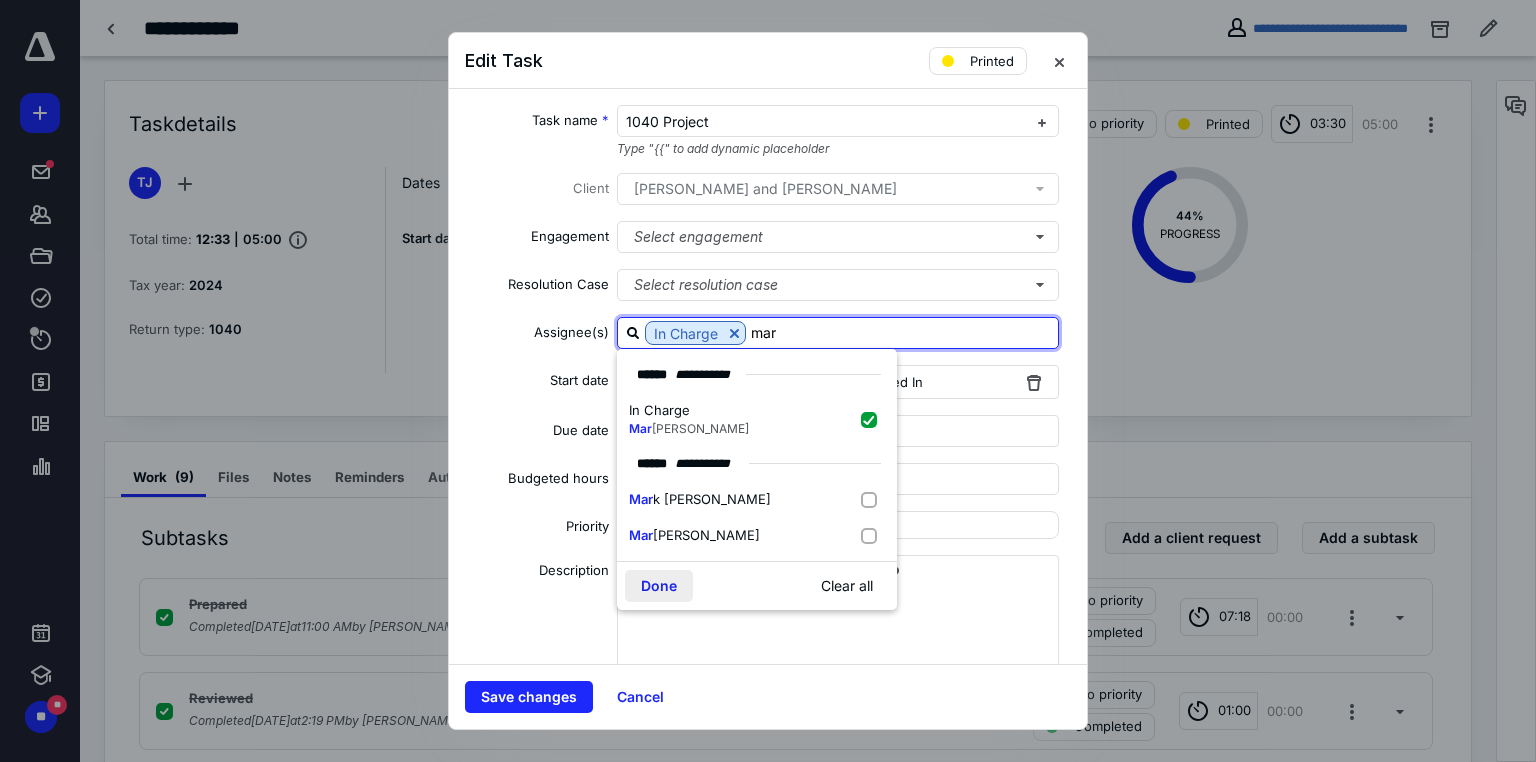 type on "mar" 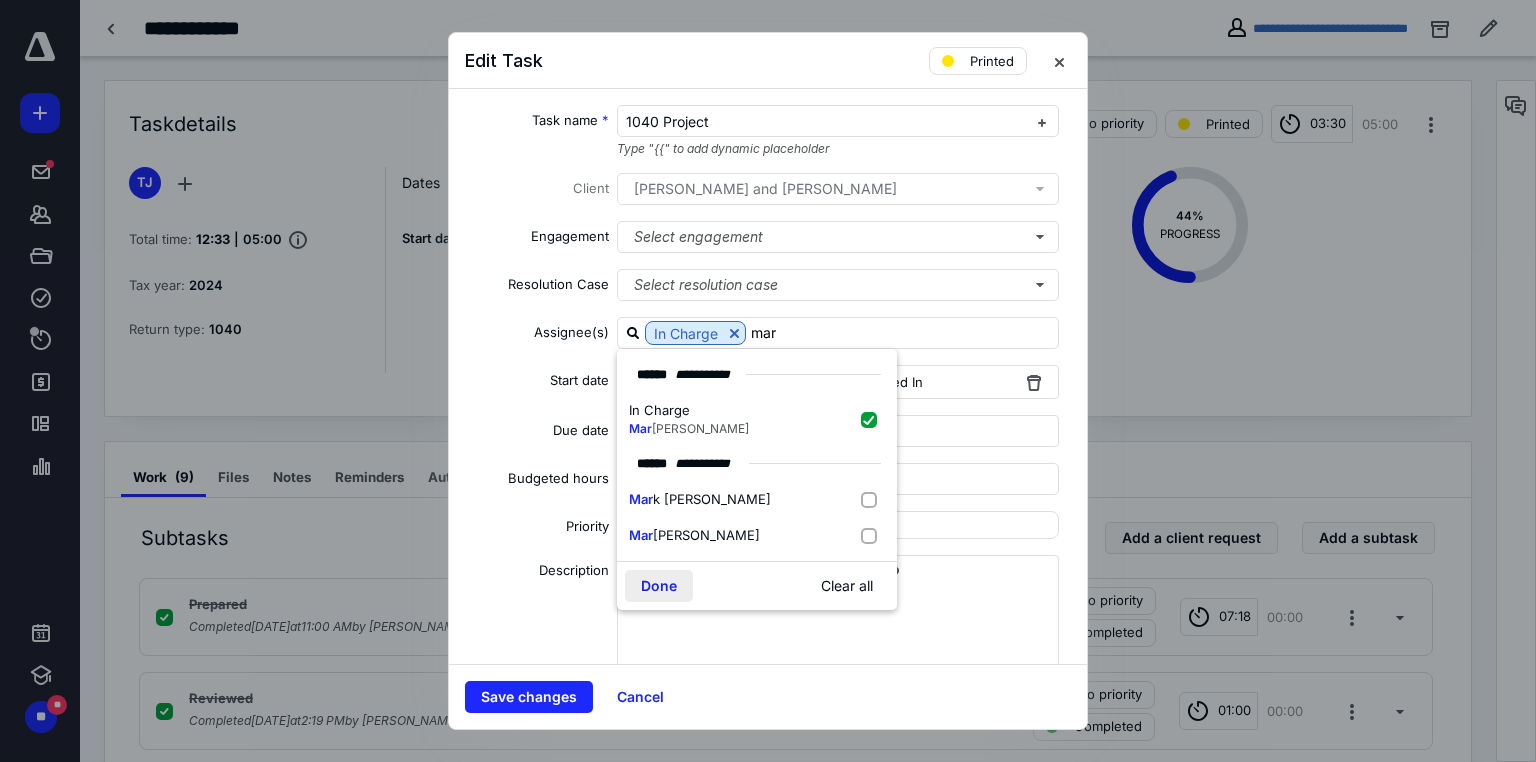 click on "Done" at bounding box center [659, 586] 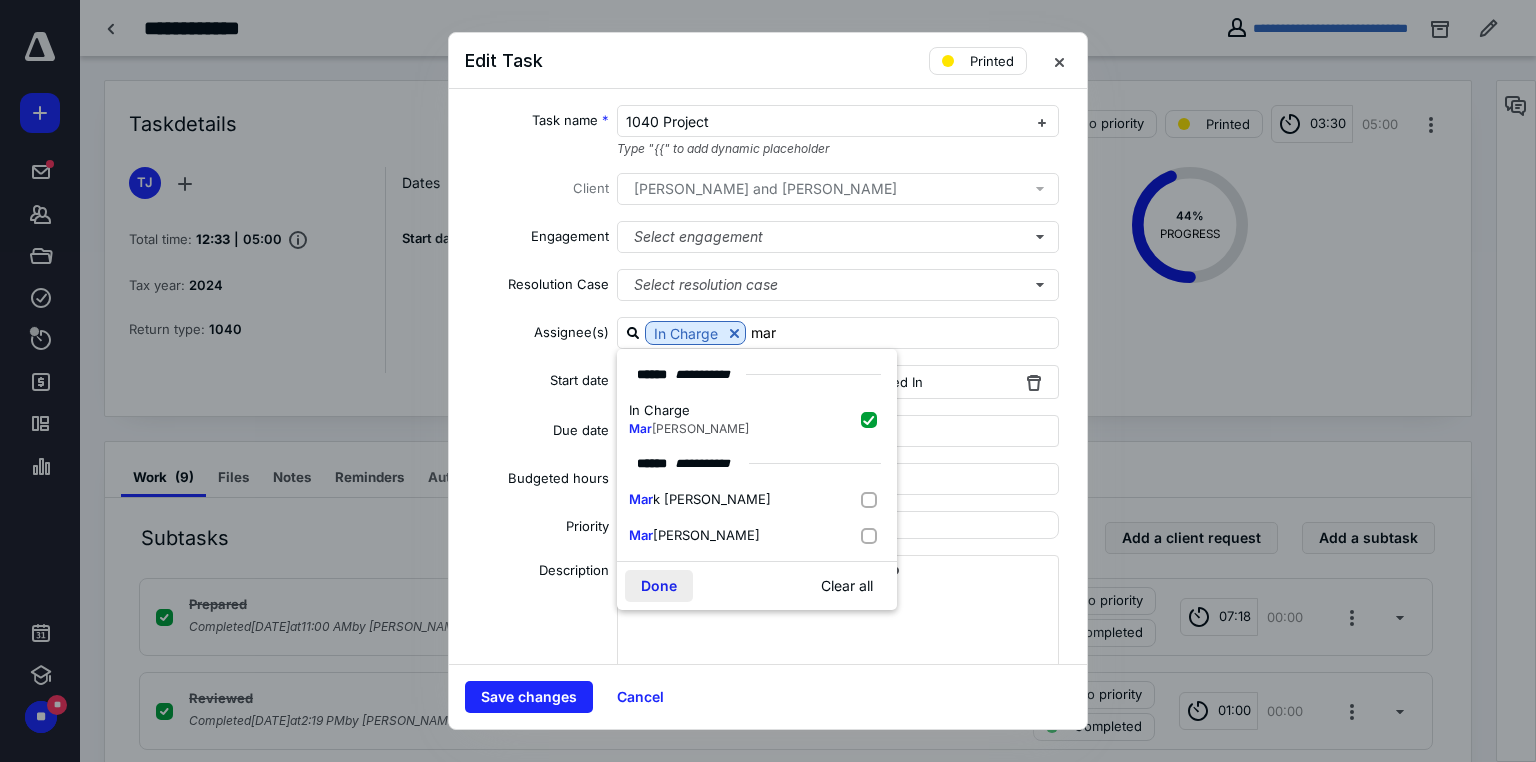 type 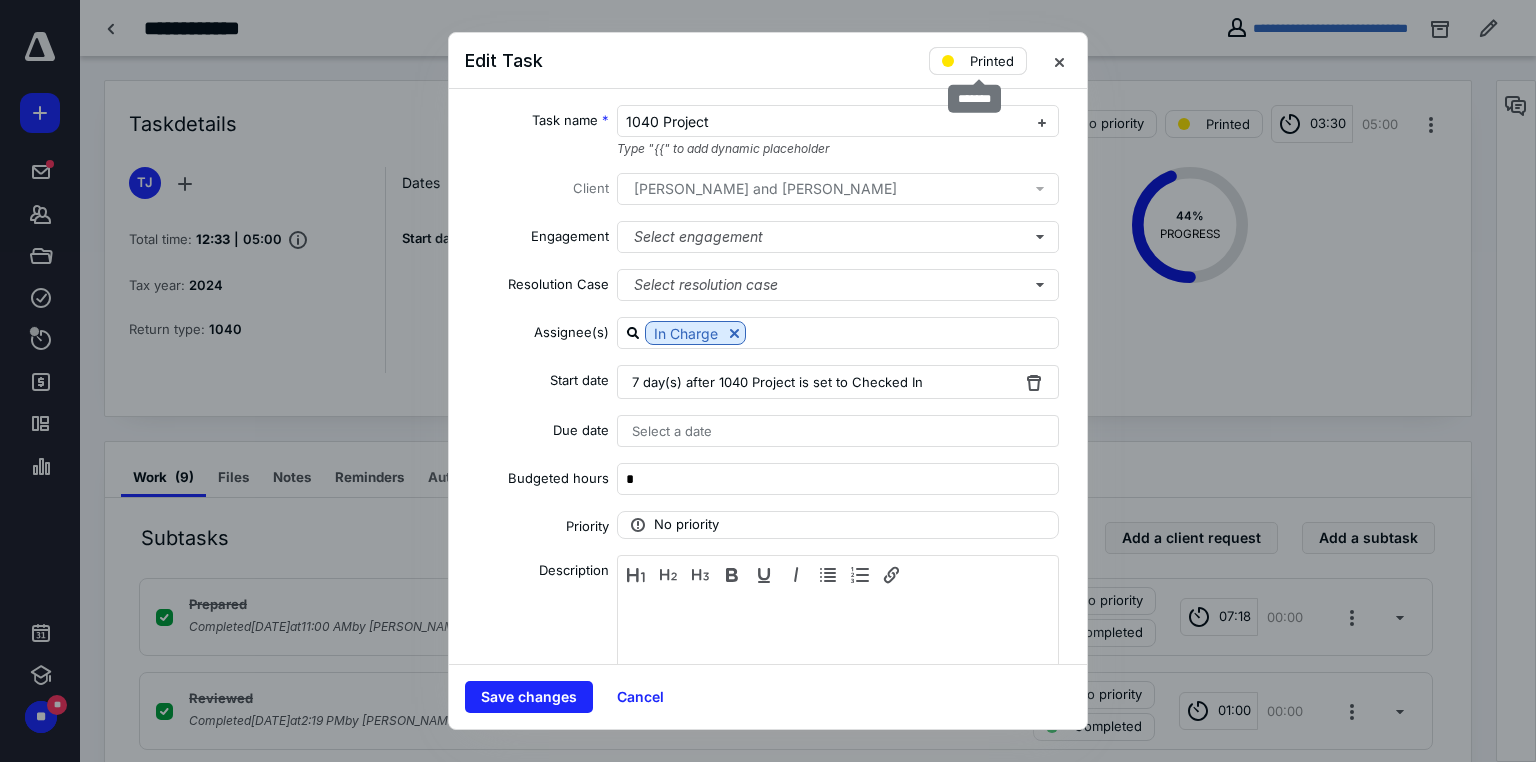 click on "Printed" at bounding box center [992, 61] 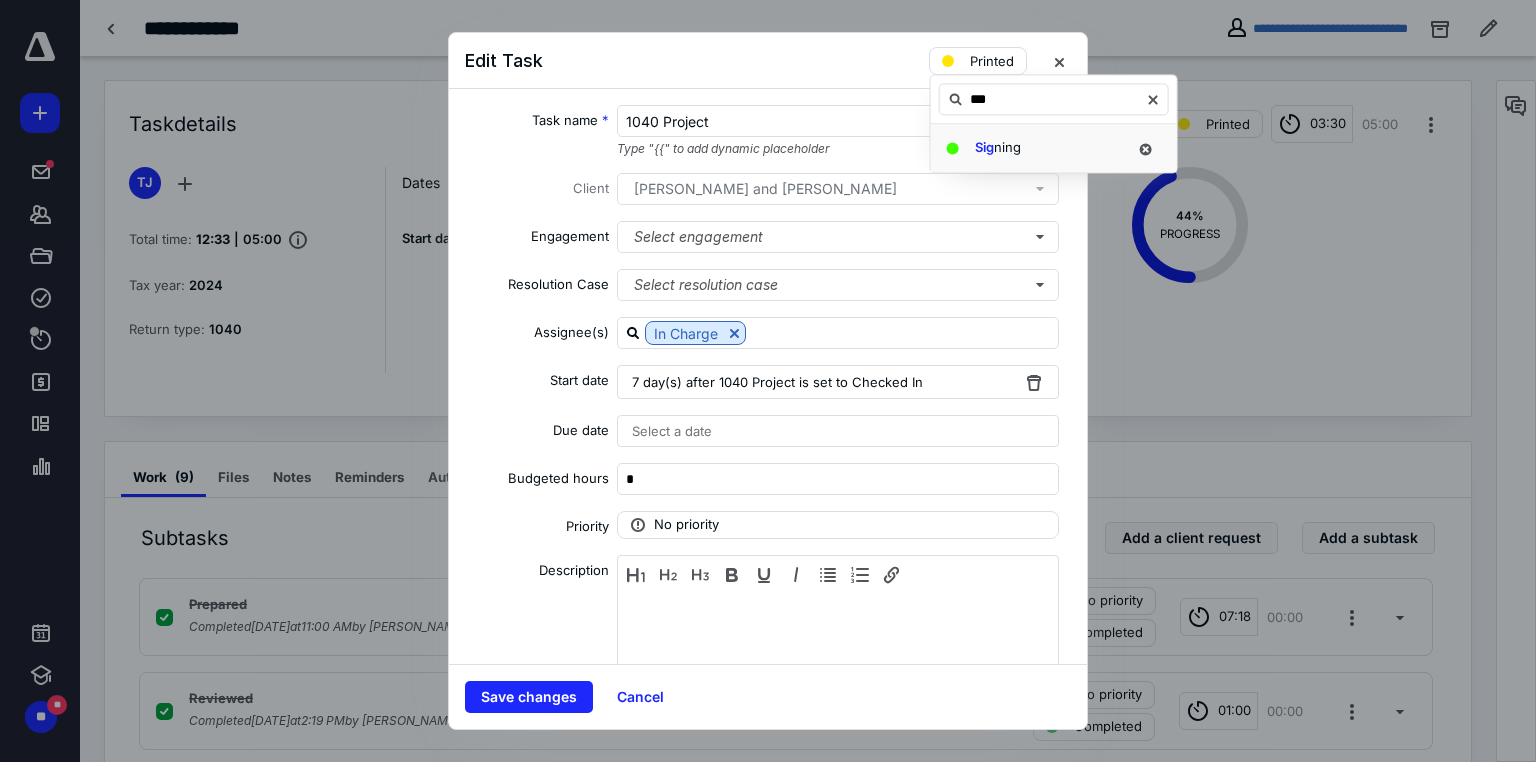 type on "***" 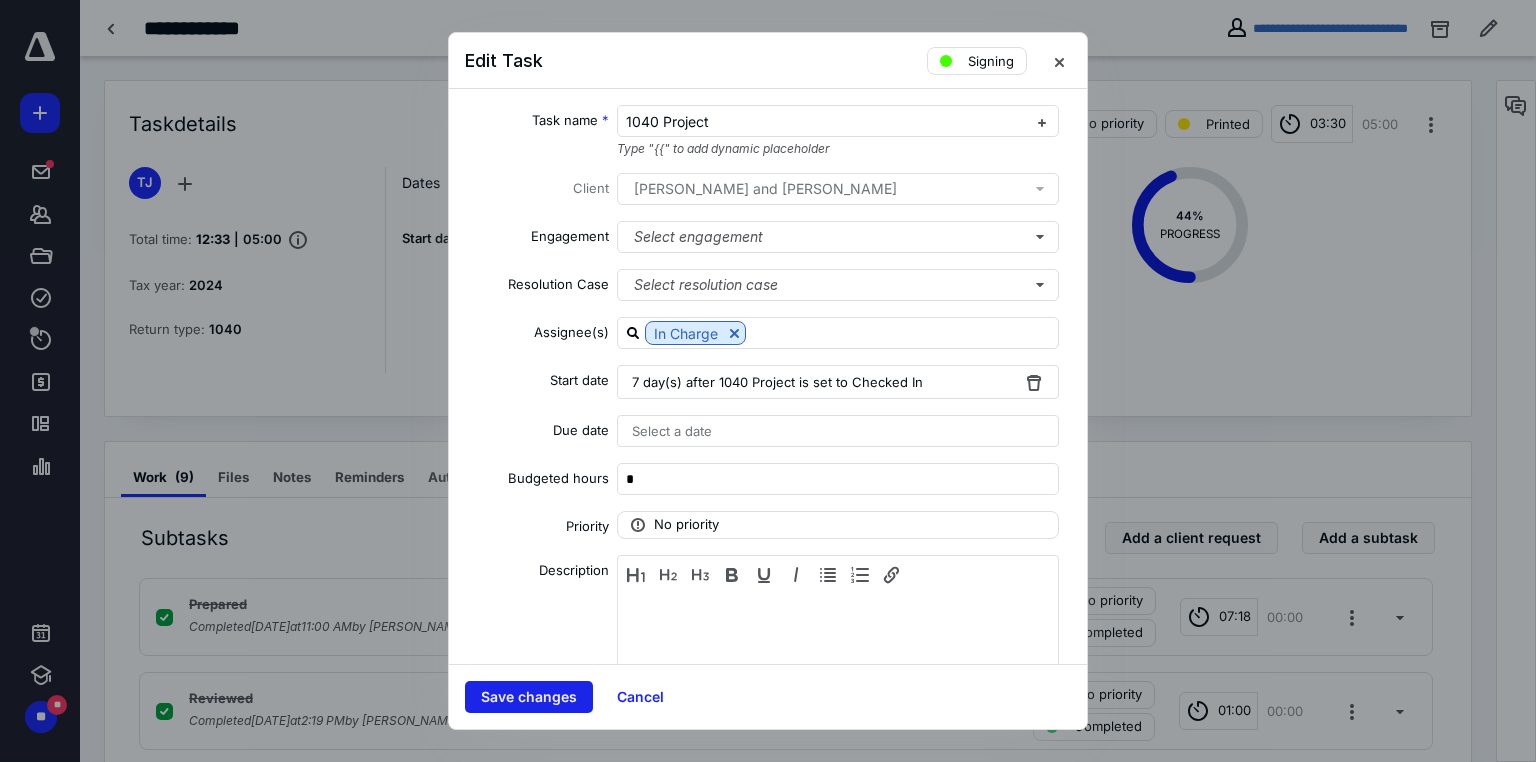 click on "Save changes" at bounding box center [529, 697] 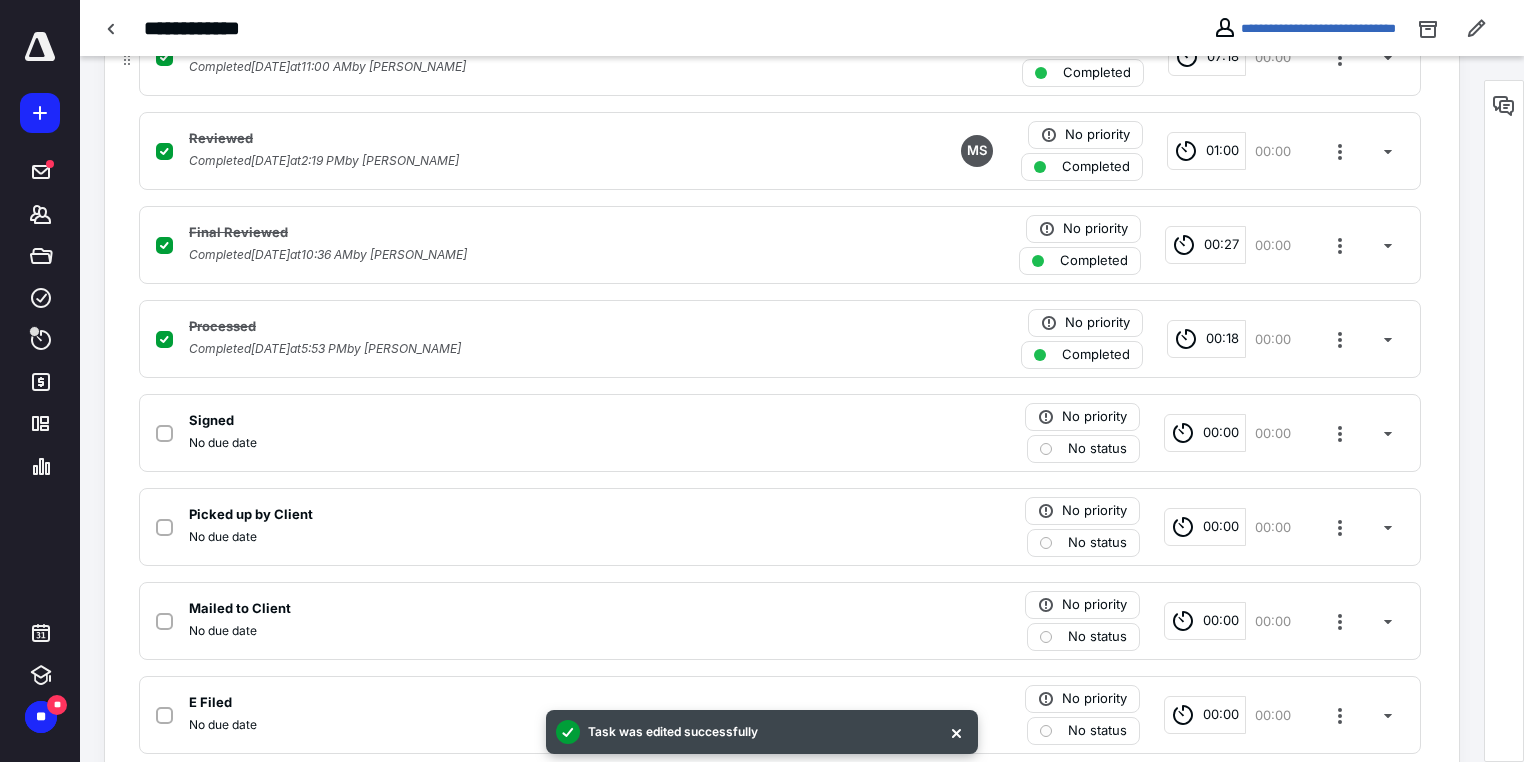 scroll, scrollTop: 713, scrollLeft: 0, axis: vertical 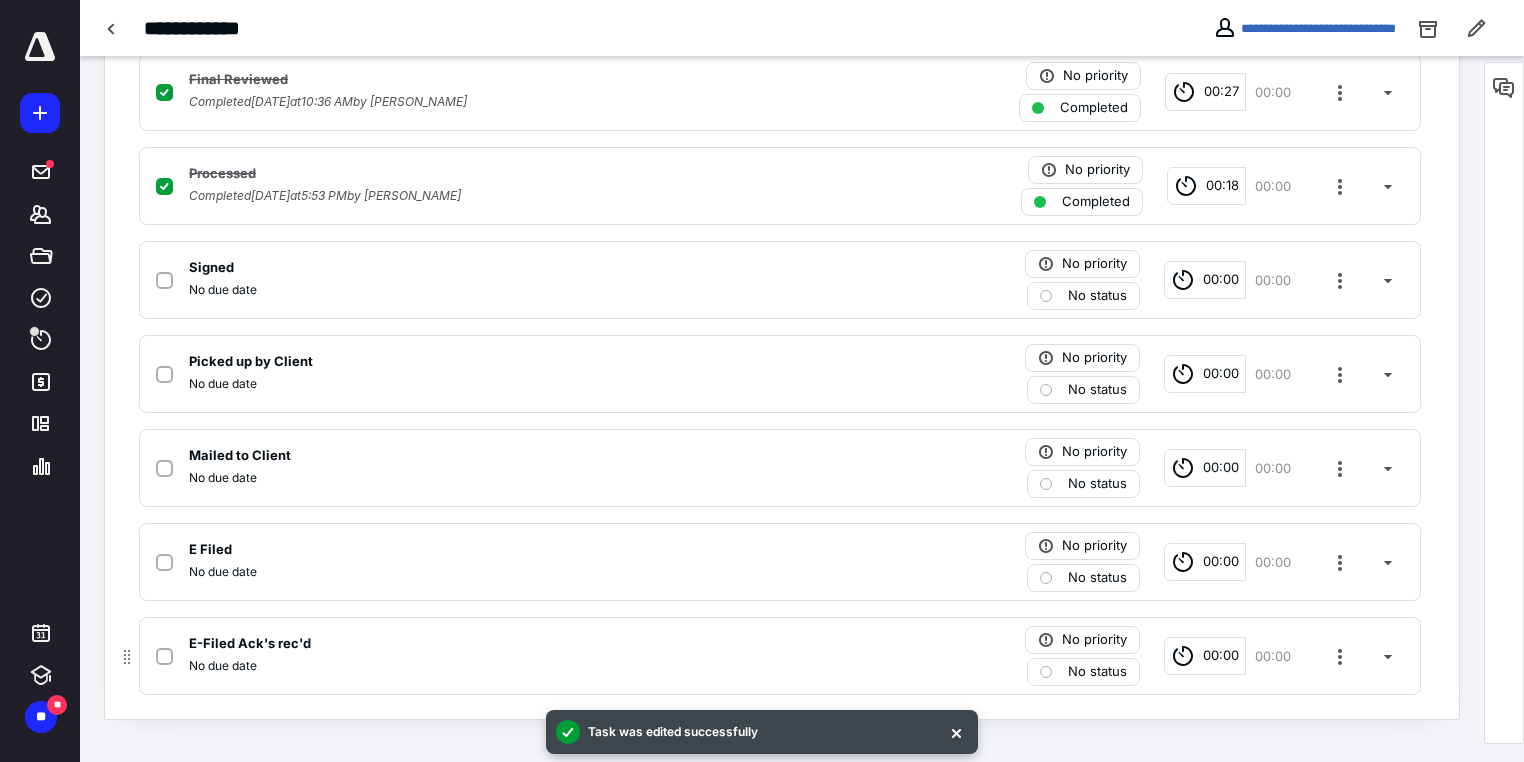 click on "E-Filed Ack's rec'd No due date No priority No status 00:00 00:00" at bounding box center [780, 656] 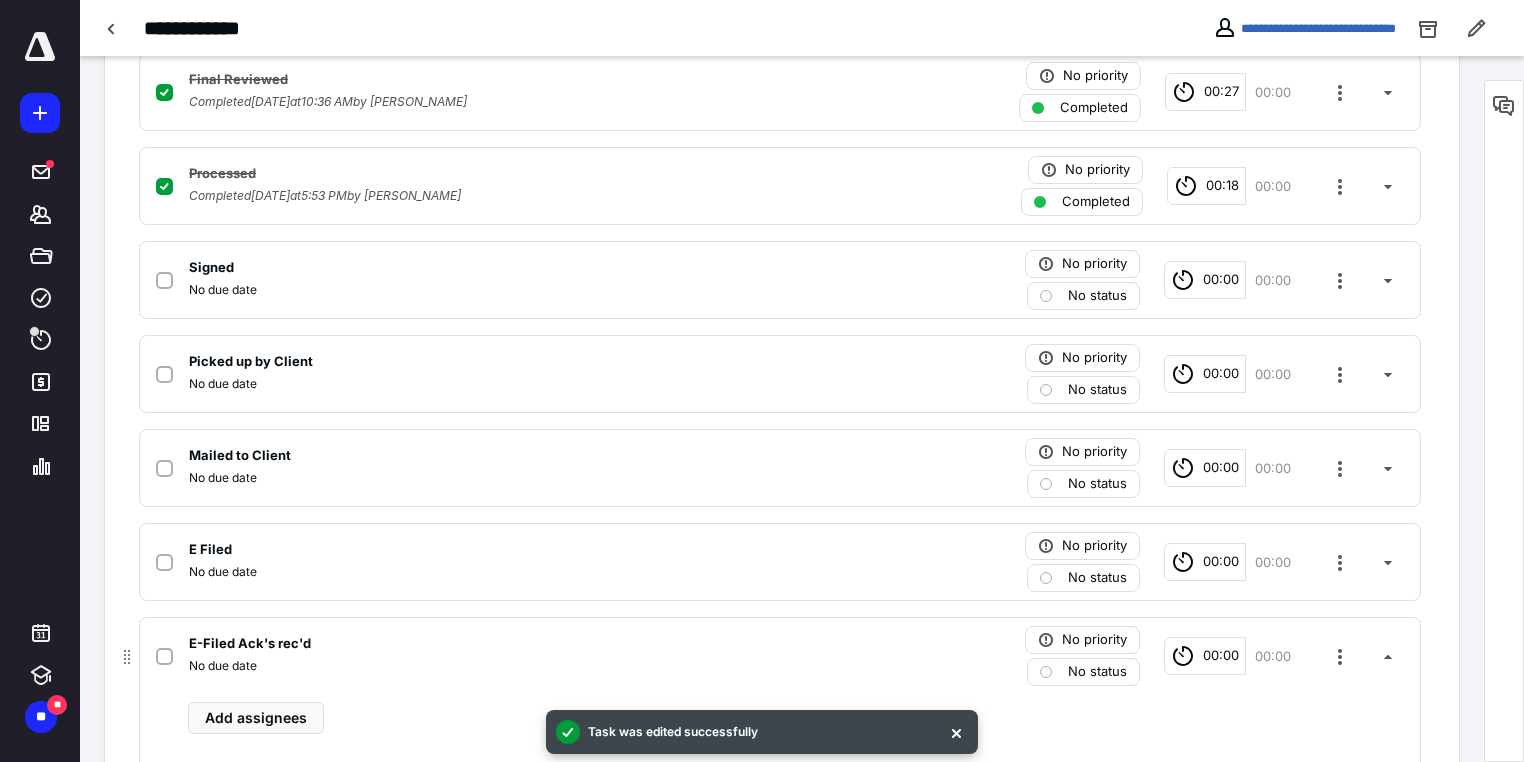scroll, scrollTop: 953, scrollLeft: 0, axis: vertical 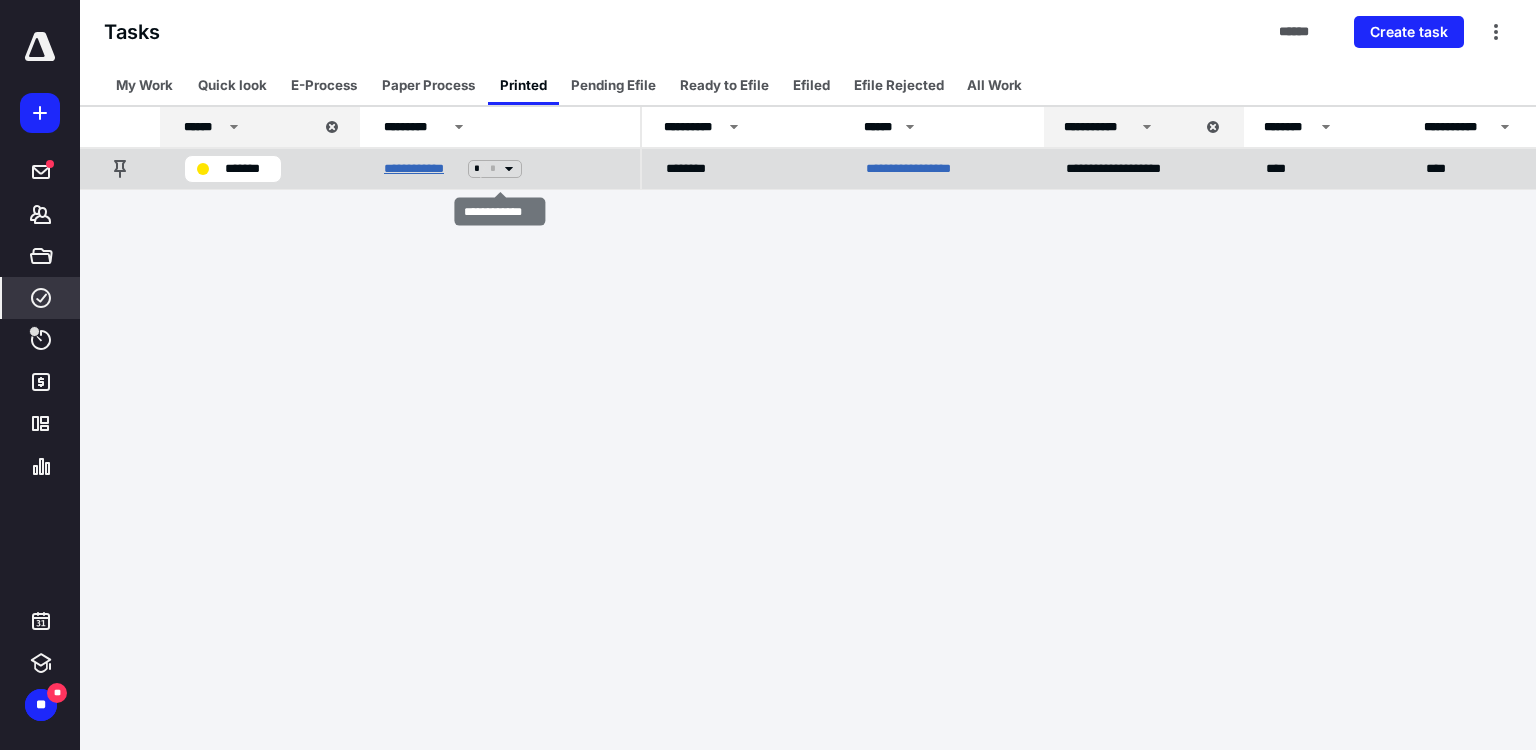 click on "**********" at bounding box center [422, 169] 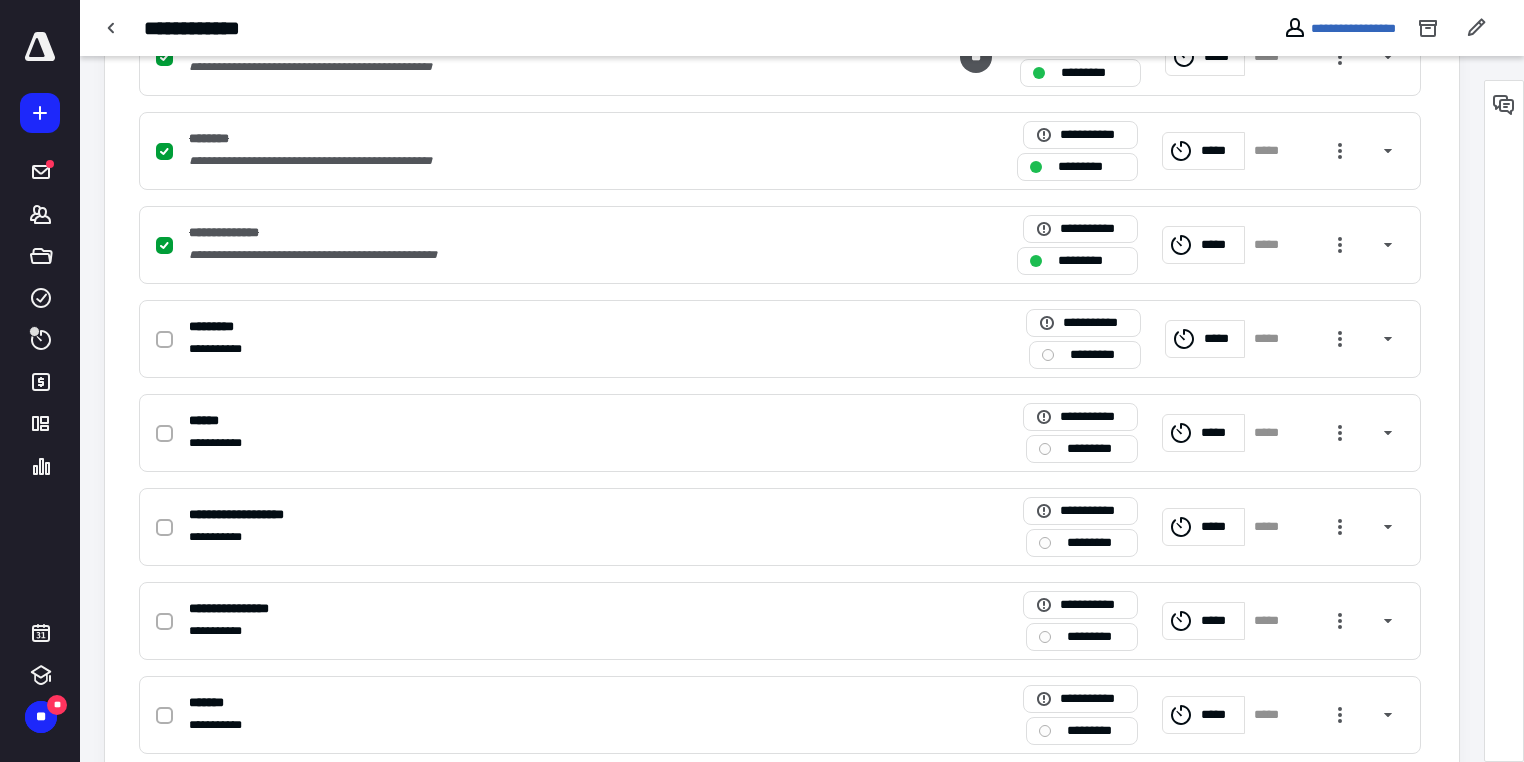 scroll, scrollTop: 640, scrollLeft: 0, axis: vertical 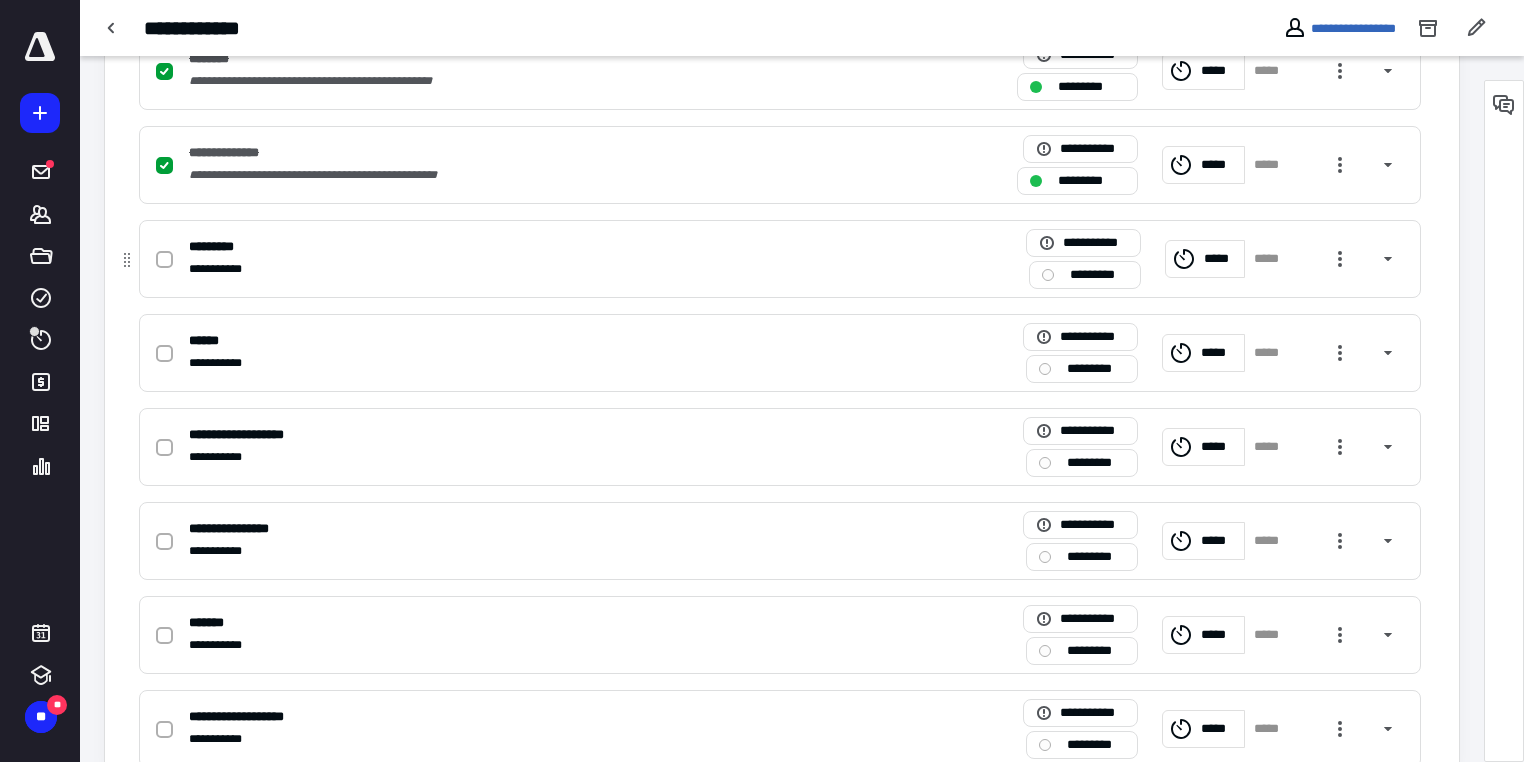 click 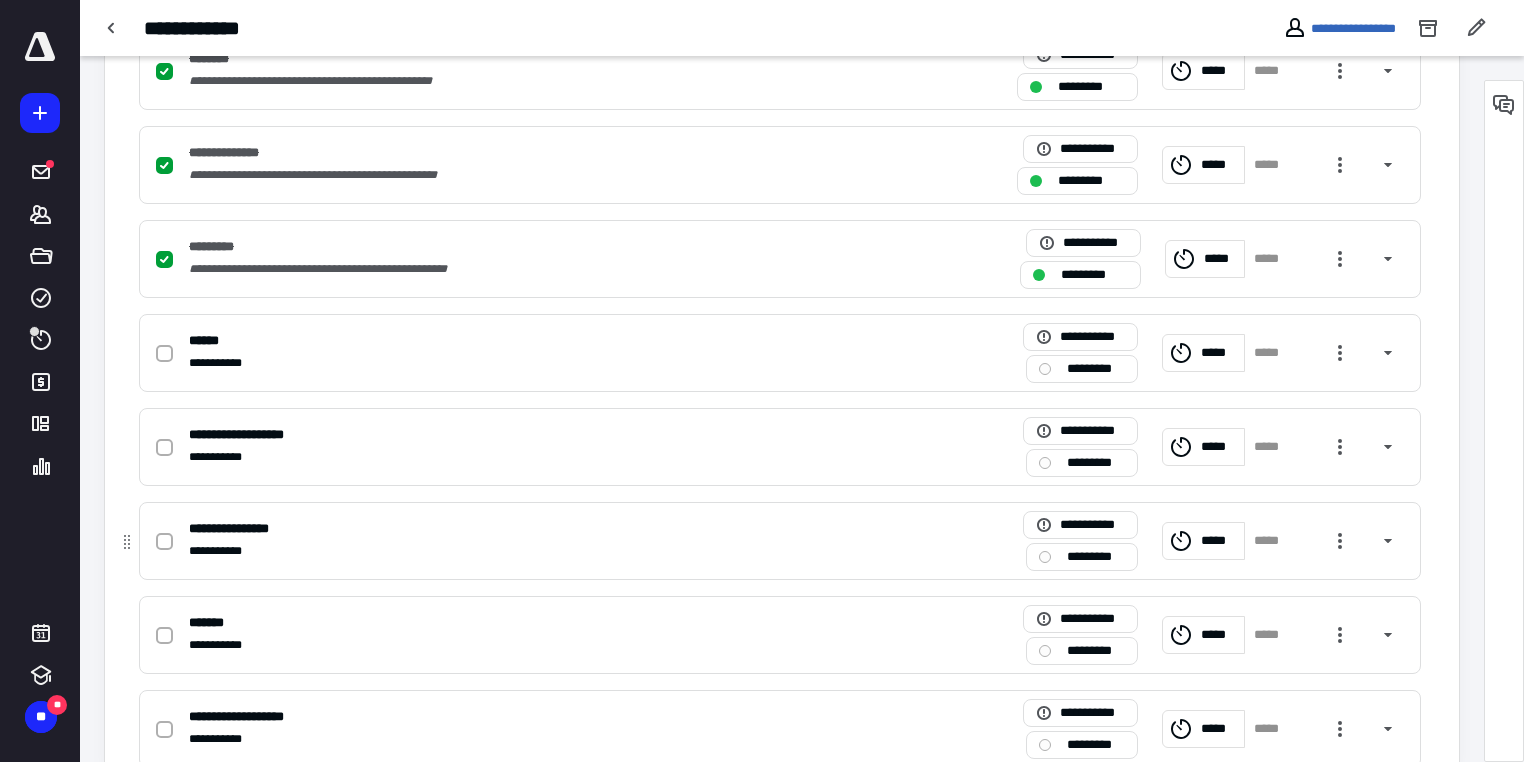 scroll, scrollTop: 713, scrollLeft: 0, axis: vertical 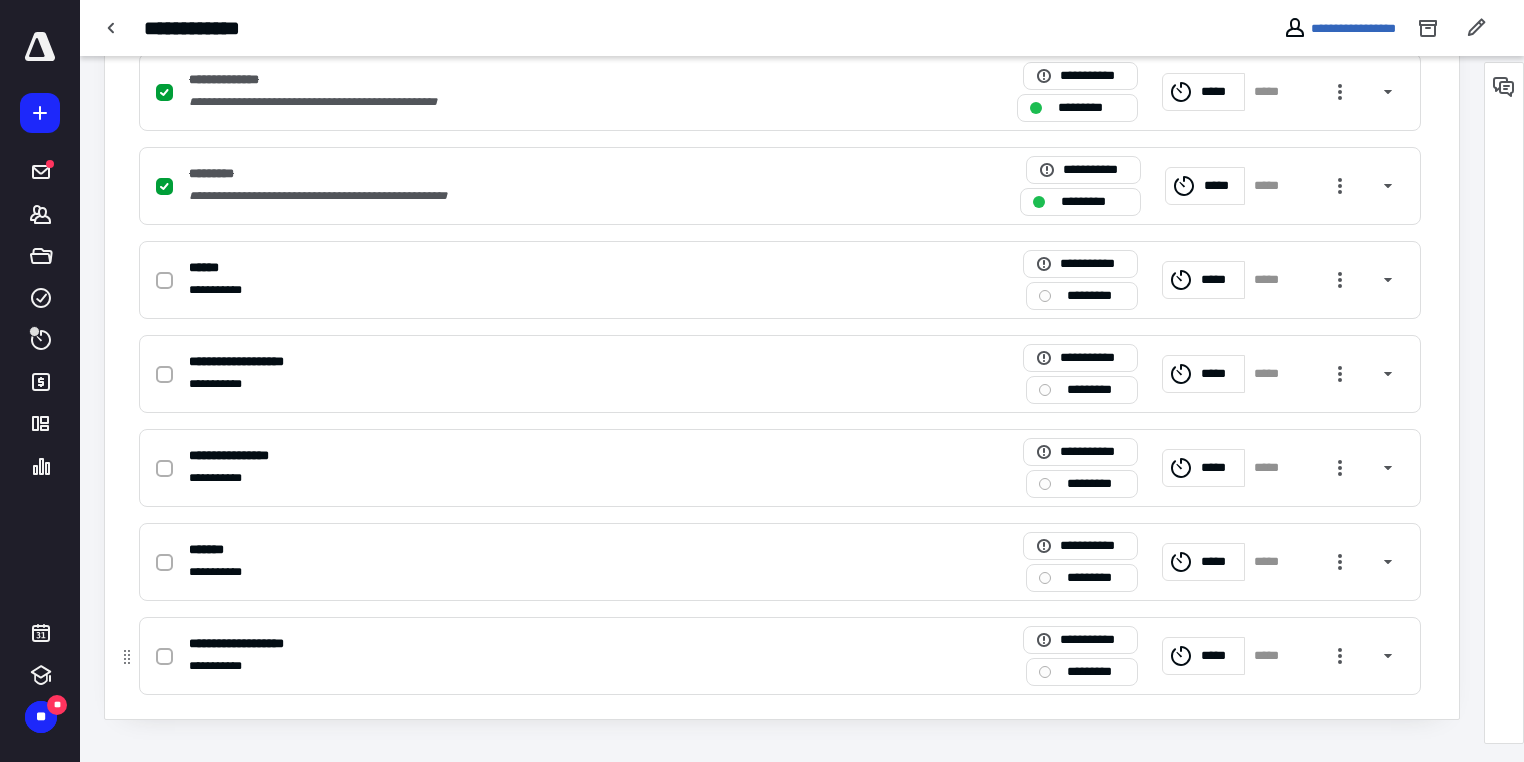 click on "**********" at bounding box center [517, 666] 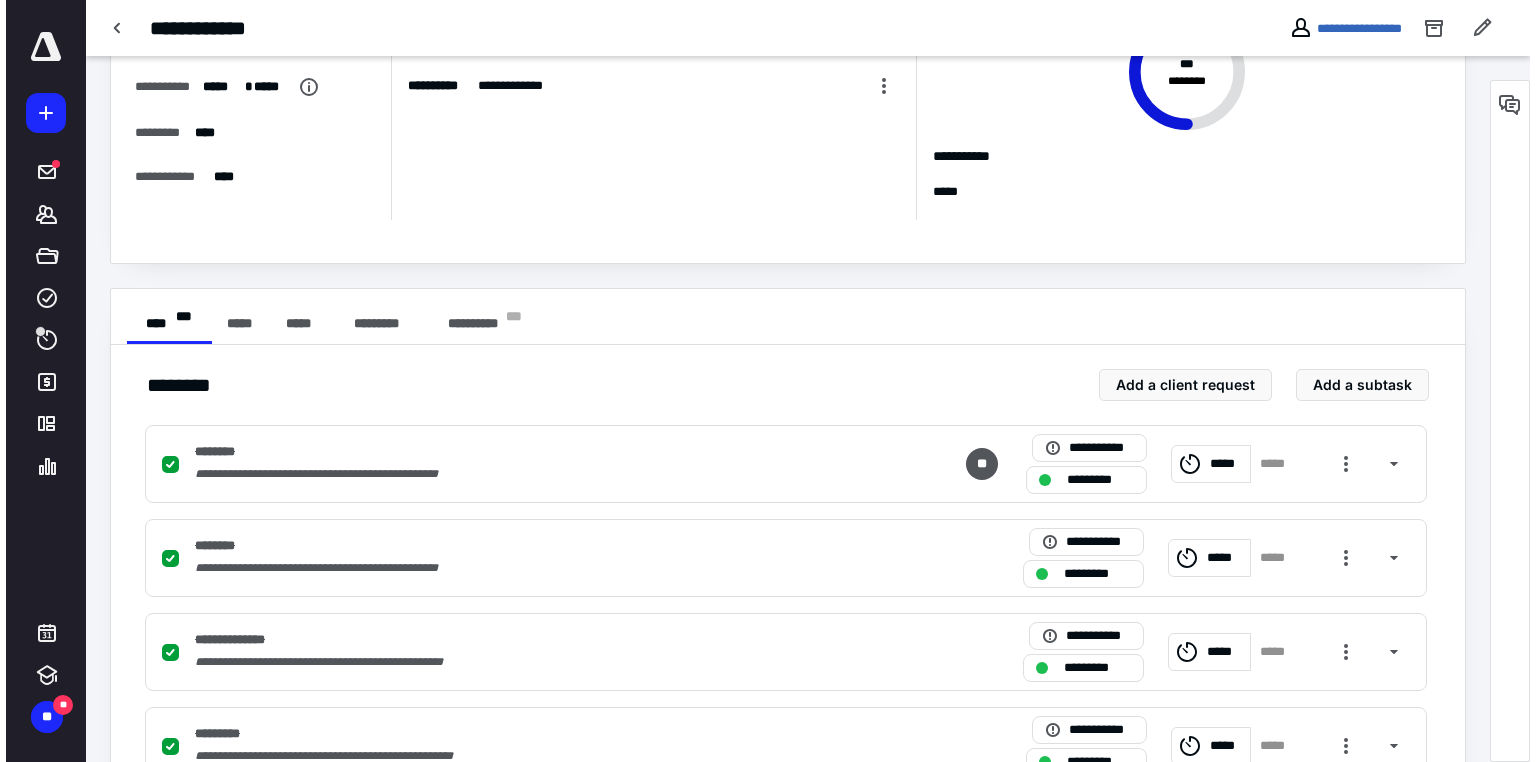scroll, scrollTop: 0, scrollLeft: 0, axis: both 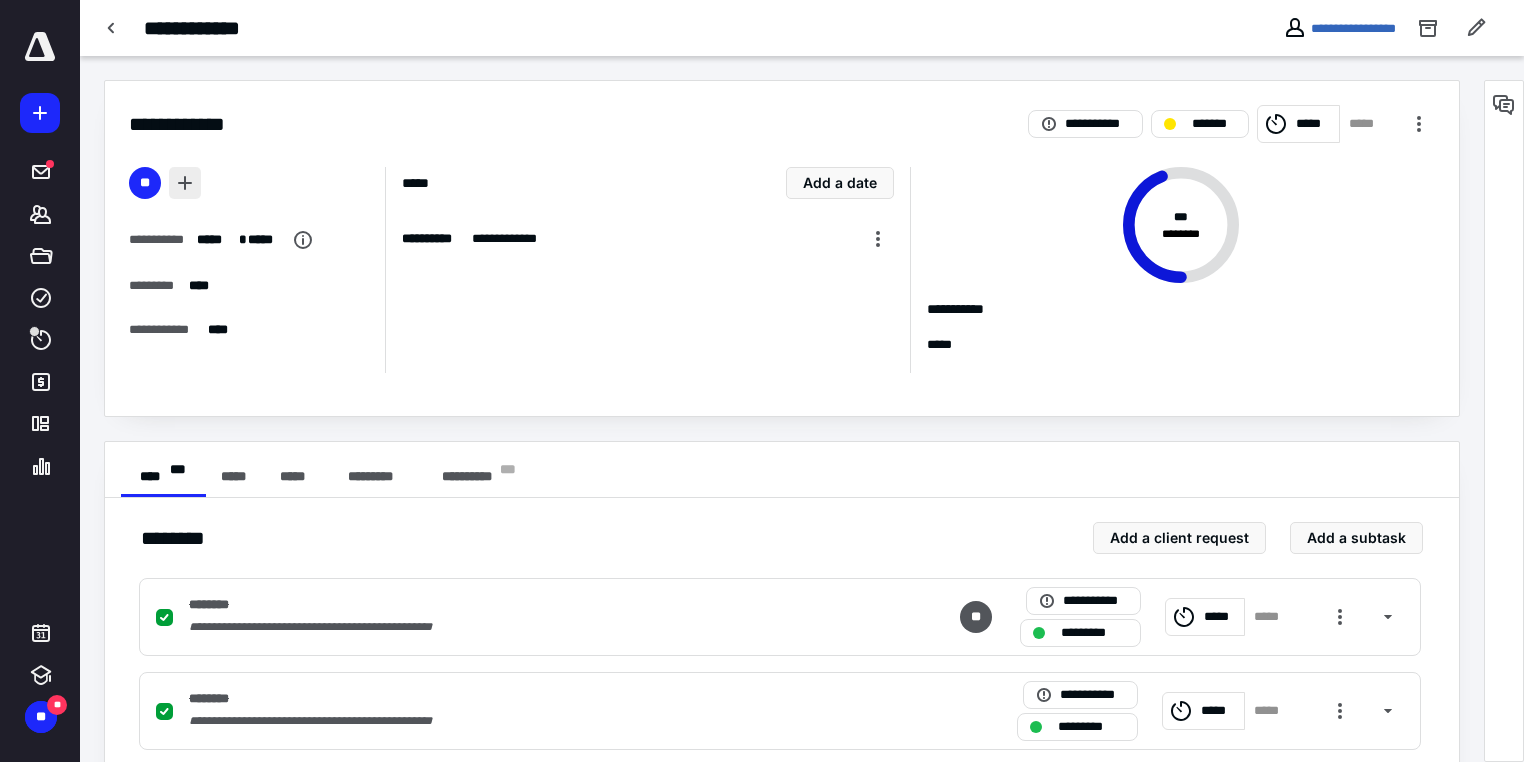 click at bounding box center [185, 183] 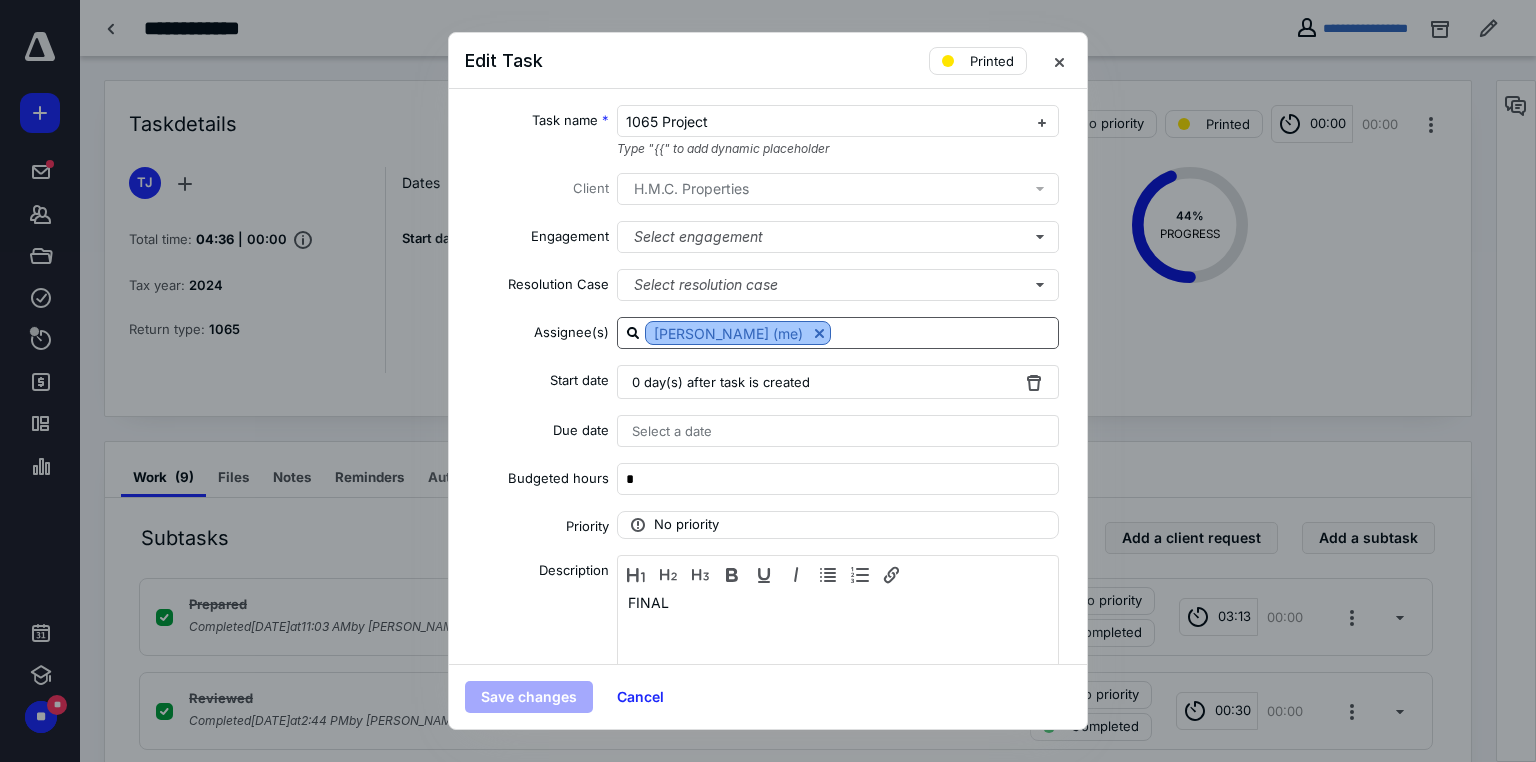 click at bounding box center [819, 333] 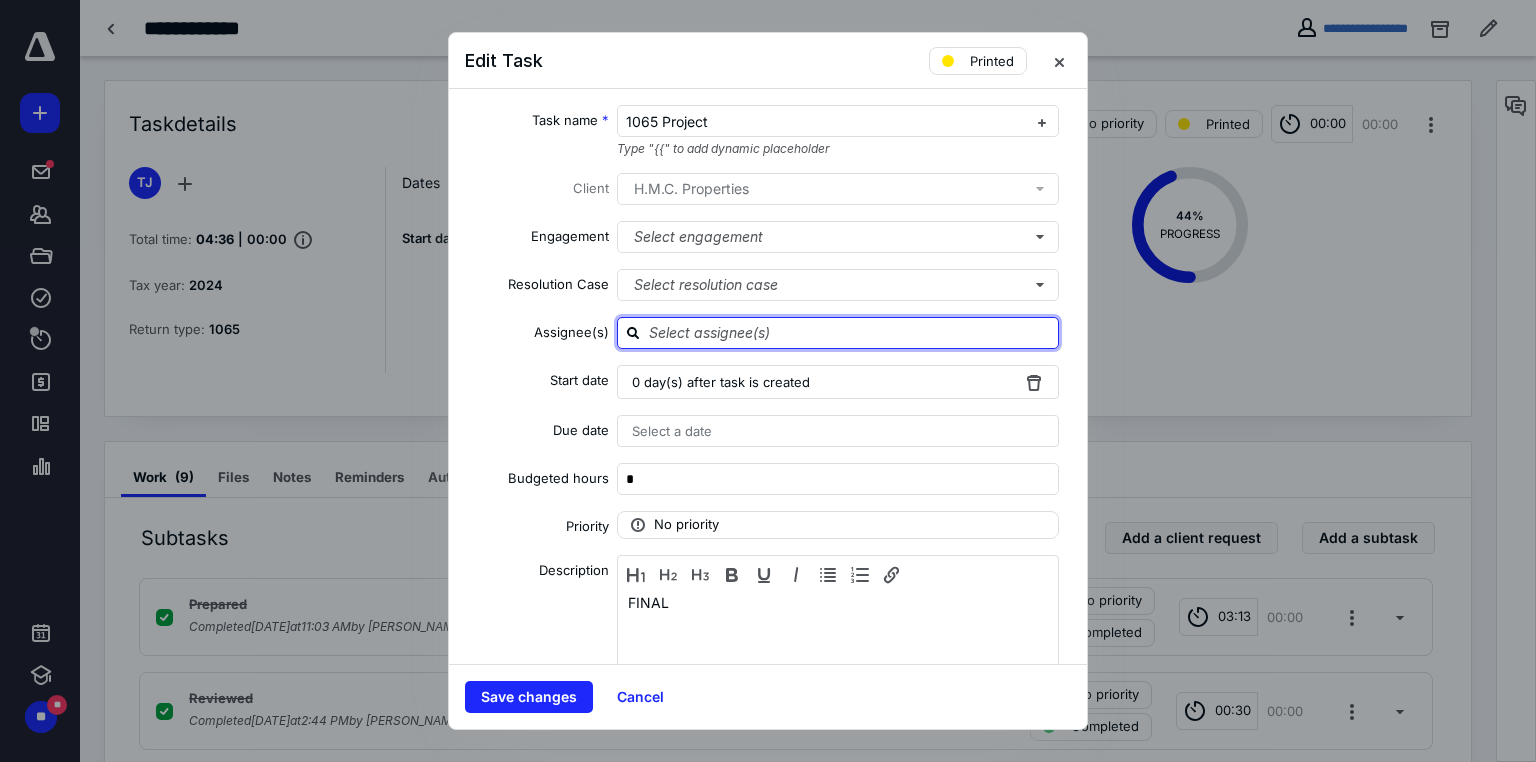 click at bounding box center [850, 332] 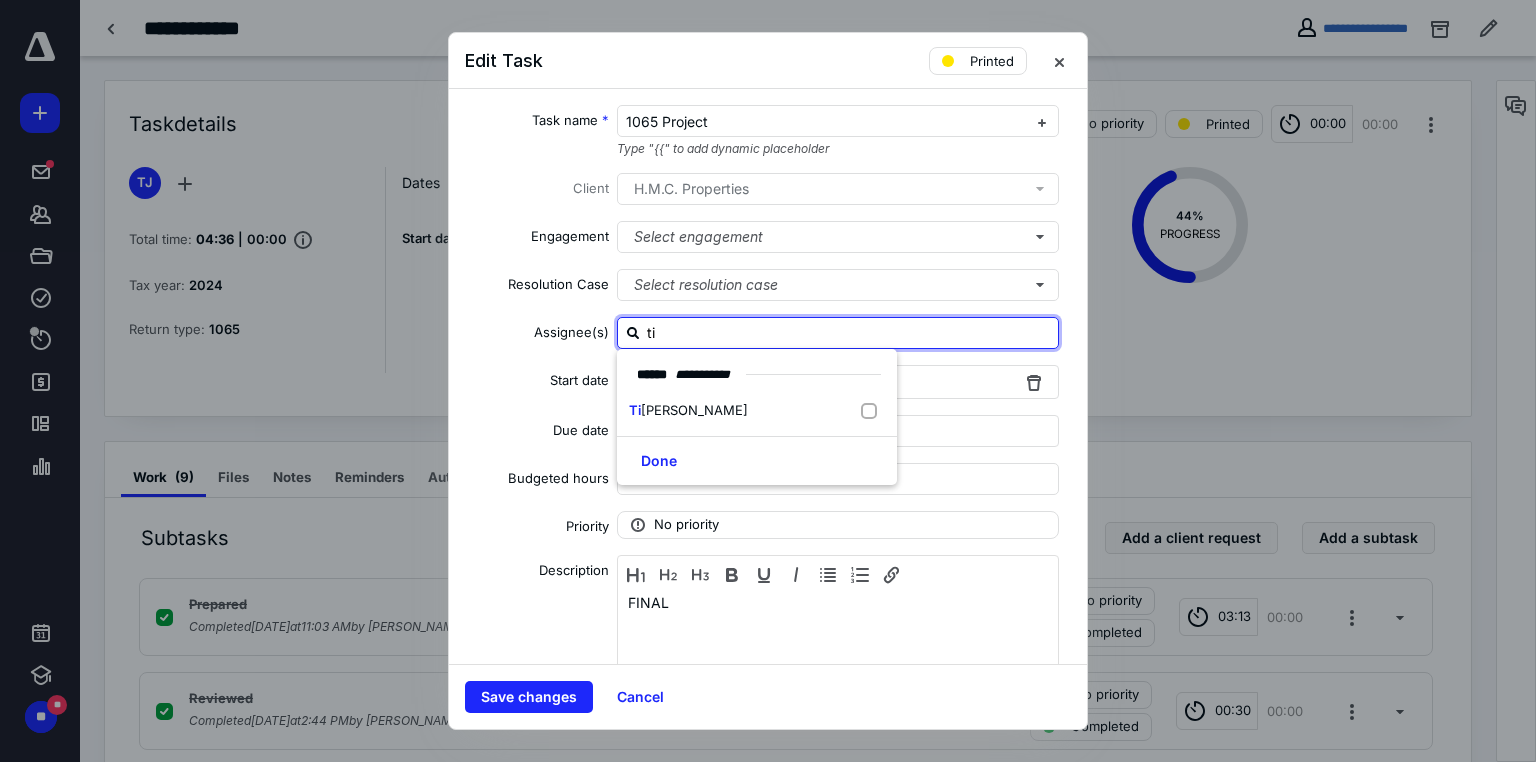 type on "[PERSON_NAME]" 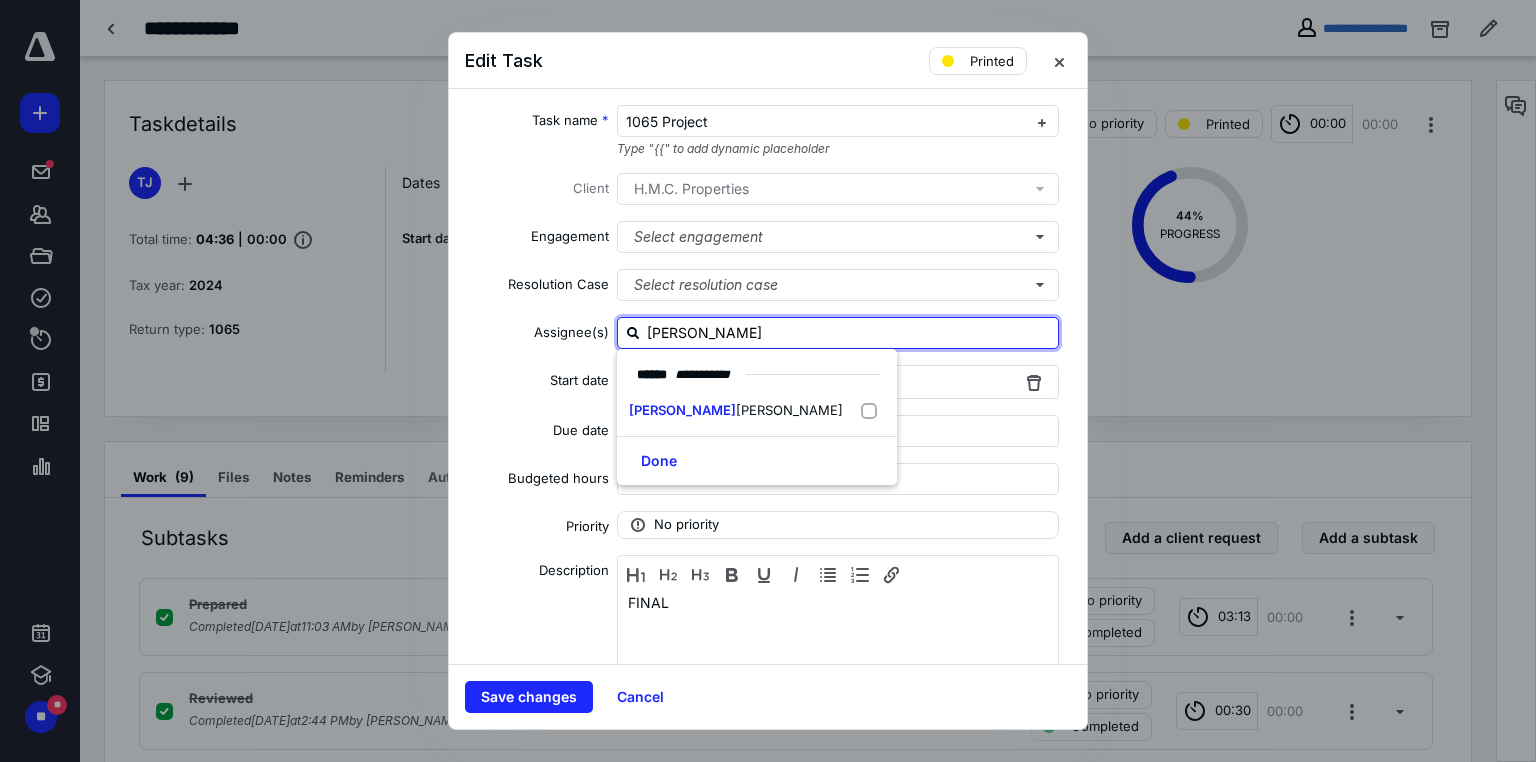 click on "[PERSON_NAME]" at bounding box center (757, 411) 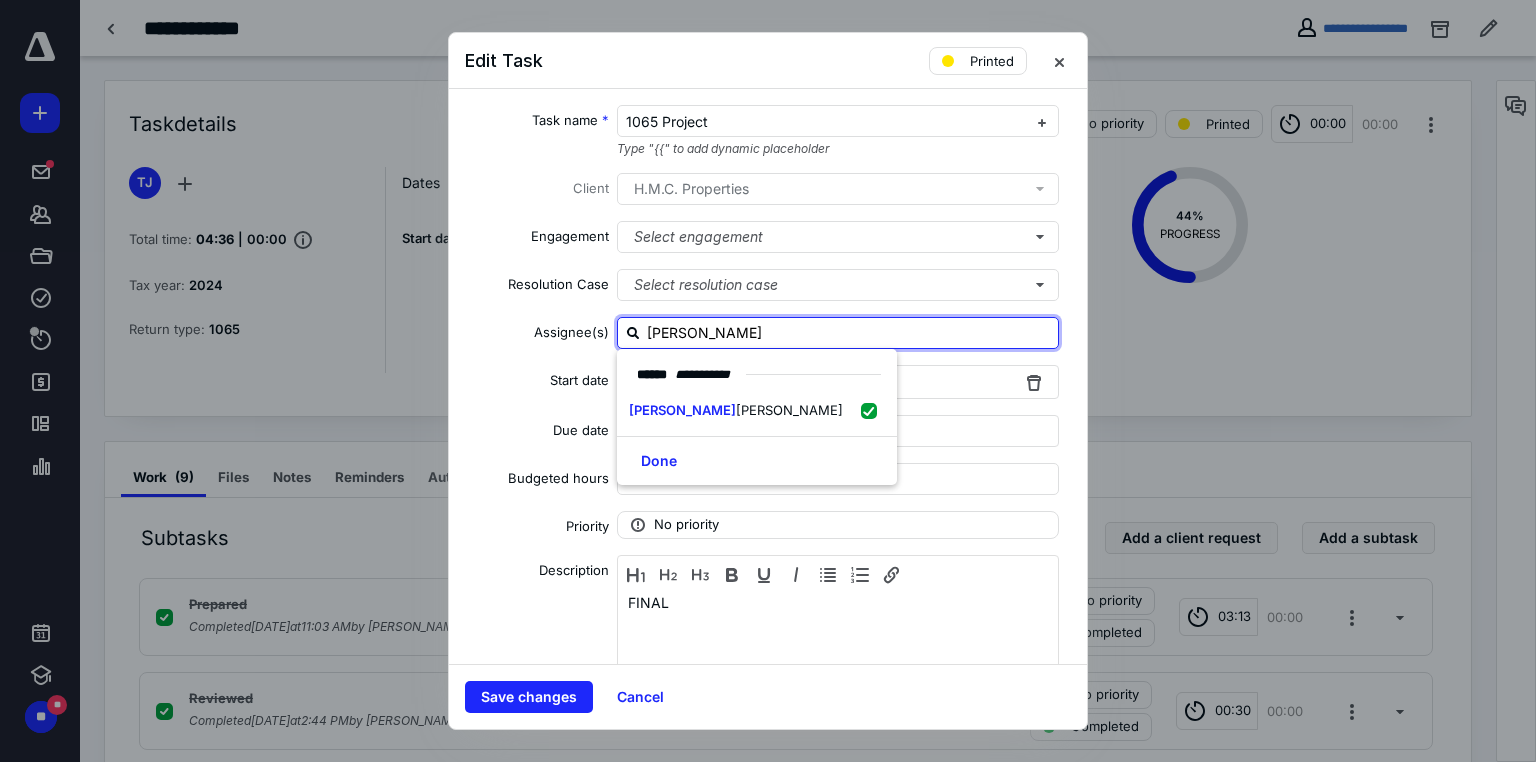 checkbox on "true" 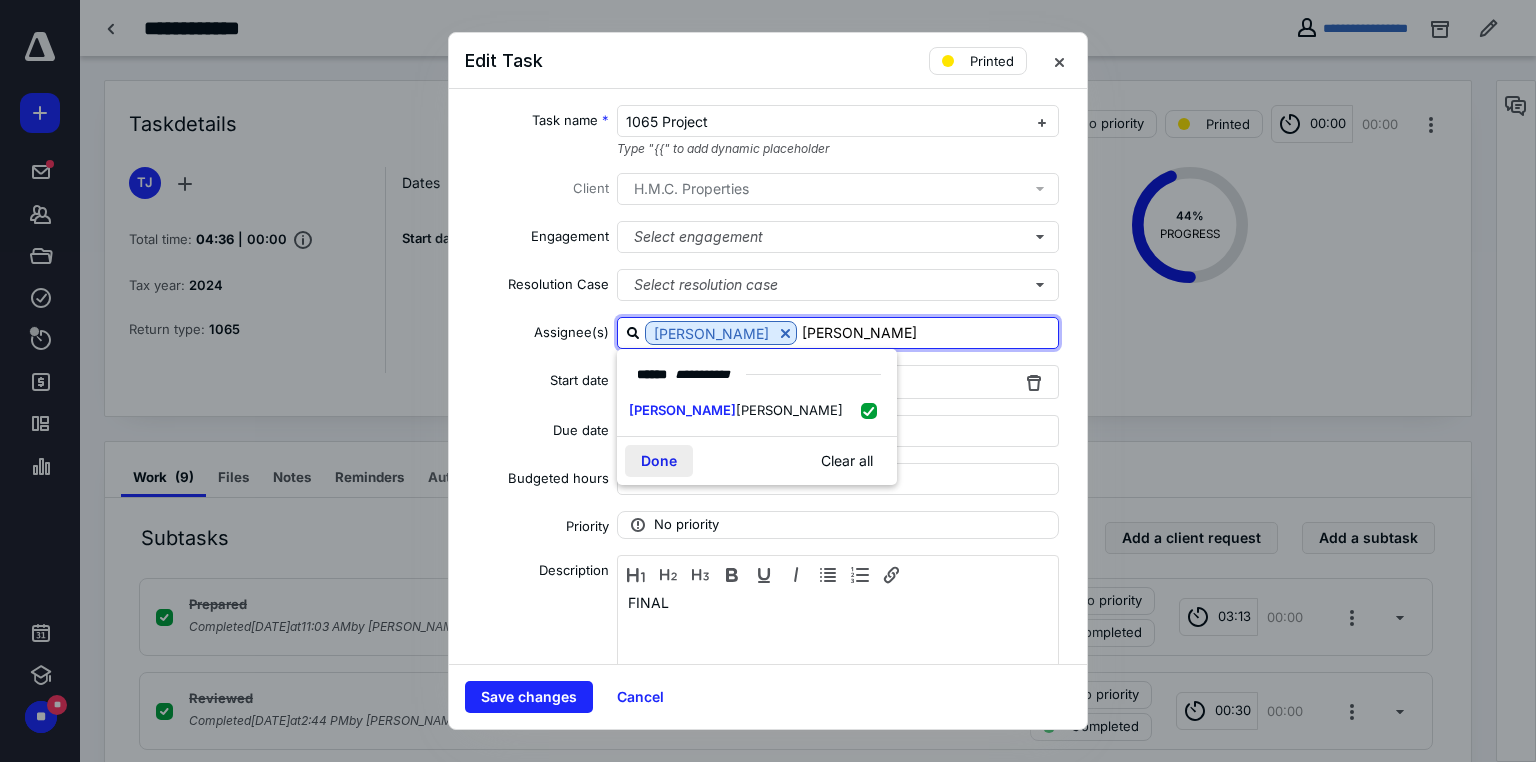 type on "[PERSON_NAME]" 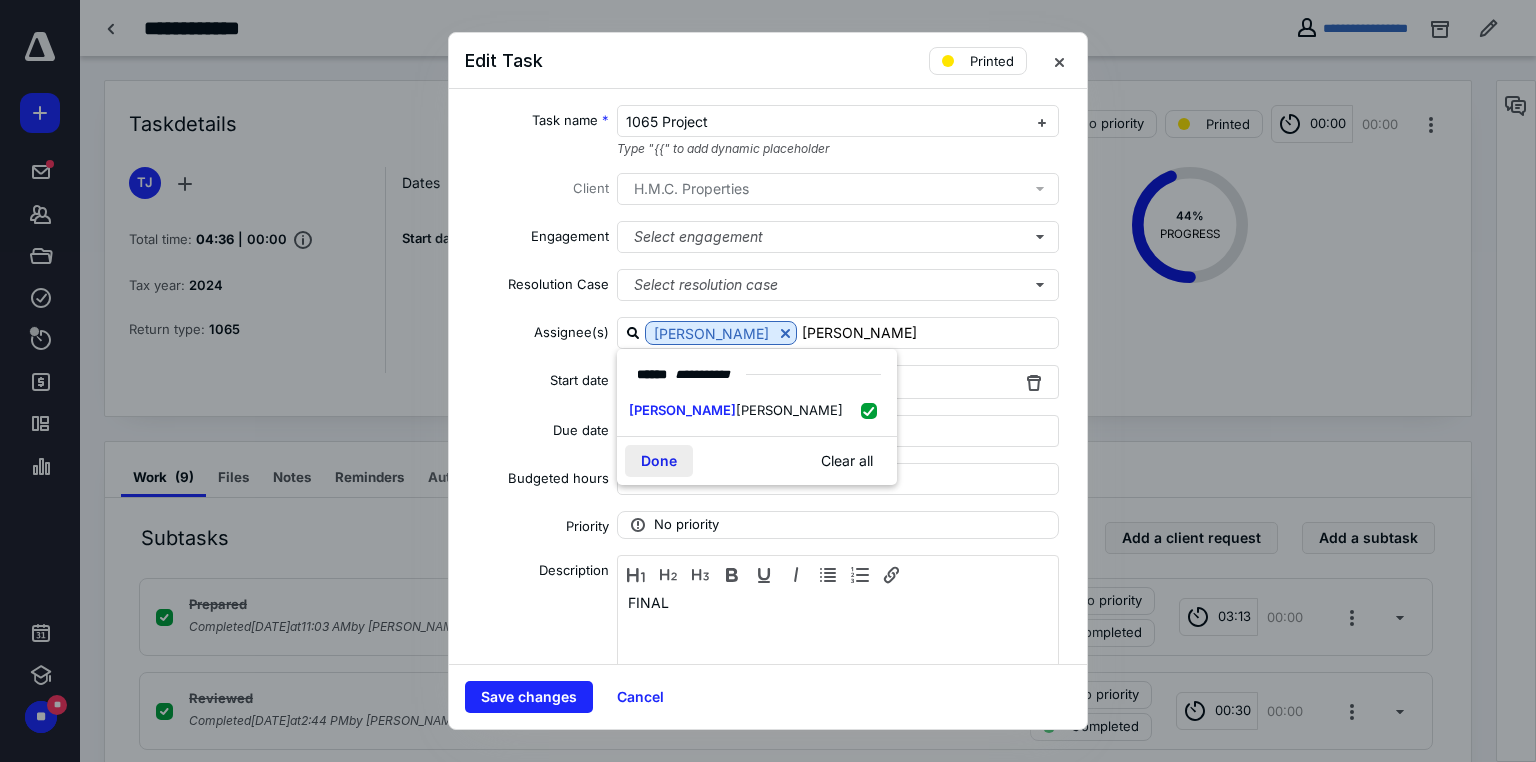click on "Done" at bounding box center (659, 461) 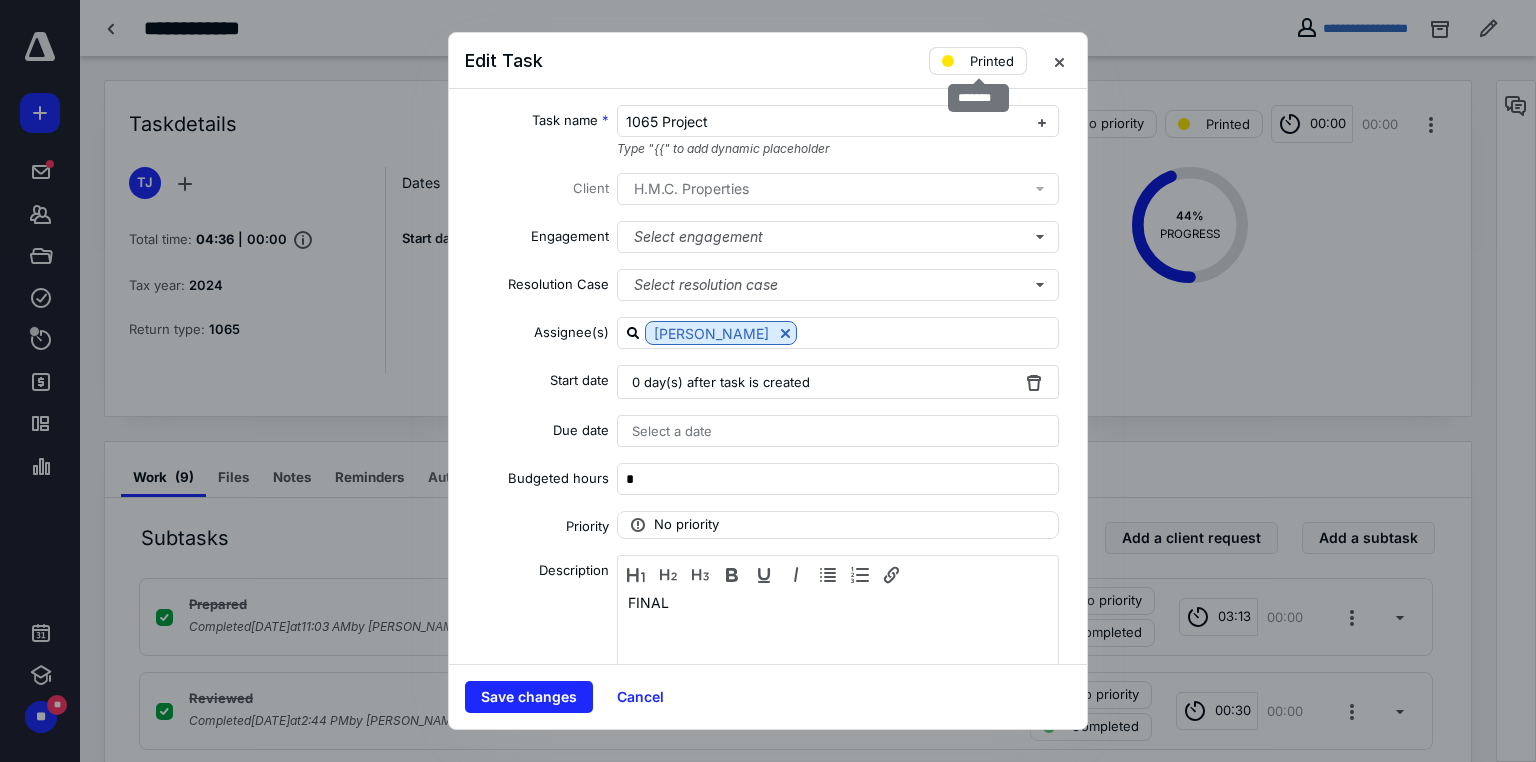 click on "Printed" at bounding box center [978, 61] 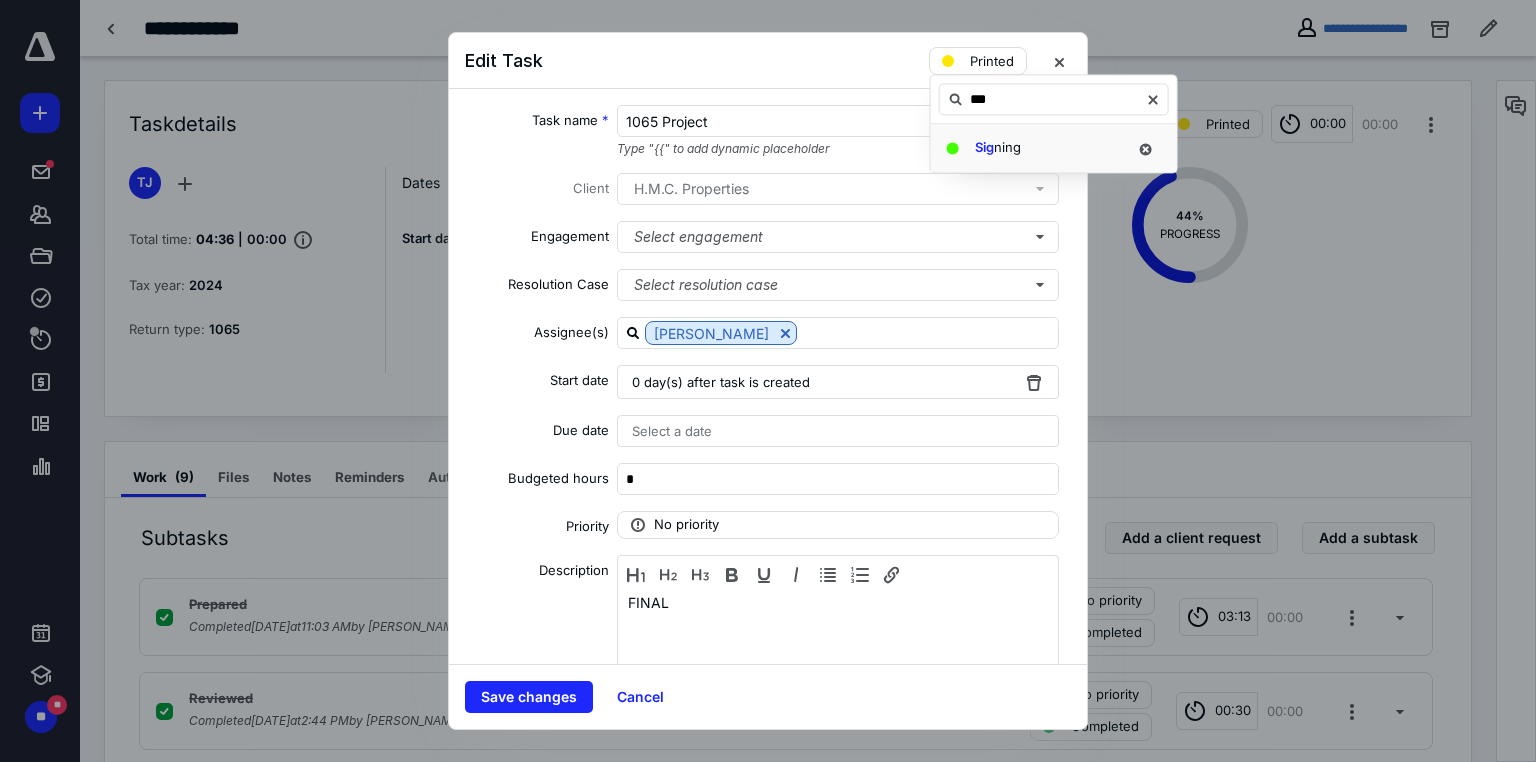 type on "***" 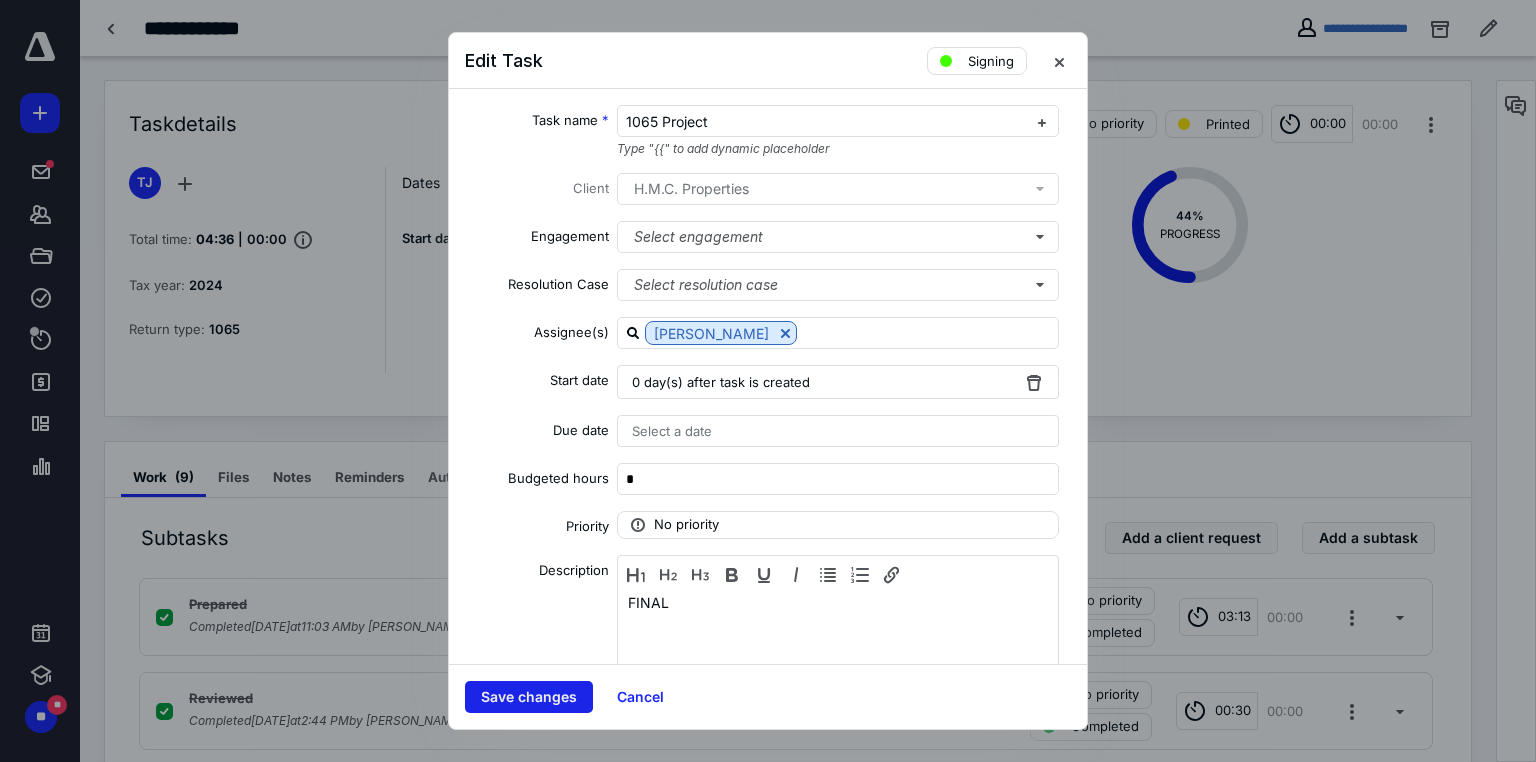 click on "Save changes" at bounding box center [529, 697] 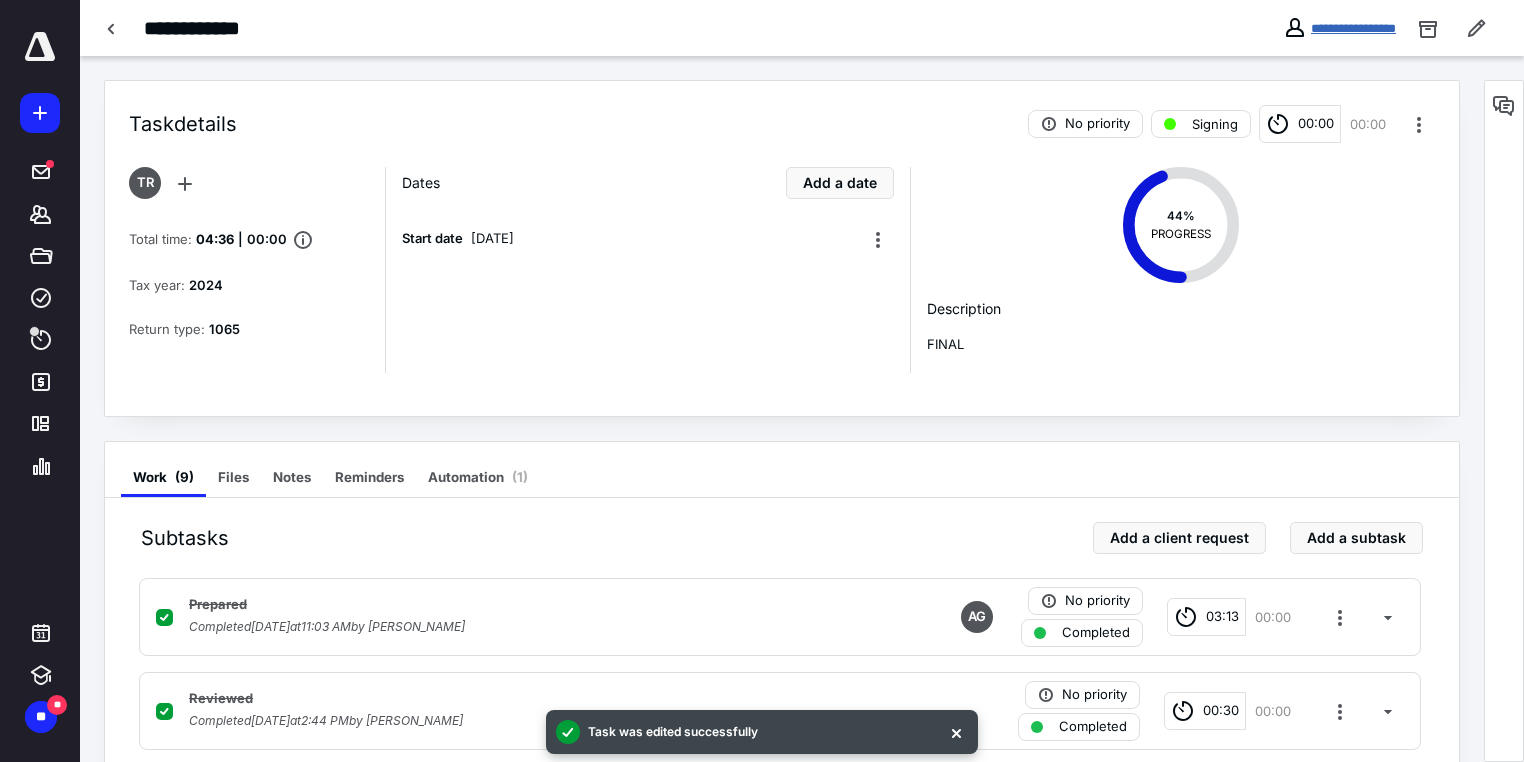 click on "**********" at bounding box center [1353, 28] 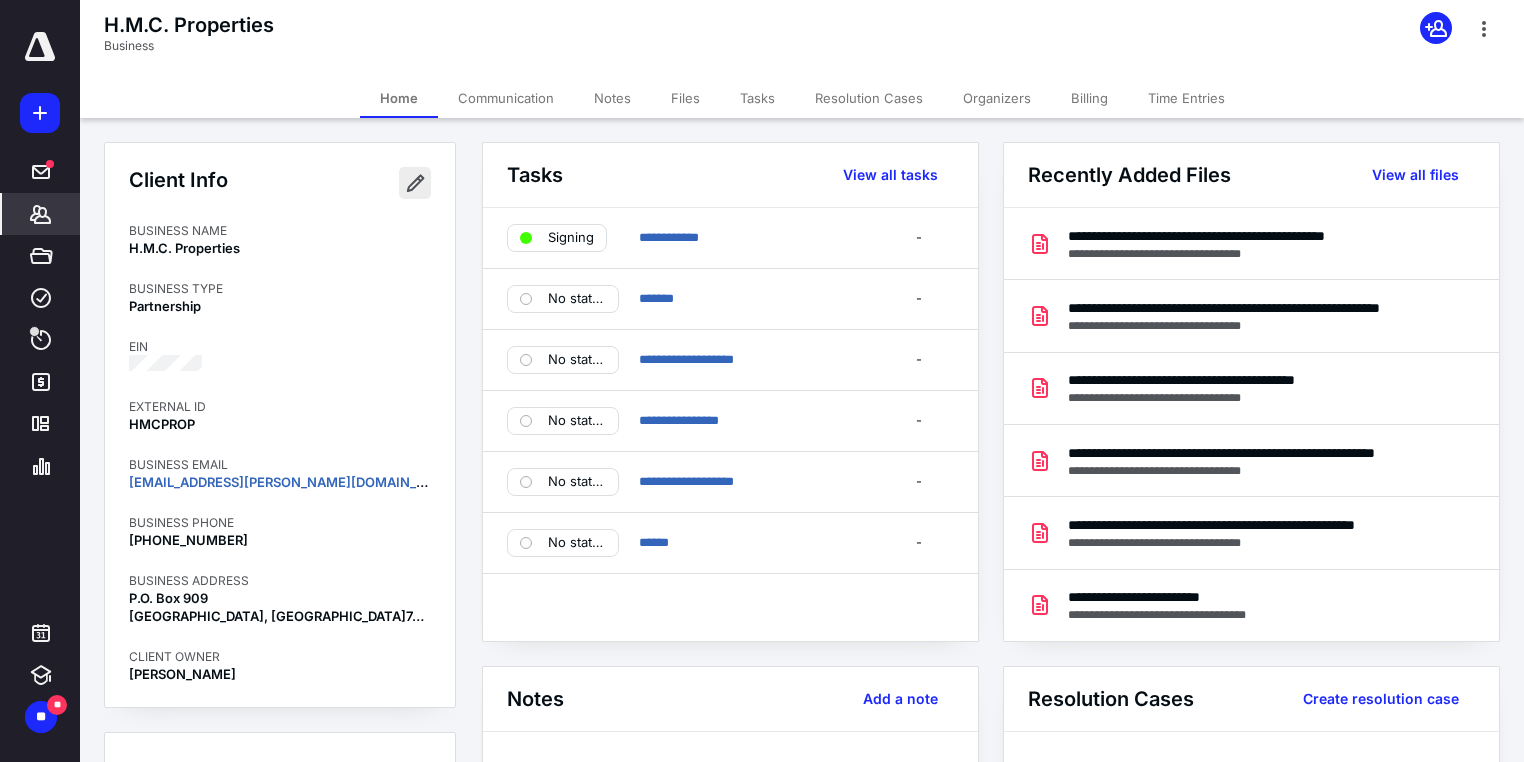 click at bounding box center (415, 183) 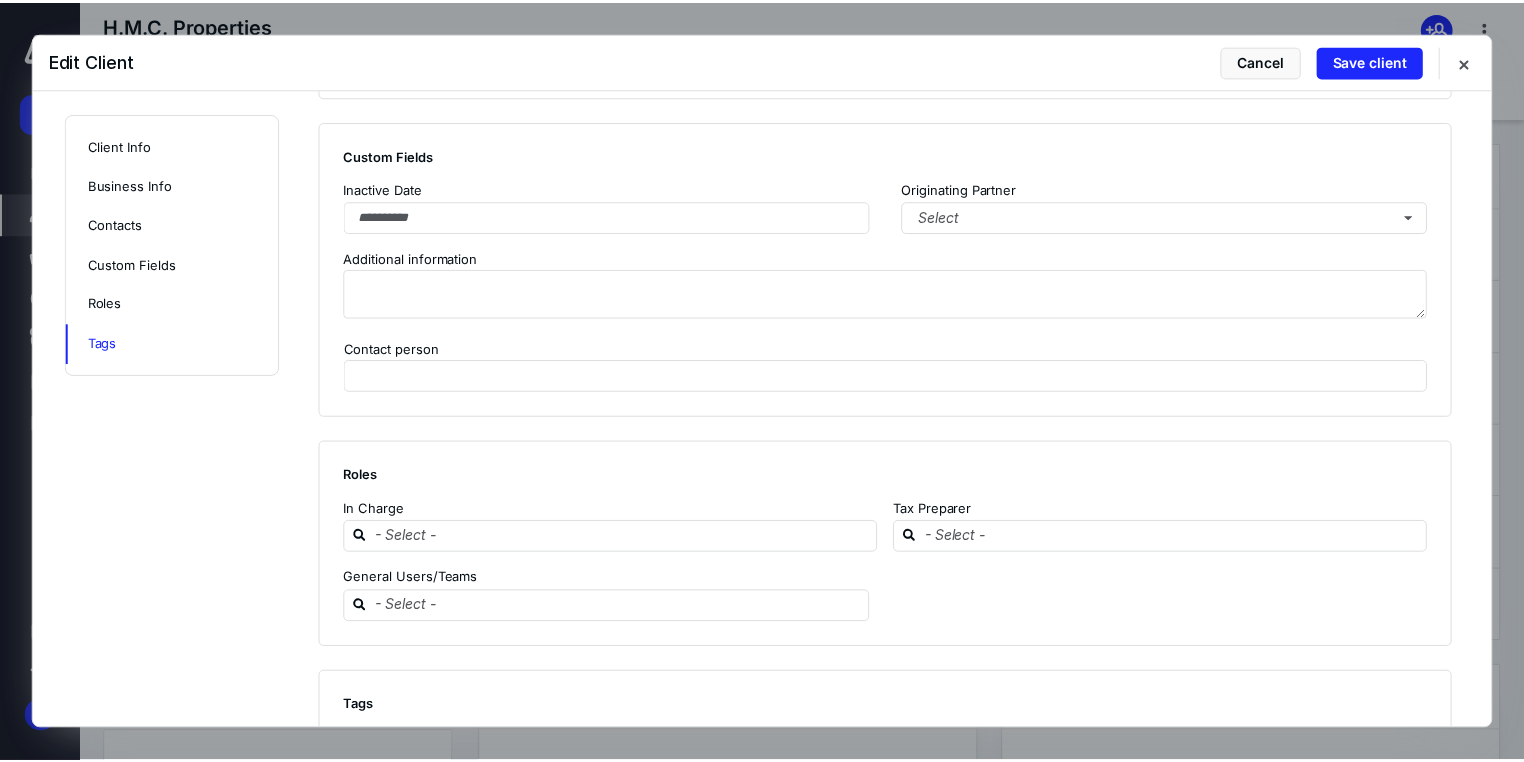 scroll, scrollTop: 1602, scrollLeft: 0, axis: vertical 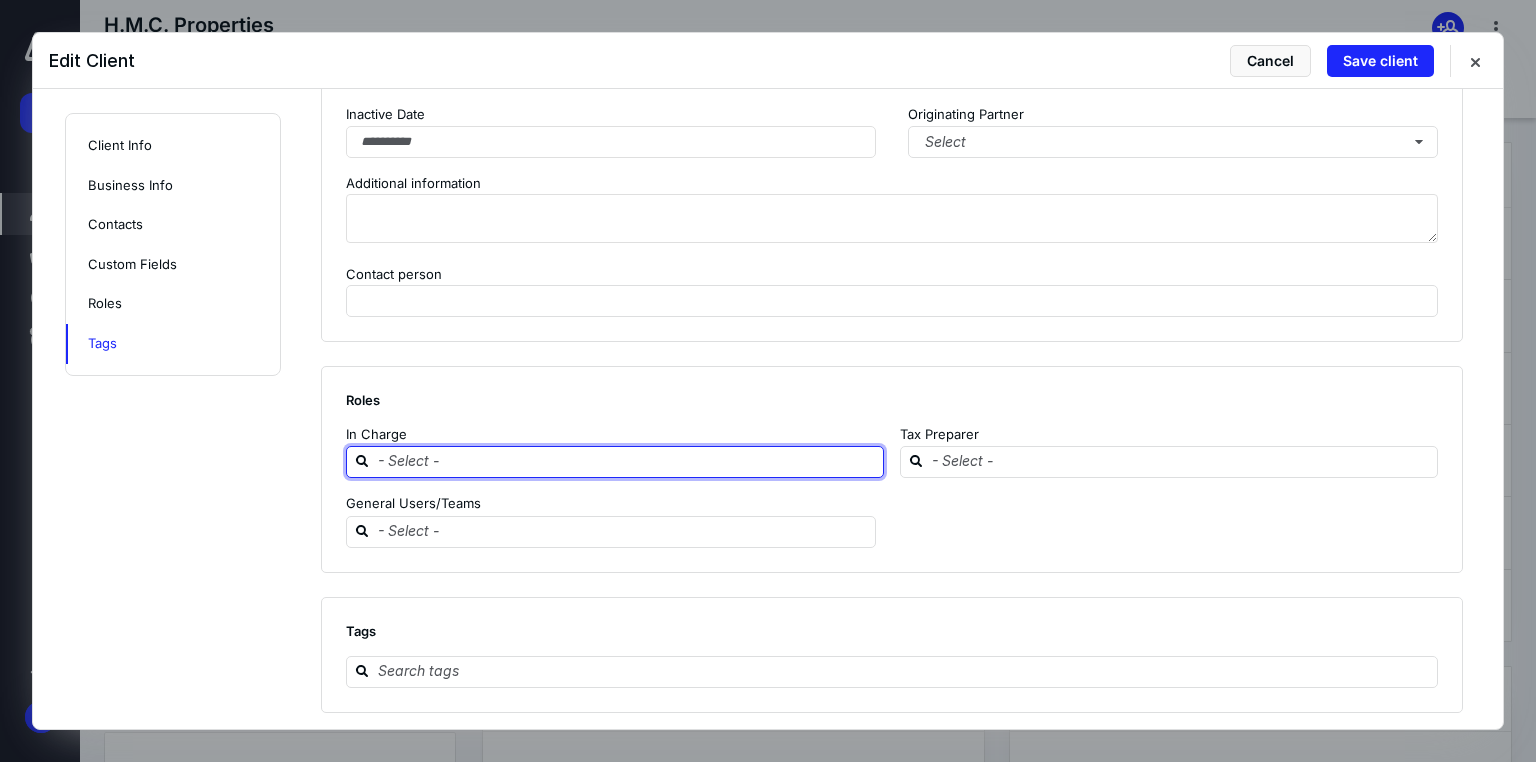 click at bounding box center (627, 461) 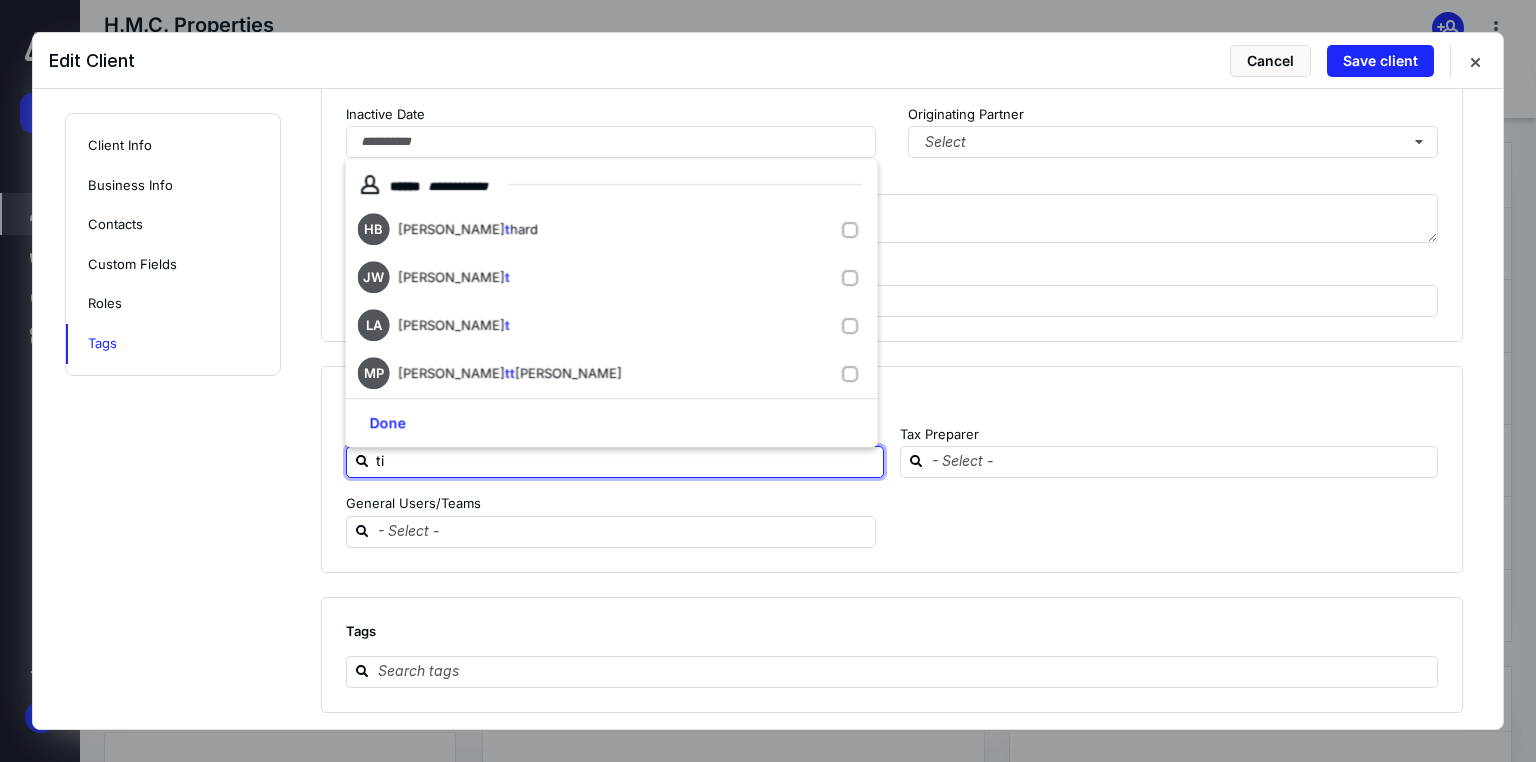 type on "[PERSON_NAME]" 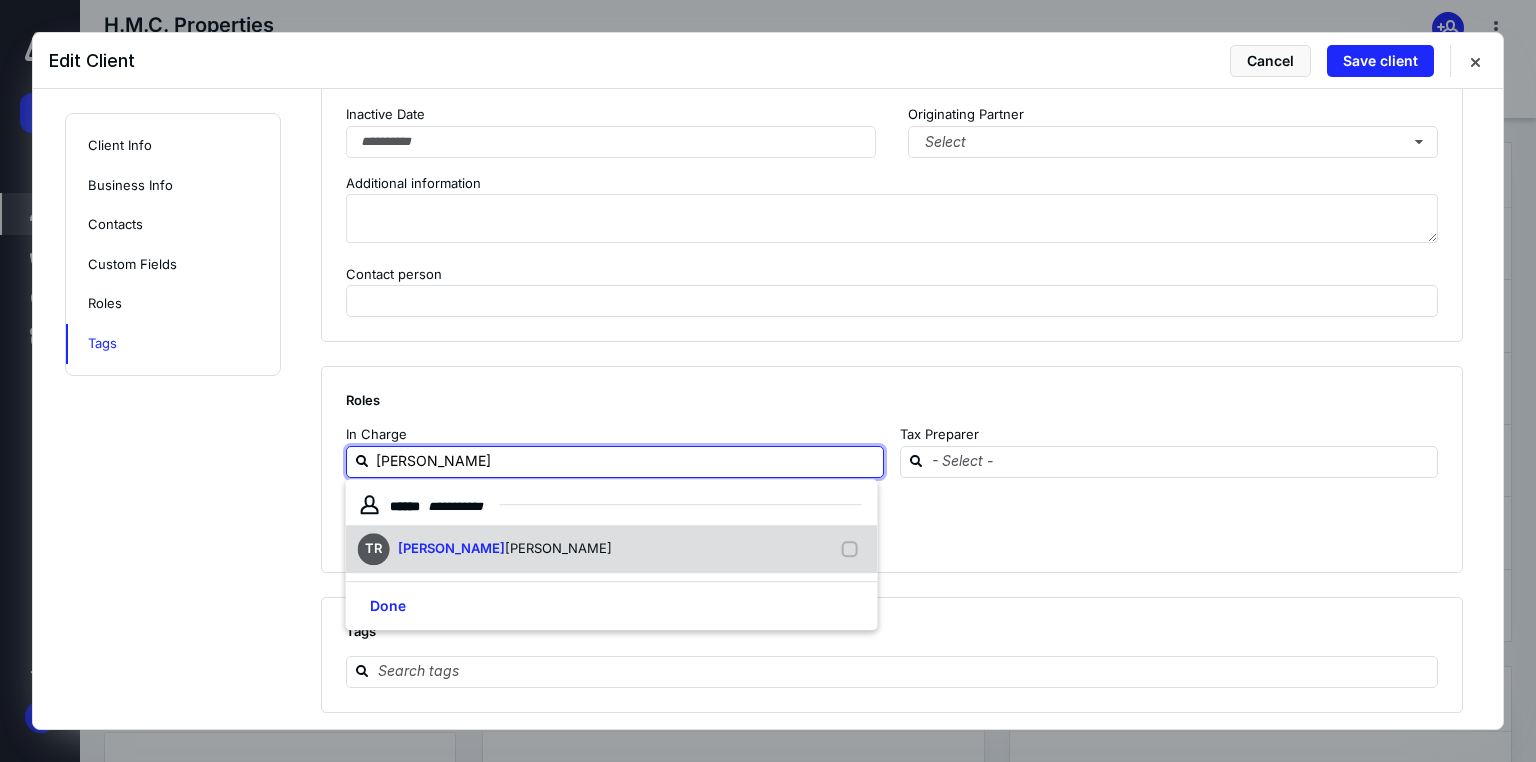 click on "[PERSON_NAME]" at bounding box center [558, 548] 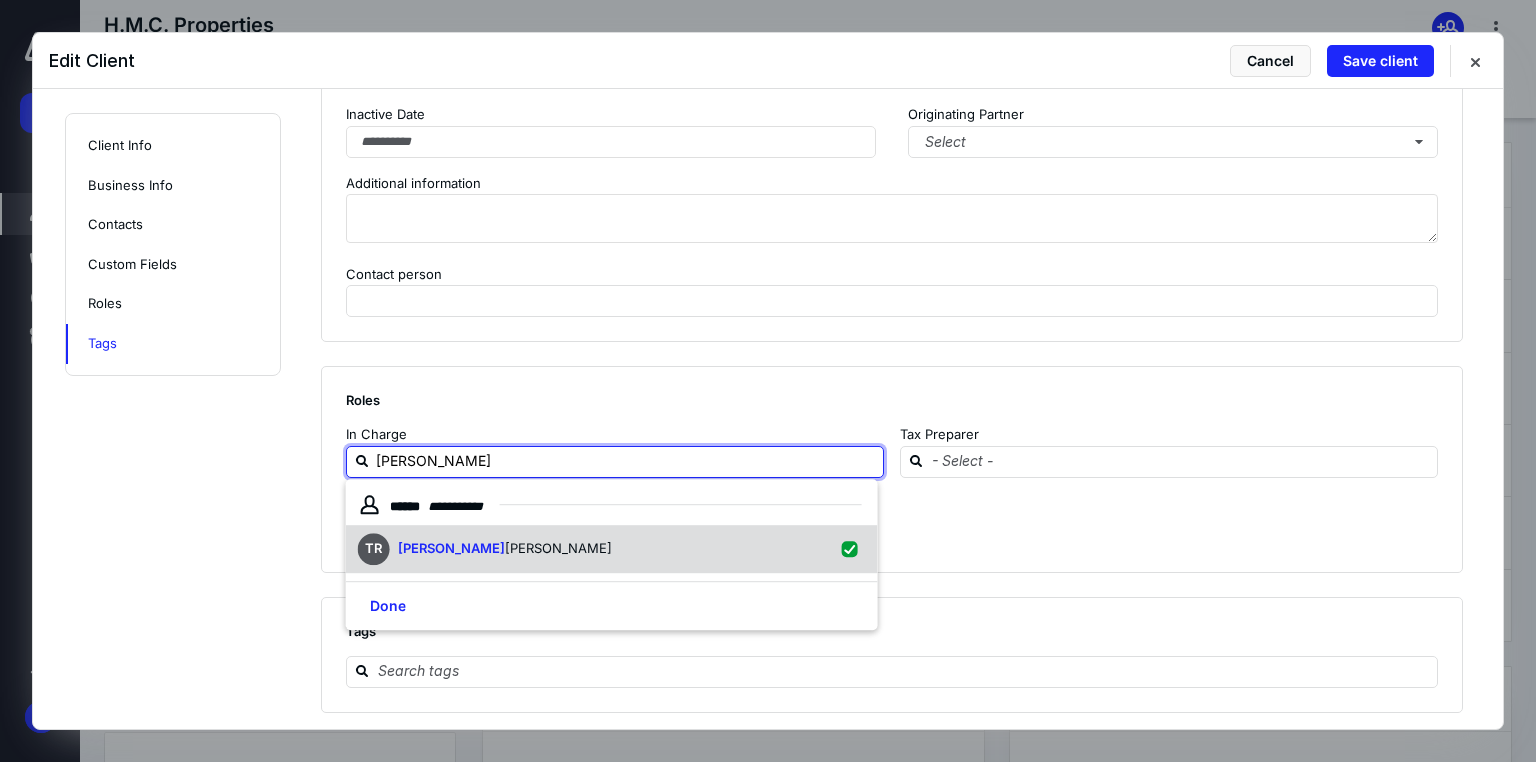 checkbox on "true" 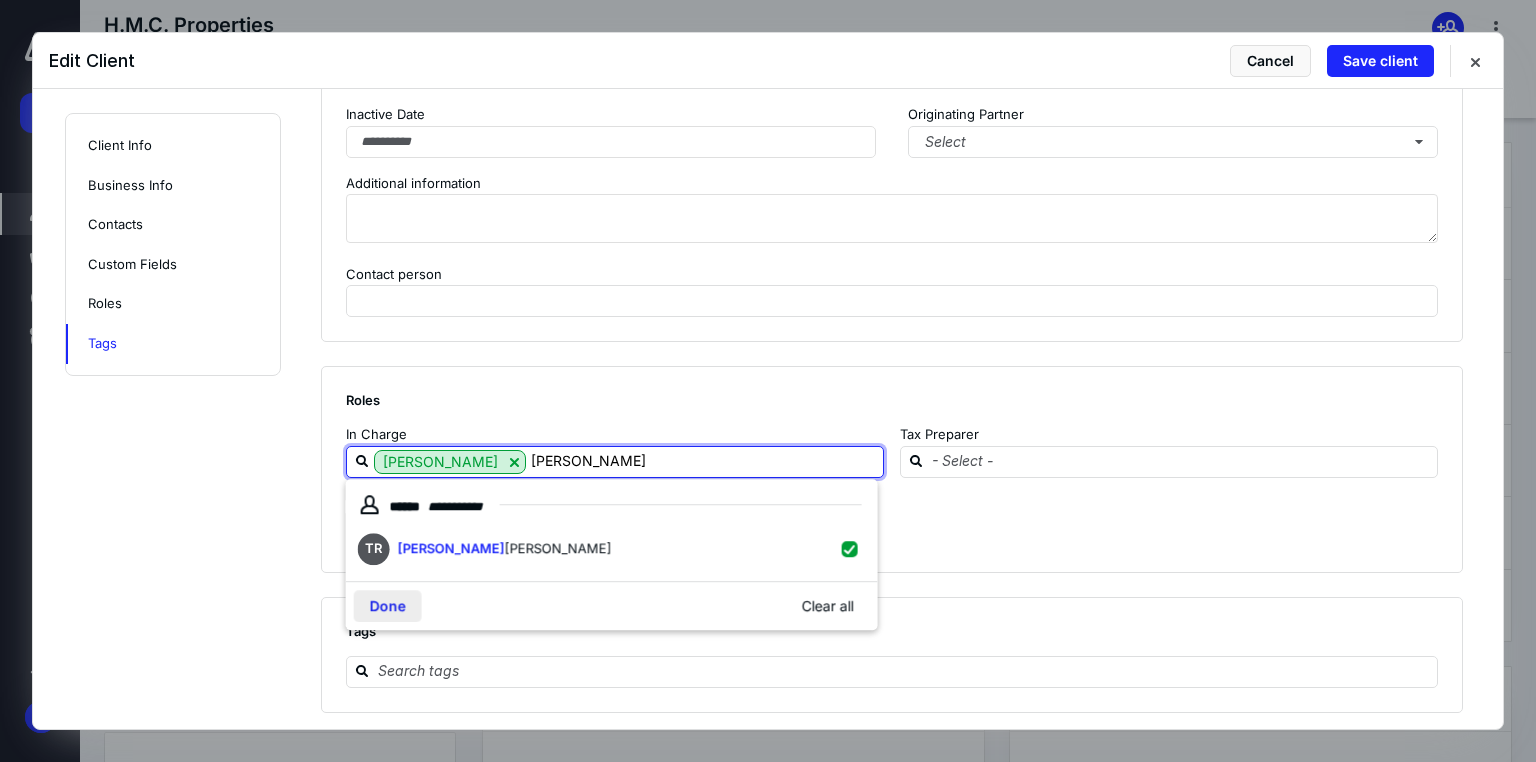 type on "[PERSON_NAME]" 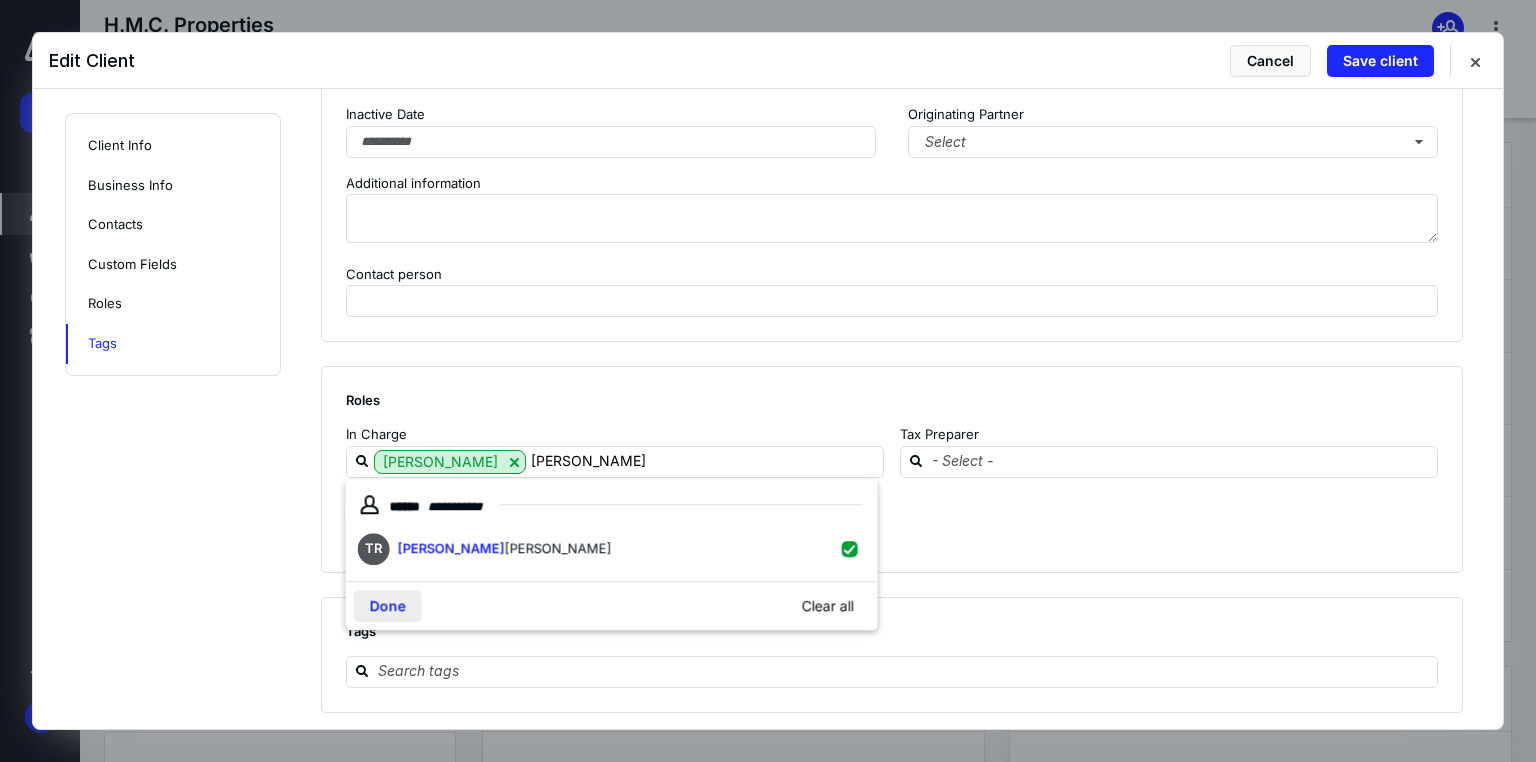 click on "Done" at bounding box center (388, 606) 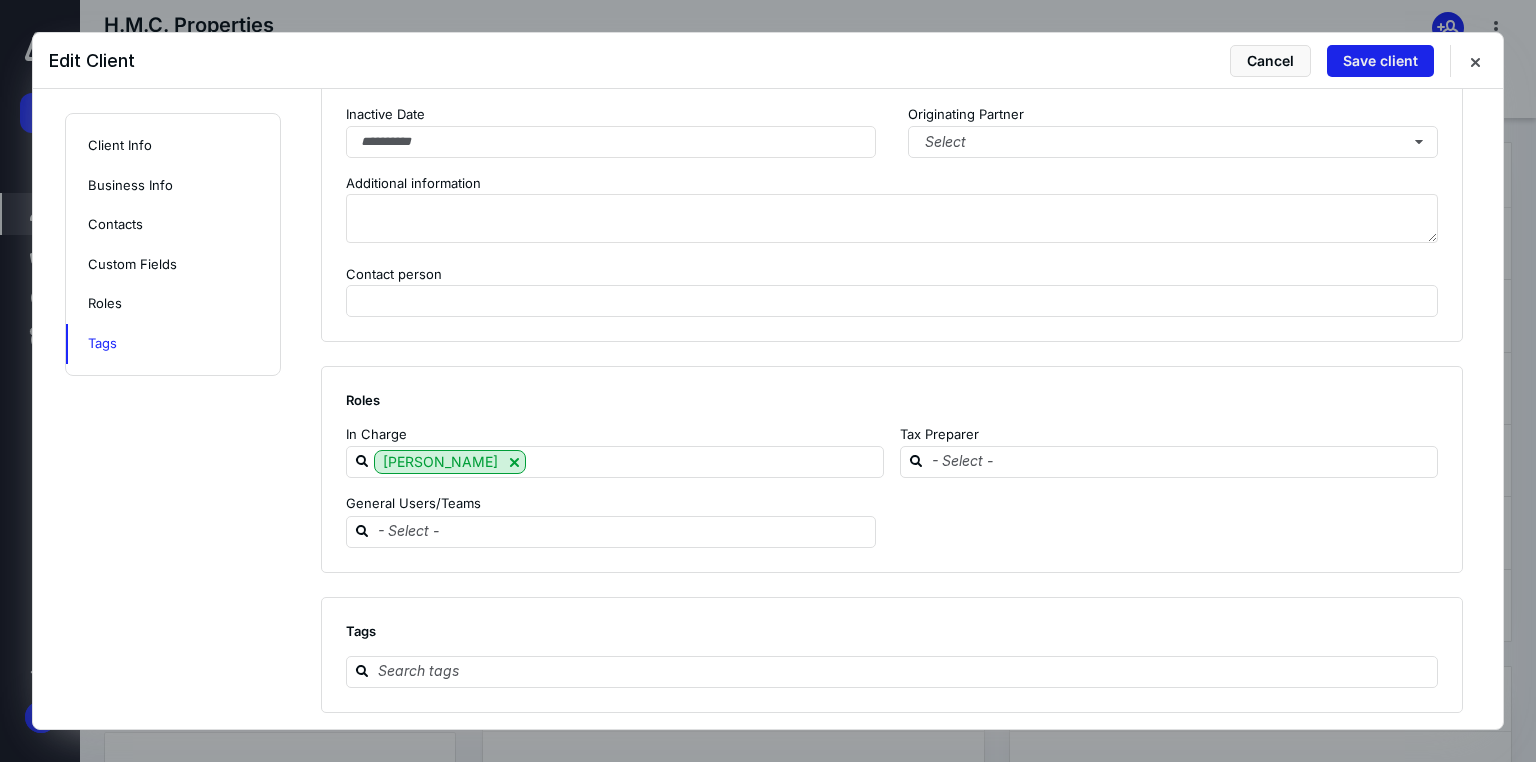 click on "Save client" at bounding box center [1380, 61] 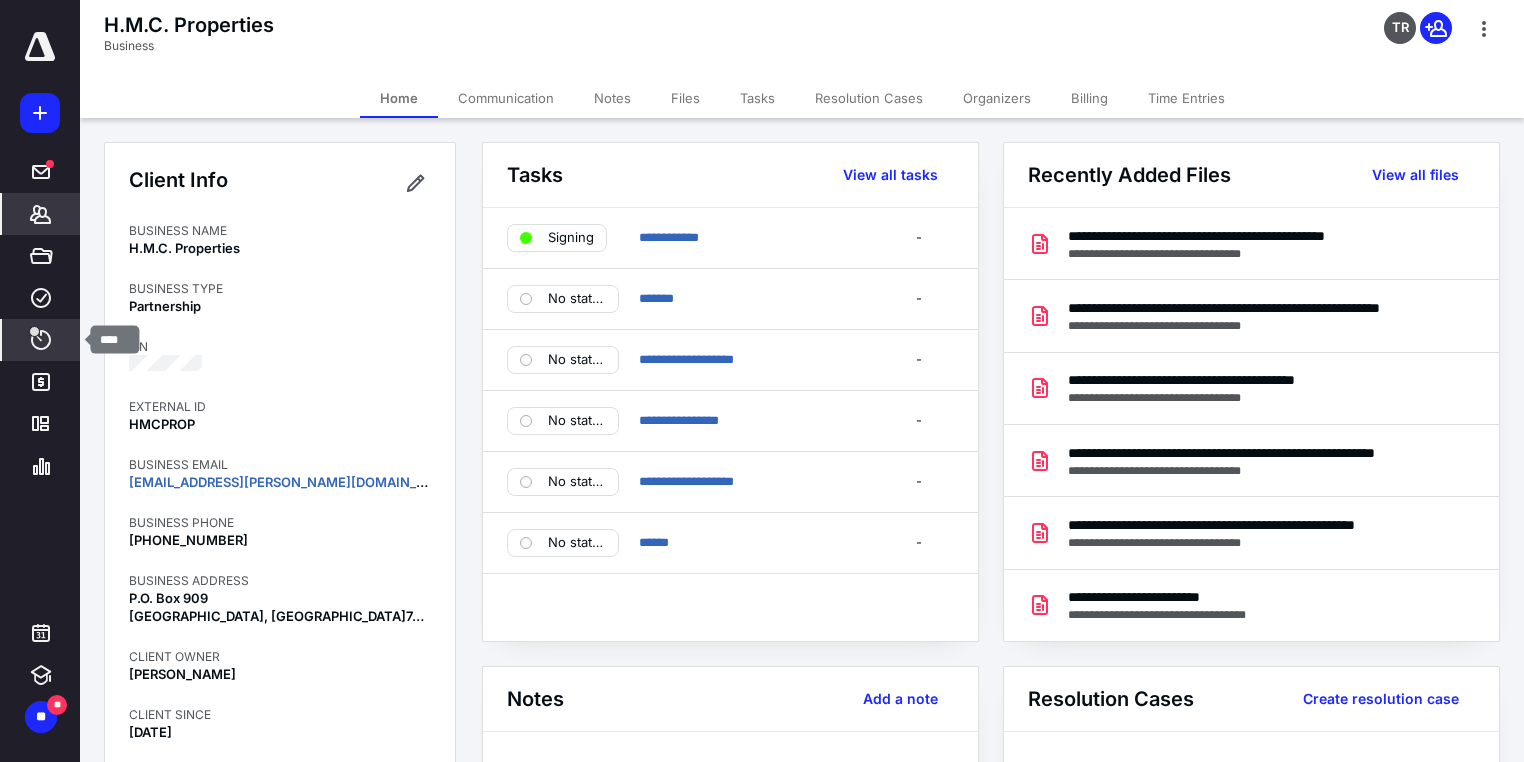 click on "****" at bounding box center [41, 340] 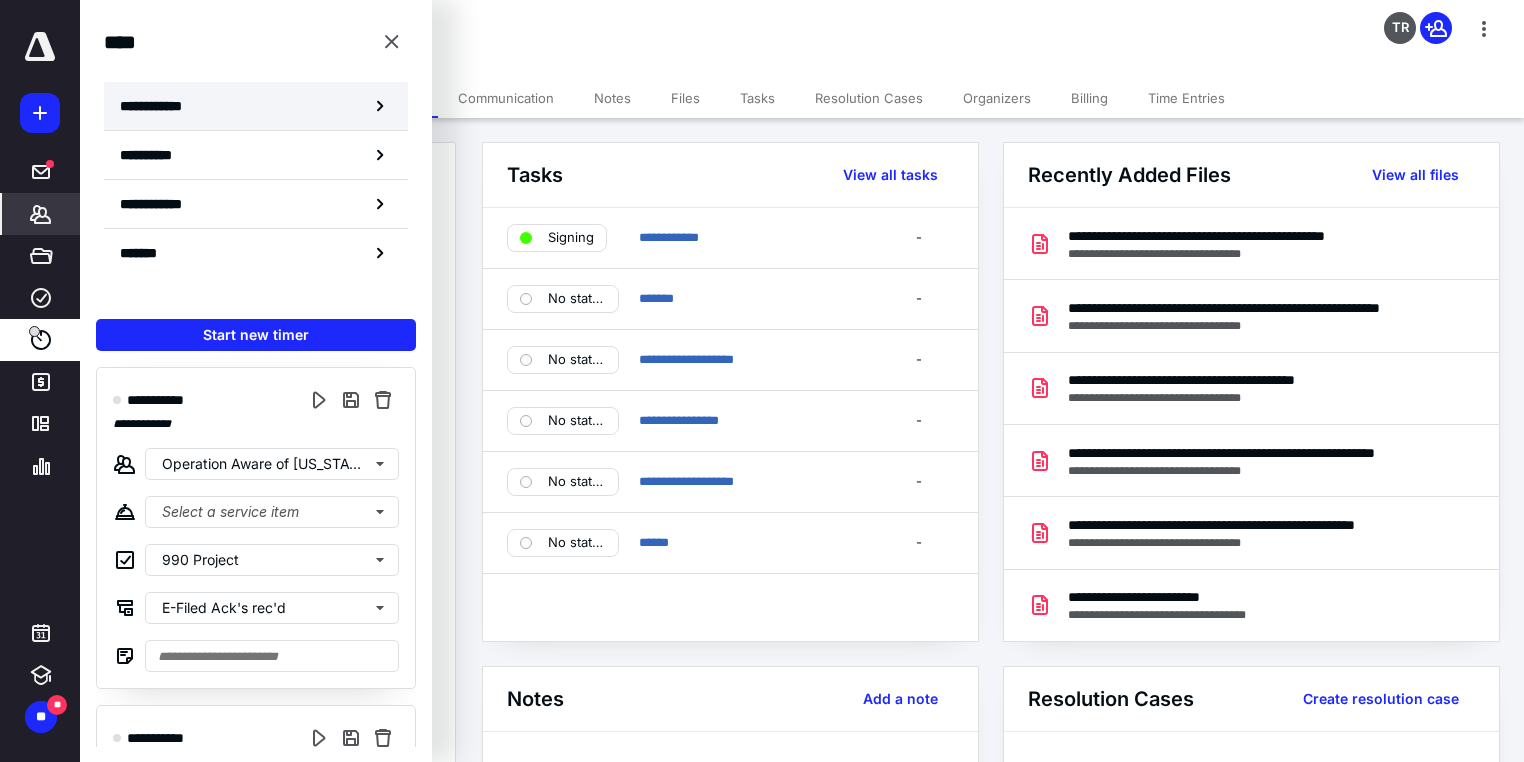 click on "**********" at bounding box center (162, 106) 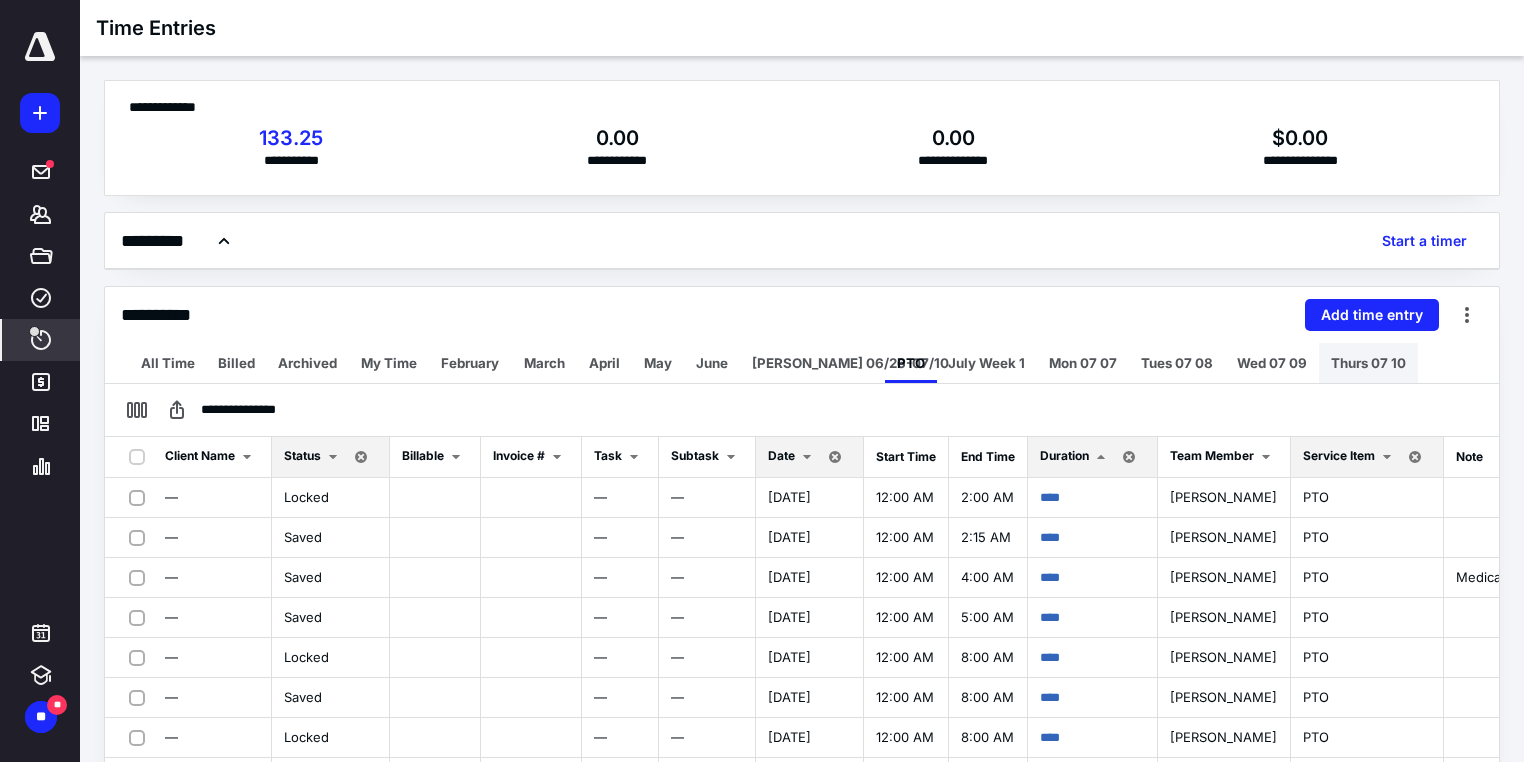 click on "Thurs 07 10" at bounding box center [1368, 363] 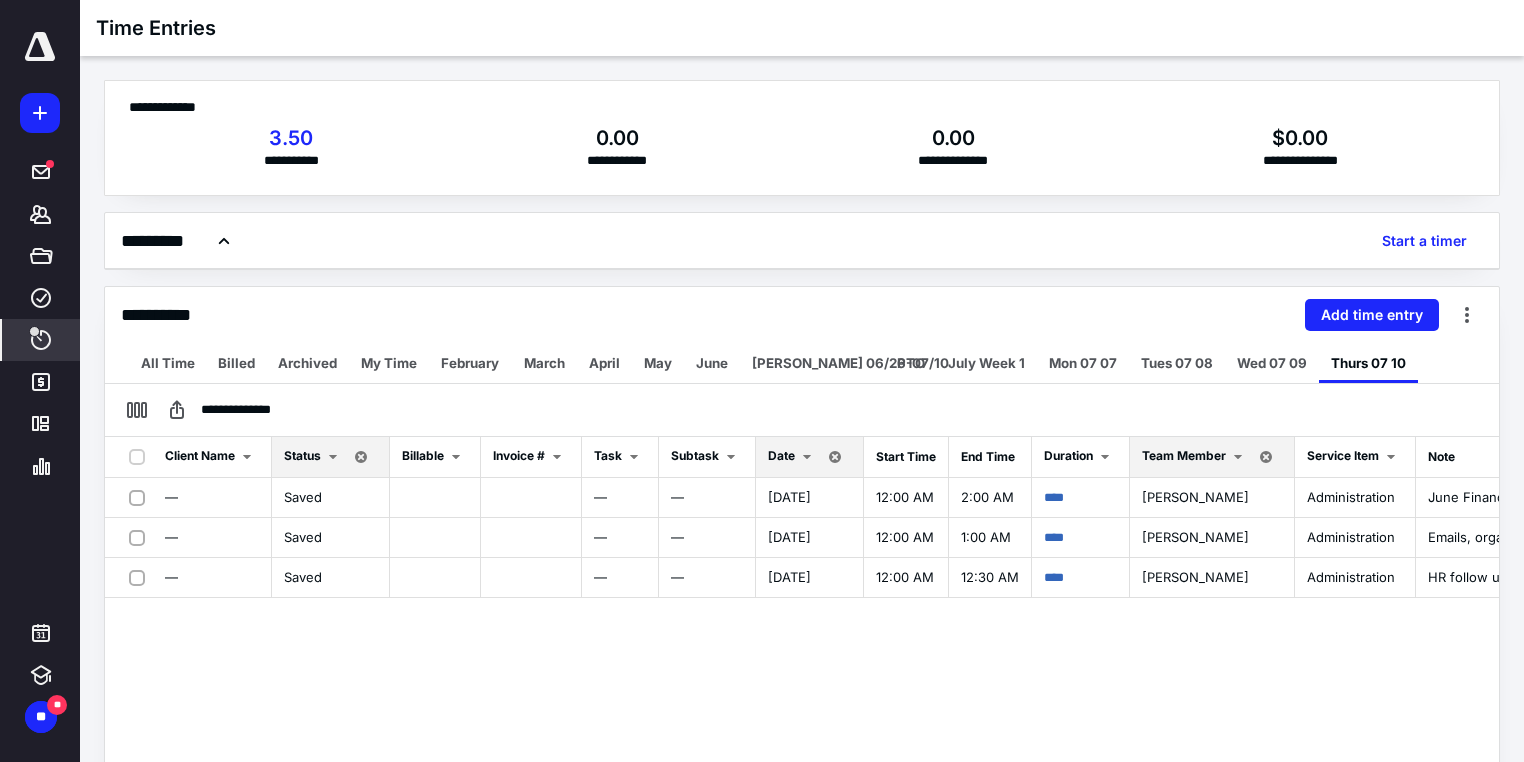click at bounding box center [333, 457] 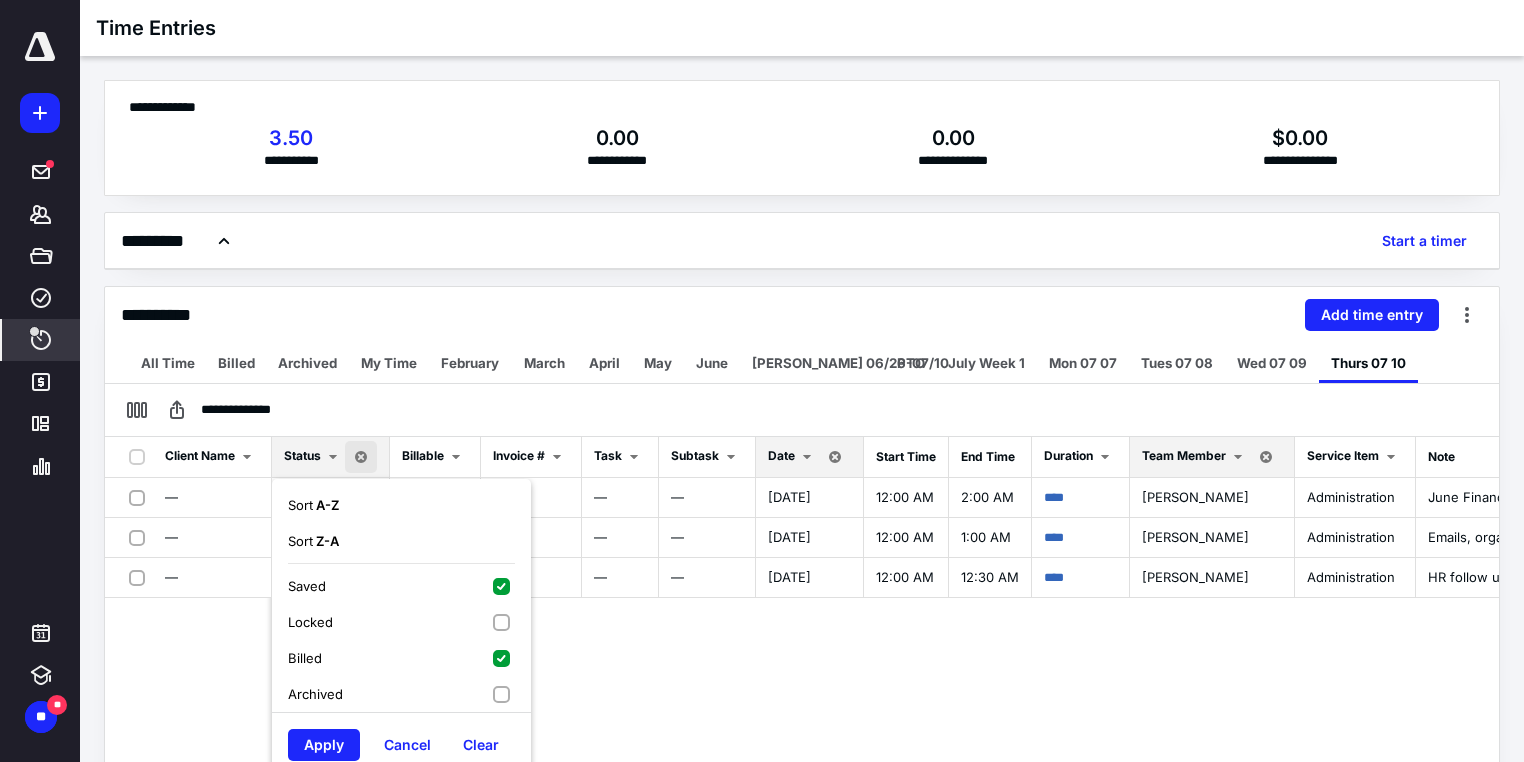 click on "Locked" at bounding box center (401, 622) 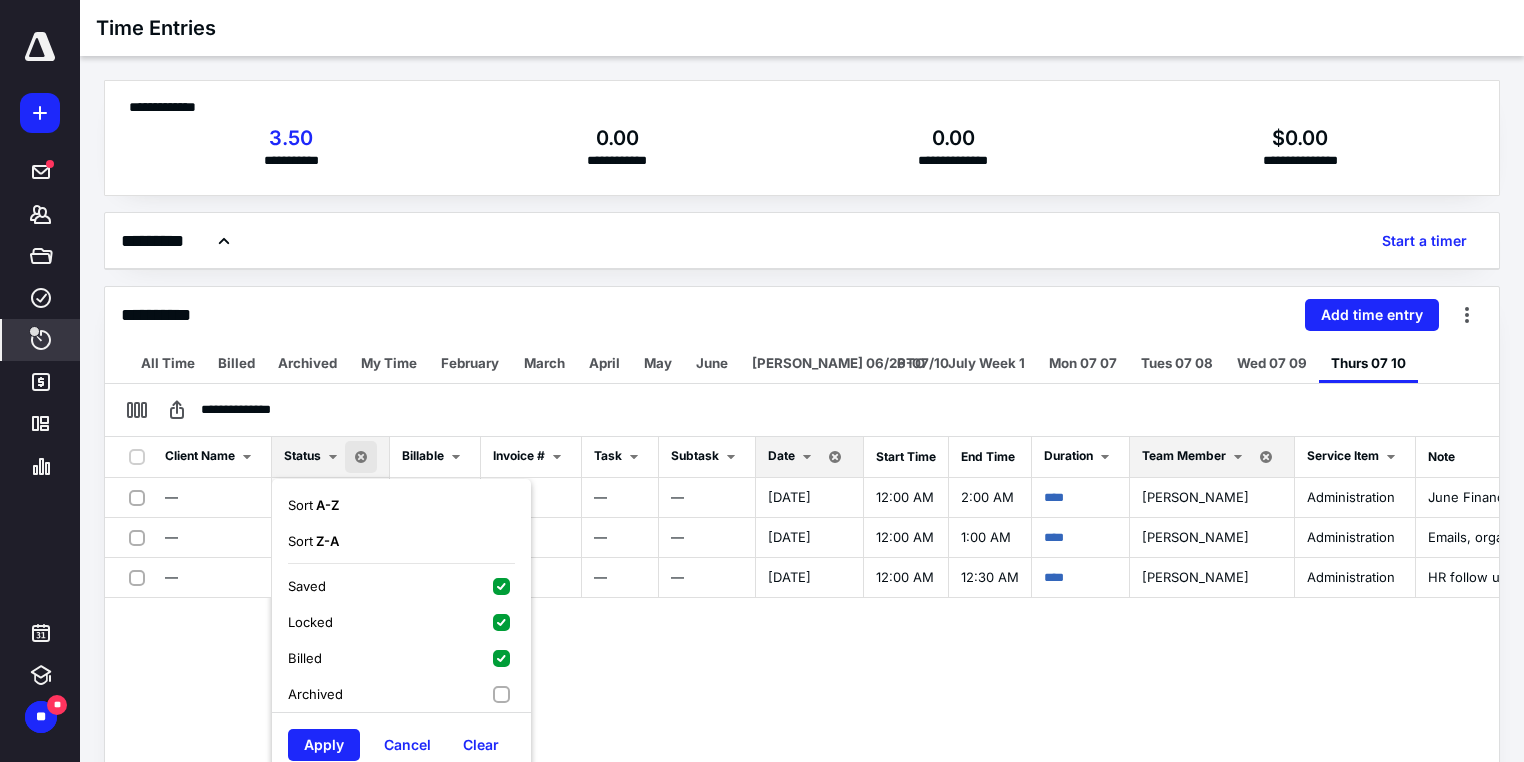 click on "Apply" at bounding box center (324, 745) 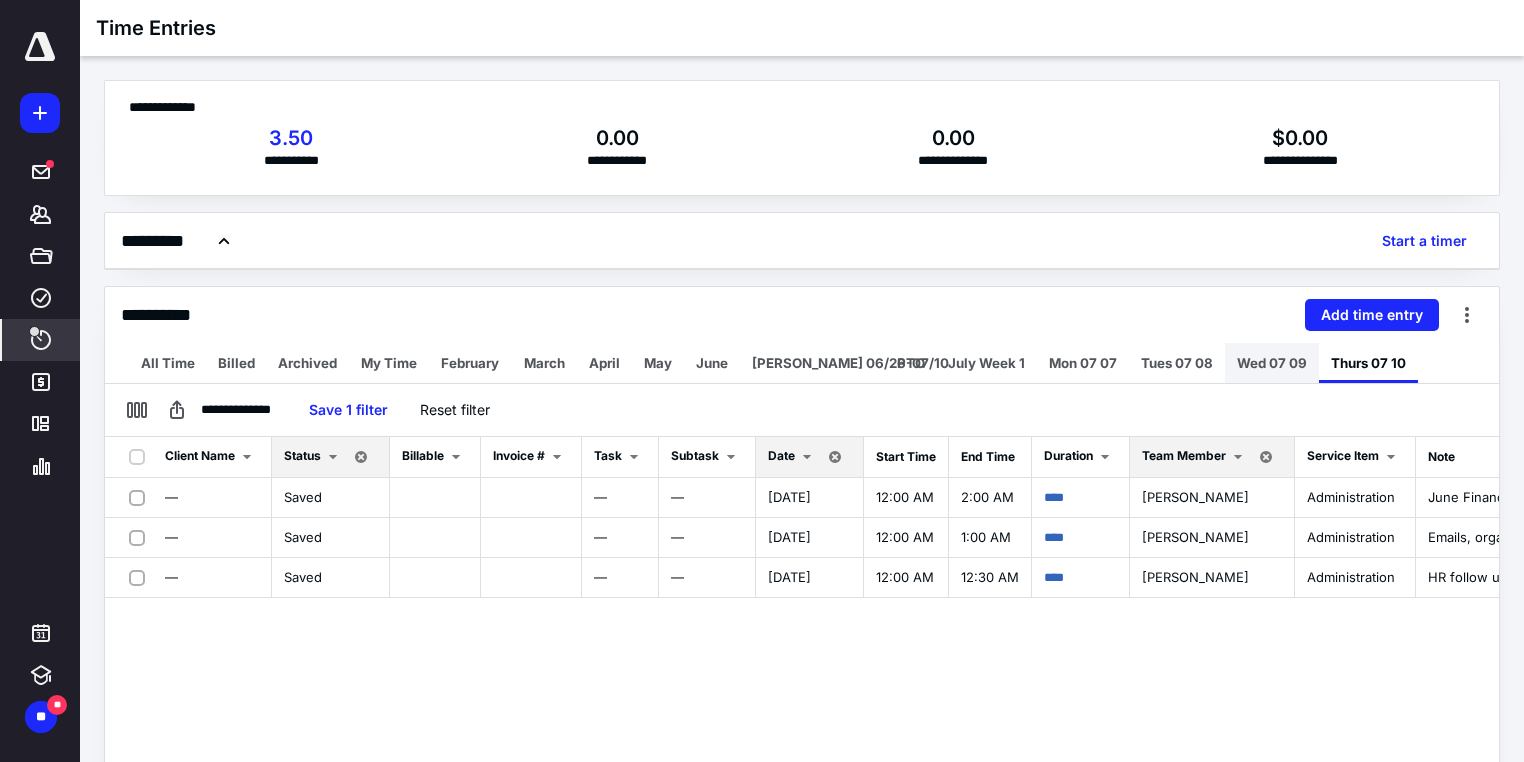 click on "Wed 07 09" at bounding box center (1272, 363) 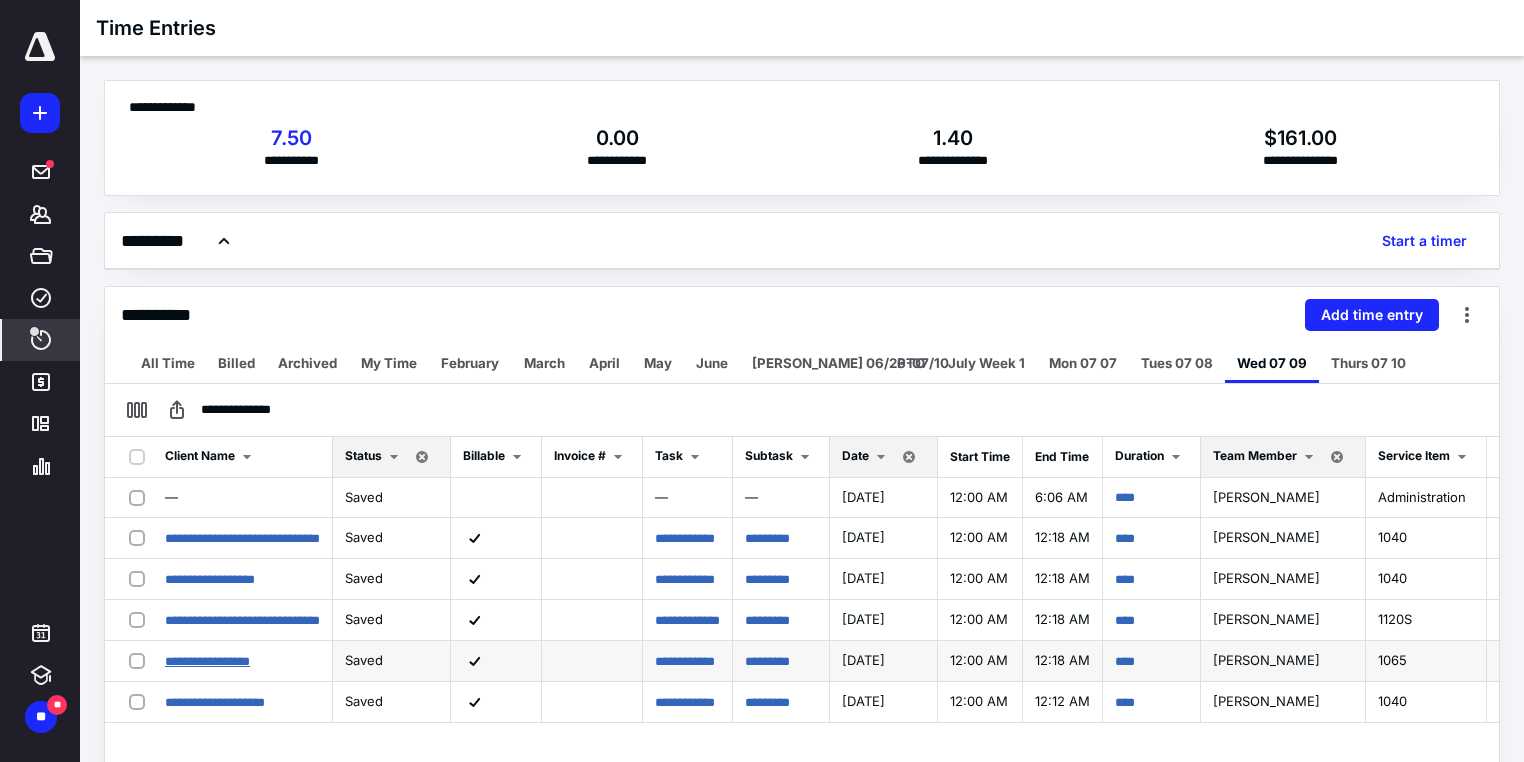 click on "**********" at bounding box center [207, 661] 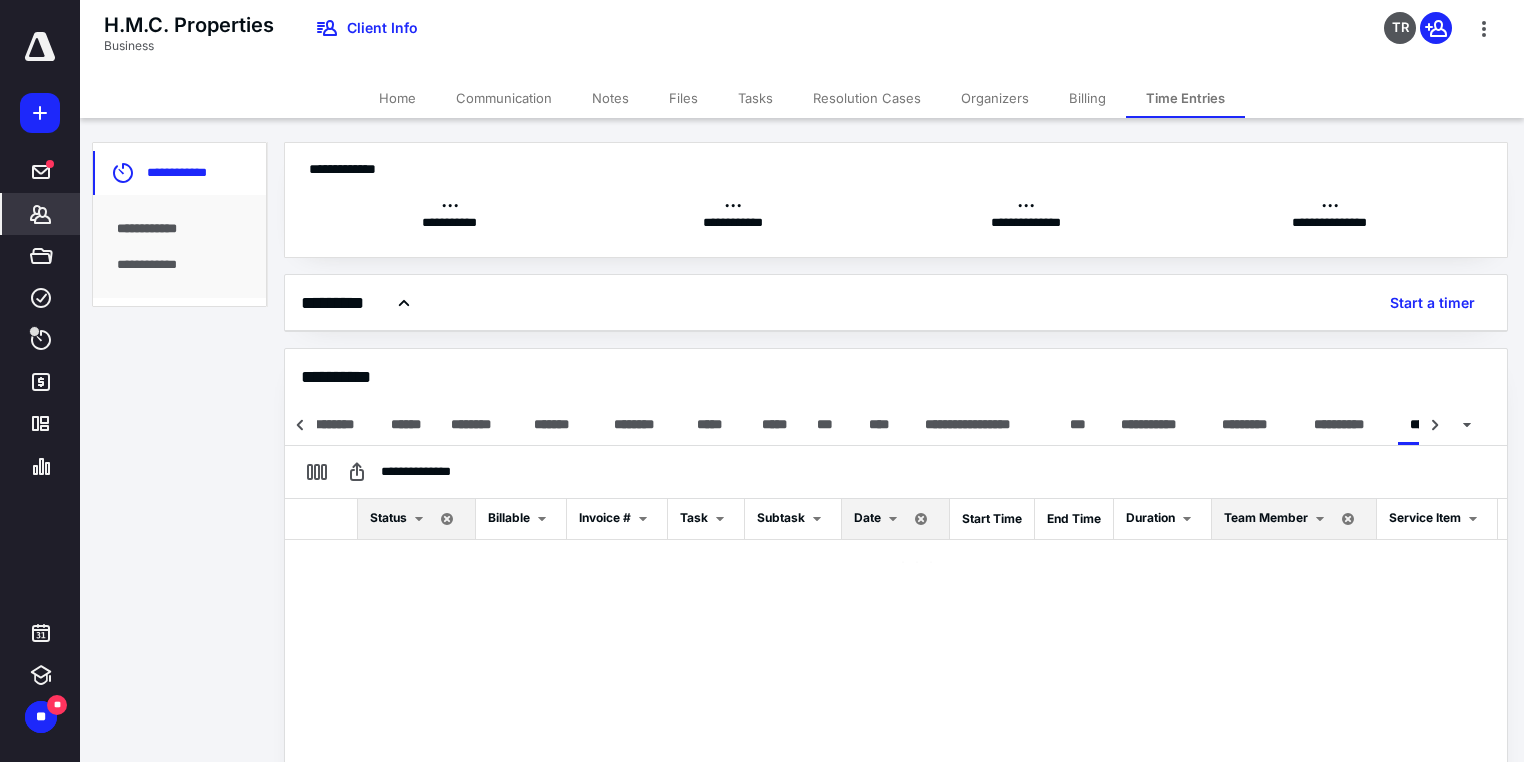 scroll, scrollTop: 0, scrollLeft: 87, axis: horizontal 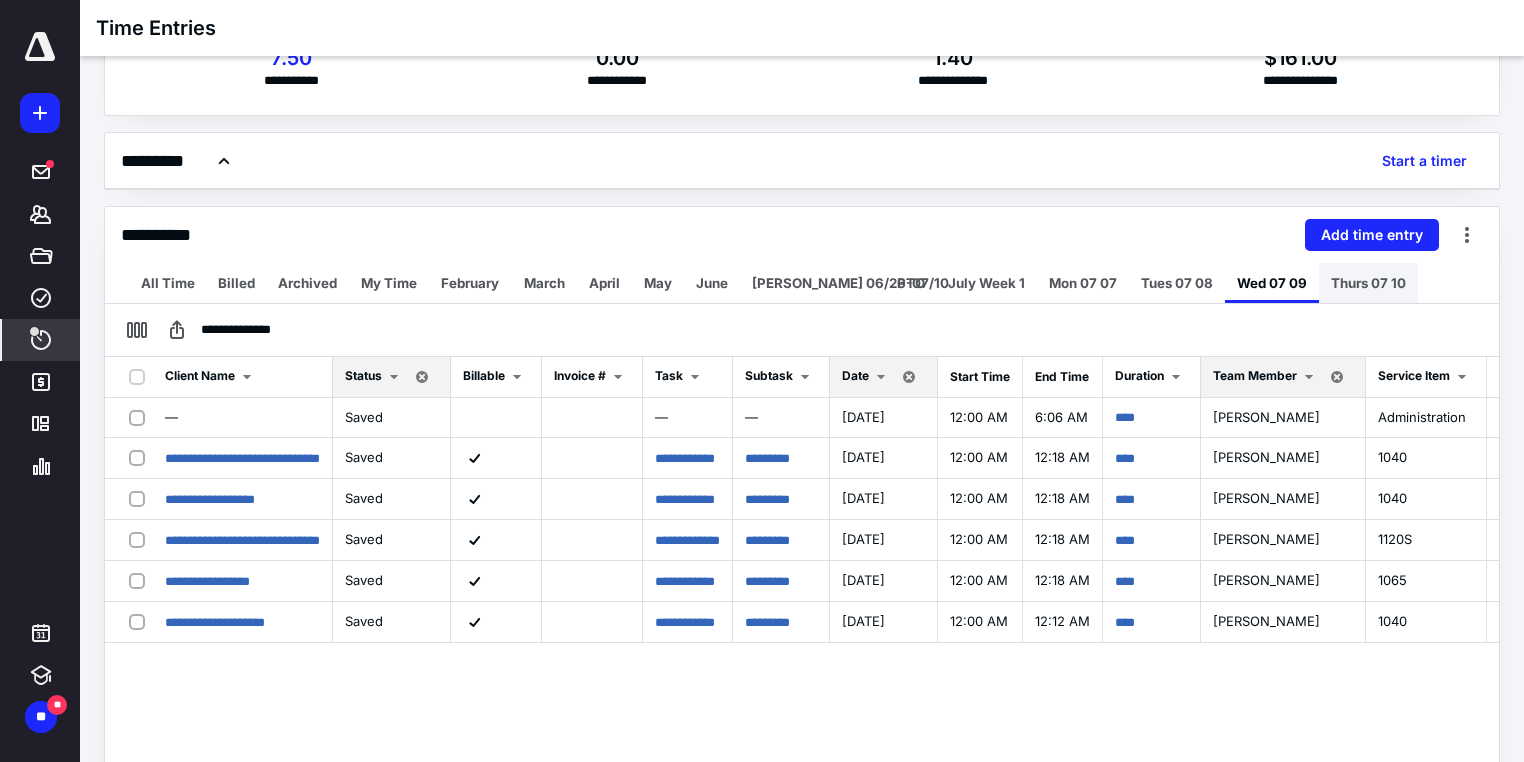 click on "Thurs 07 10" at bounding box center (1368, 283) 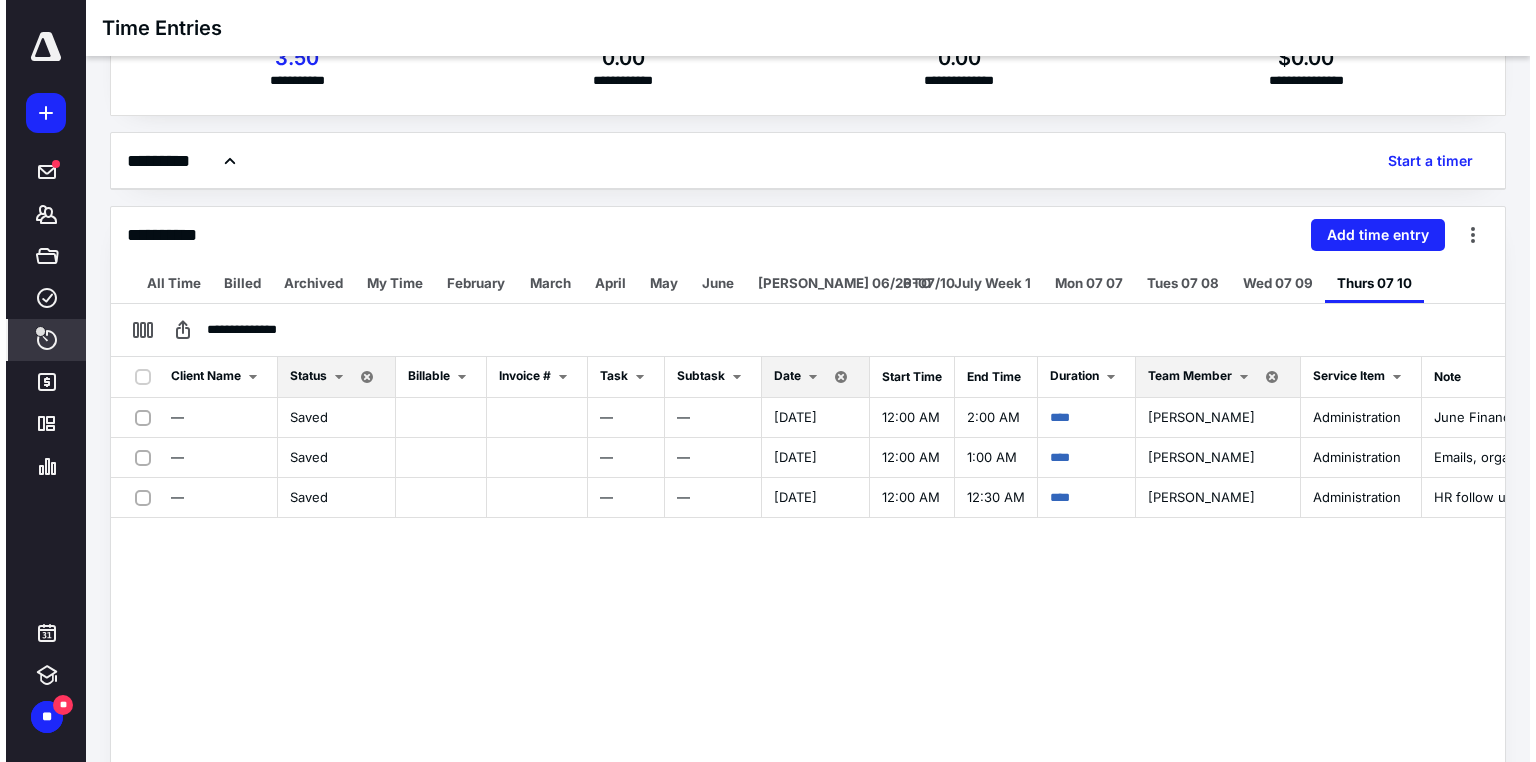 scroll, scrollTop: 0, scrollLeft: 0, axis: both 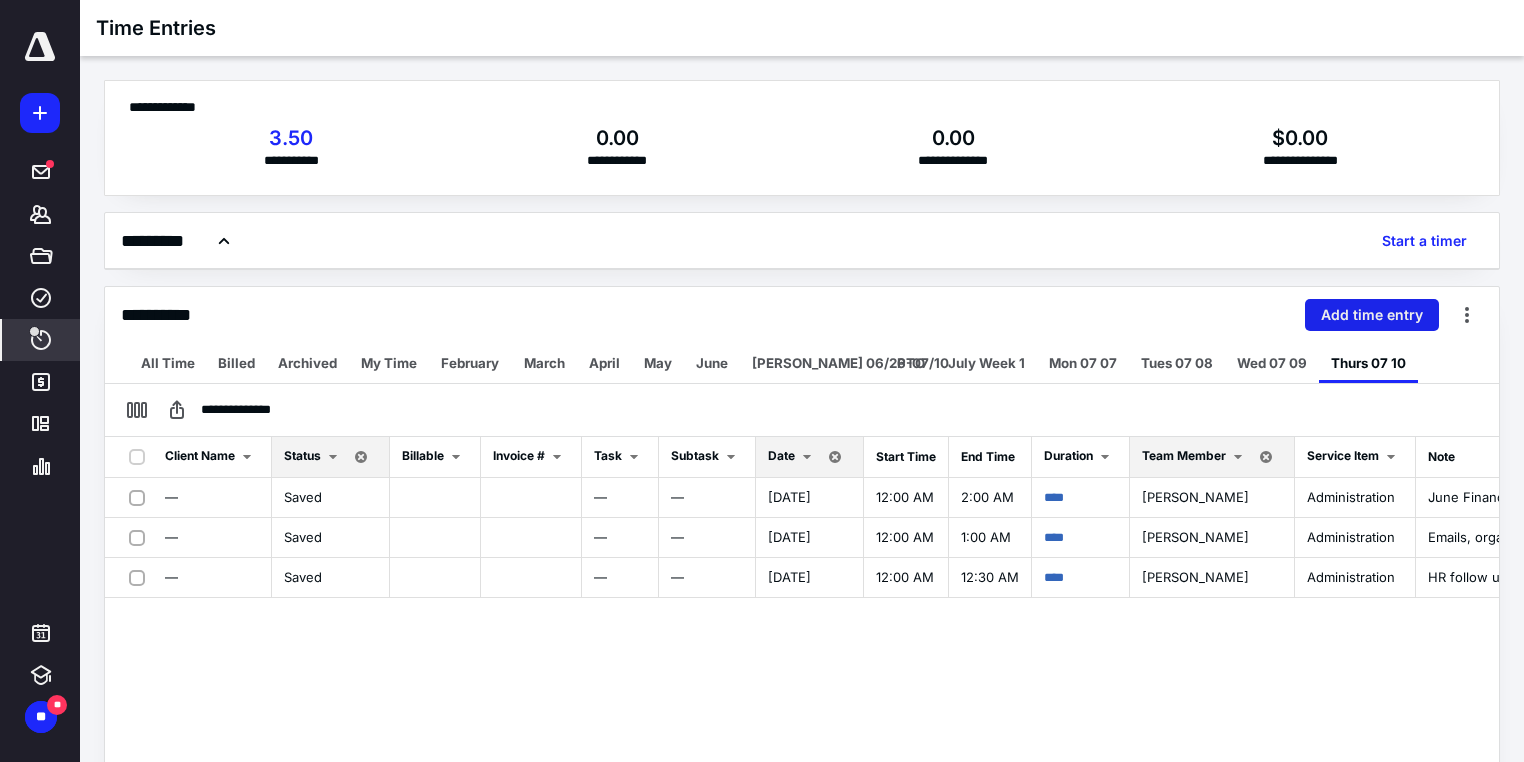 click on "Add time entry" at bounding box center (1372, 315) 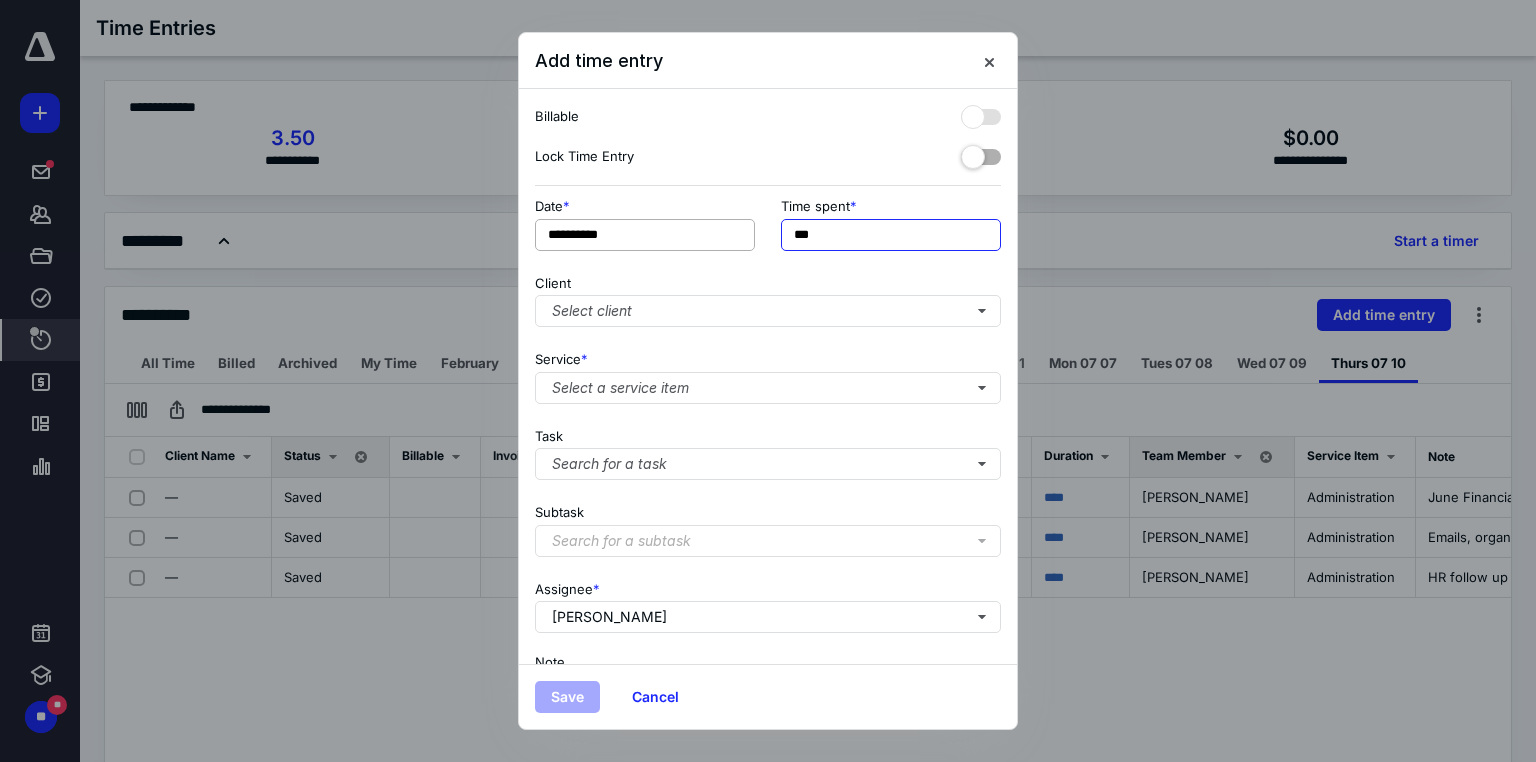 drag, startPoint x: 808, startPoint y: 235, endPoint x: 728, endPoint y: 237, distance: 80.024994 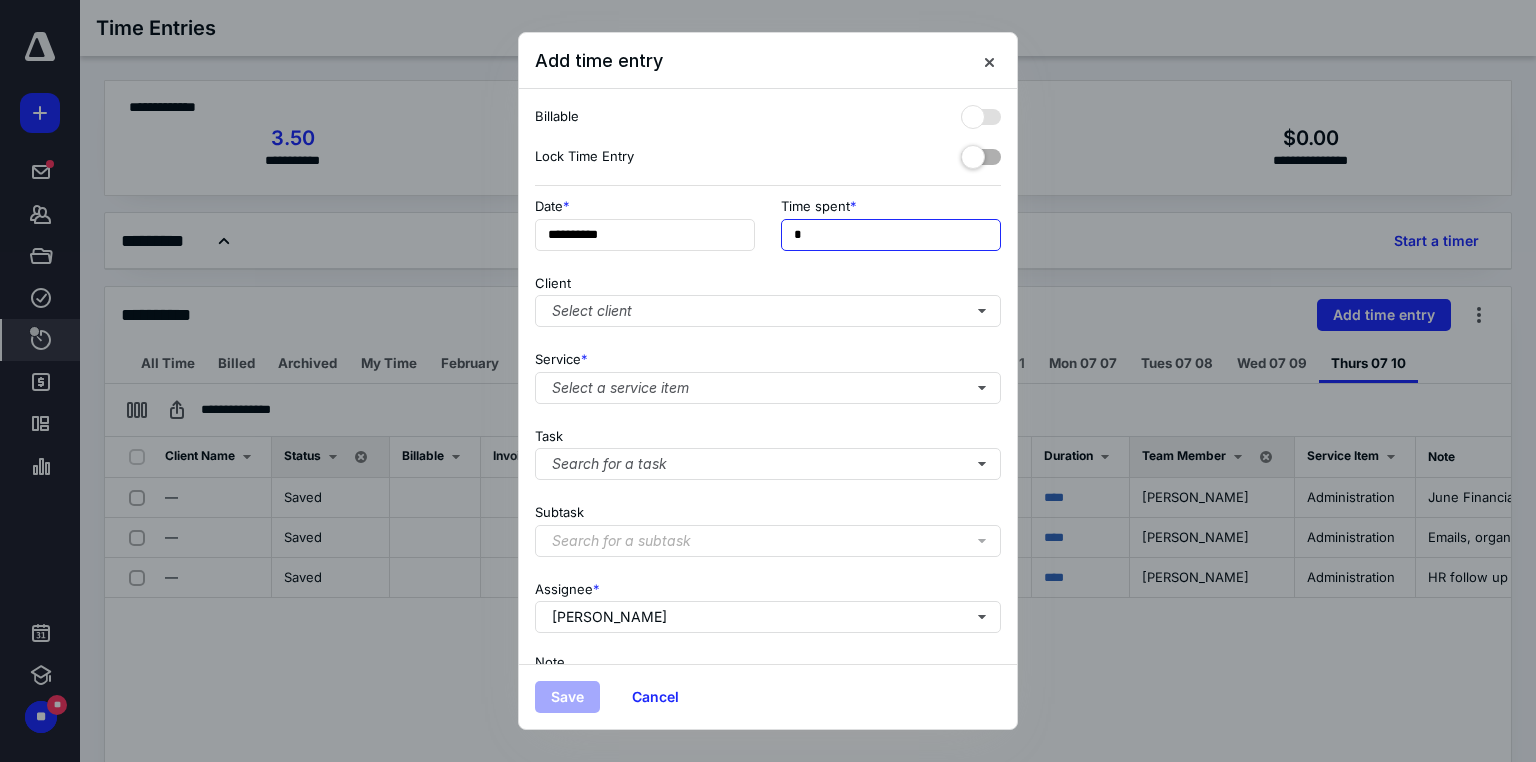 type on "******" 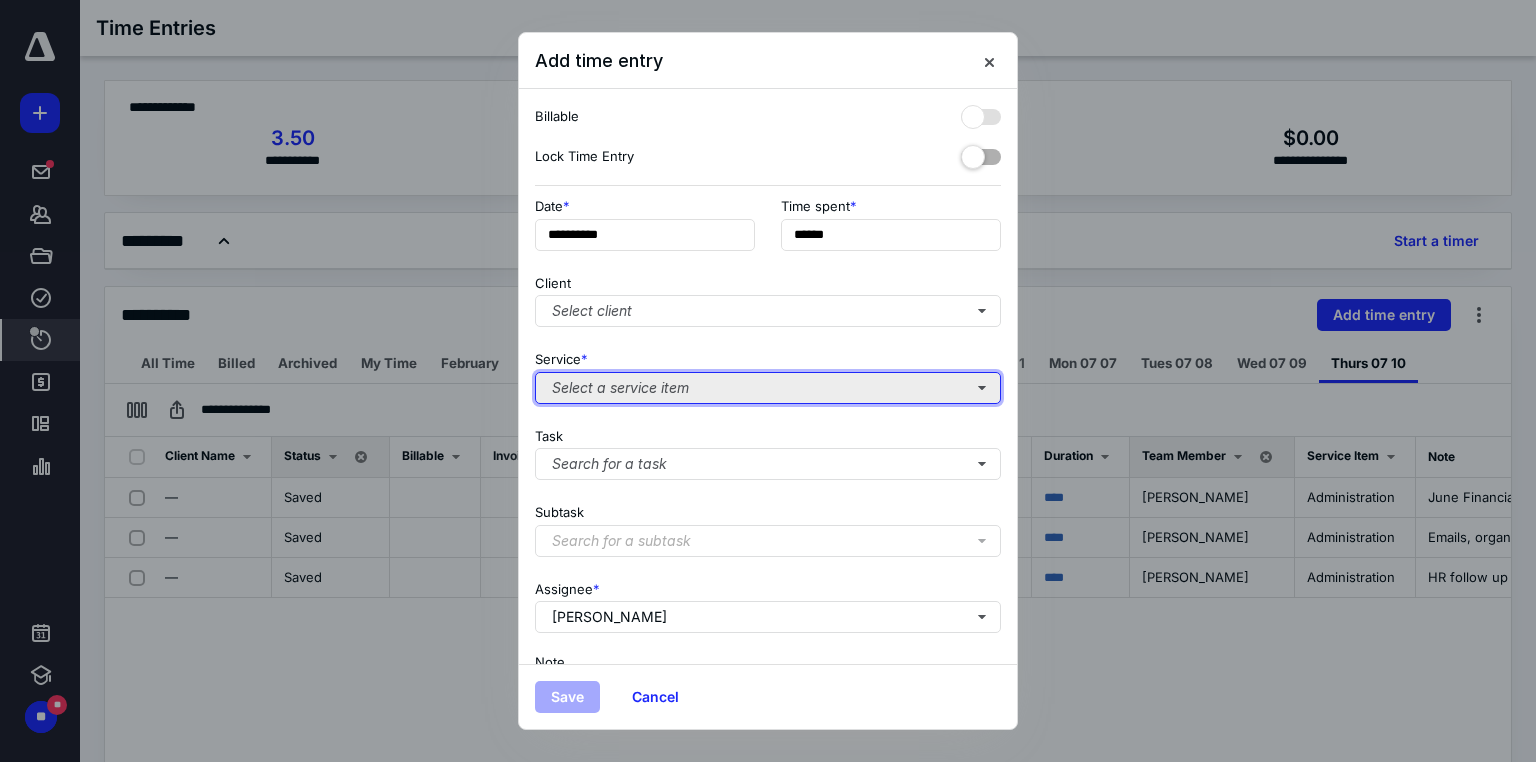 click on "Select a service item" at bounding box center (768, 388) 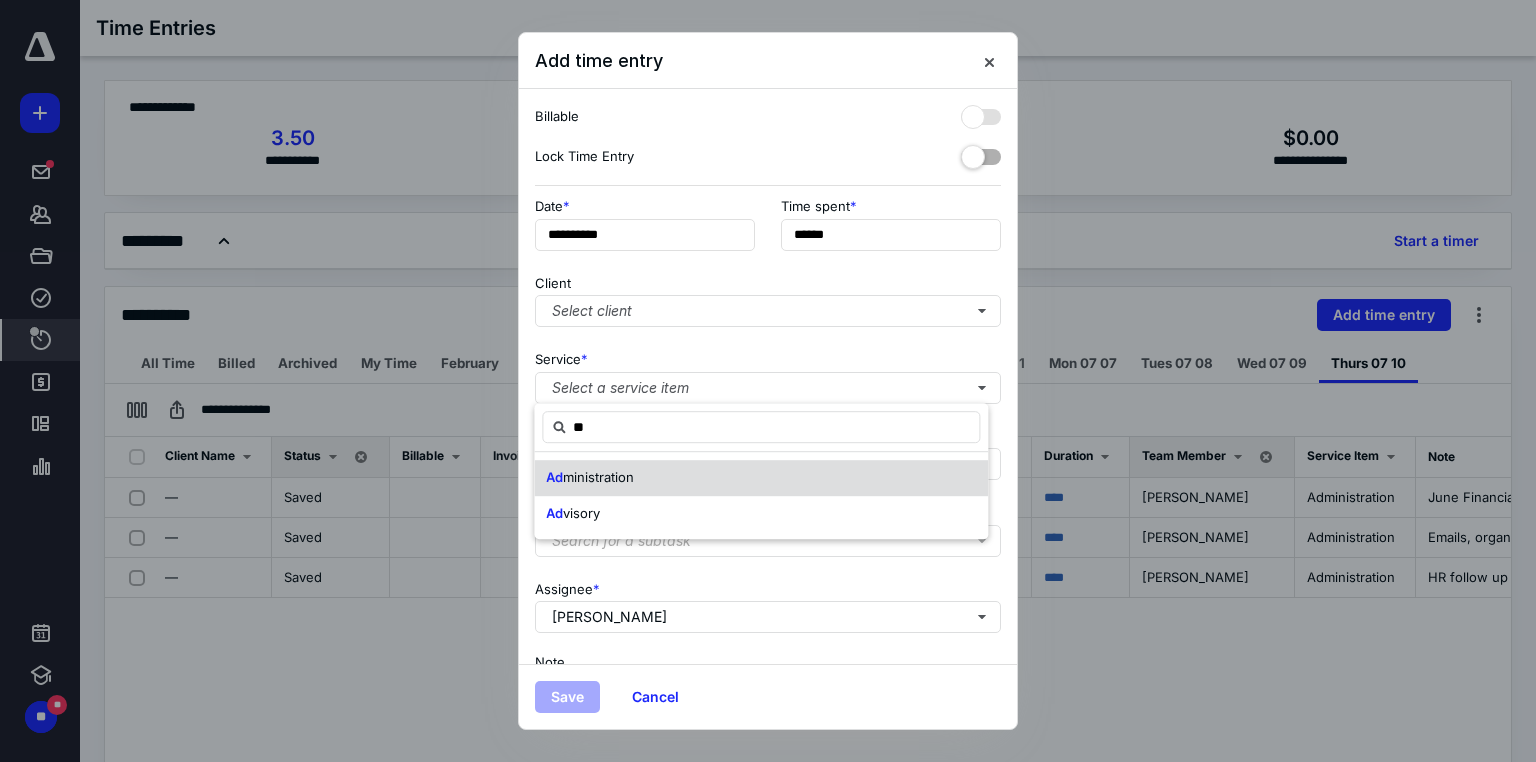 click on "Ad ministration" at bounding box center [761, 478] 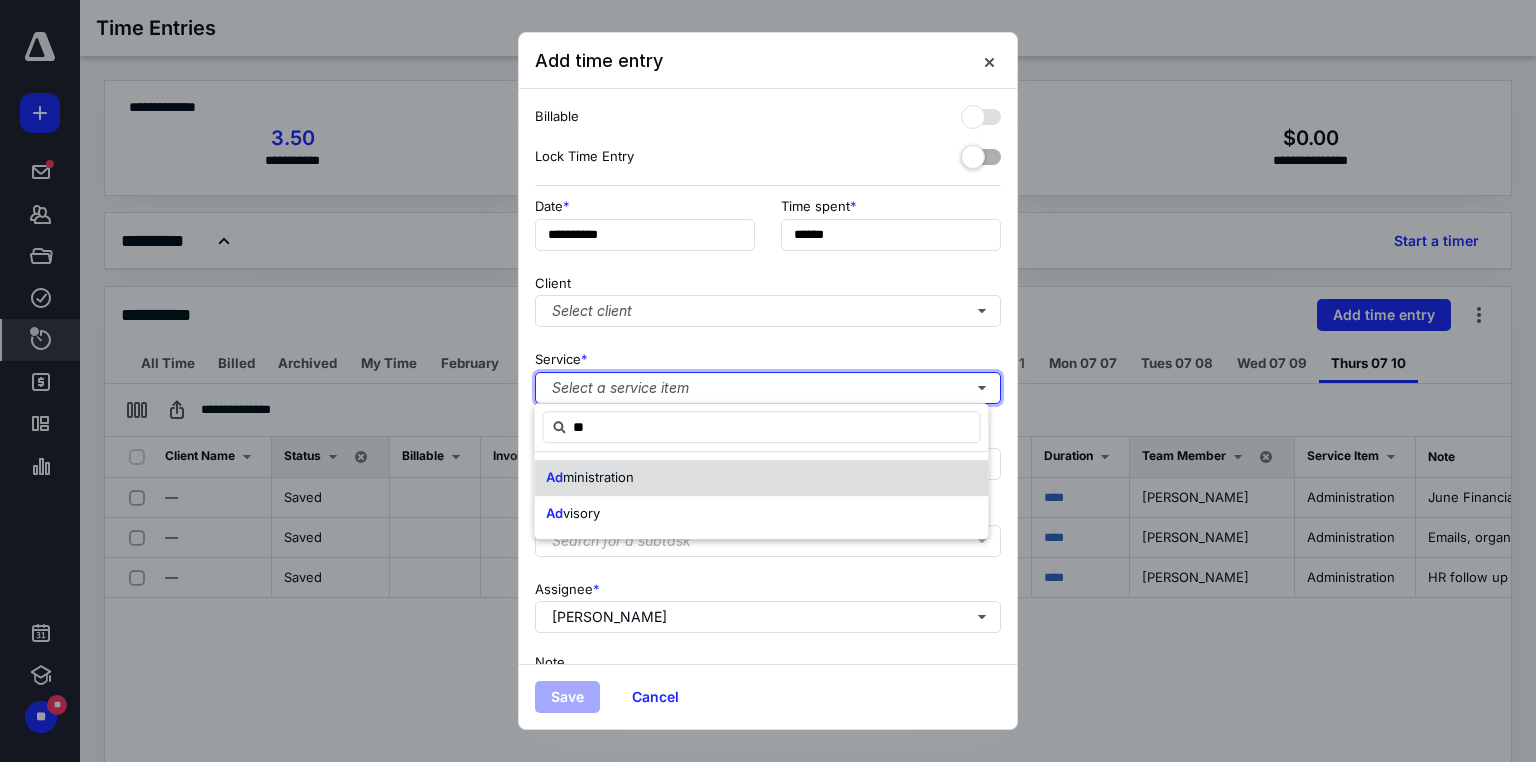 type 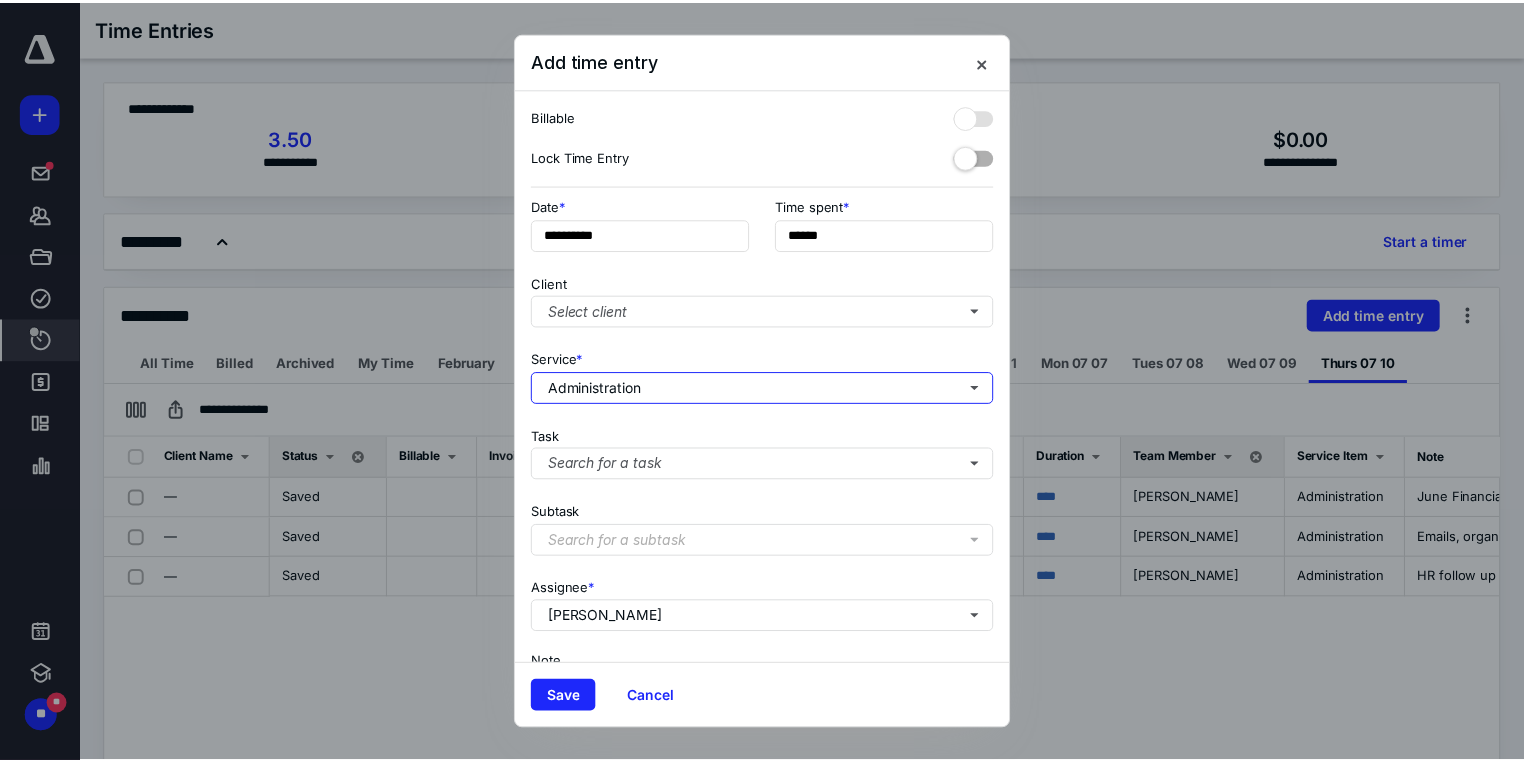 scroll, scrollTop: 143, scrollLeft: 0, axis: vertical 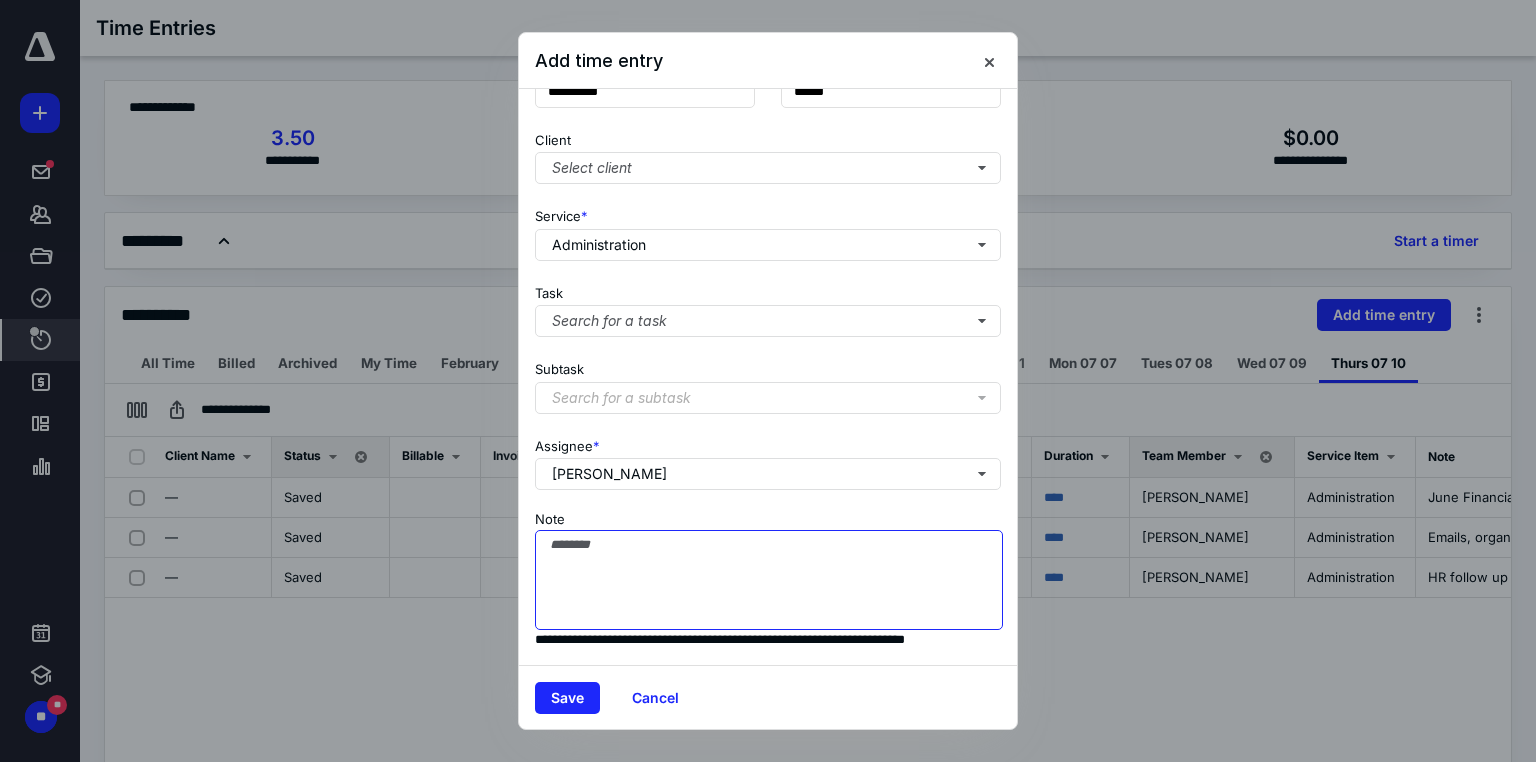click on "Note" at bounding box center (769, 580) 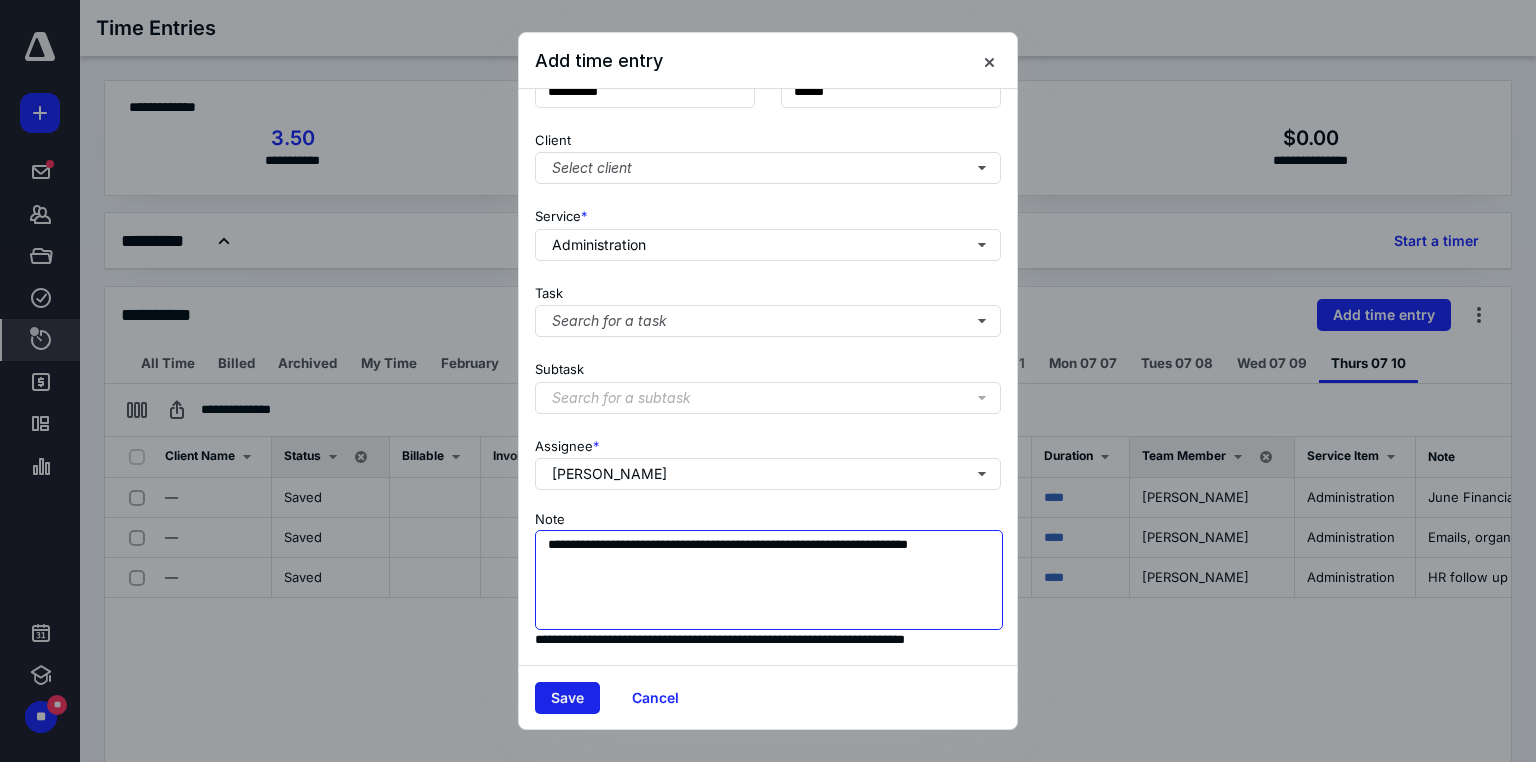 type on "**********" 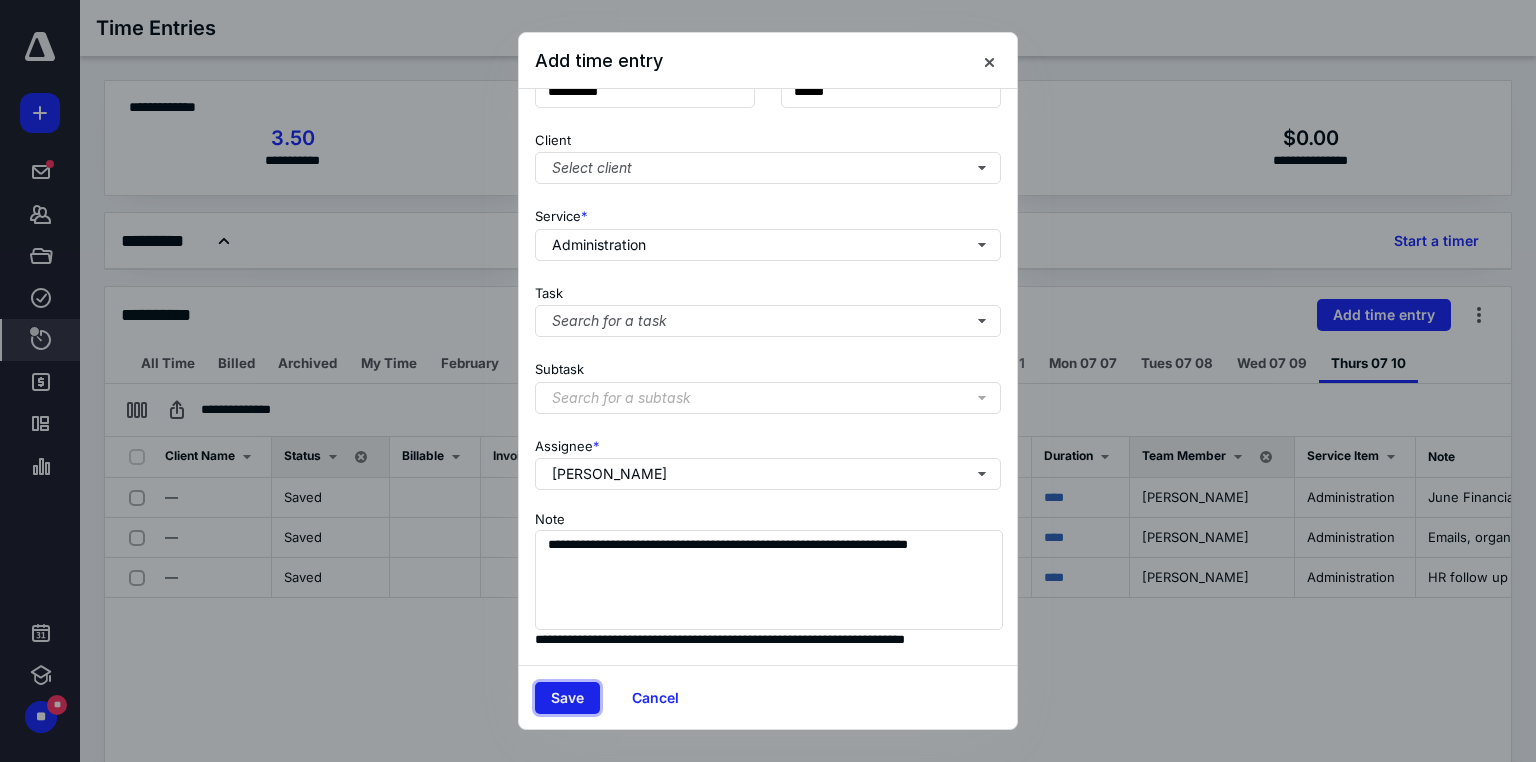 click on "Save" at bounding box center (567, 698) 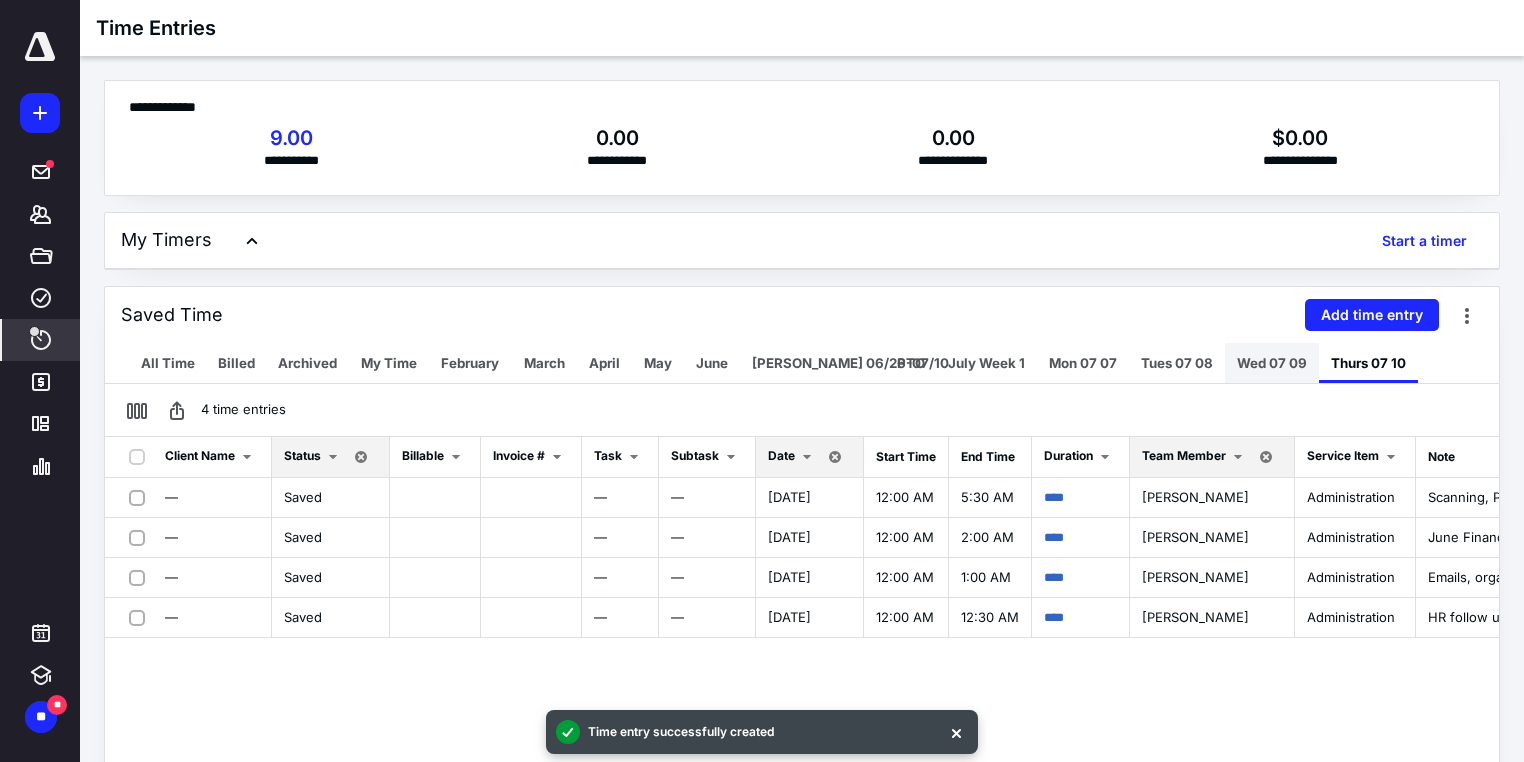 click on "Wed 07 09" at bounding box center (1272, 363) 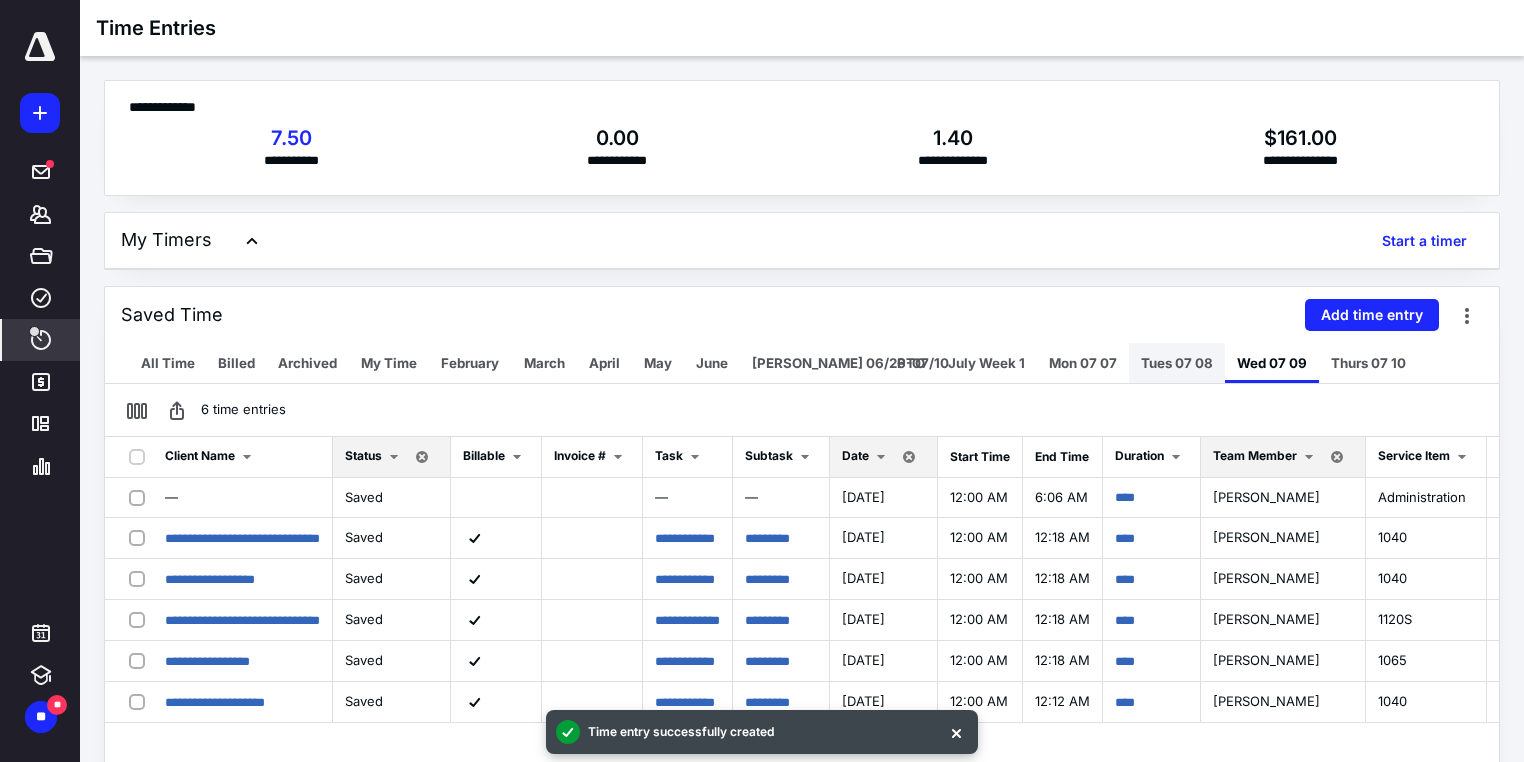 click on "Tues 07 08" at bounding box center (1177, 363) 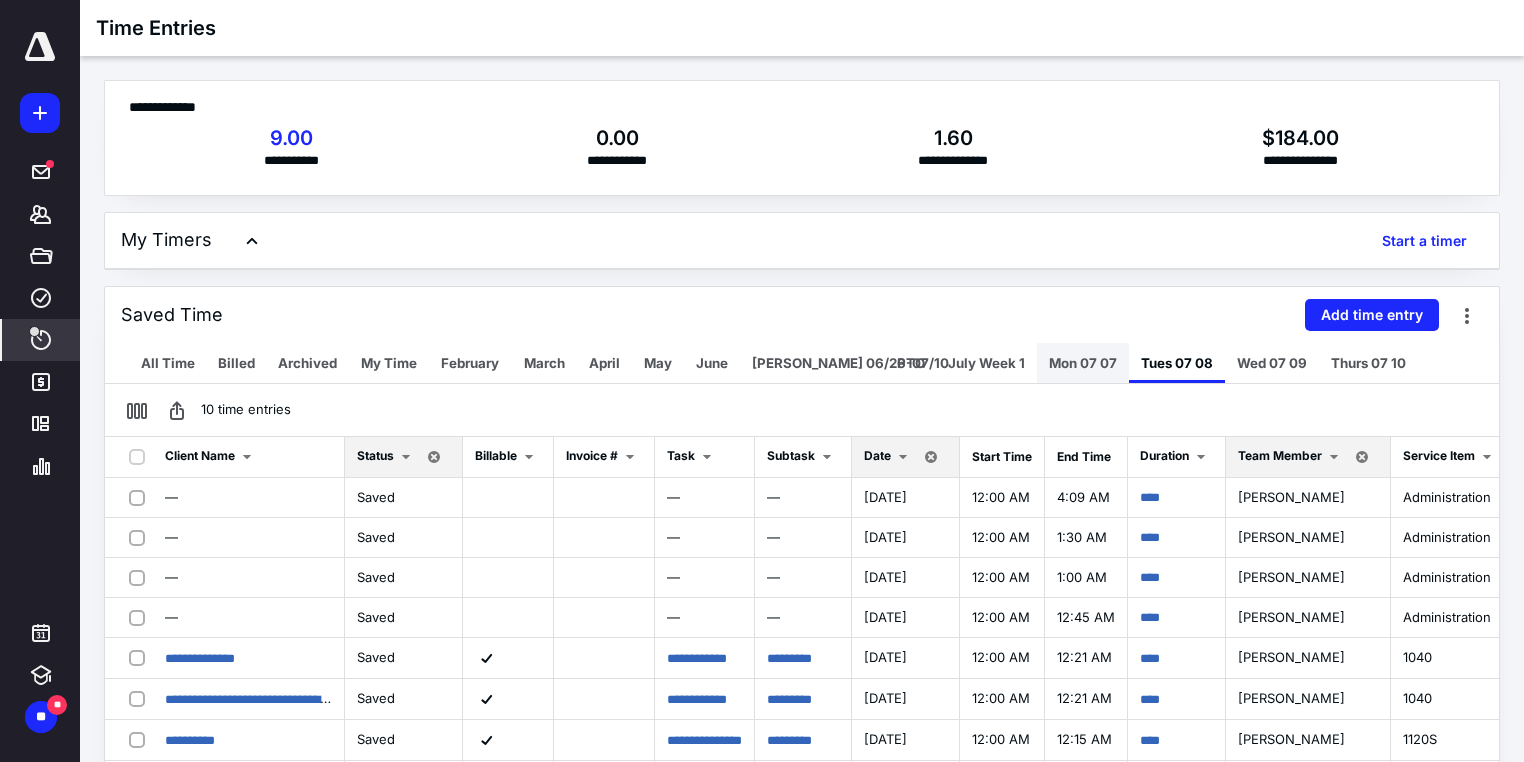 click on "Mon 07 07" at bounding box center (1083, 363) 